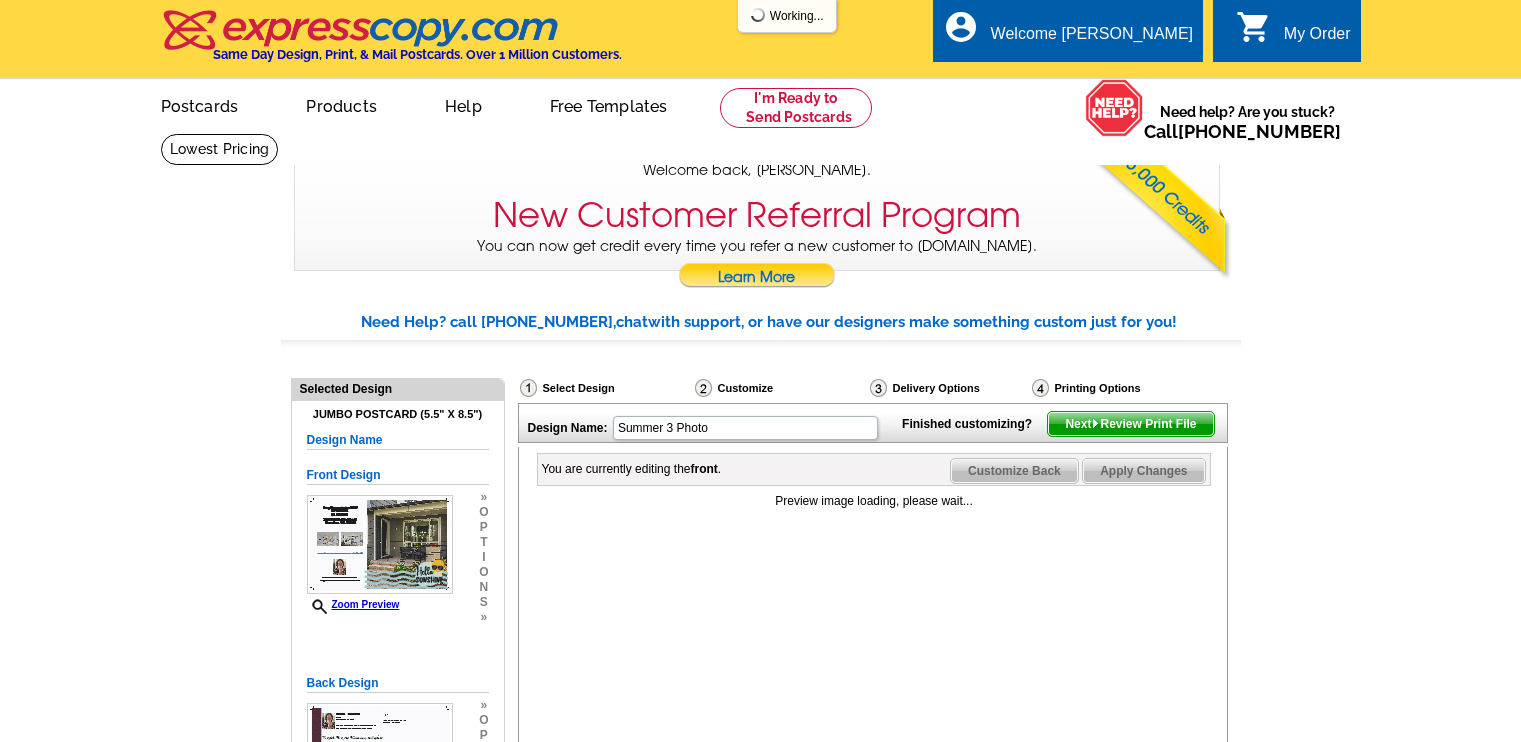 scroll, scrollTop: 0, scrollLeft: 0, axis: both 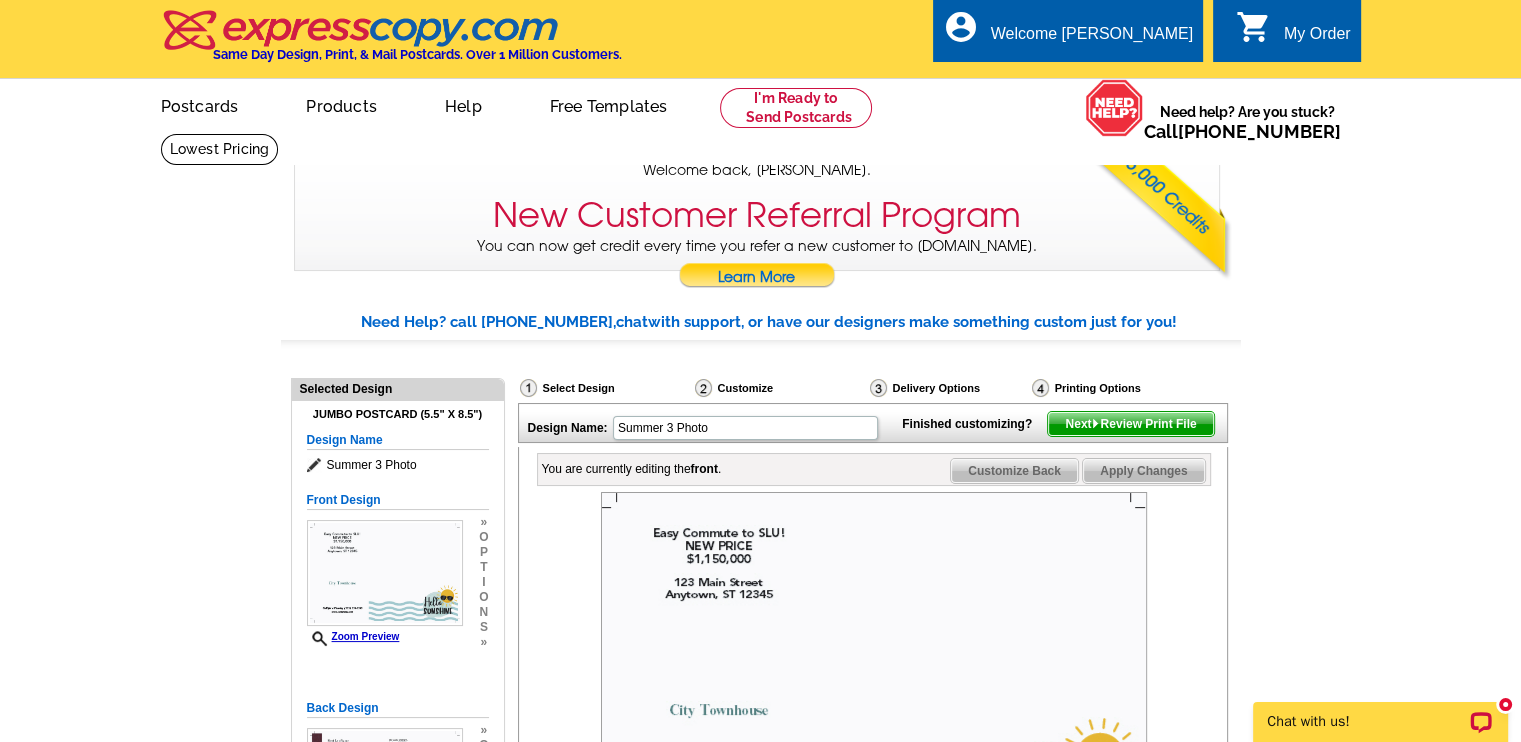click at bounding box center (874, 674) 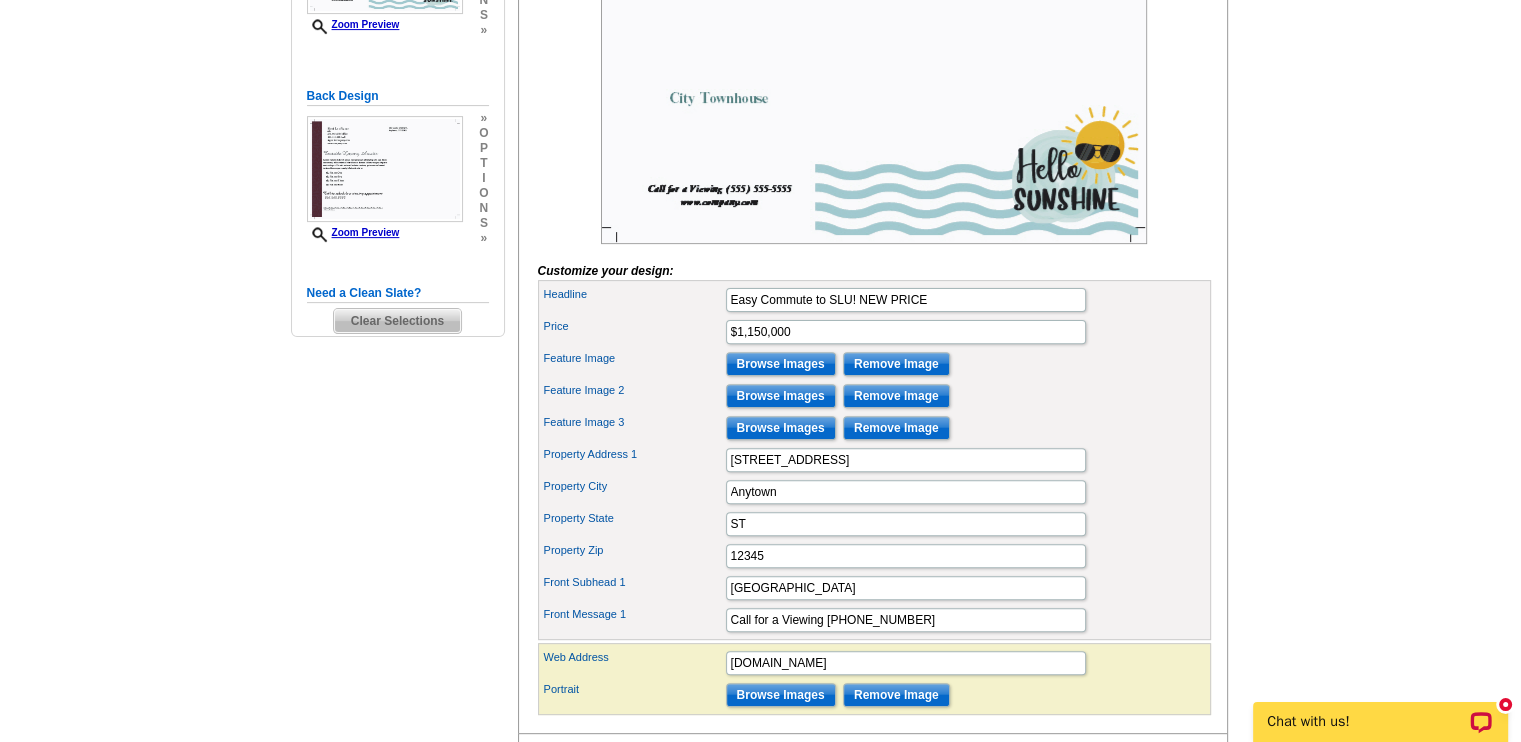 scroll, scrollTop: 618, scrollLeft: 0, axis: vertical 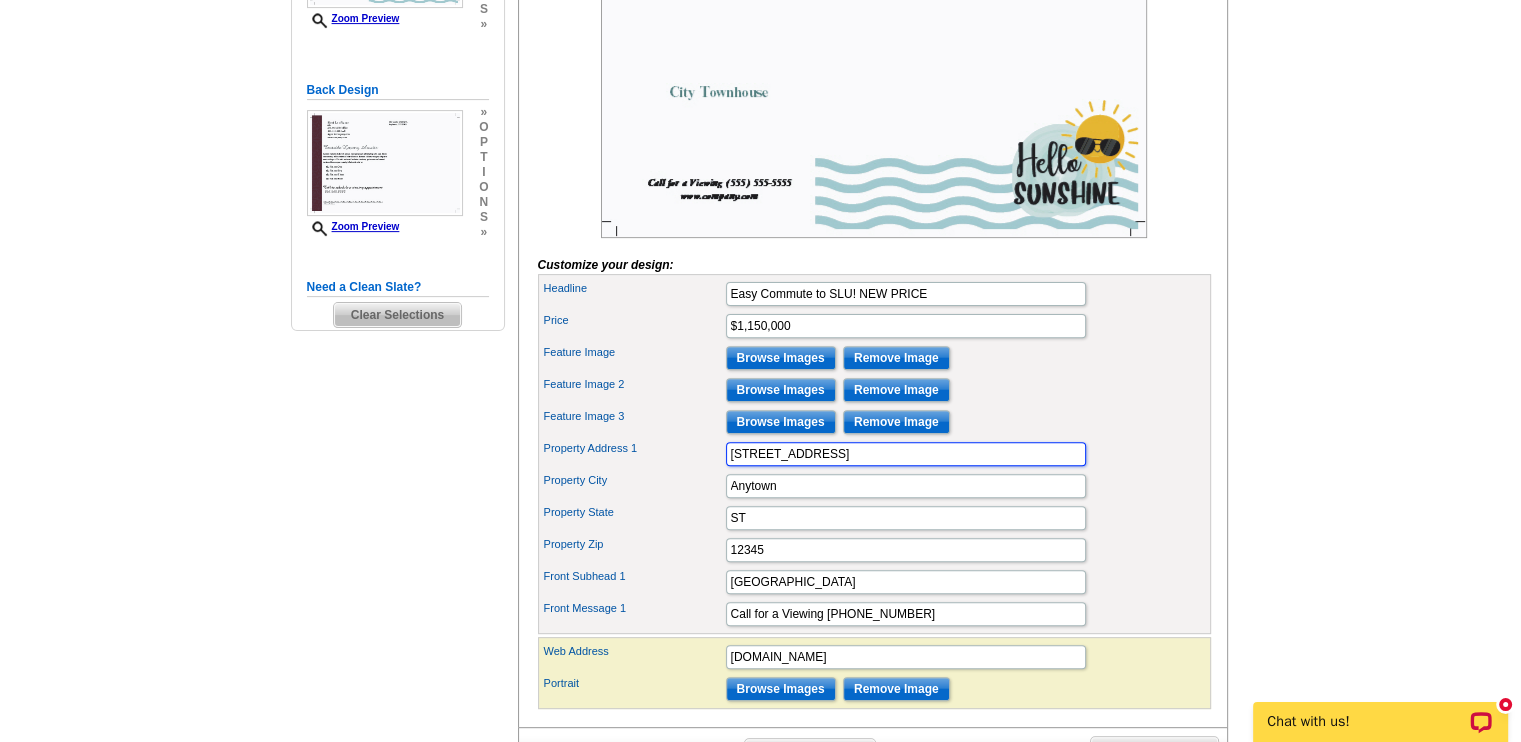 click on "[STREET_ADDRESS]" at bounding box center (906, 454) 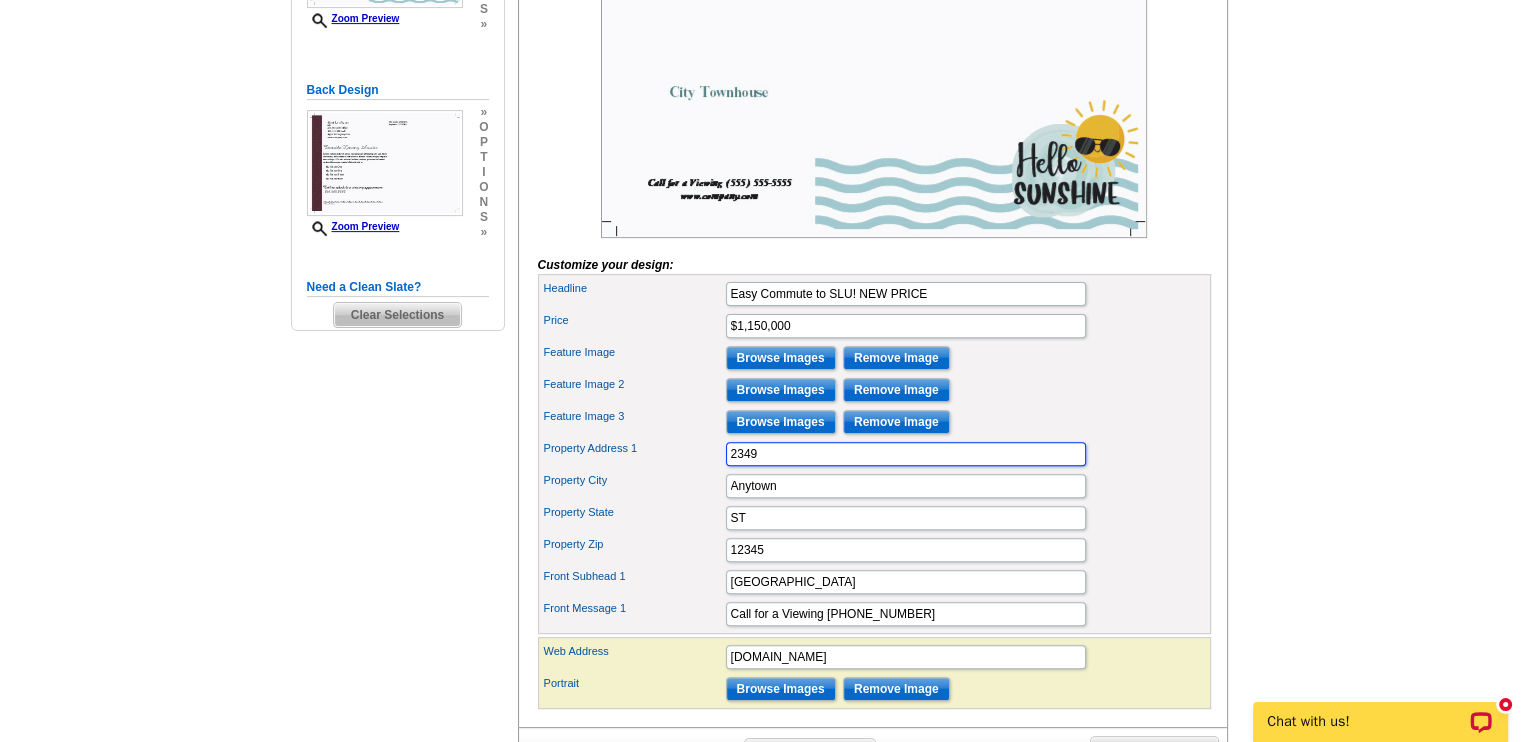 type on "[STREET_ADDRESS]" 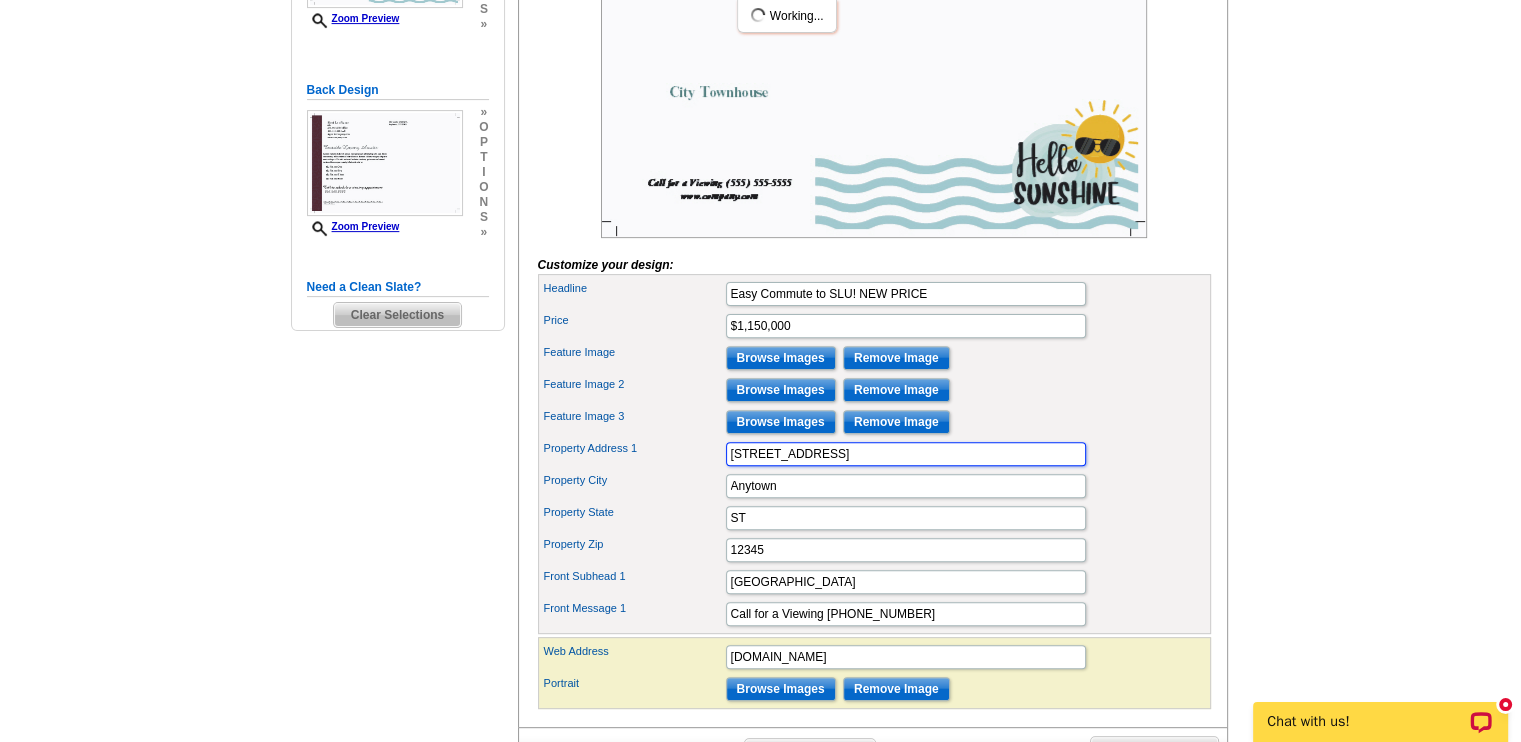 scroll, scrollTop: 0, scrollLeft: 0, axis: both 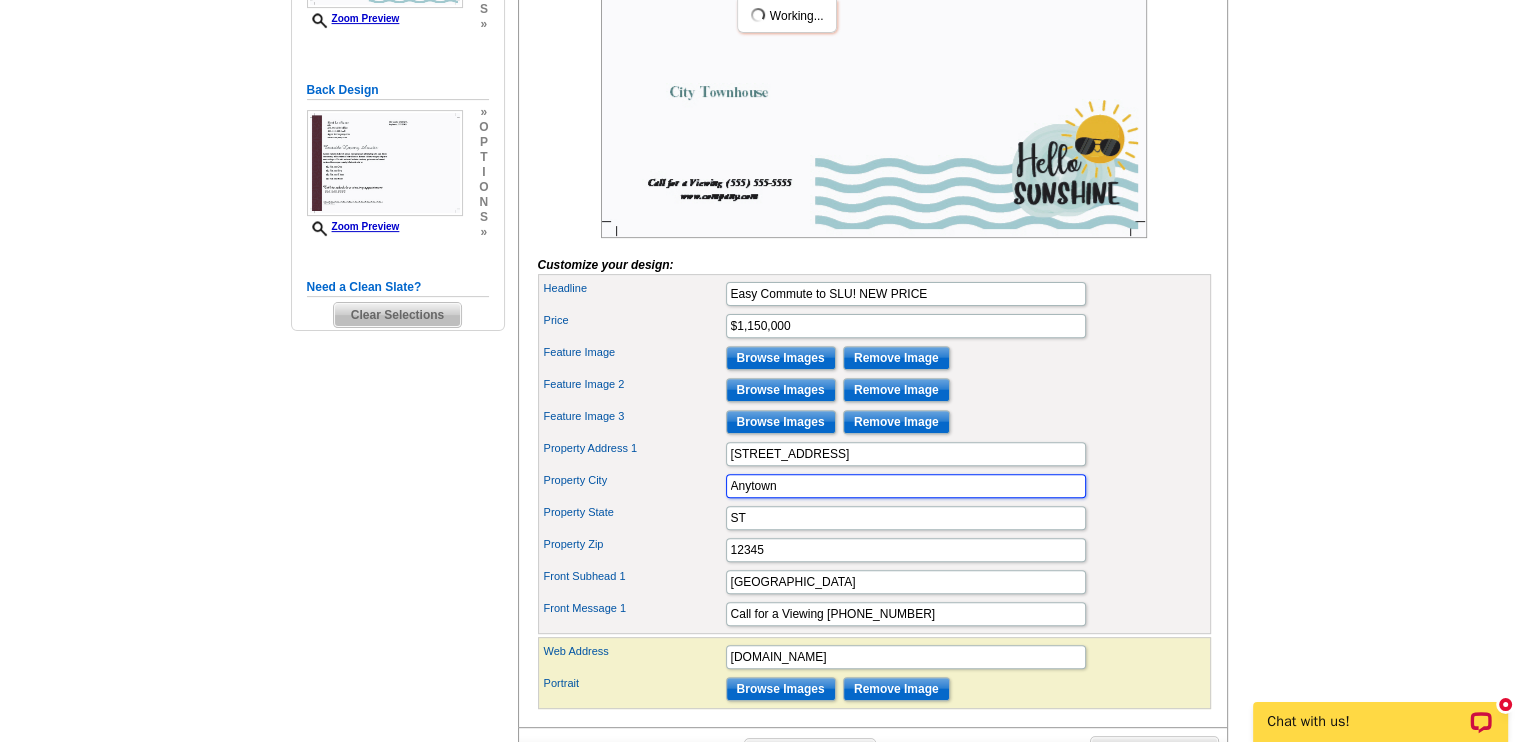 click on "Anytown" at bounding box center (906, 486) 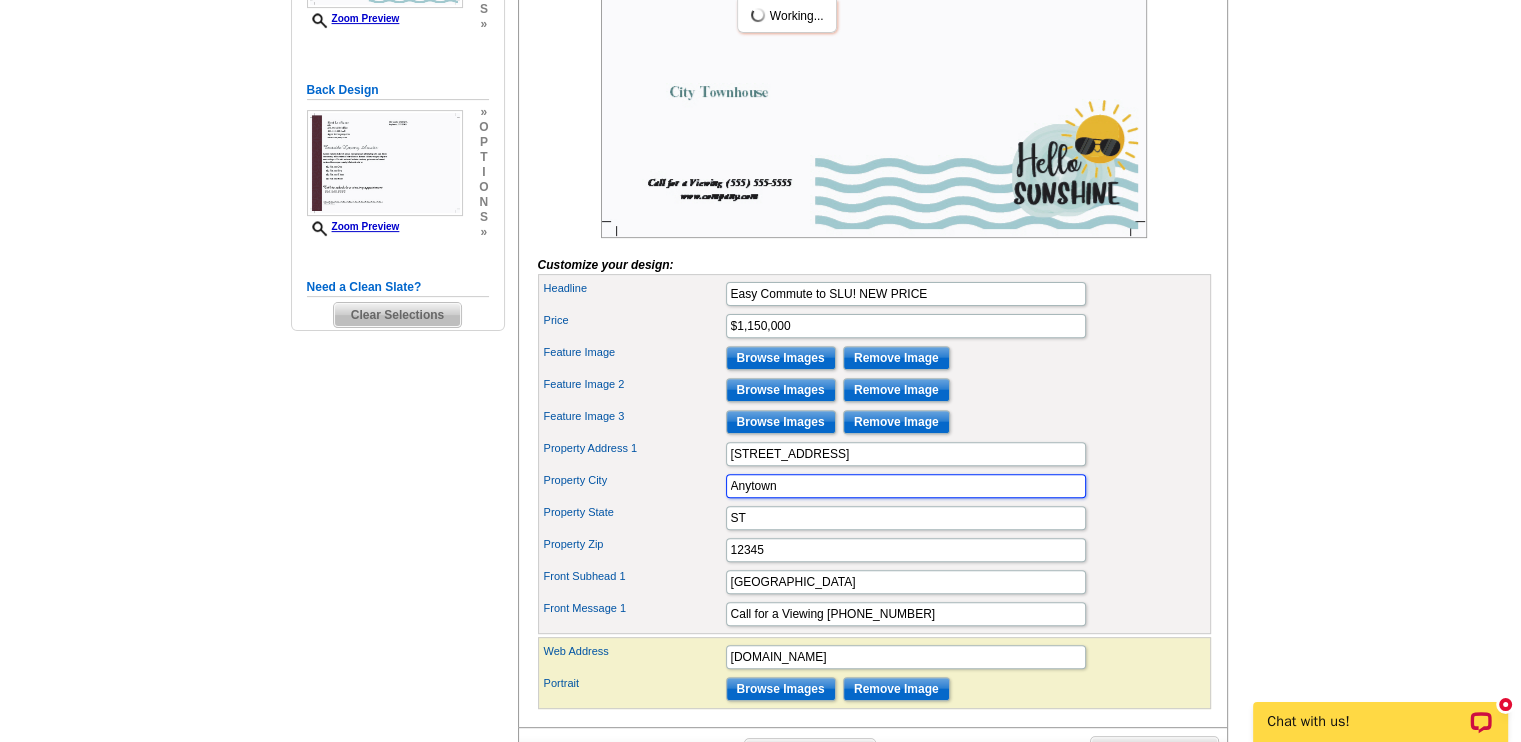 drag, startPoint x: 795, startPoint y: 521, endPoint x: 706, endPoint y: 517, distance: 89.08984 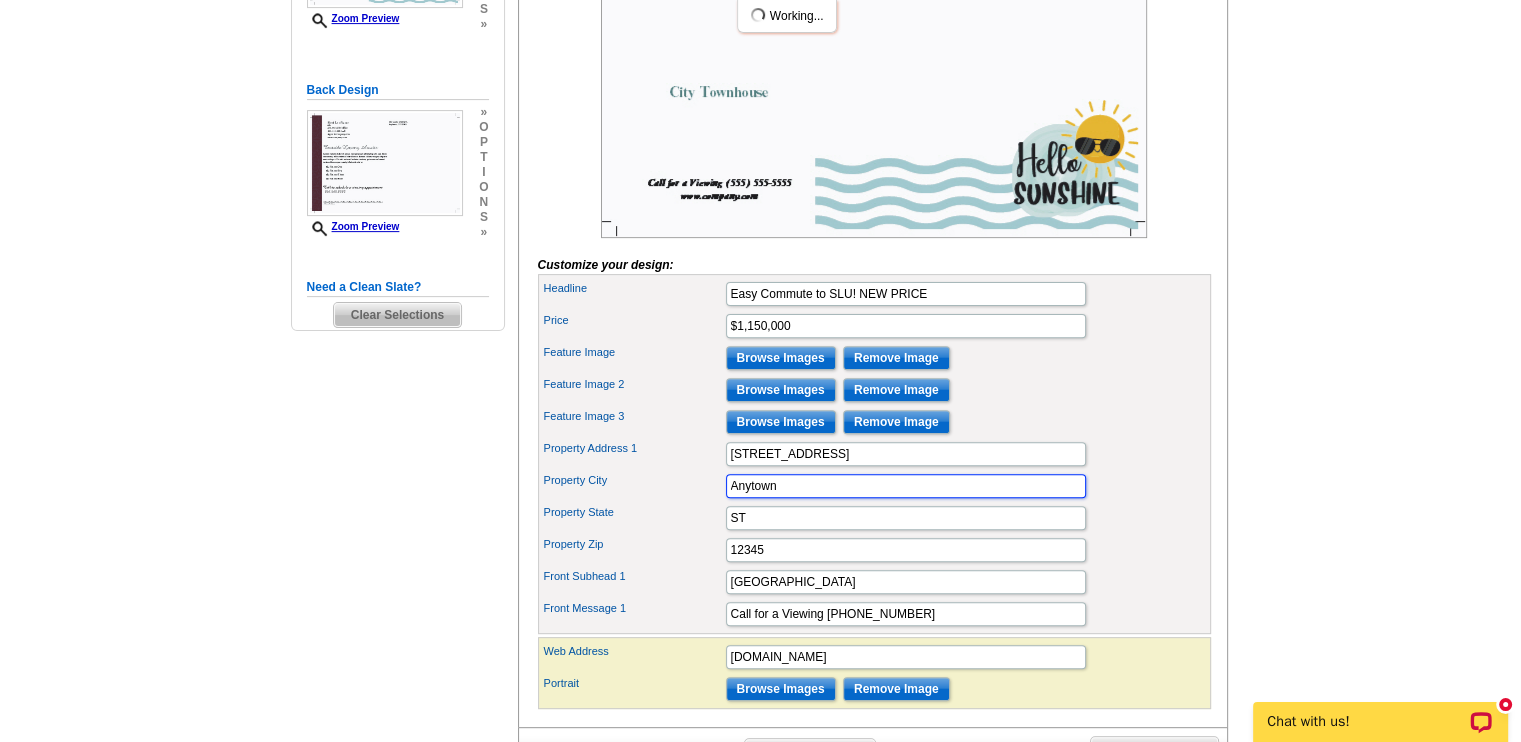 click on "Property City
Anytown" at bounding box center (874, 486) 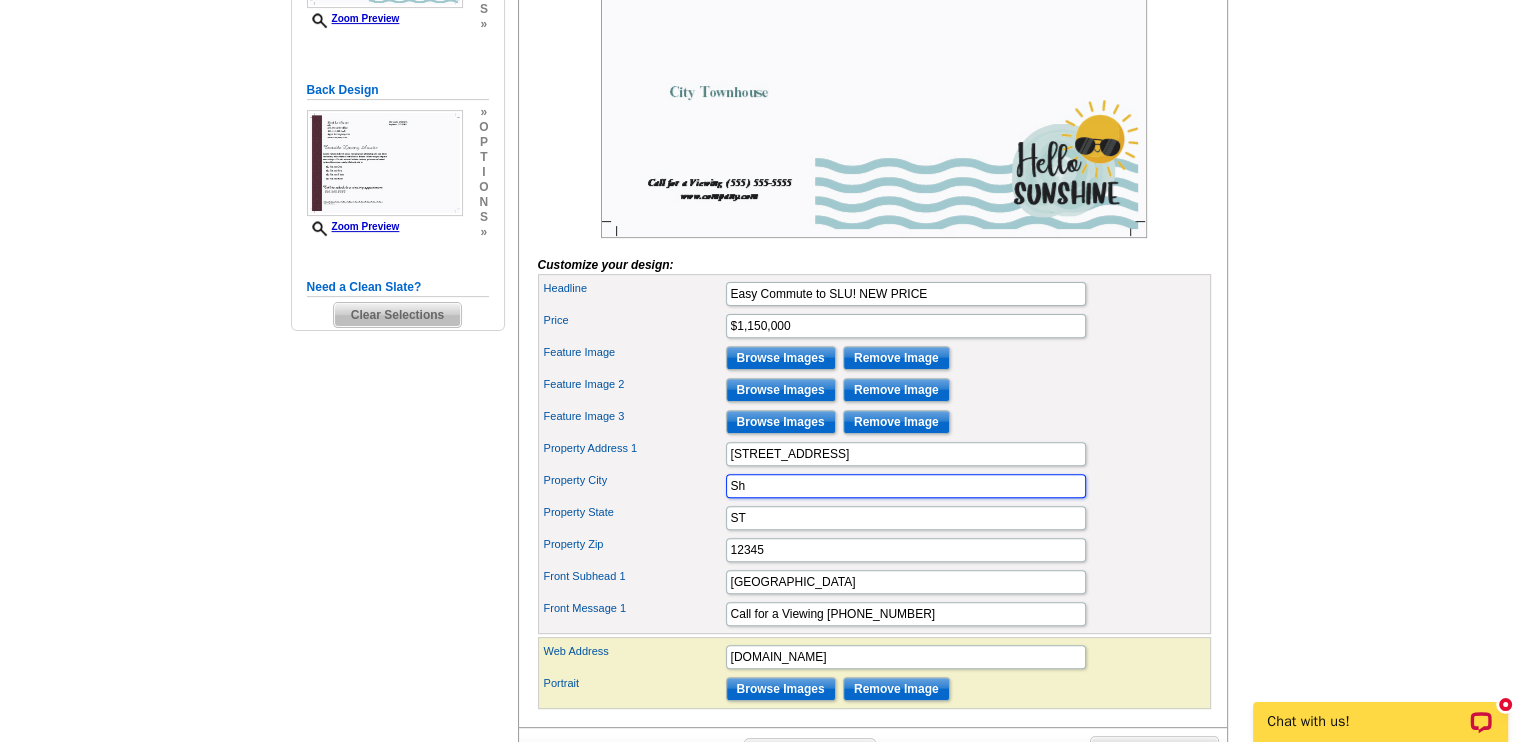 click on "Add Bullet" at bounding box center (0, 0) 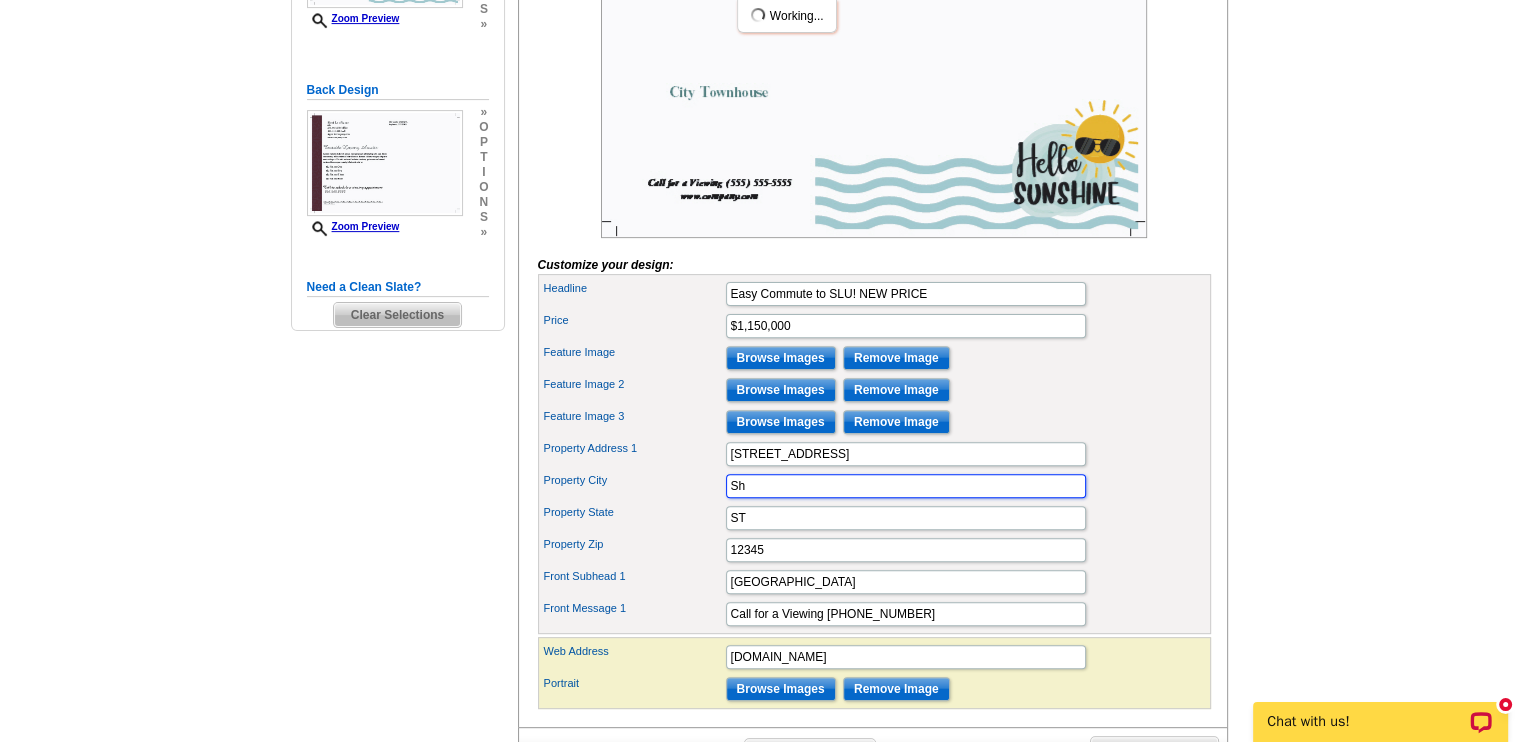 type on "Shoreline" 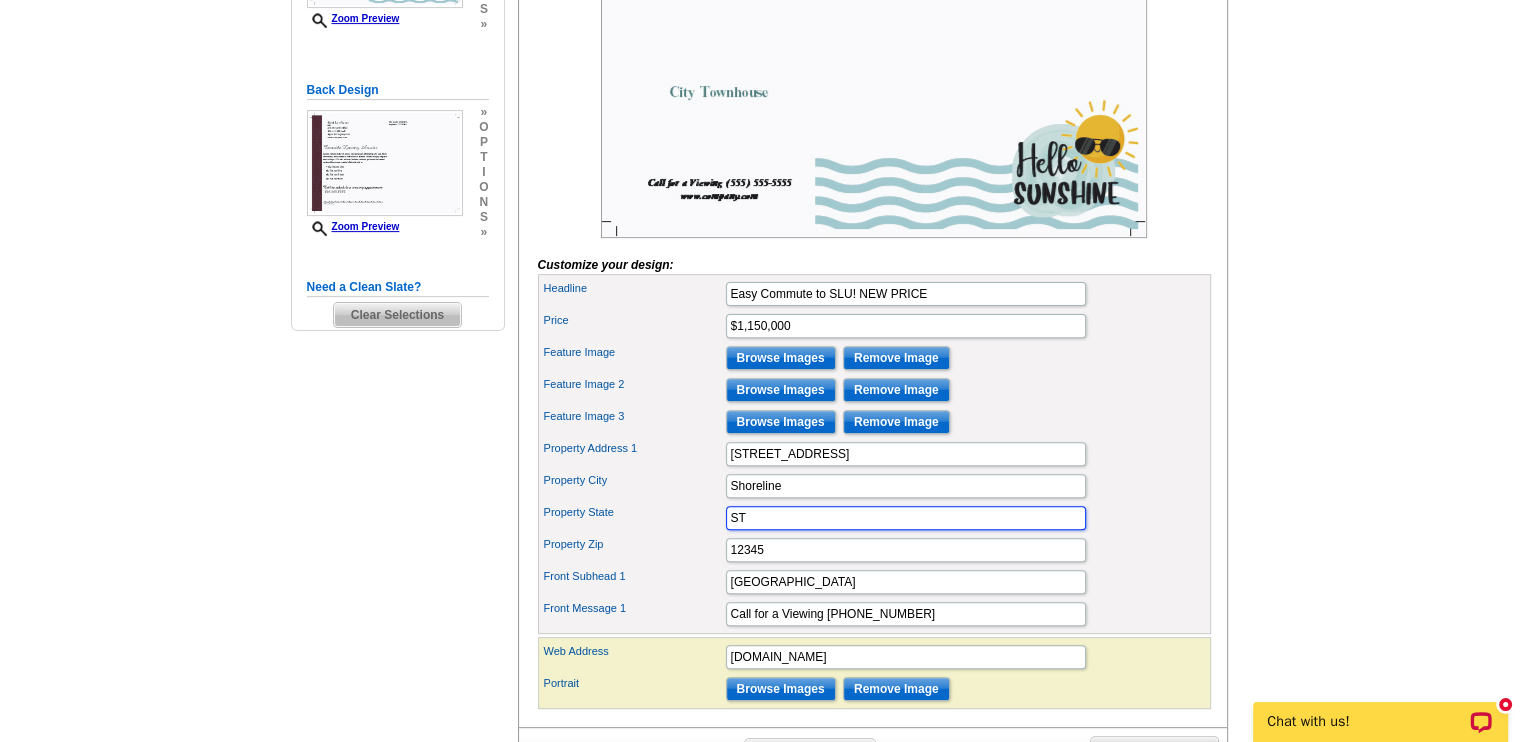 click on "ST" at bounding box center [906, 518] 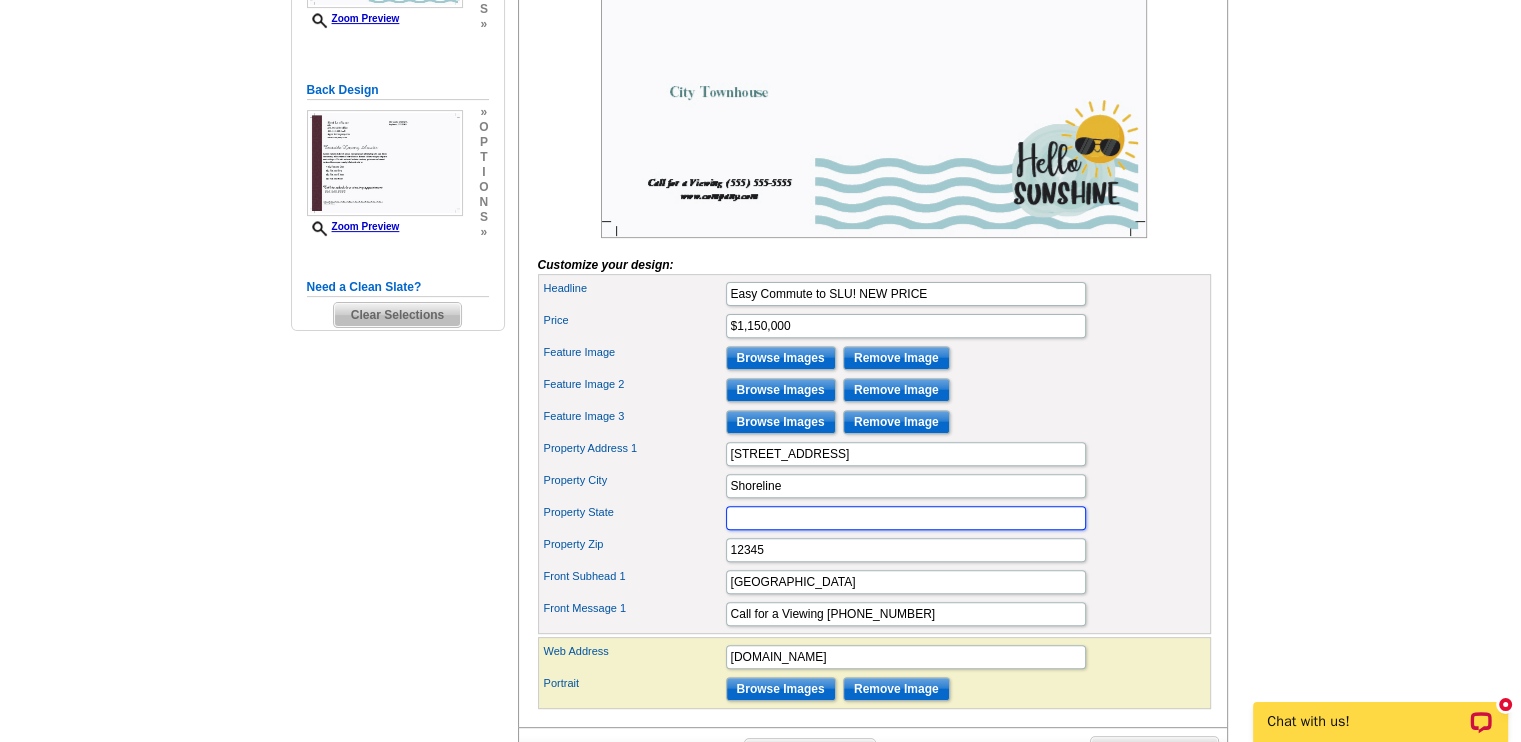 click on "Property State" at bounding box center (906, 518) 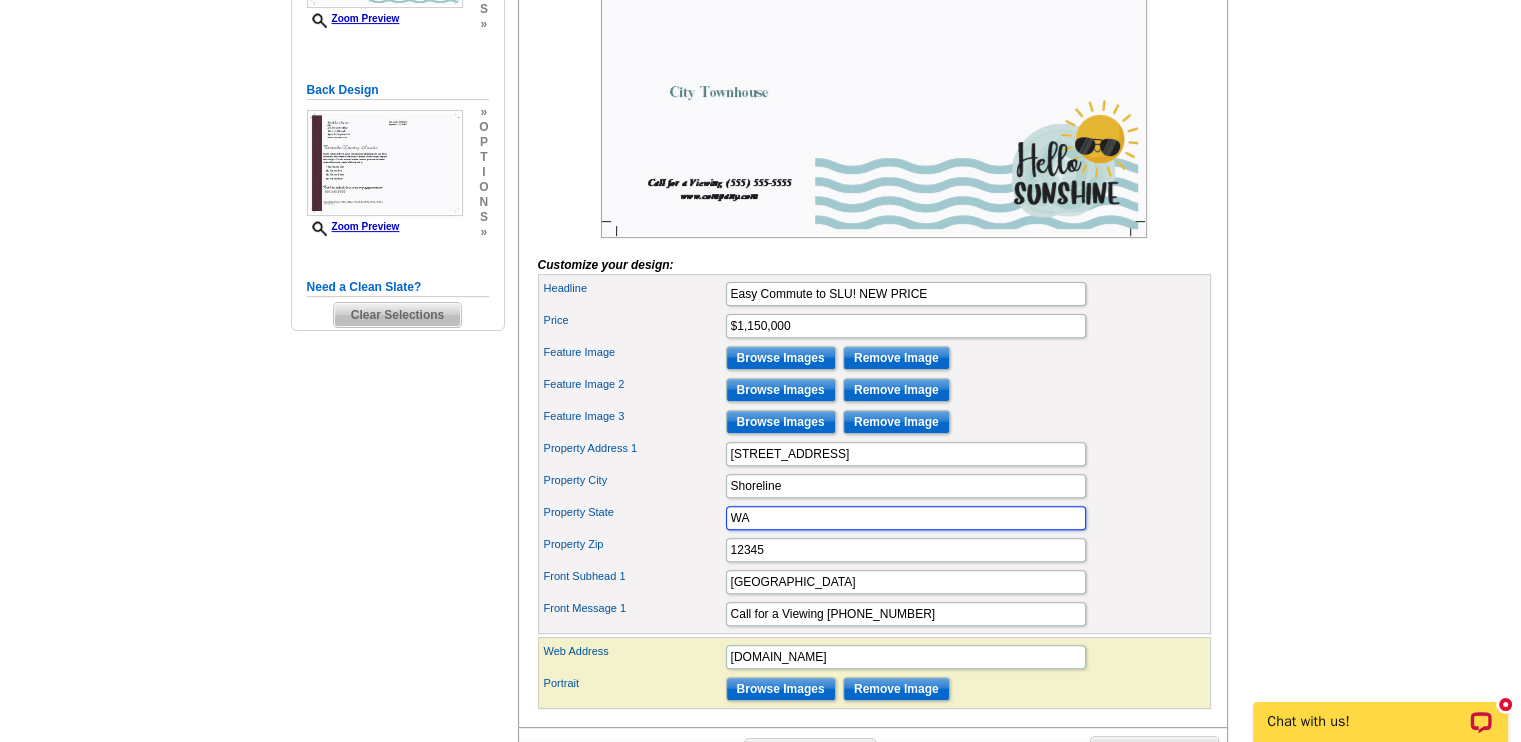 type on "WA" 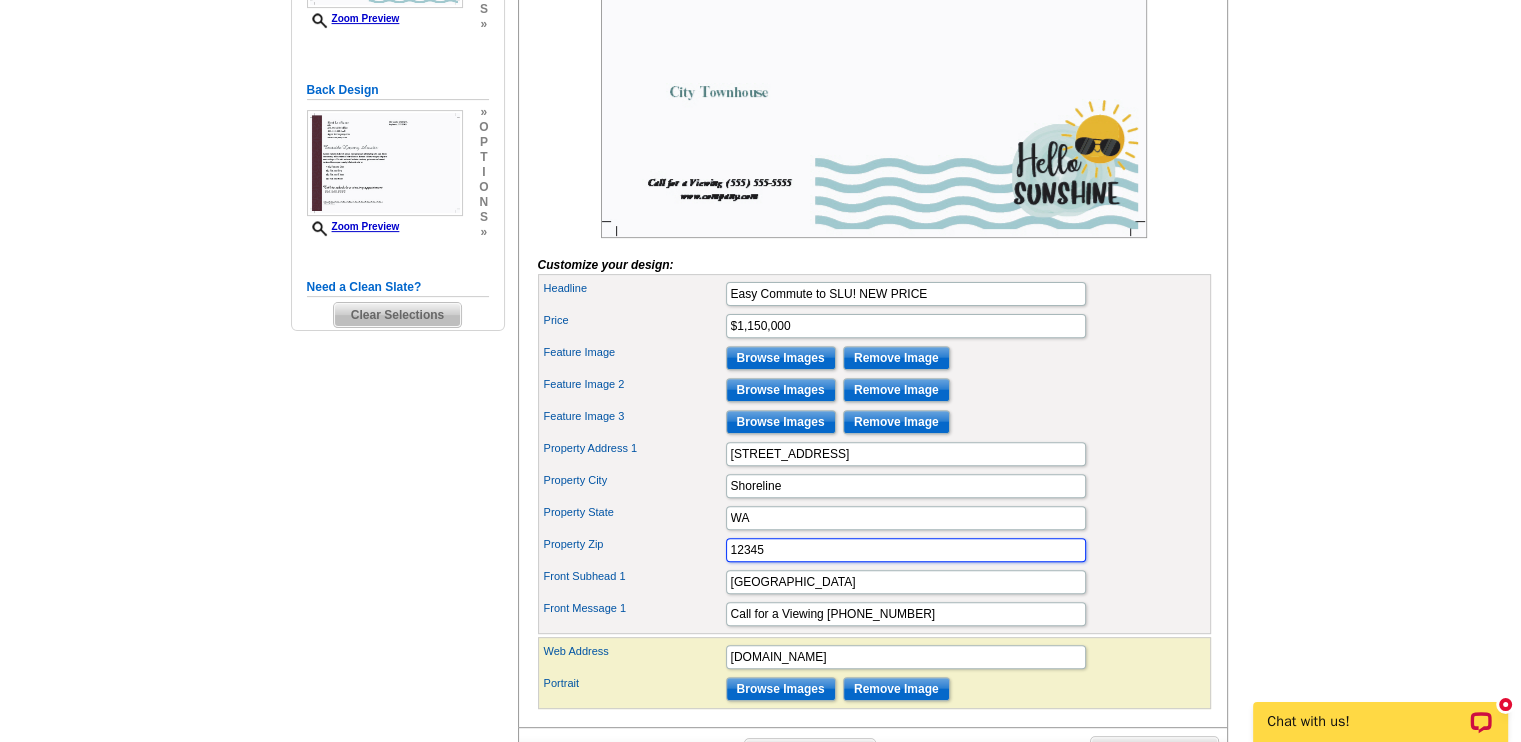 click on "12345" at bounding box center [906, 550] 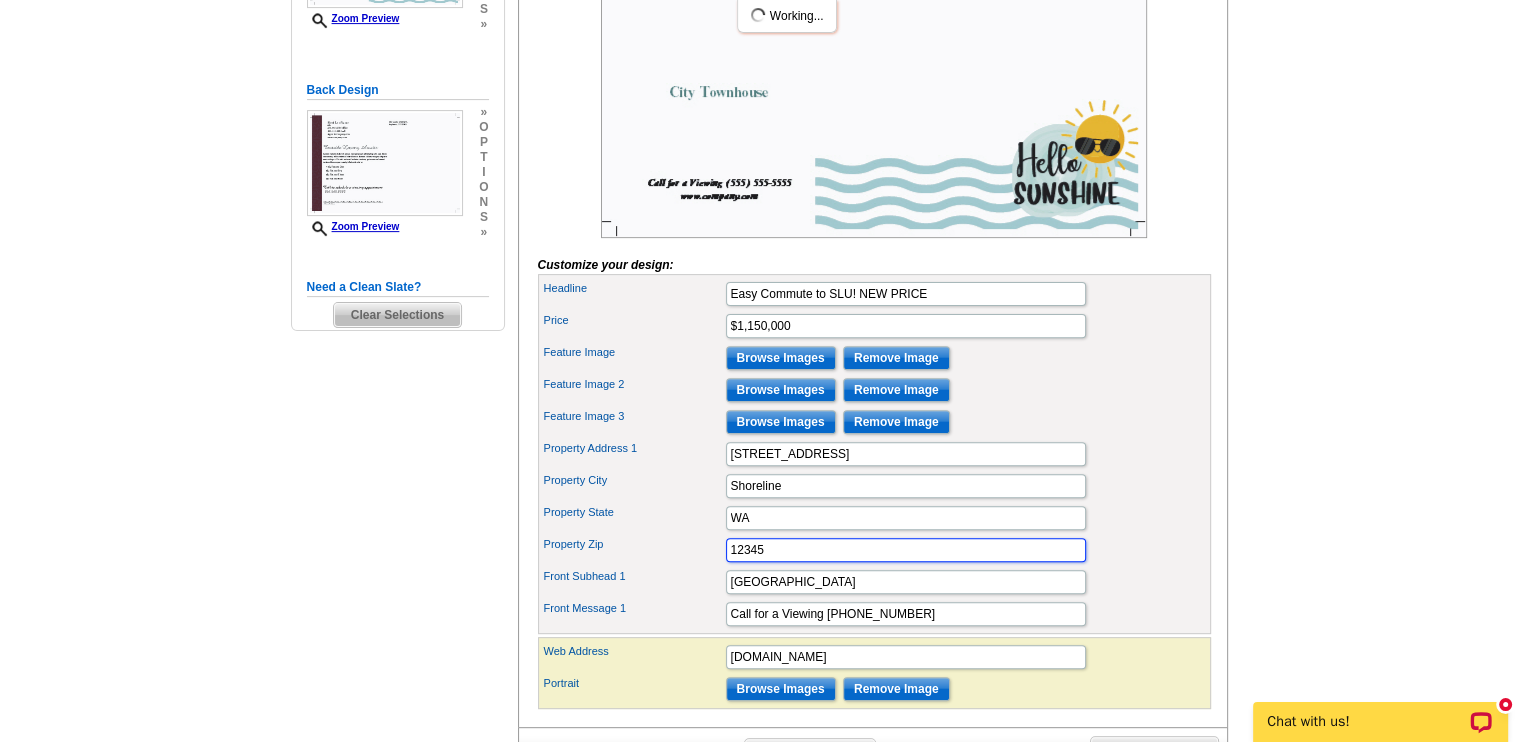 drag, startPoint x: 777, startPoint y: 584, endPoint x: 730, endPoint y: 578, distance: 47.38143 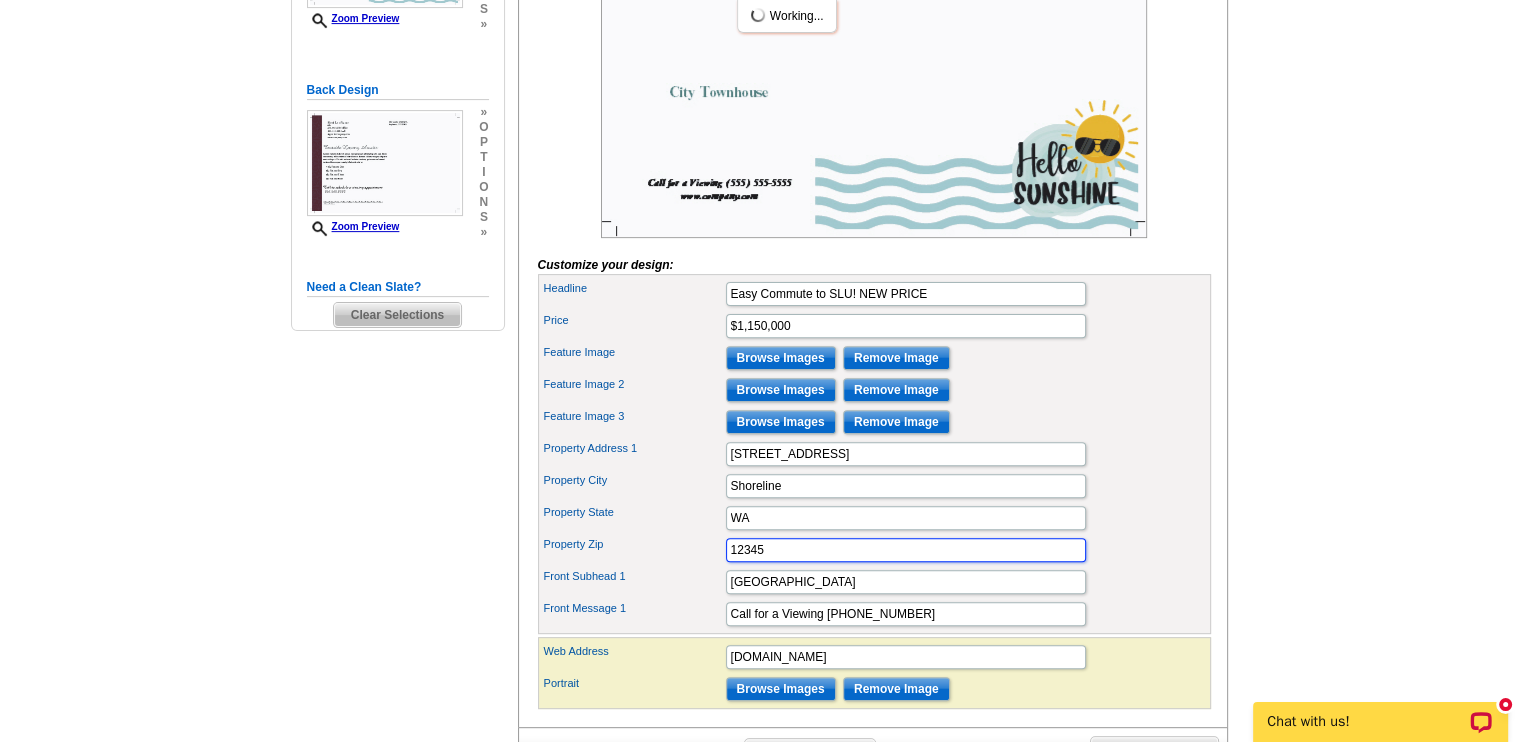 click on "12345" at bounding box center [906, 550] 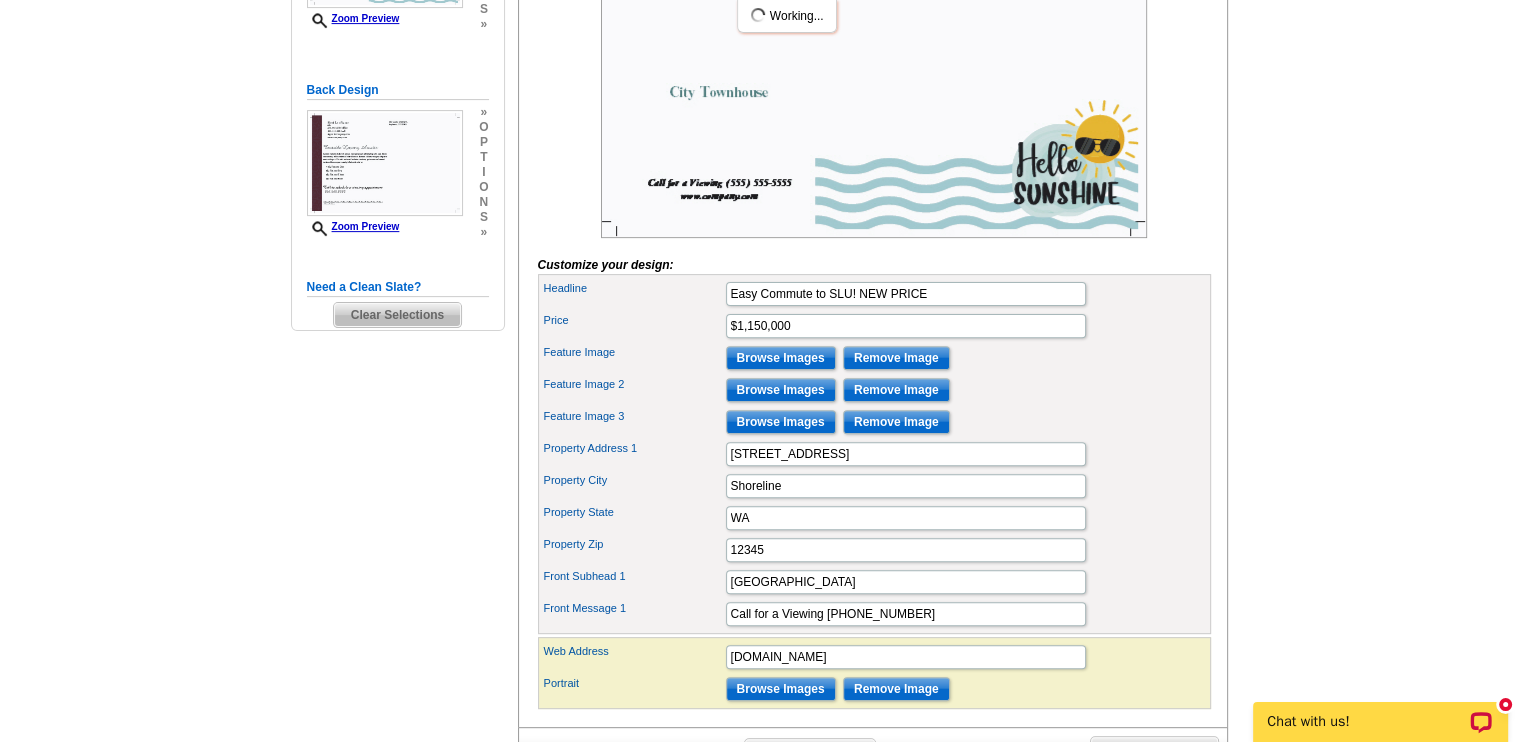 click on "Need Help? call [PHONE_NUMBER],  chat  with support, or have our designers make something custom just for you!
Got it, no need for the selection guide next time.
Show Results
Selected Design
Jumbo Postcard (5.5" x 8.5")
Design Name
Summer 3 Photo
Front Design
Zoom Preview
»
o
p
t
i
o
n
s
»
» o p" at bounding box center (760, 267) 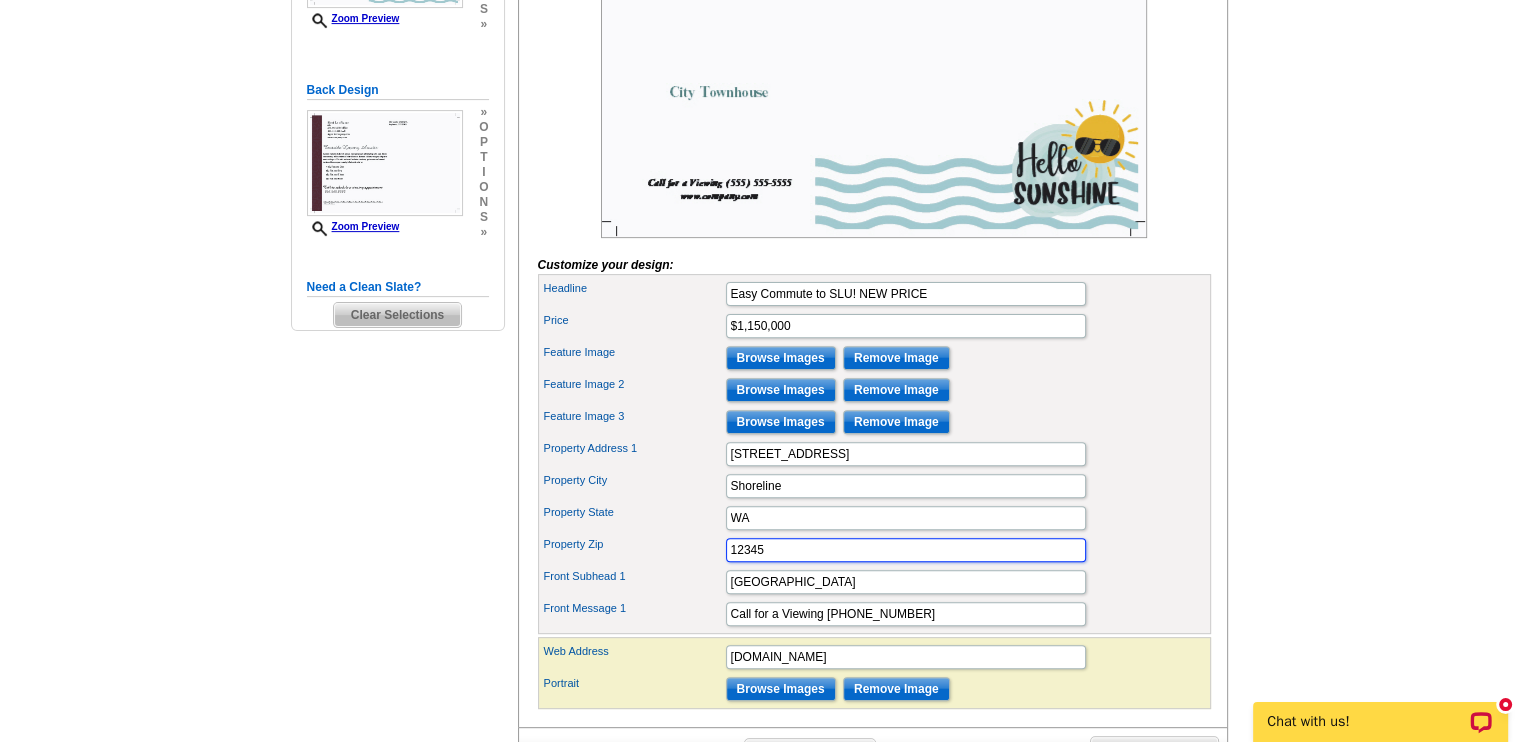 click on "12345" at bounding box center (906, 550) 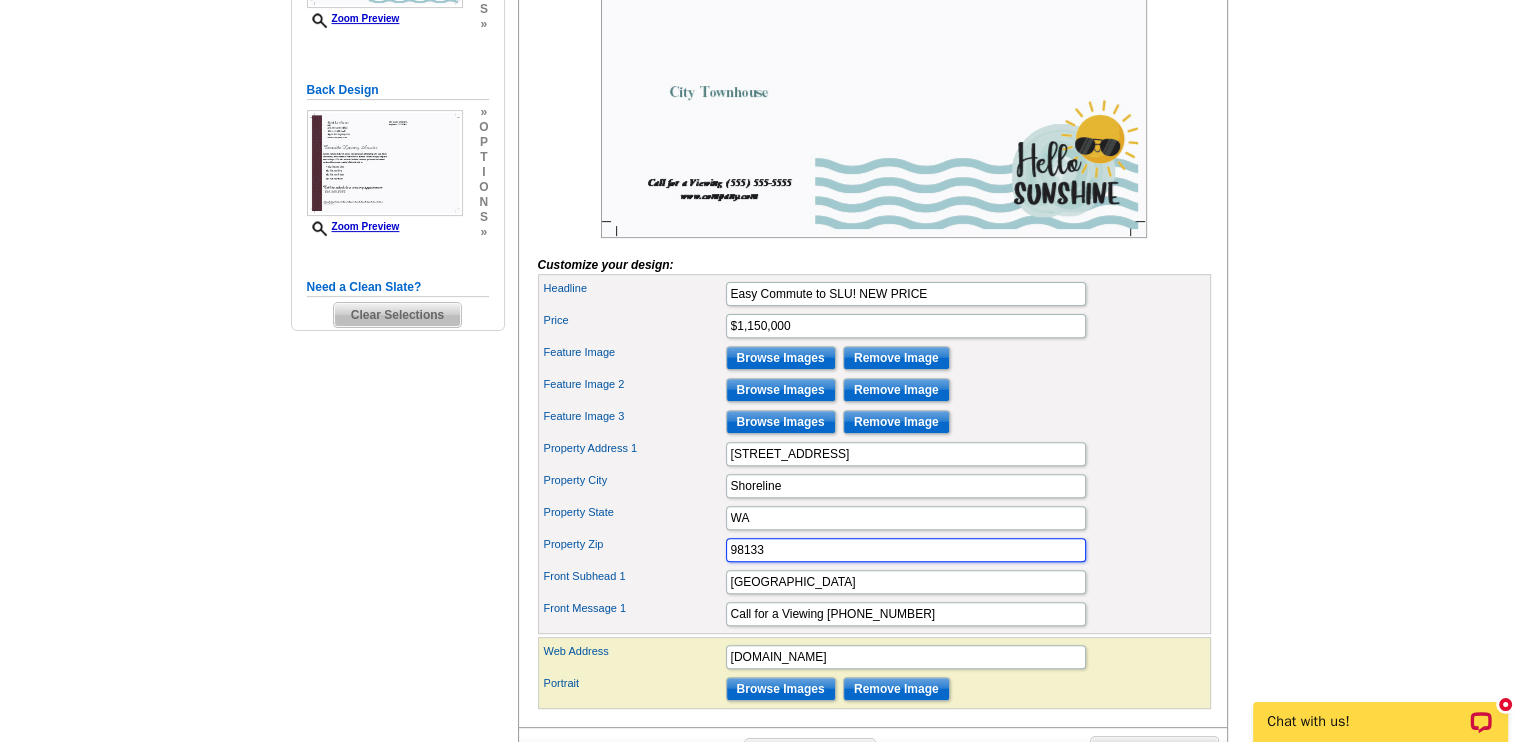 type on "98133" 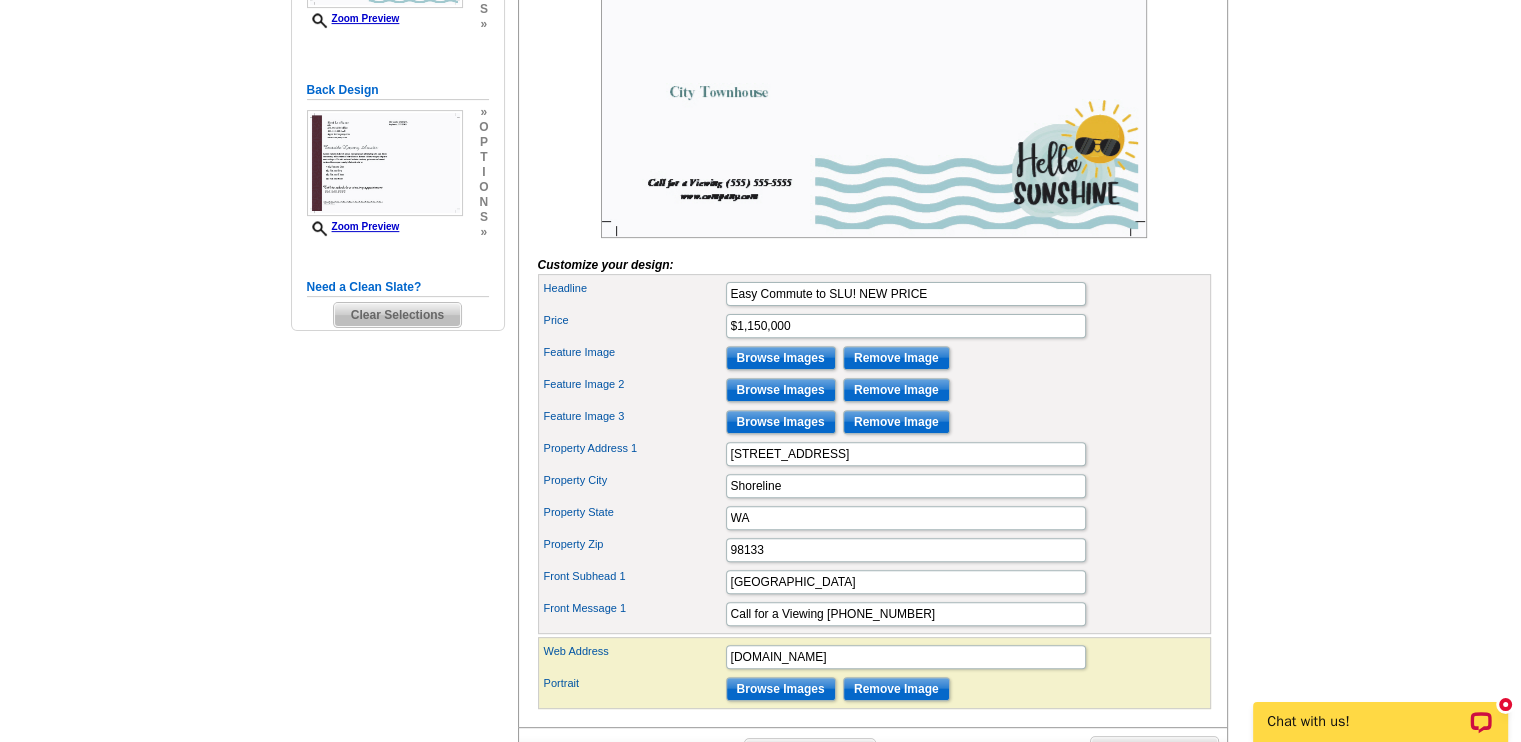 click on "Property City
Shoreline" at bounding box center (874, 486) 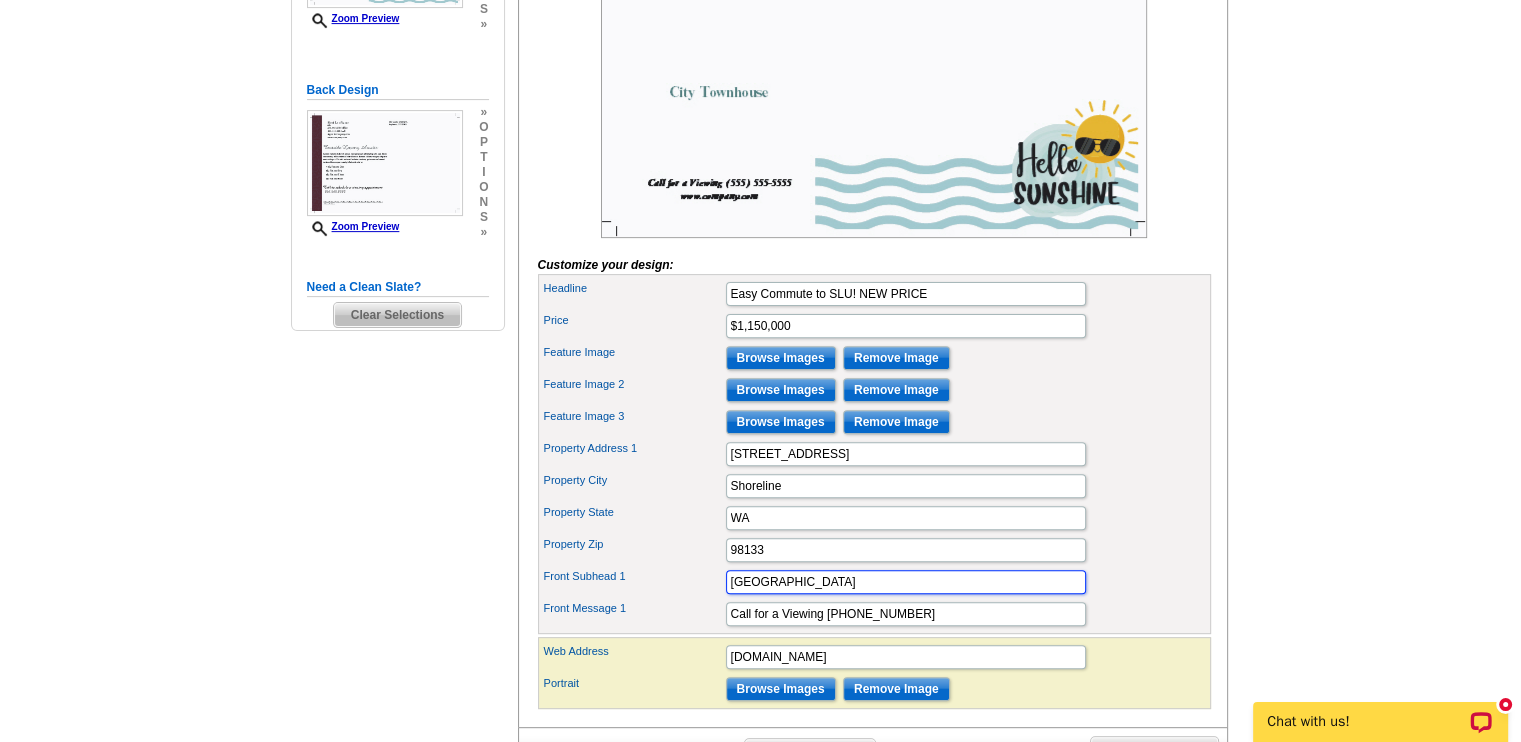 drag, startPoint x: 838, startPoint y: 608, endPoint x: 714, endPoint y: 606, distance: 124.01613 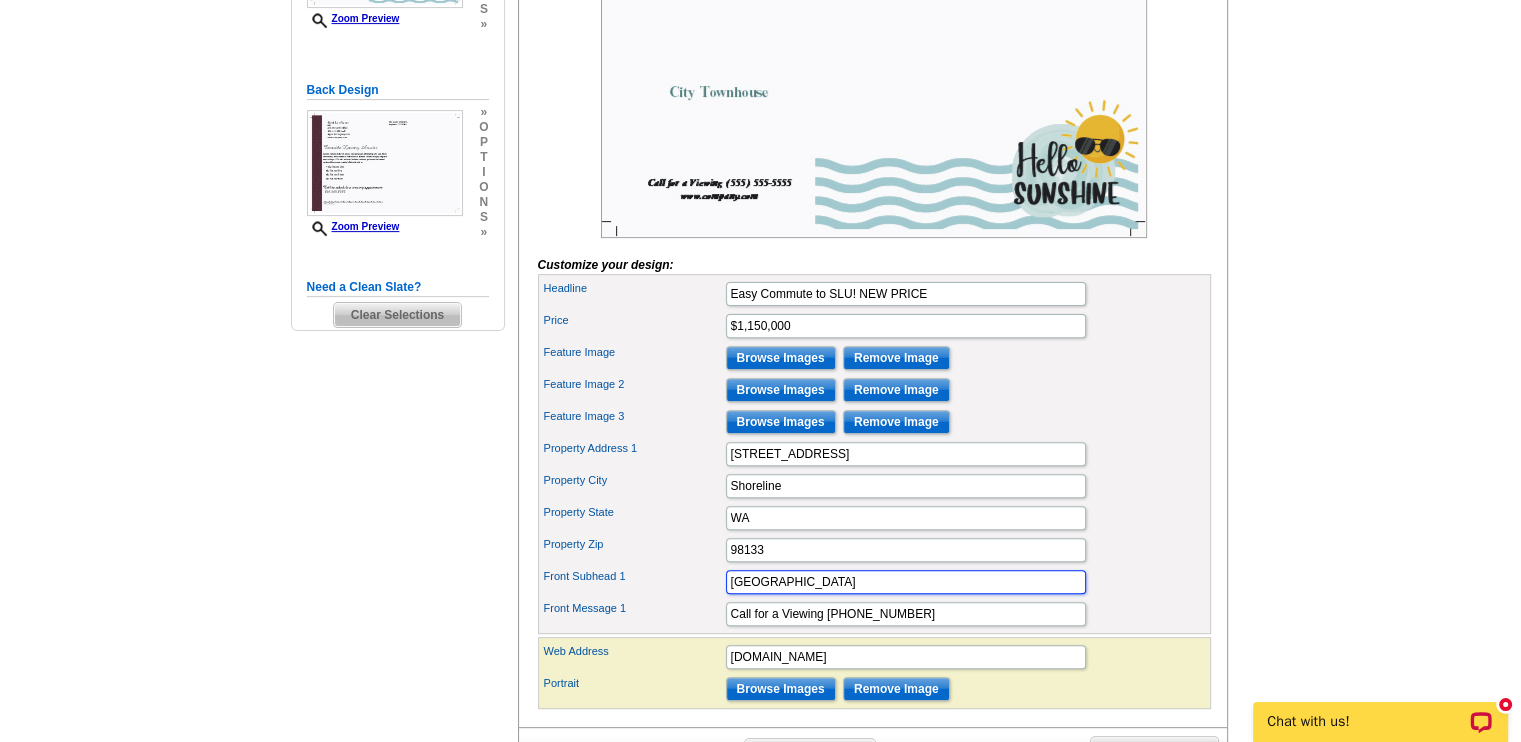 click on "Front Subhead 1
City Townhouse" at bounding box center [874, 582] 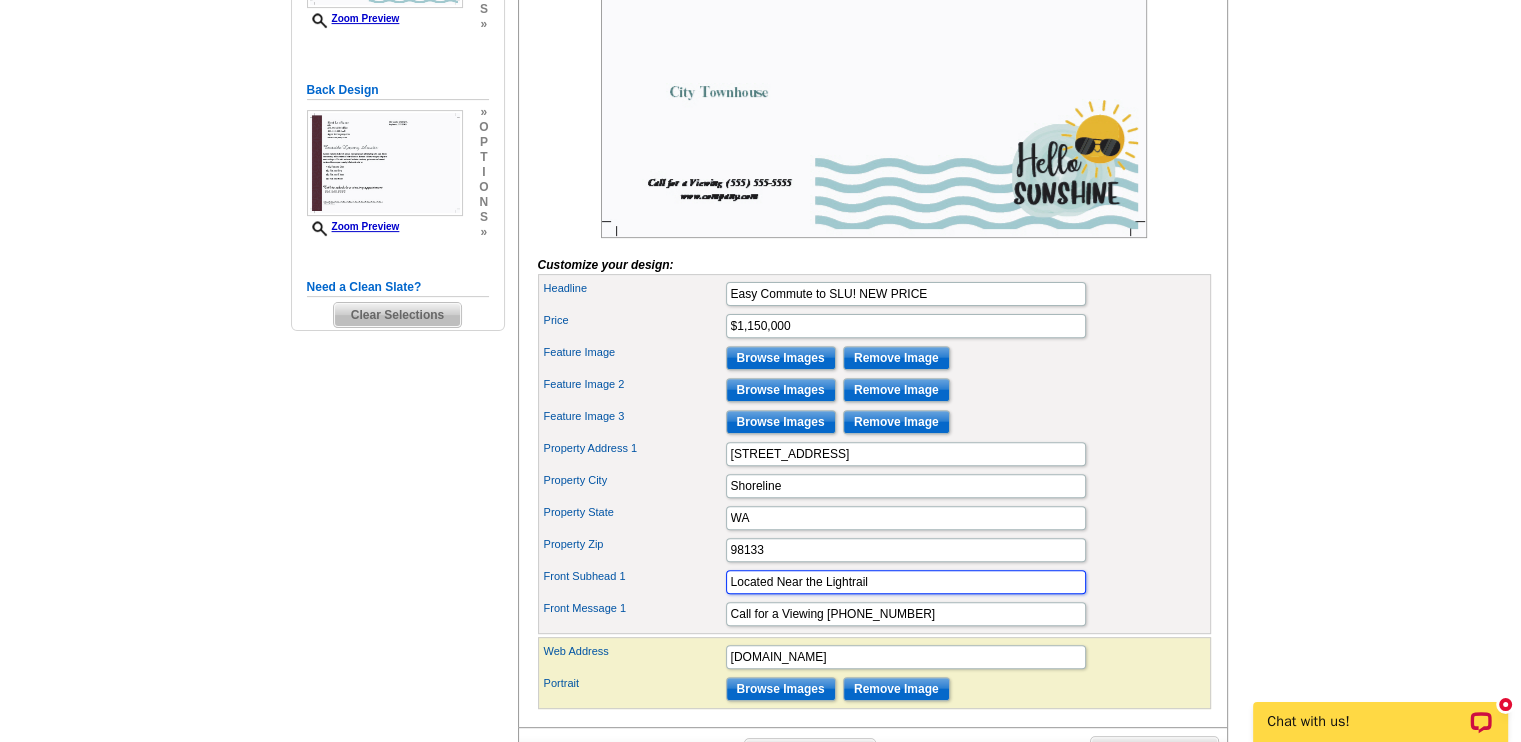 type on "Located Near the Lightrail" 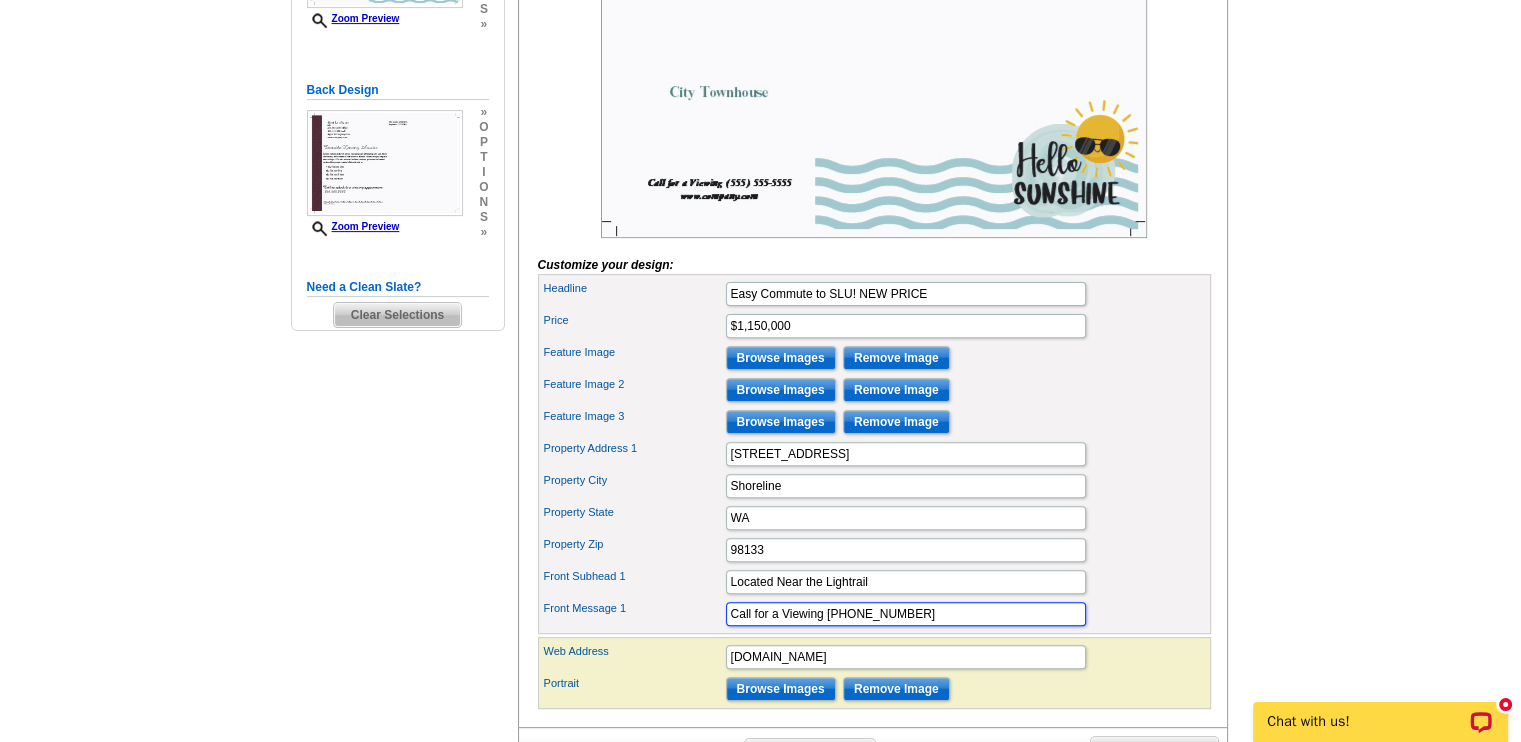 click on "Call for a Viewing (555) 555-5555" at bounding box center (906, 614) 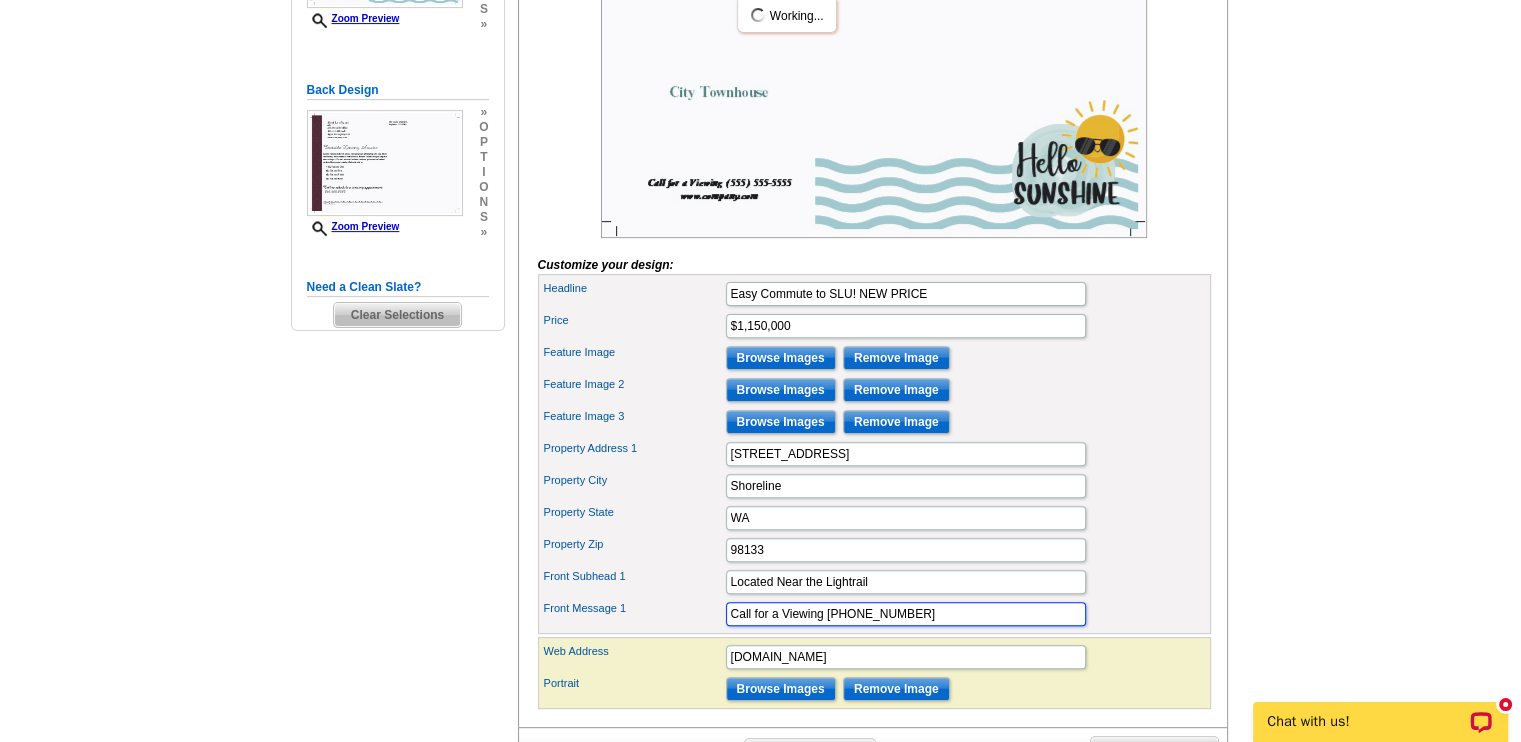 drag, startPoint x: 917, startPoint y: 641, endPoint x: 827, endPoint y: 642, distance: 90.005554 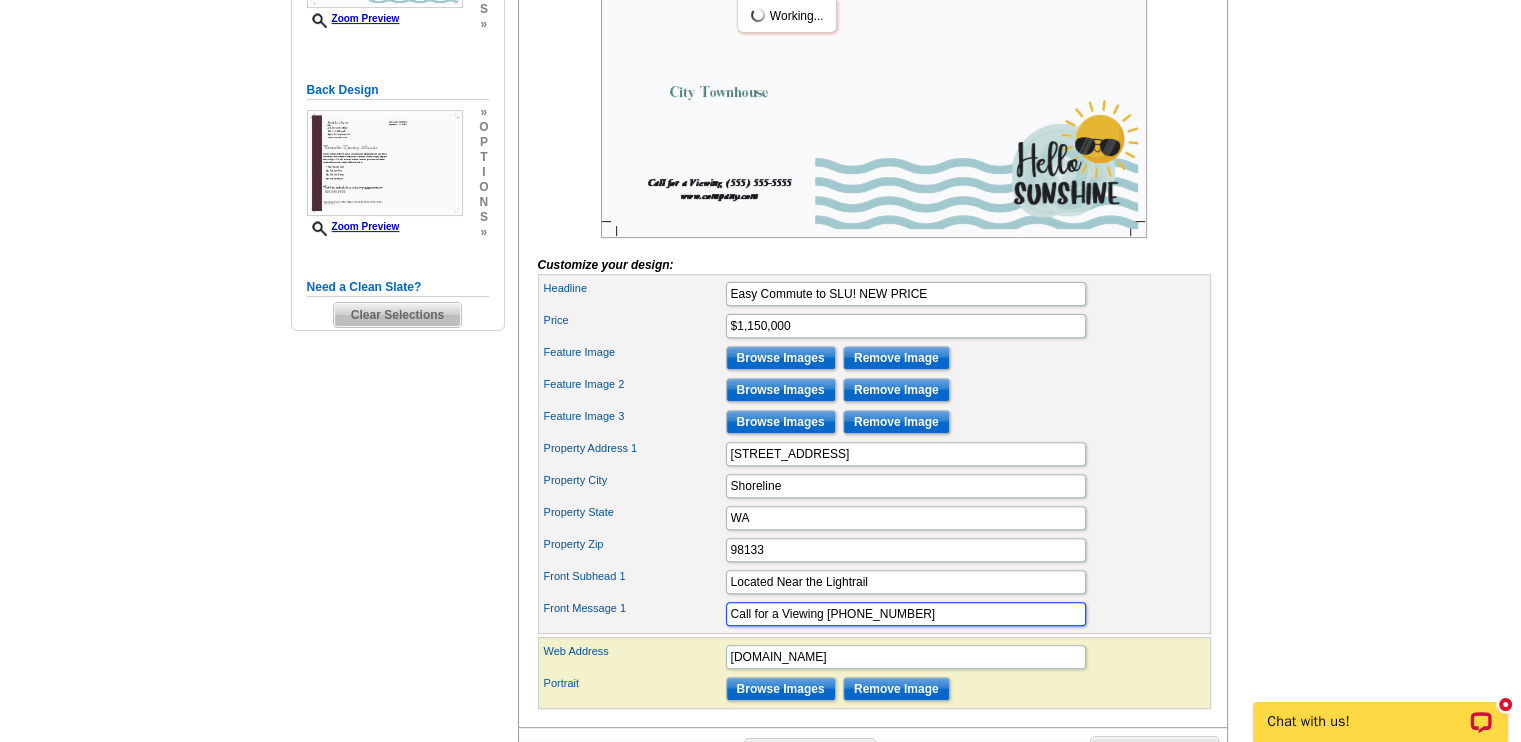 click on "Call for a Viewing (555) 555-5555" at bounding box center [906, 614] 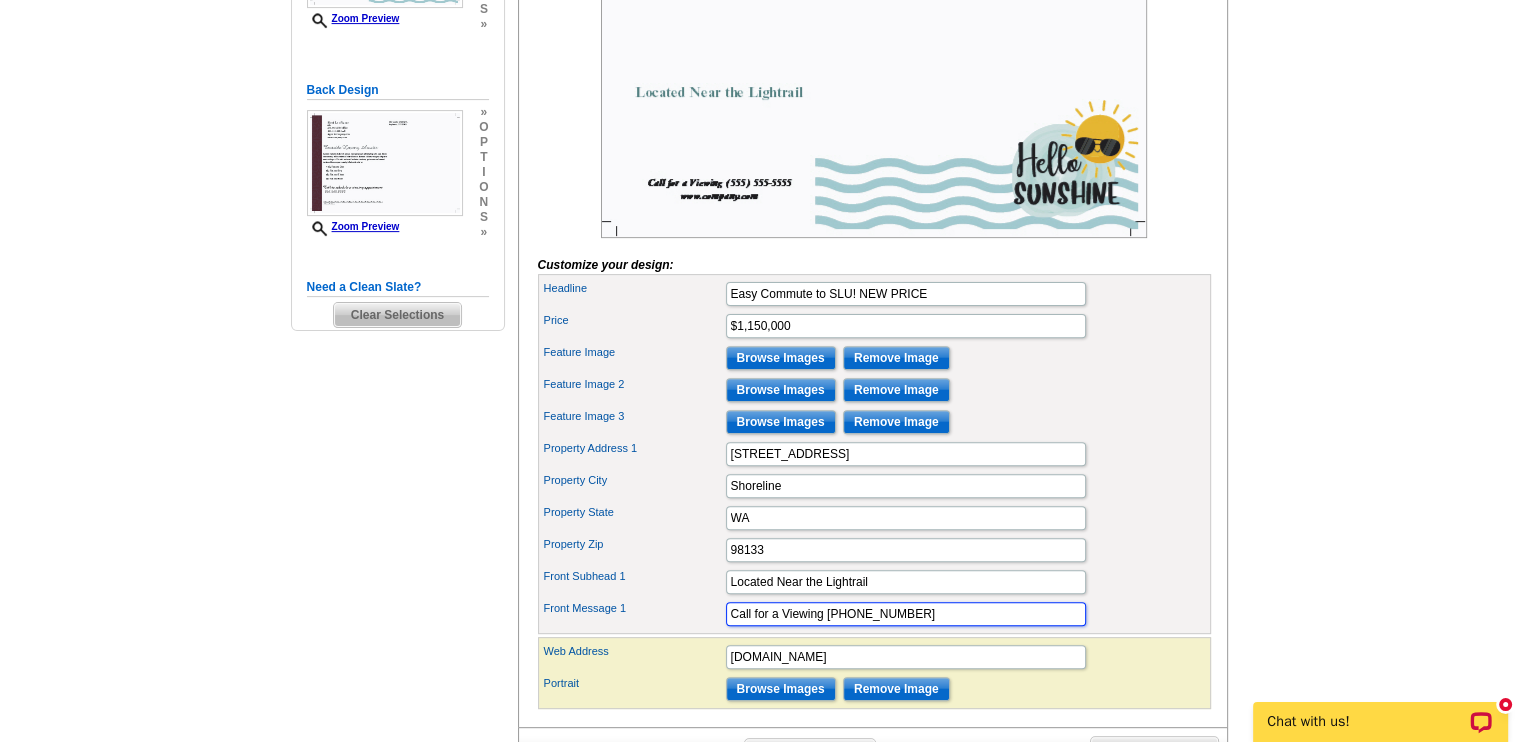 click on "Call for a Viewing (555) 555-5555" at bounding box center (906, 614) 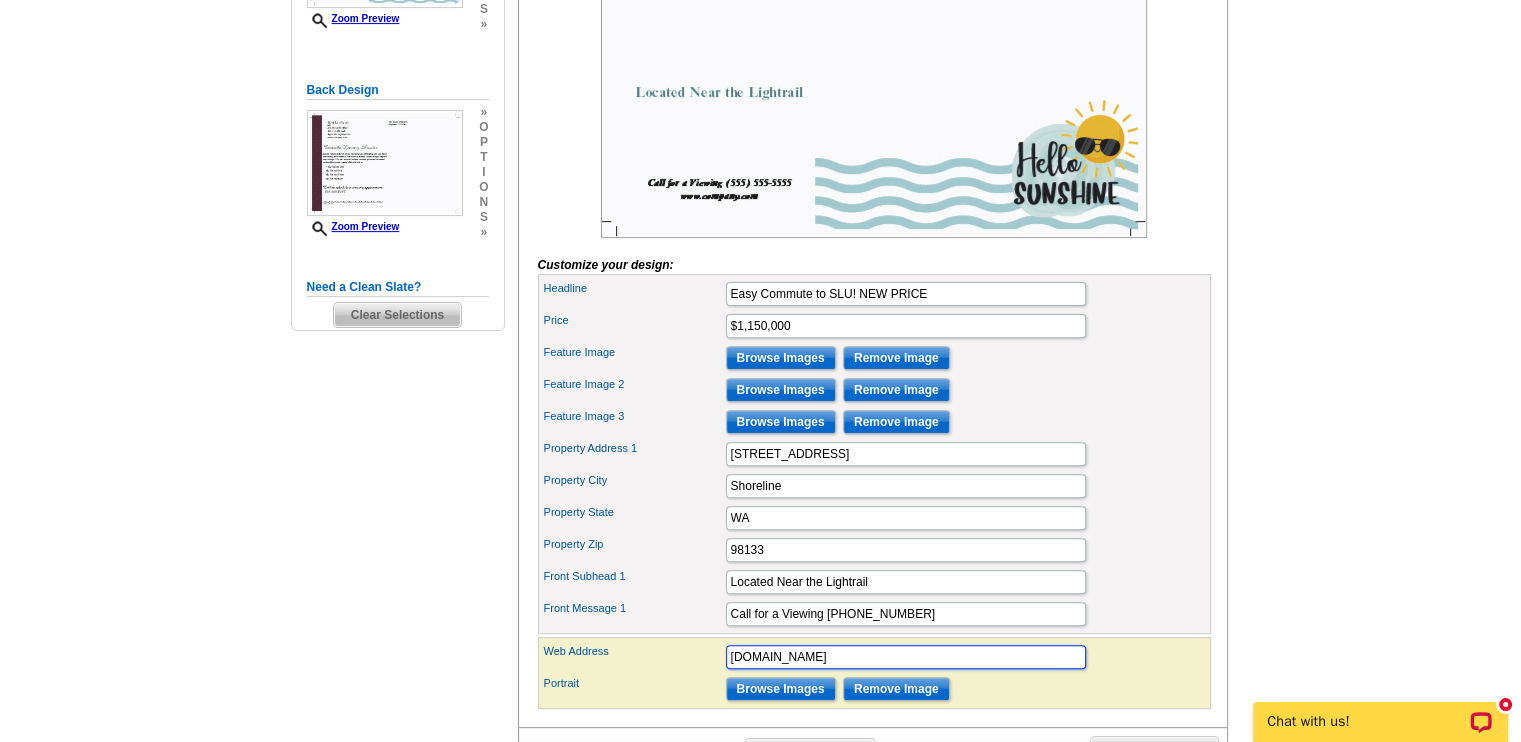 click on "www.company.com" at bounding box center (906, 657) 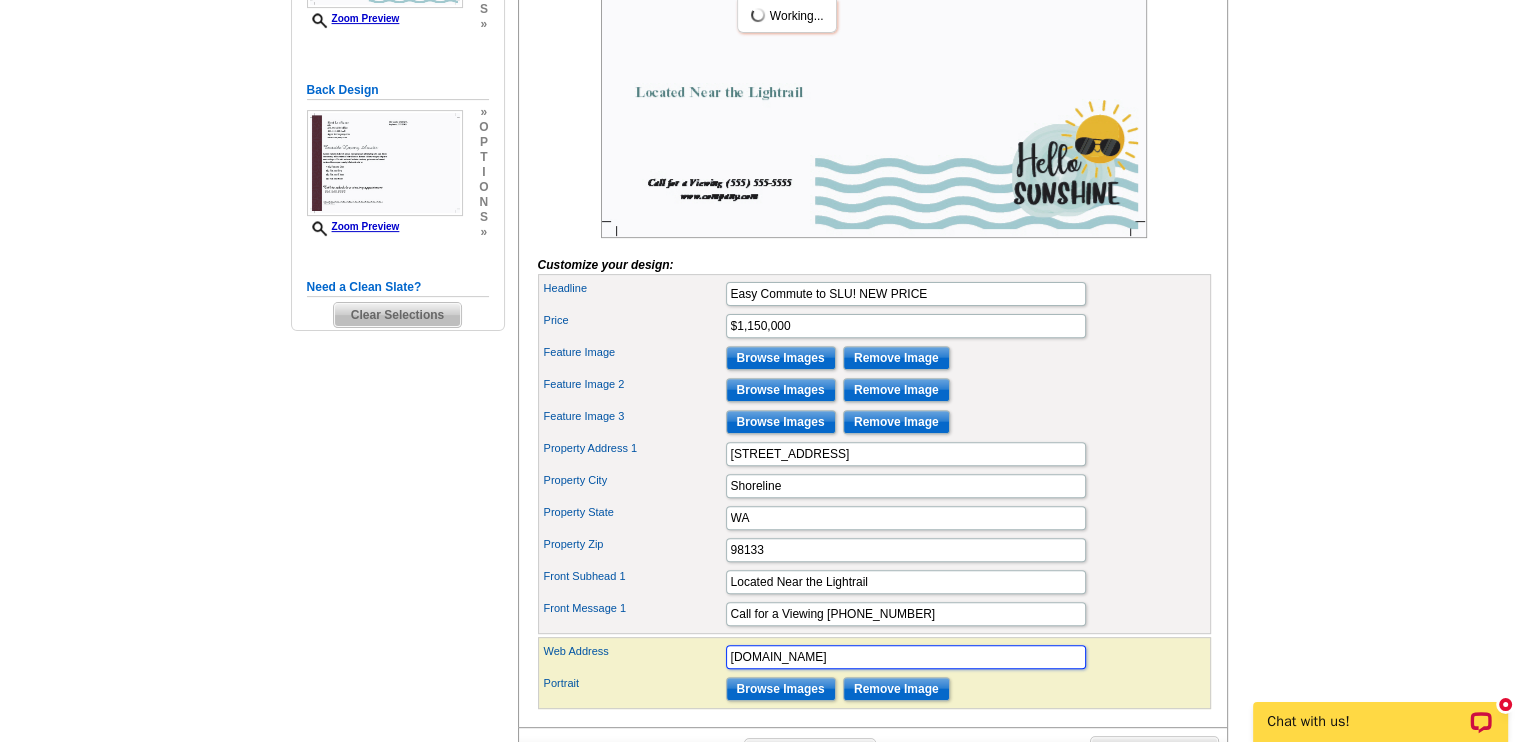 drag, startPoint x: 894, startPoint y: 683, endPoint x: 760, endPoint y: 677, distance: 134.13426 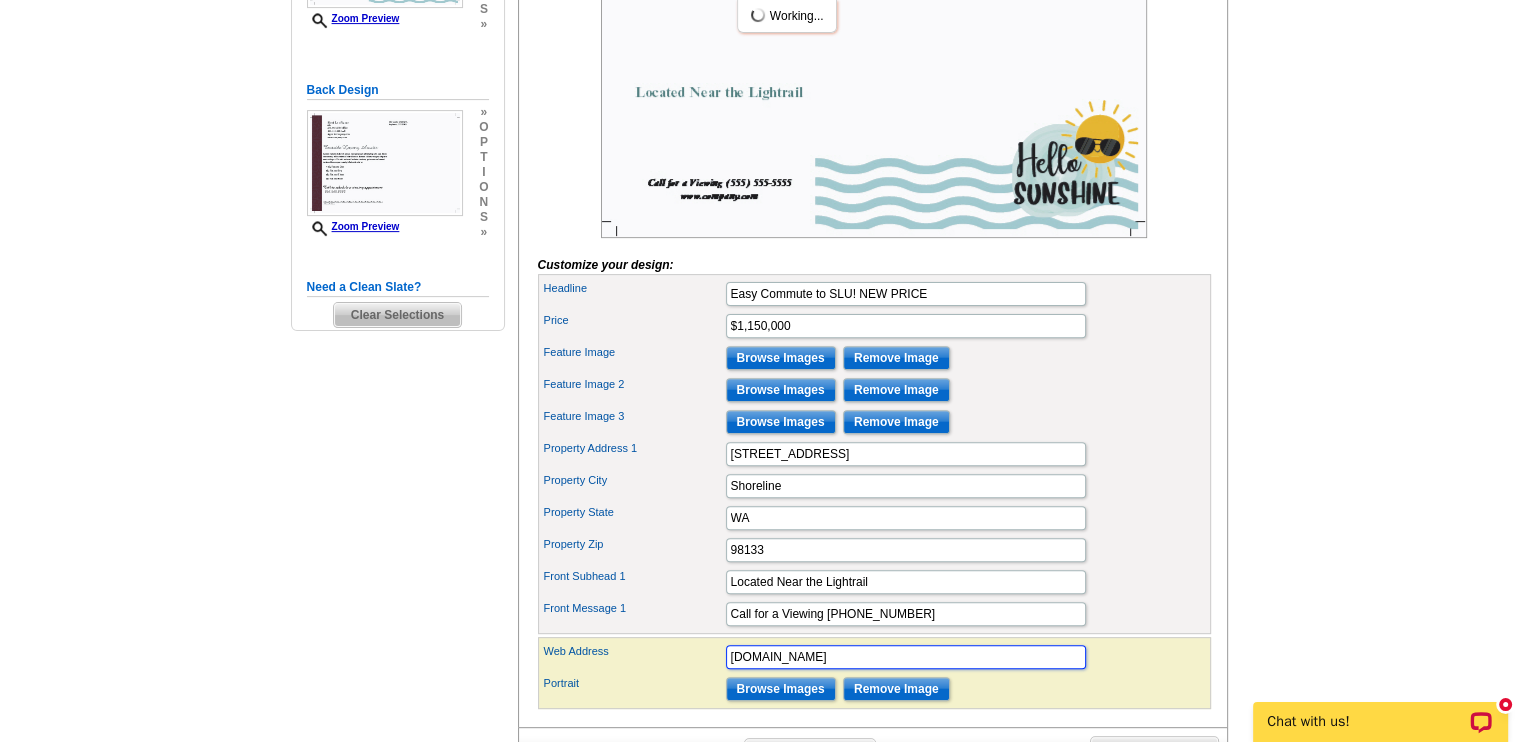 click on "www.company.com" at bounding box center (906, 657) 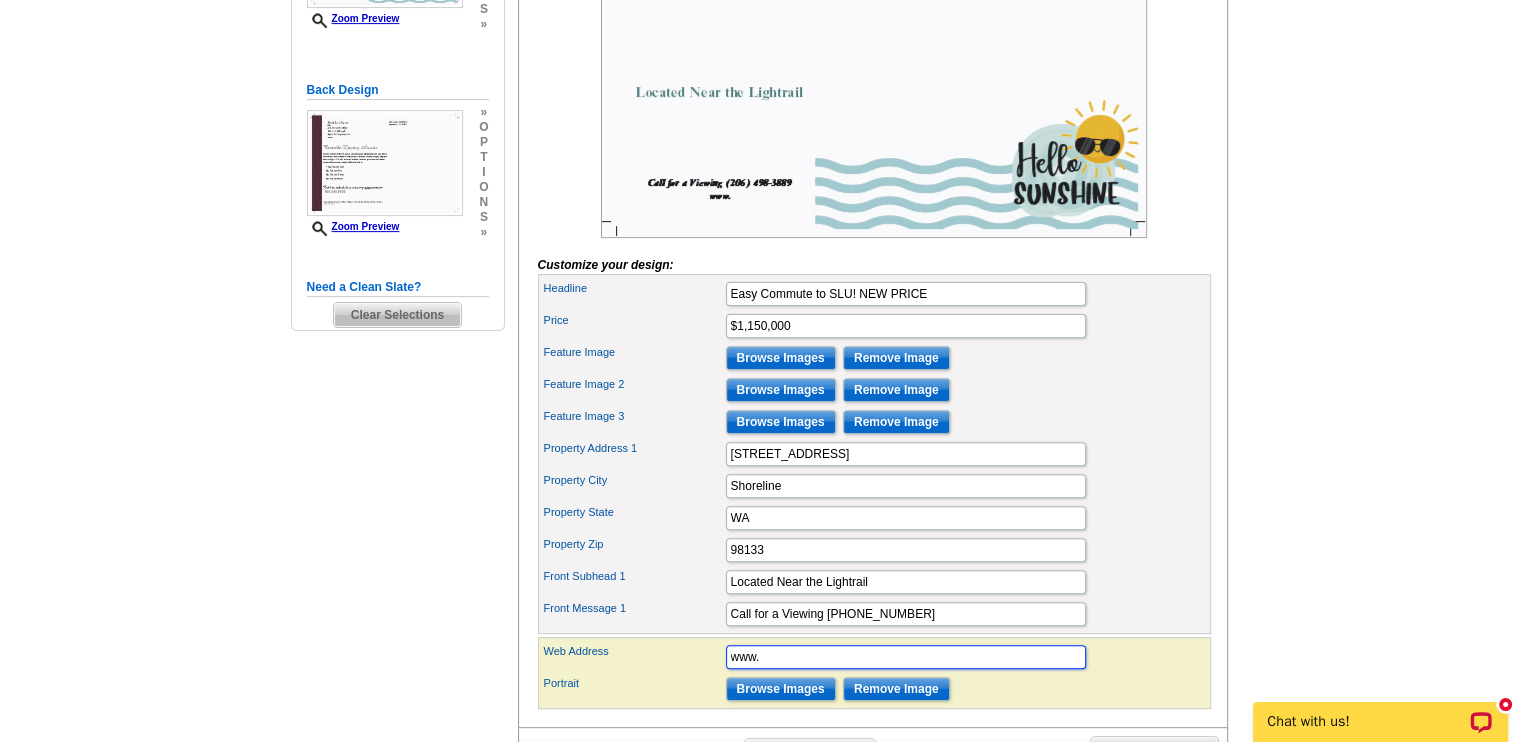 drag, startPoint x: 792, startPoint y: 682, endPoint x: 712, endPoint y: 675, distance: 80.305664 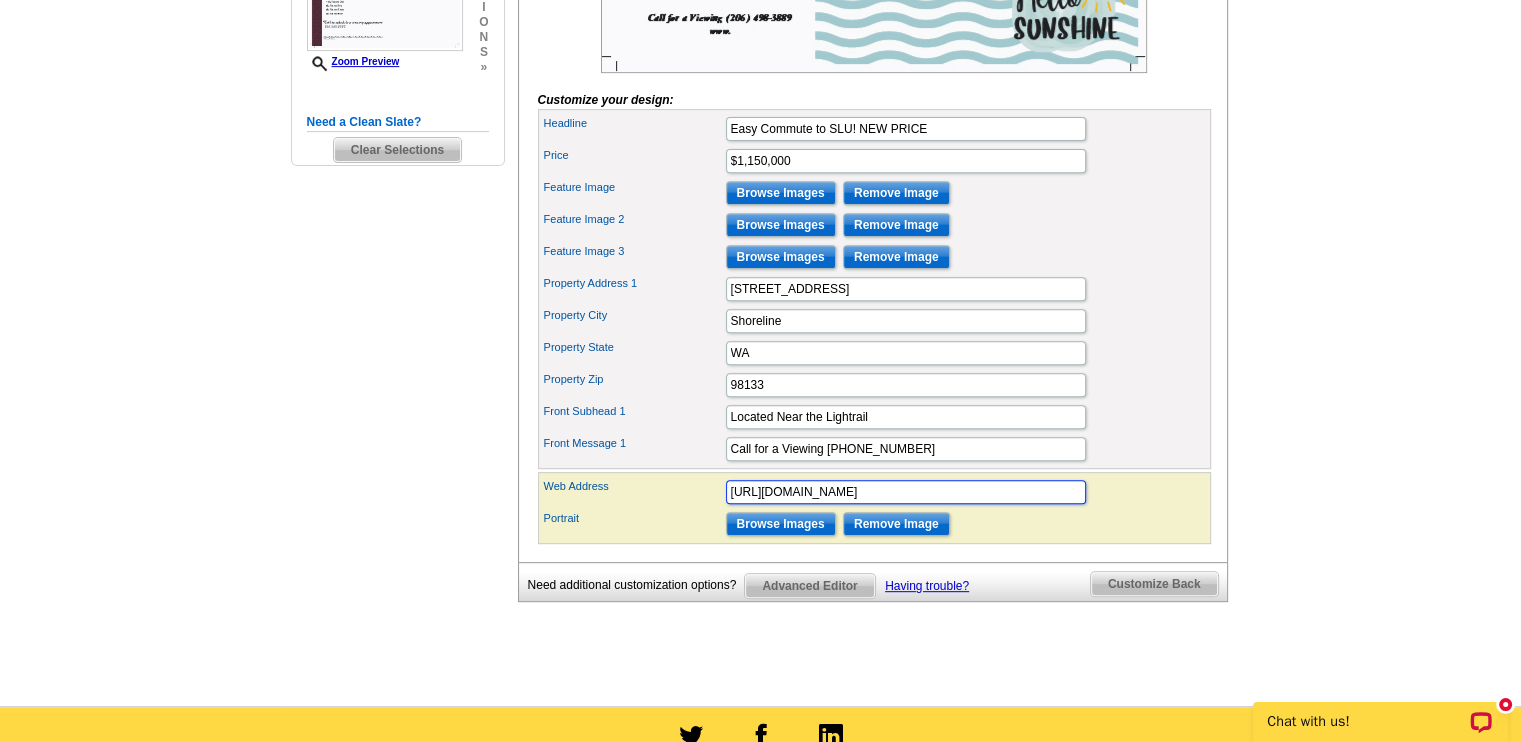scroll, scrollTop: 800, scrollLeft: 0, axis: vertical 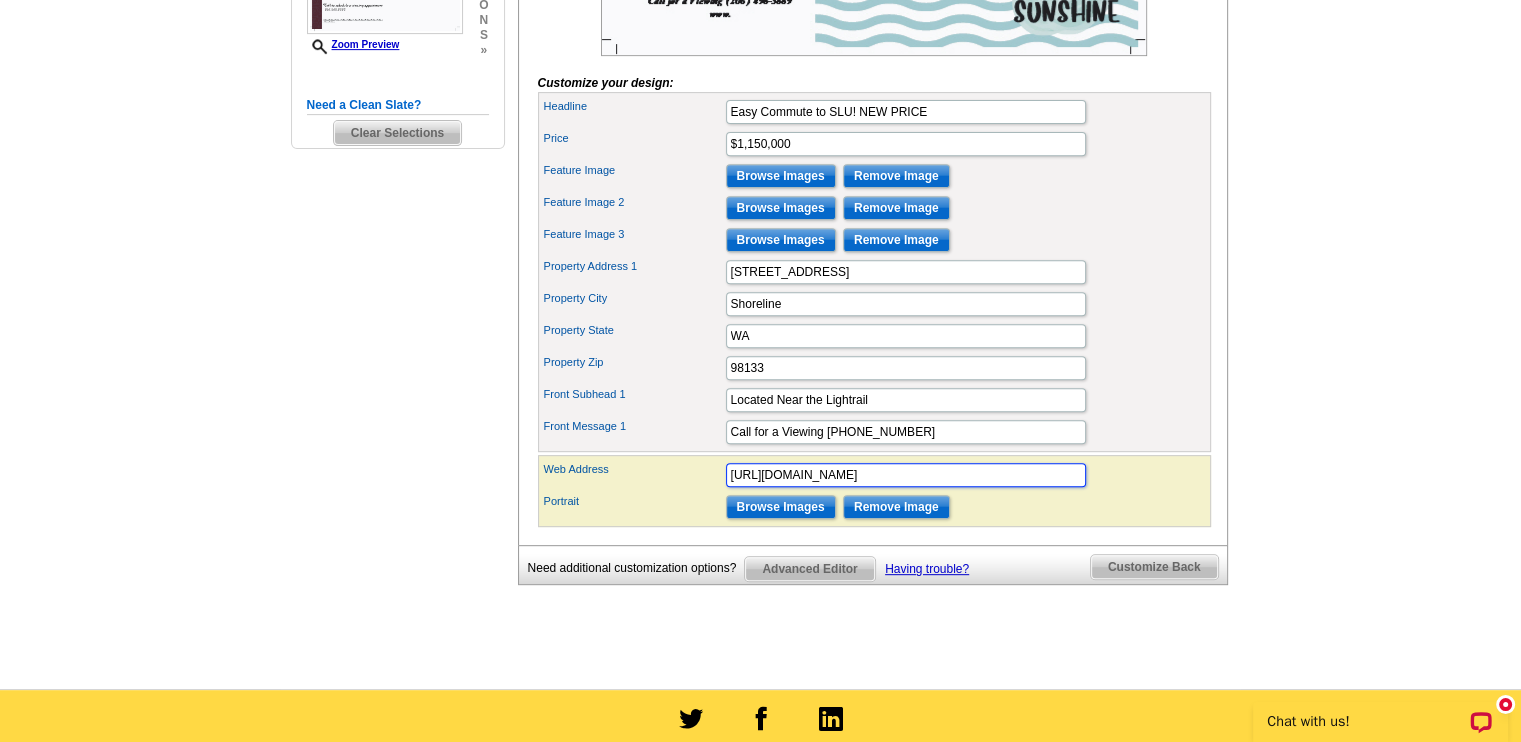 type on "https://claudiakuniholm.bhhsnw.com/" 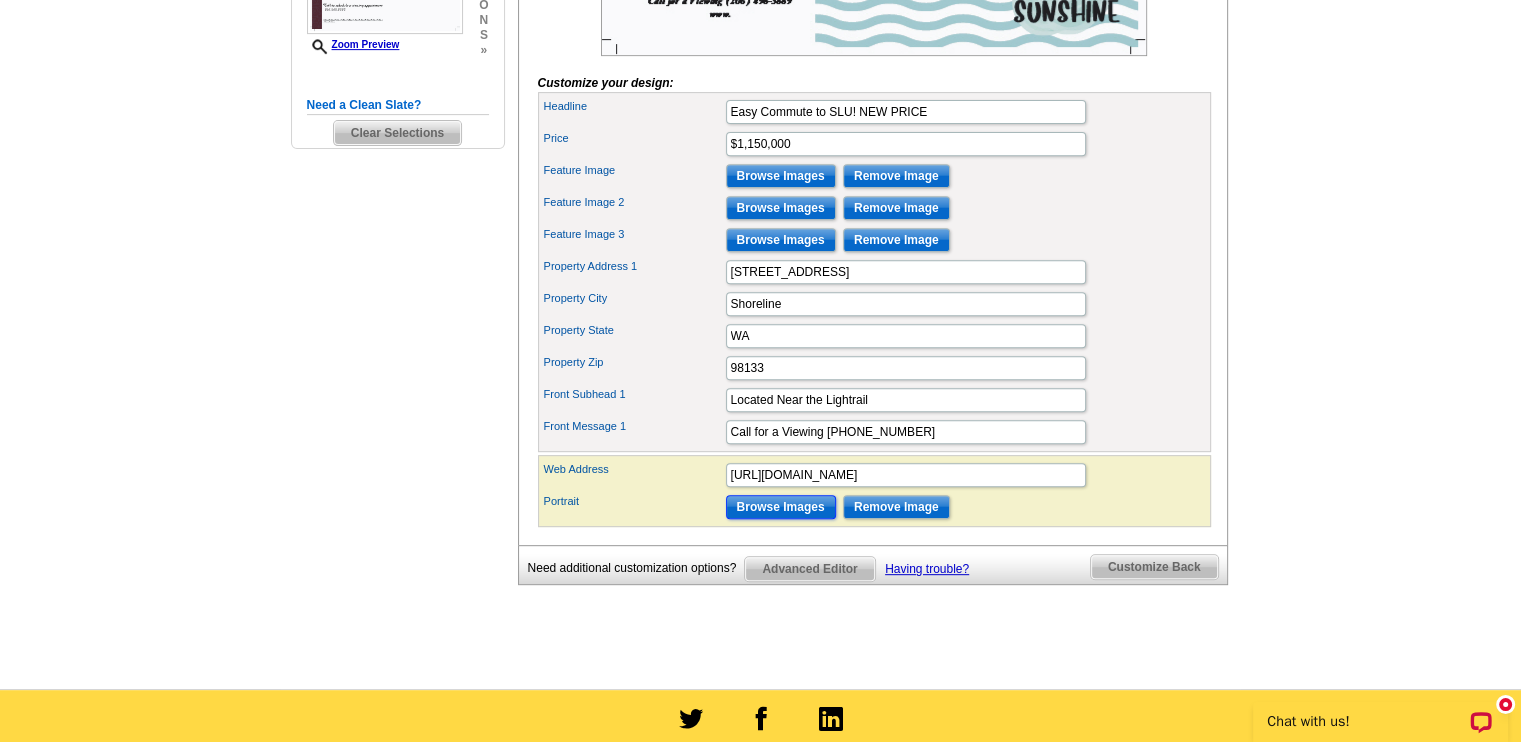 click on "Browse Images" at bounding box center (781, 507) 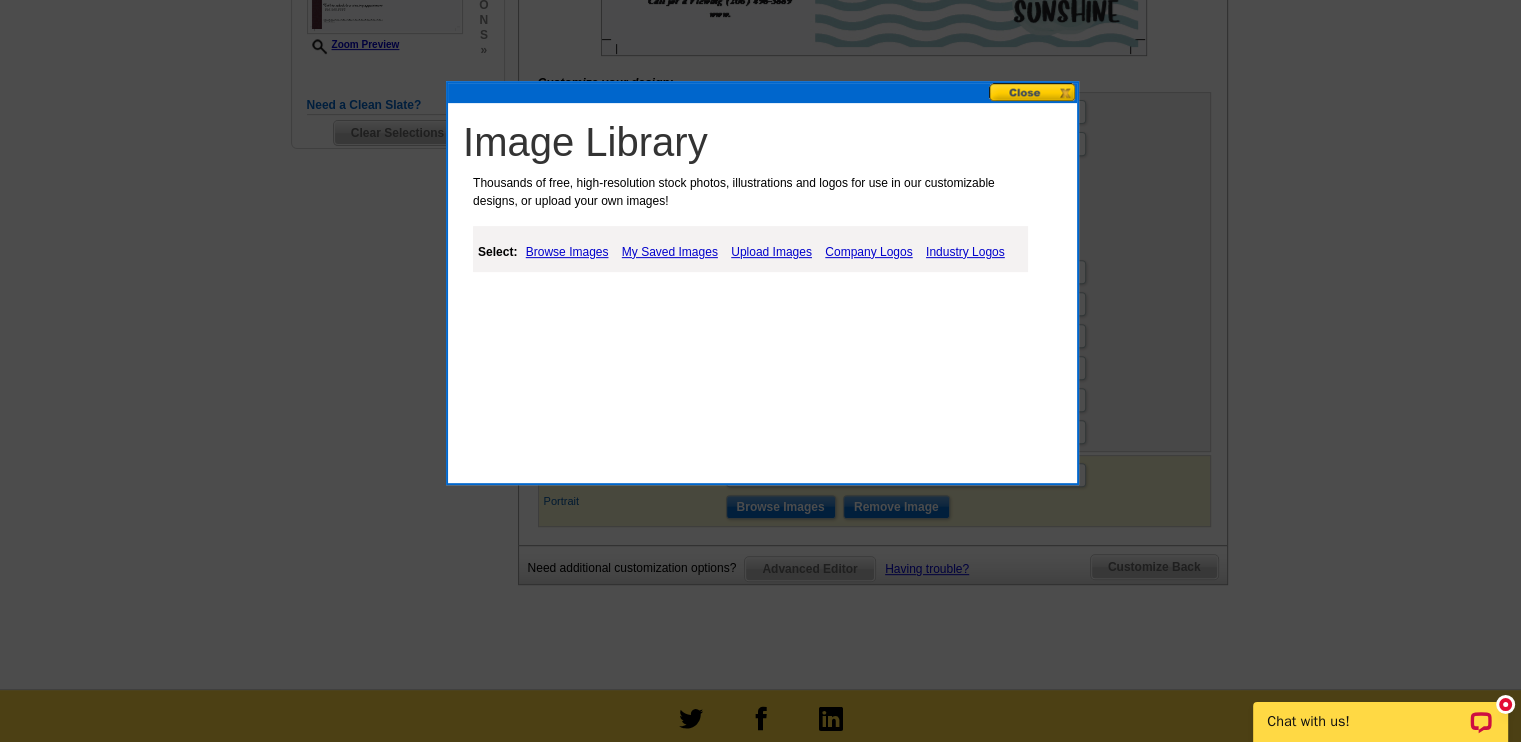 click on "Upload Images" at bounding box center (771, 252) 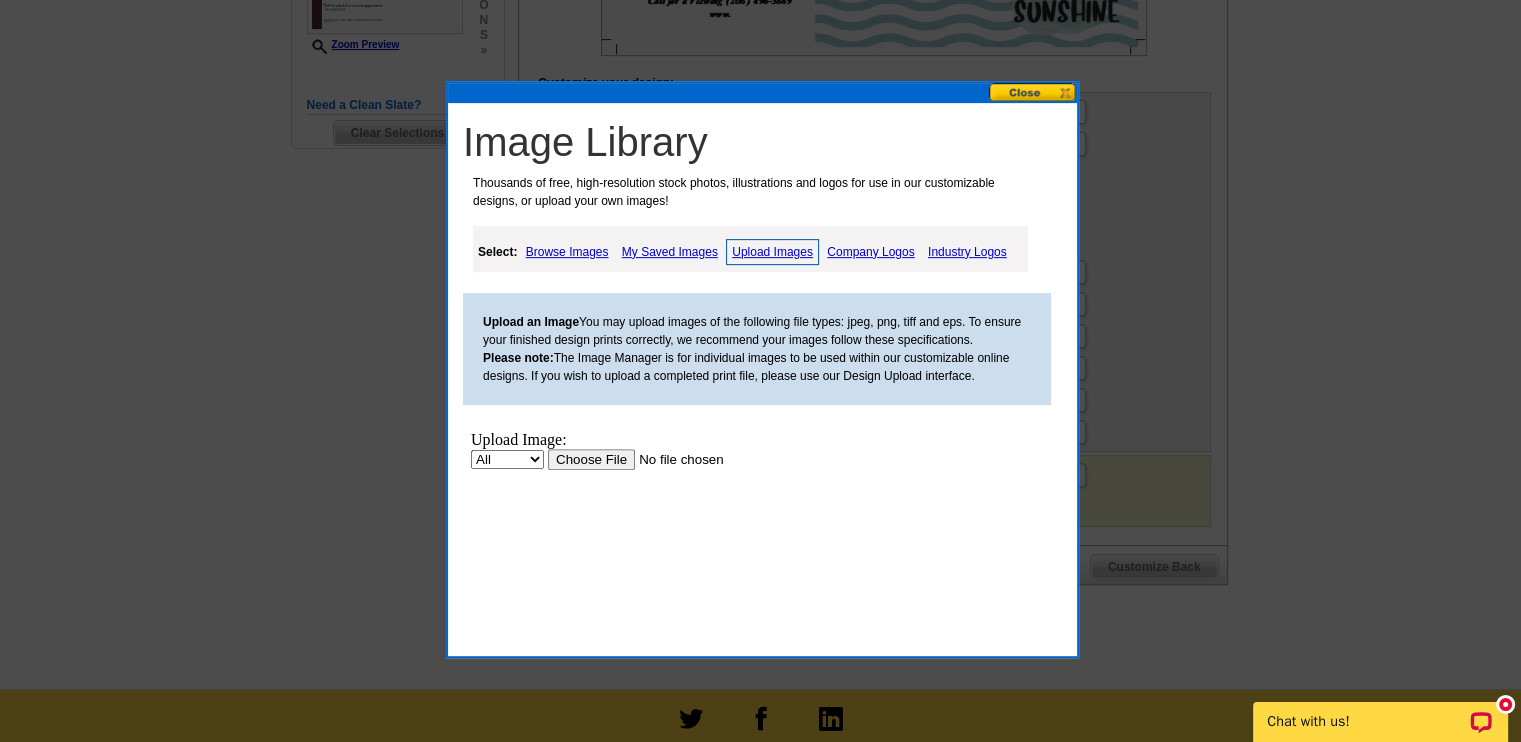 scroll, scrollTop: 0, scrollLeft: 0, axis: both 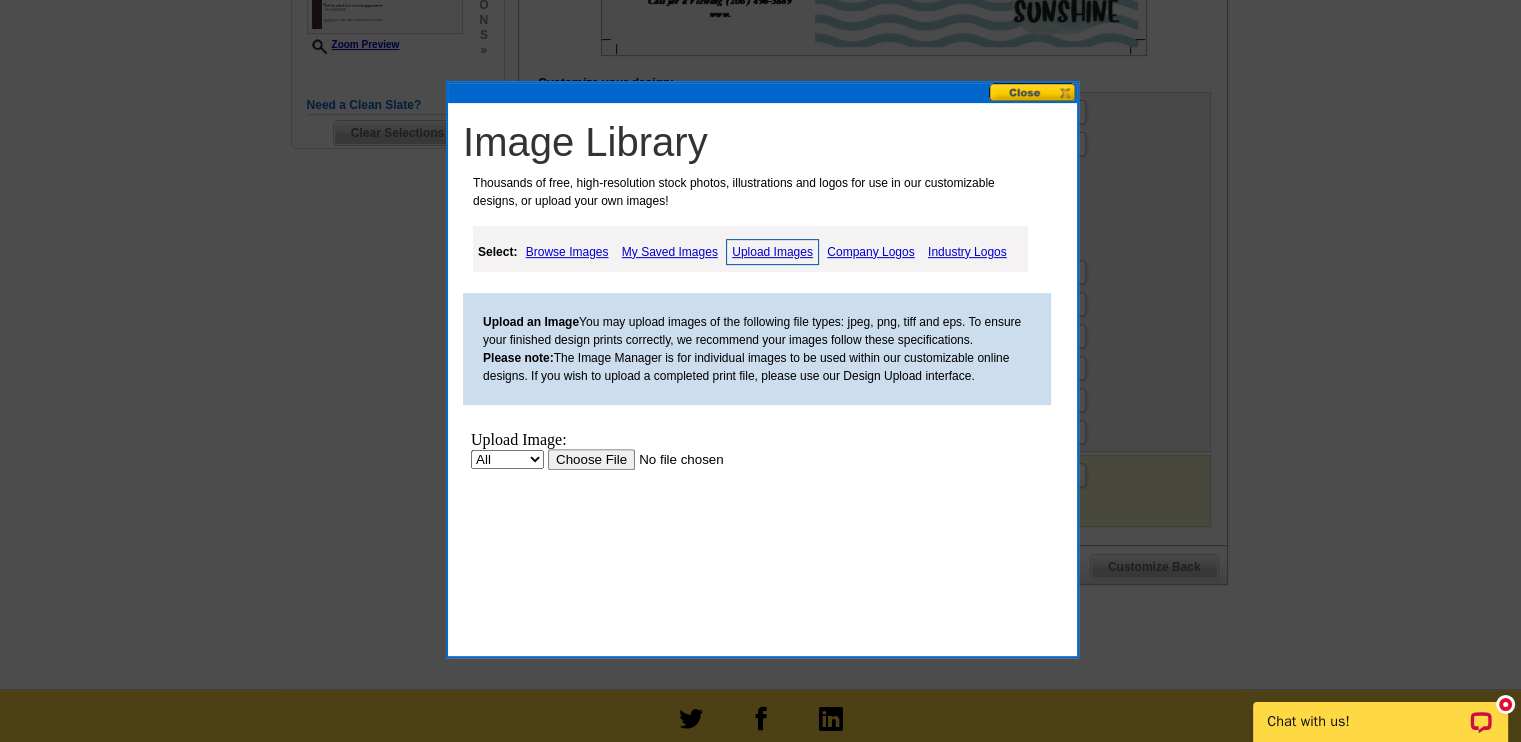 click at bounding box center (674, 458) 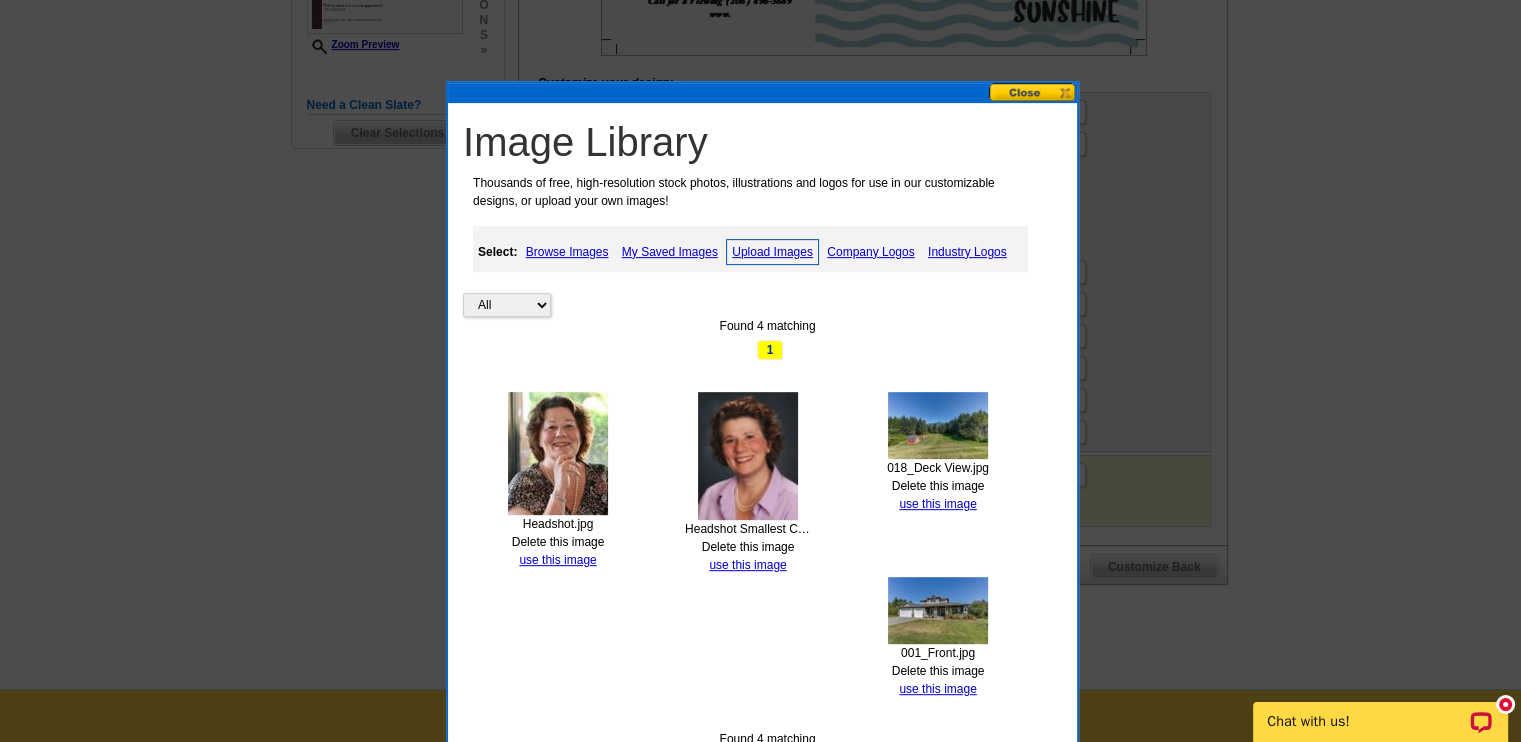 click at bounding box center [558, 453] 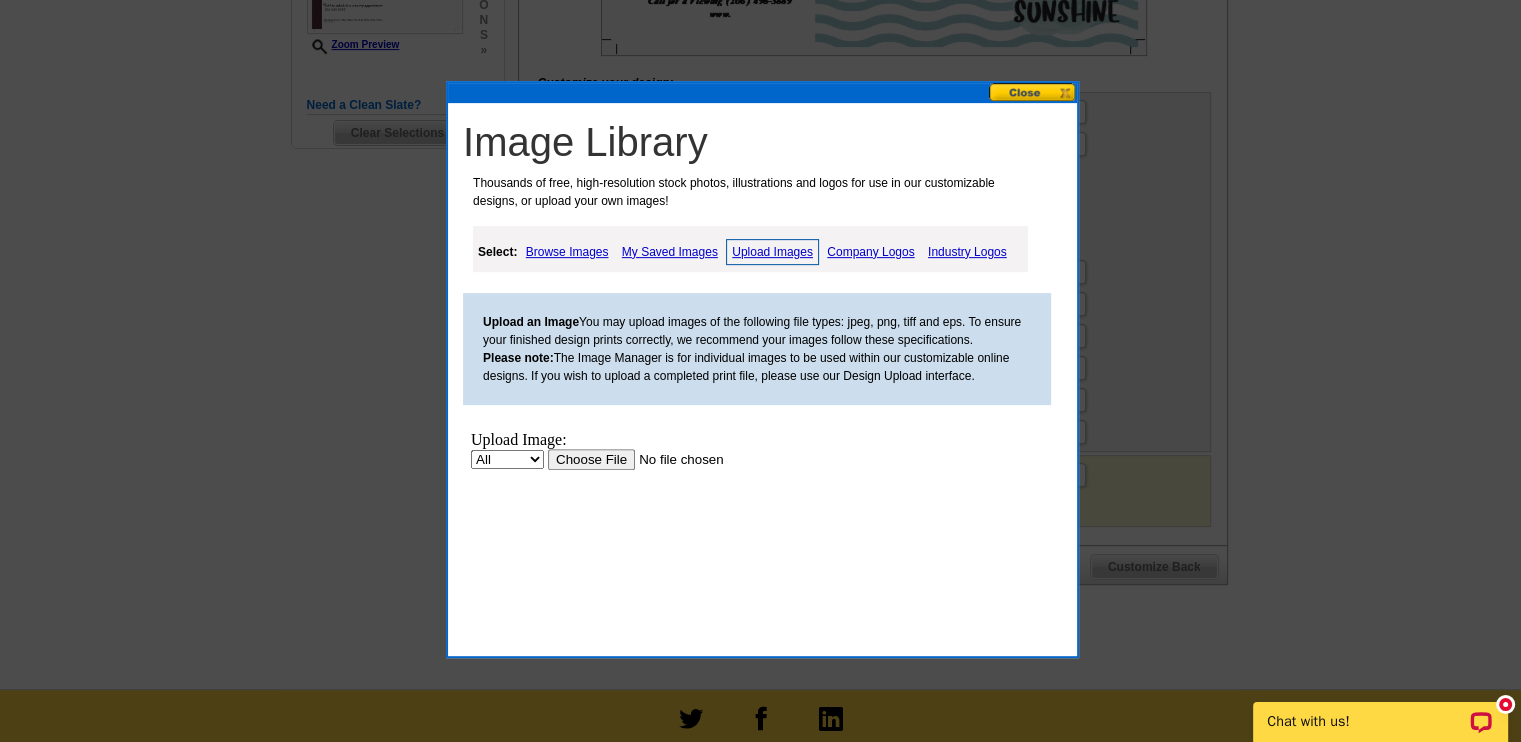 scroll, scrollTop: 0, scrollLeft: 0, axis: both 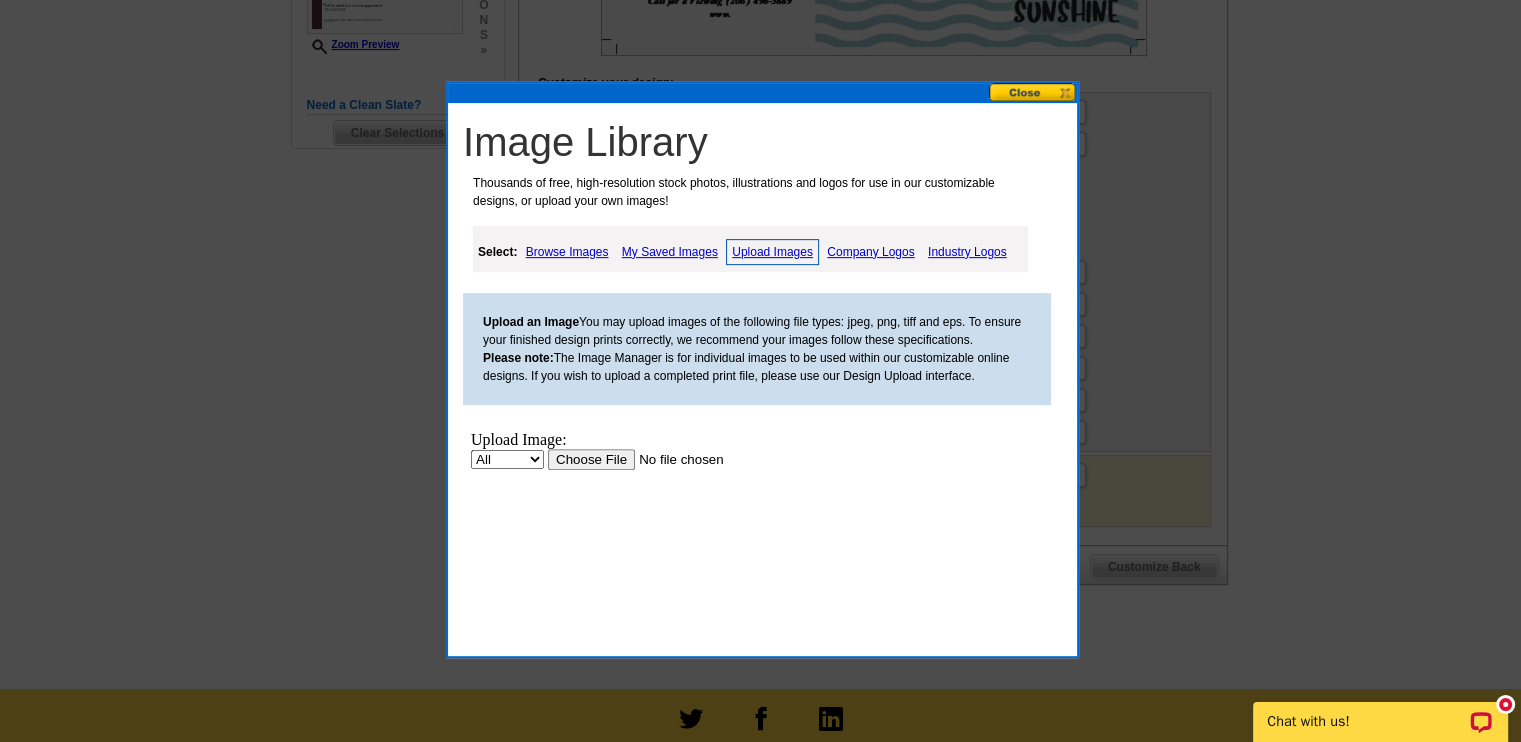 click at bounding box center (674, 458) 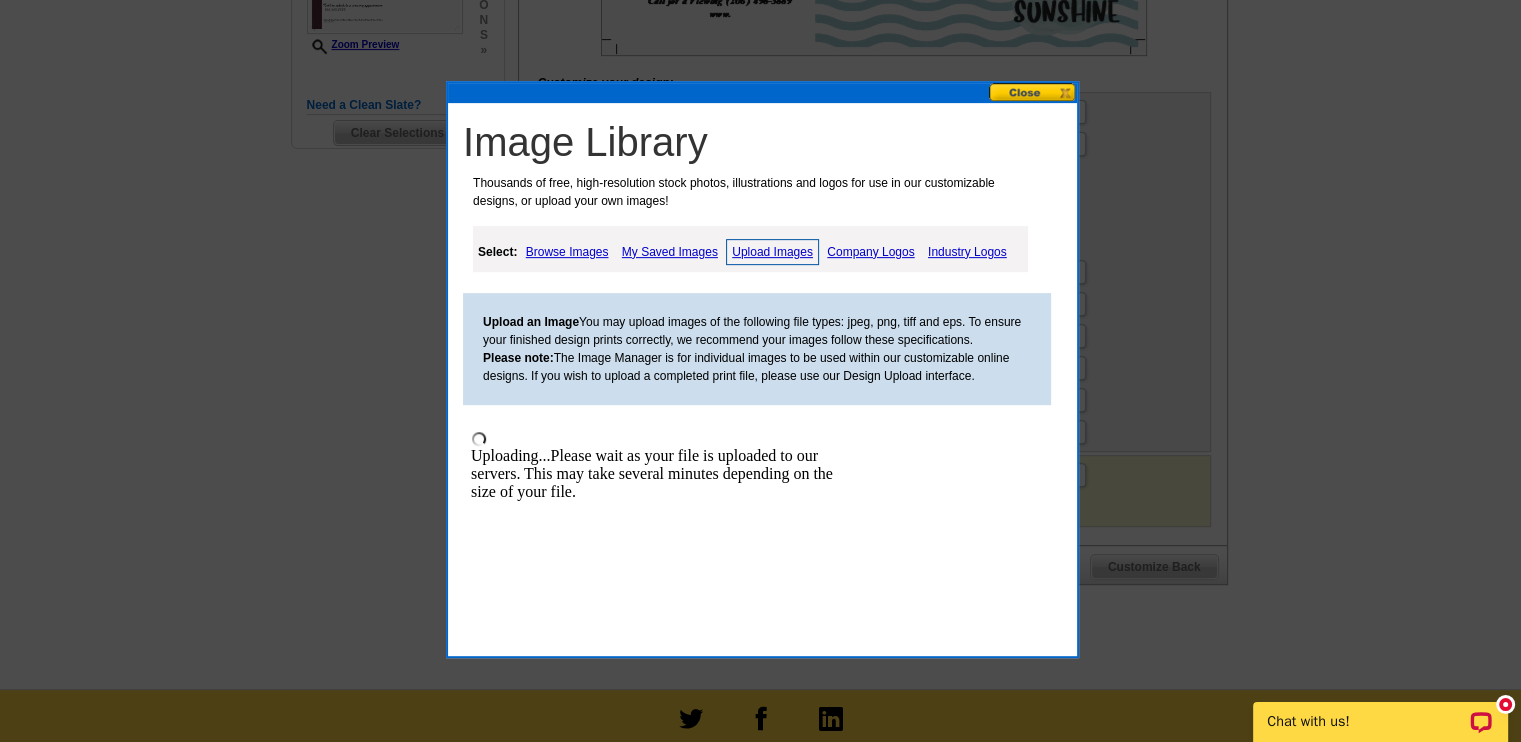 click on "Upload Images" at bounding box center [772, 252] 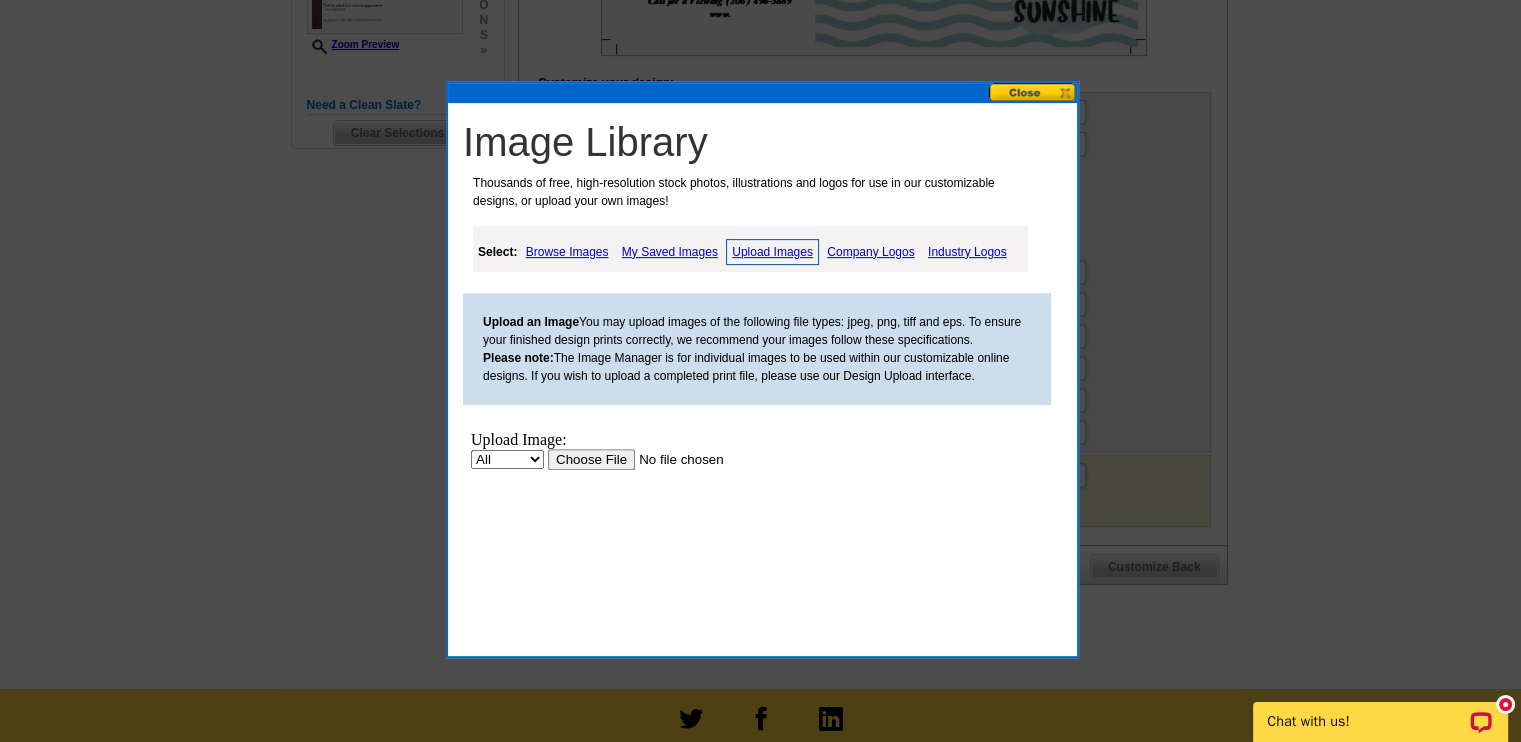 scroll, scrollTop: 0, scrollLeft: 0, axis: both 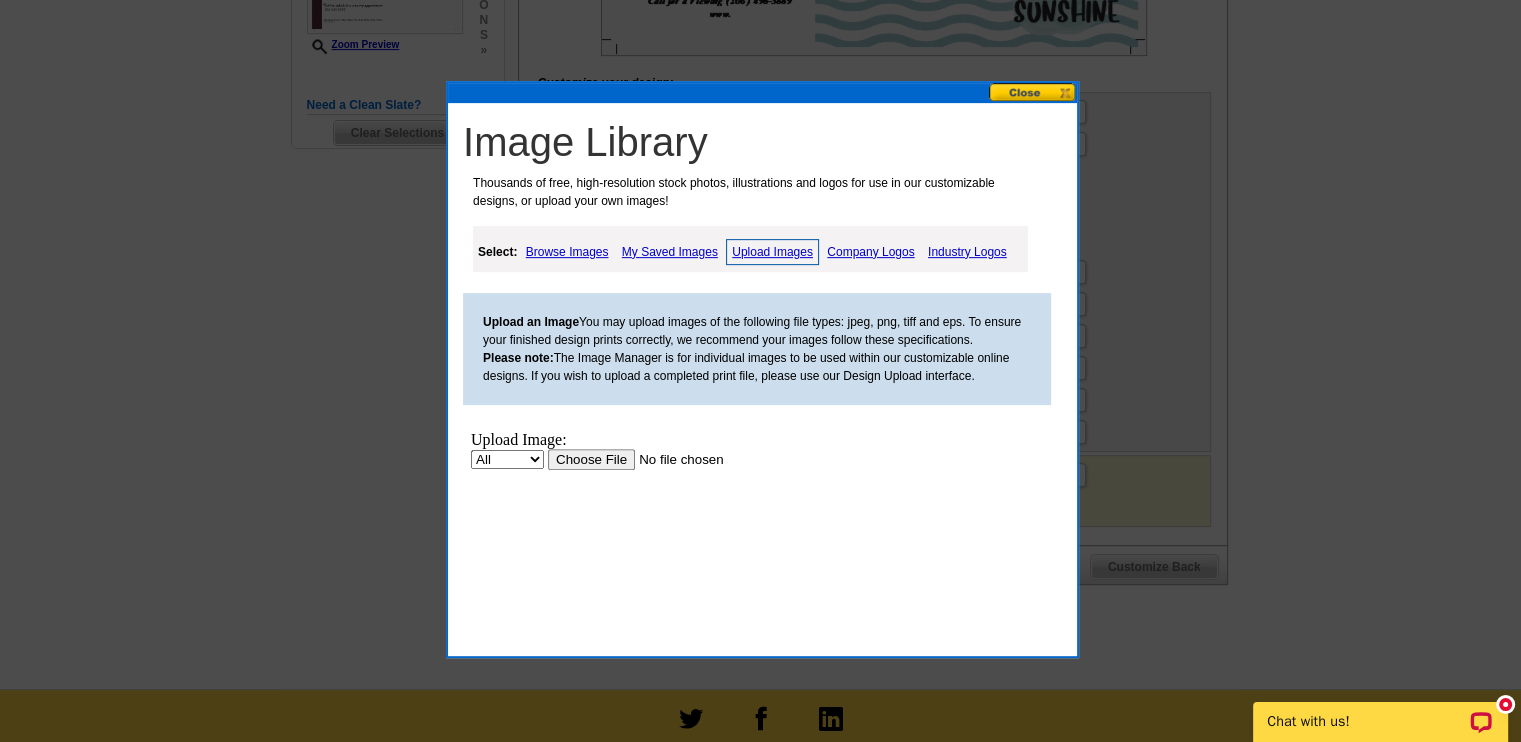 click on "Upload Image:
All
Property
Upload" at bounding box center [653, 518] 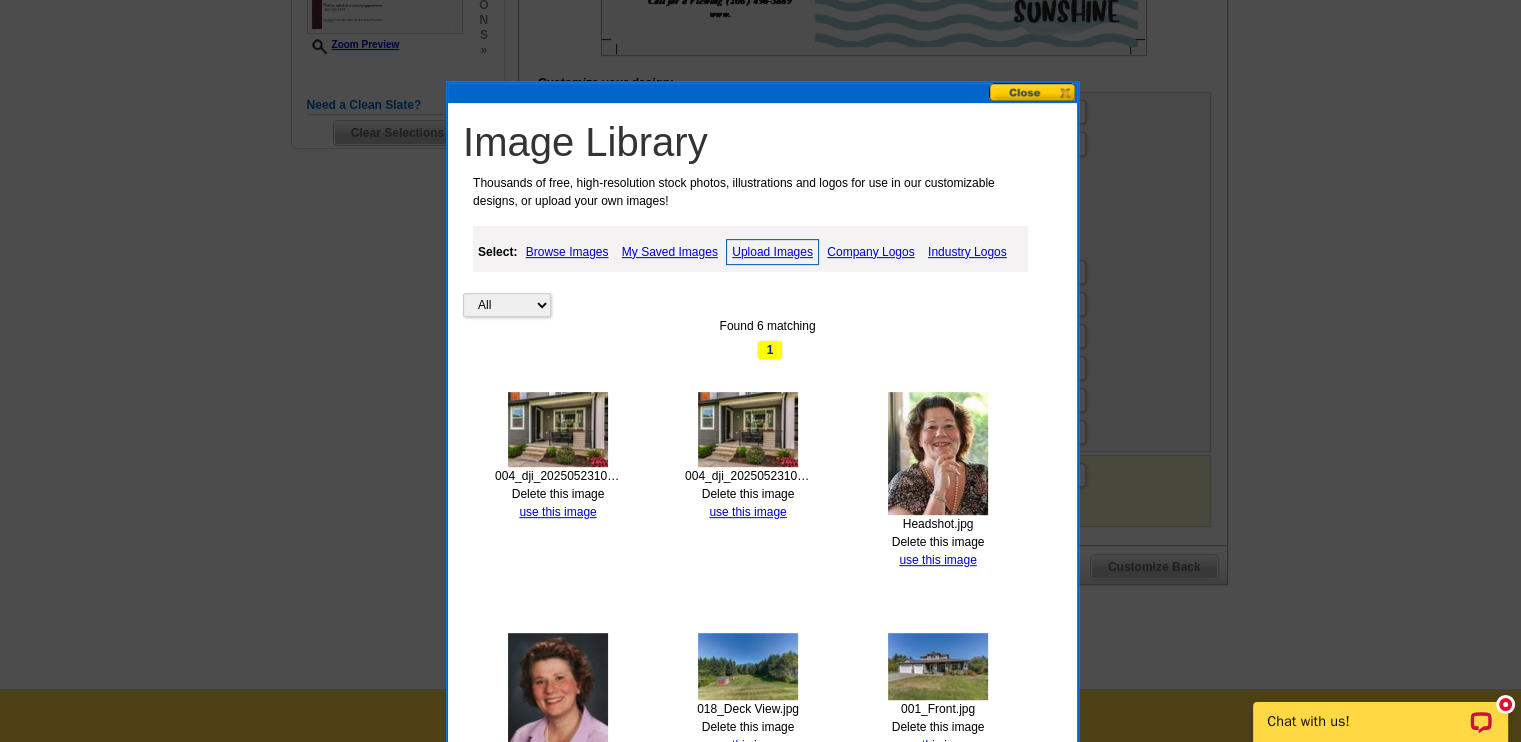 click on "Upload Images" at bounding box center (772, 252) 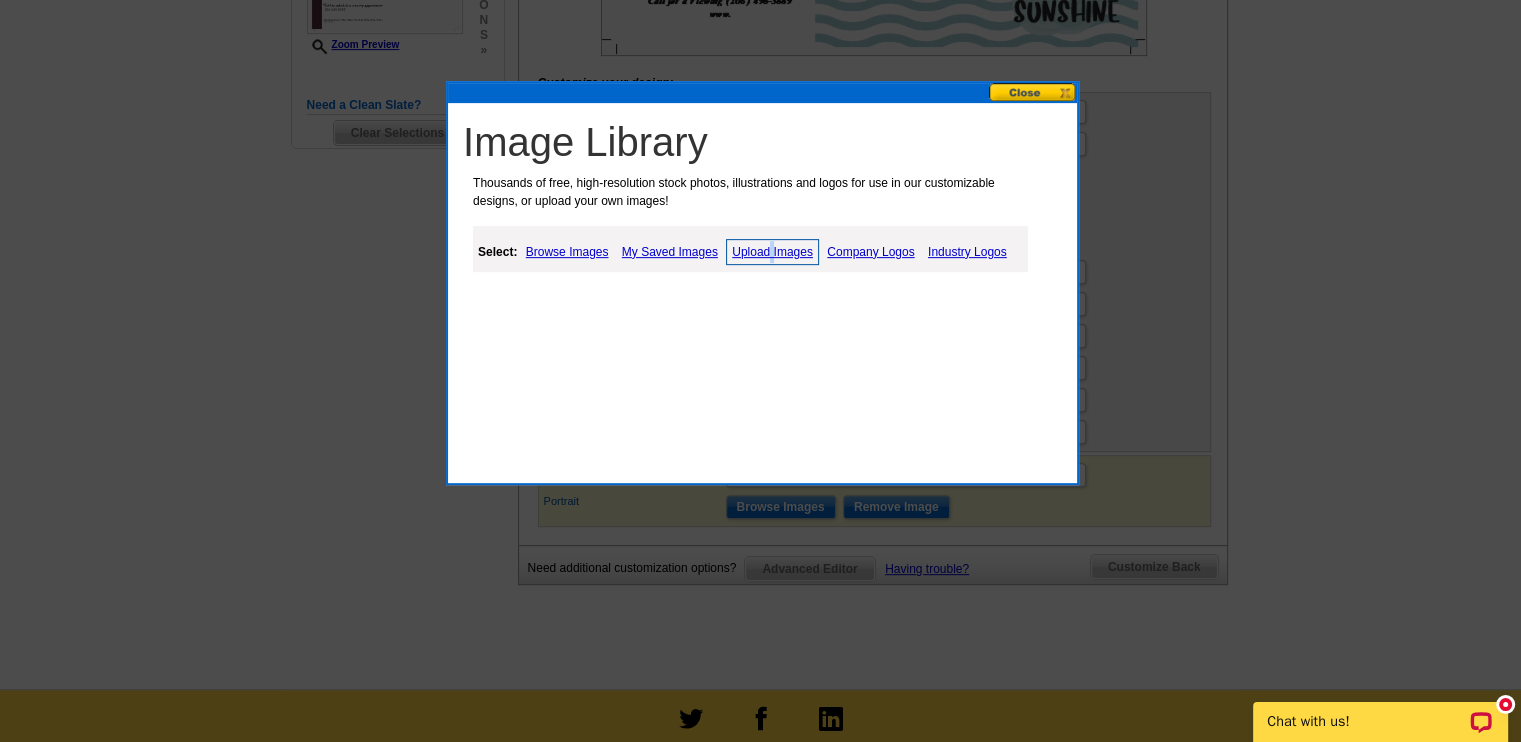 click on "Upload Images" at bounding box center (772, 252) 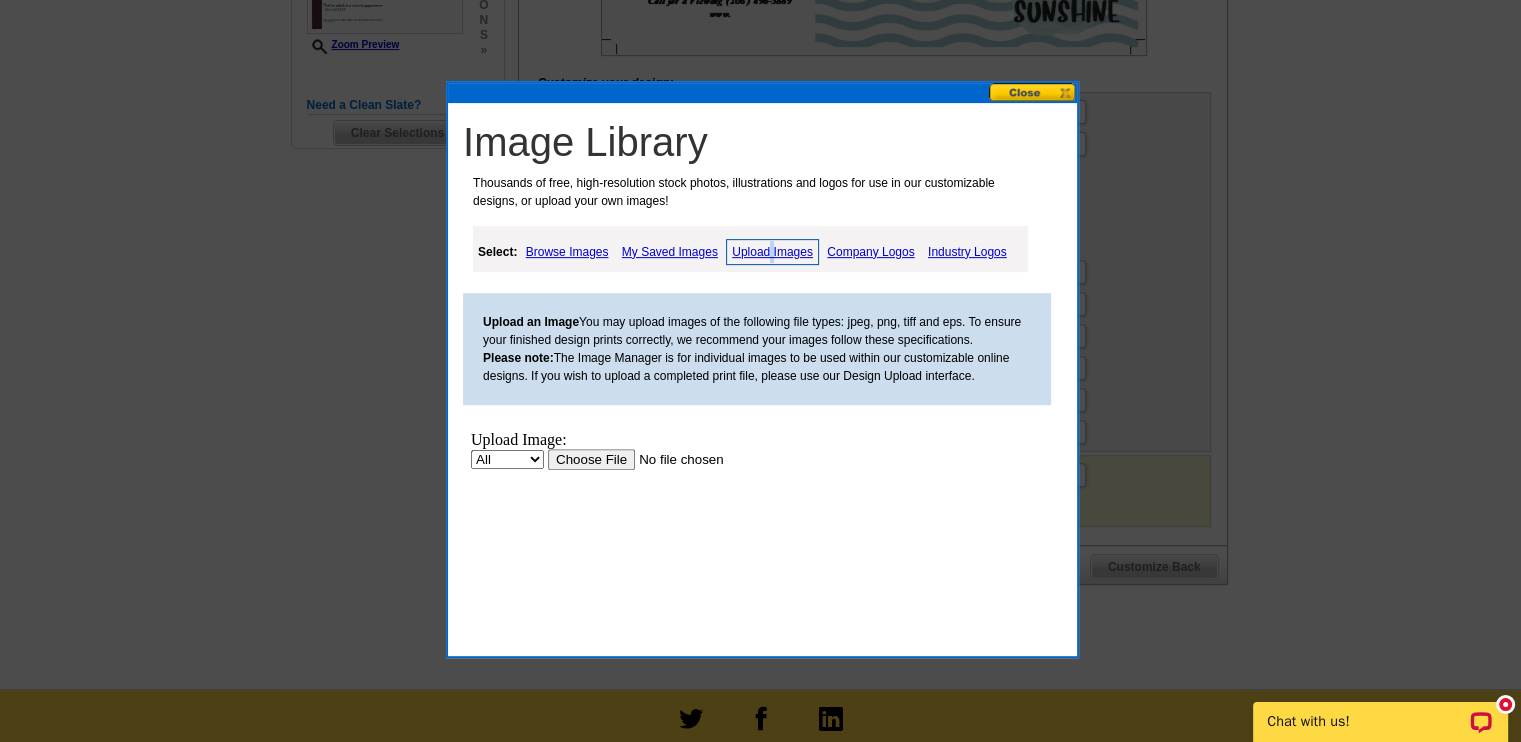 scroll, scrollTop: 0, scrollLeft: 0, axis: both 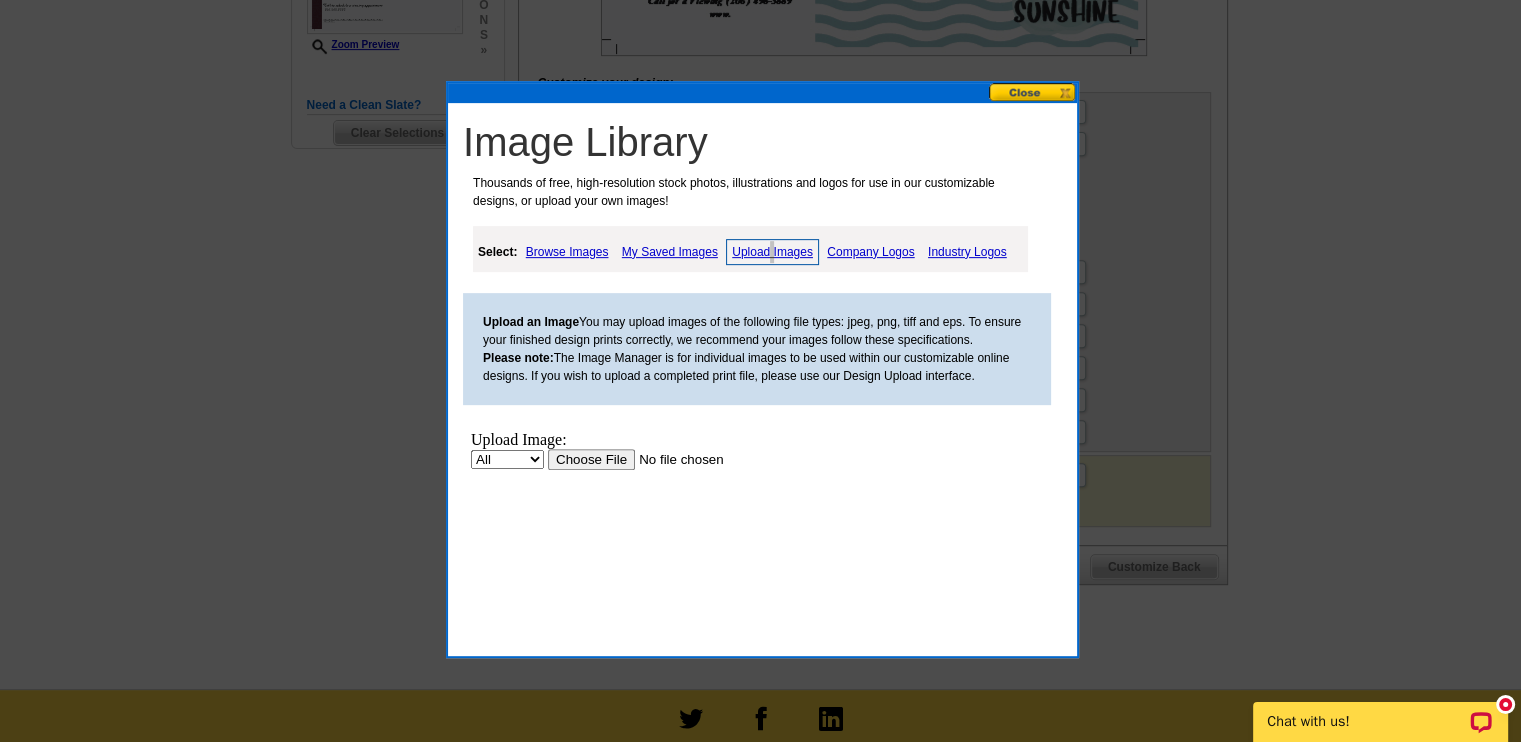 click at bounding box center (674, 458) 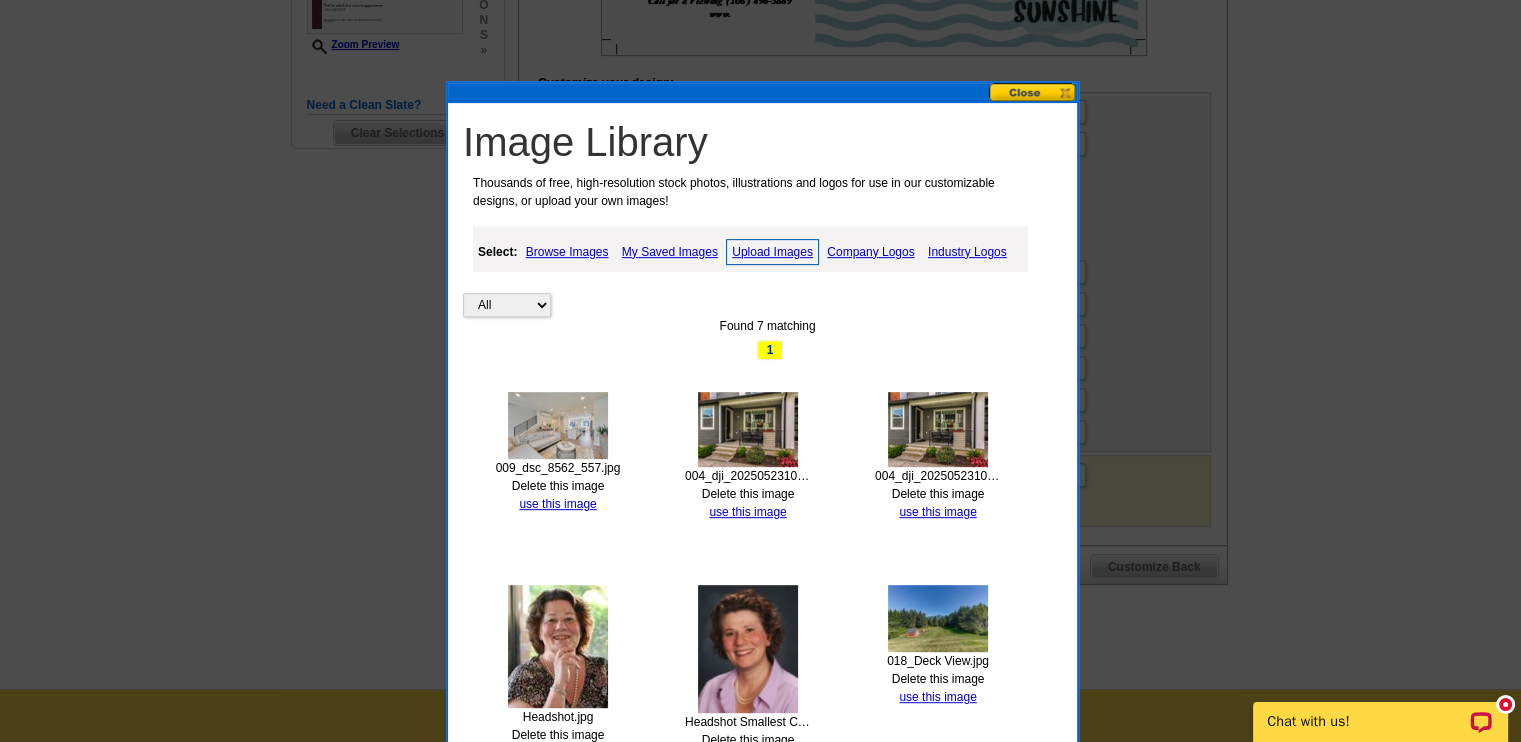 click on "Upload Images" at bounding box center (772, 252) 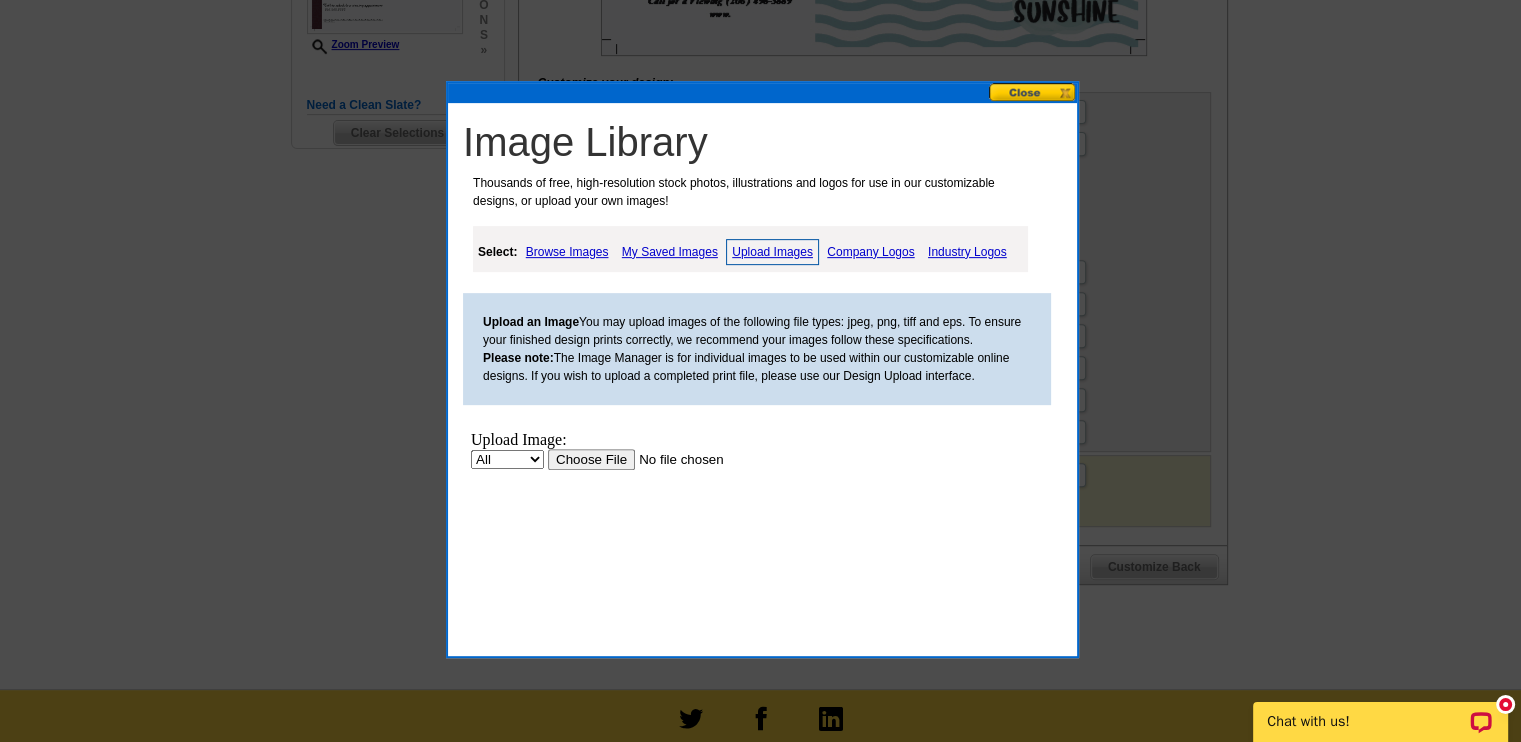 scroll, scrollTop: 0, scrollLeft: 0, axis: both 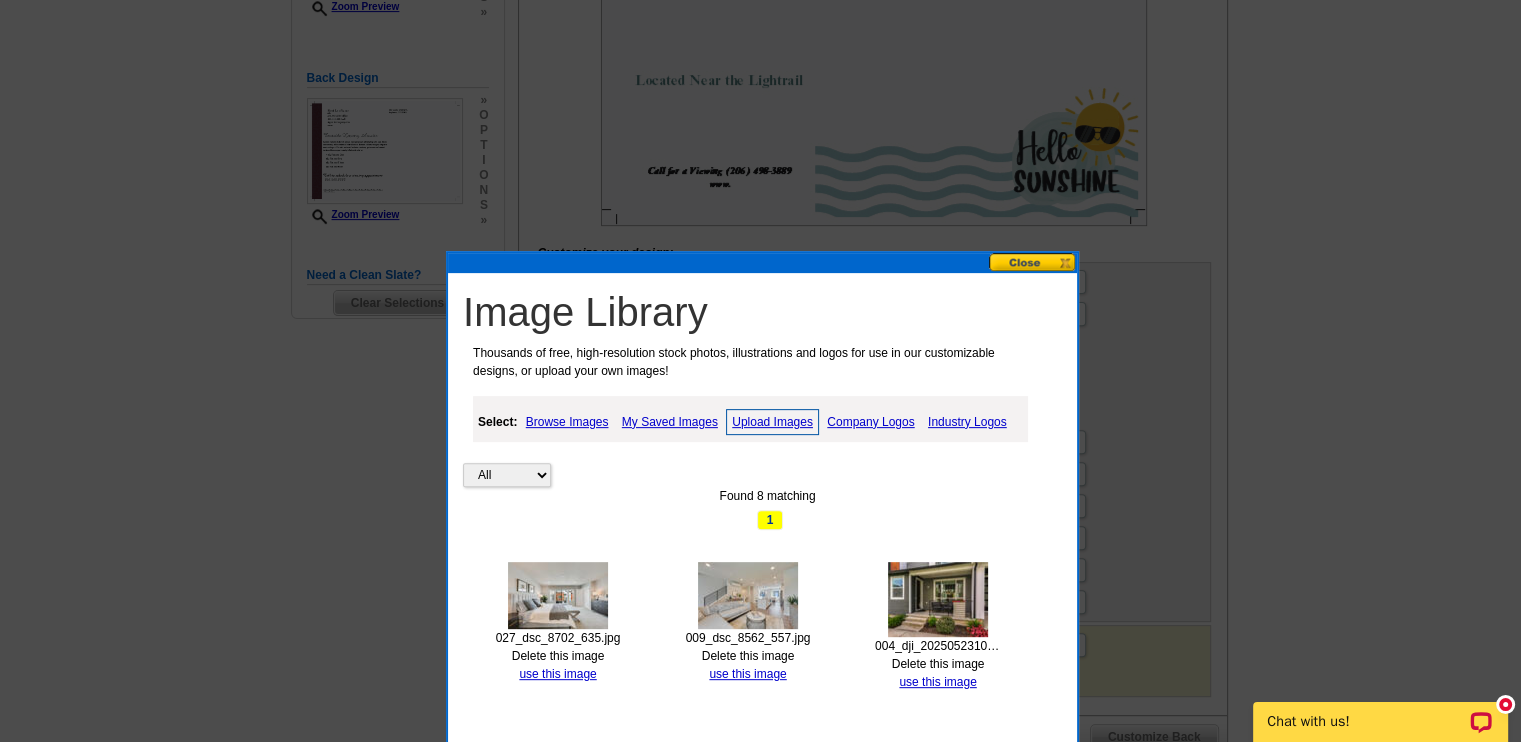 click at bounding box center (1033, 262) 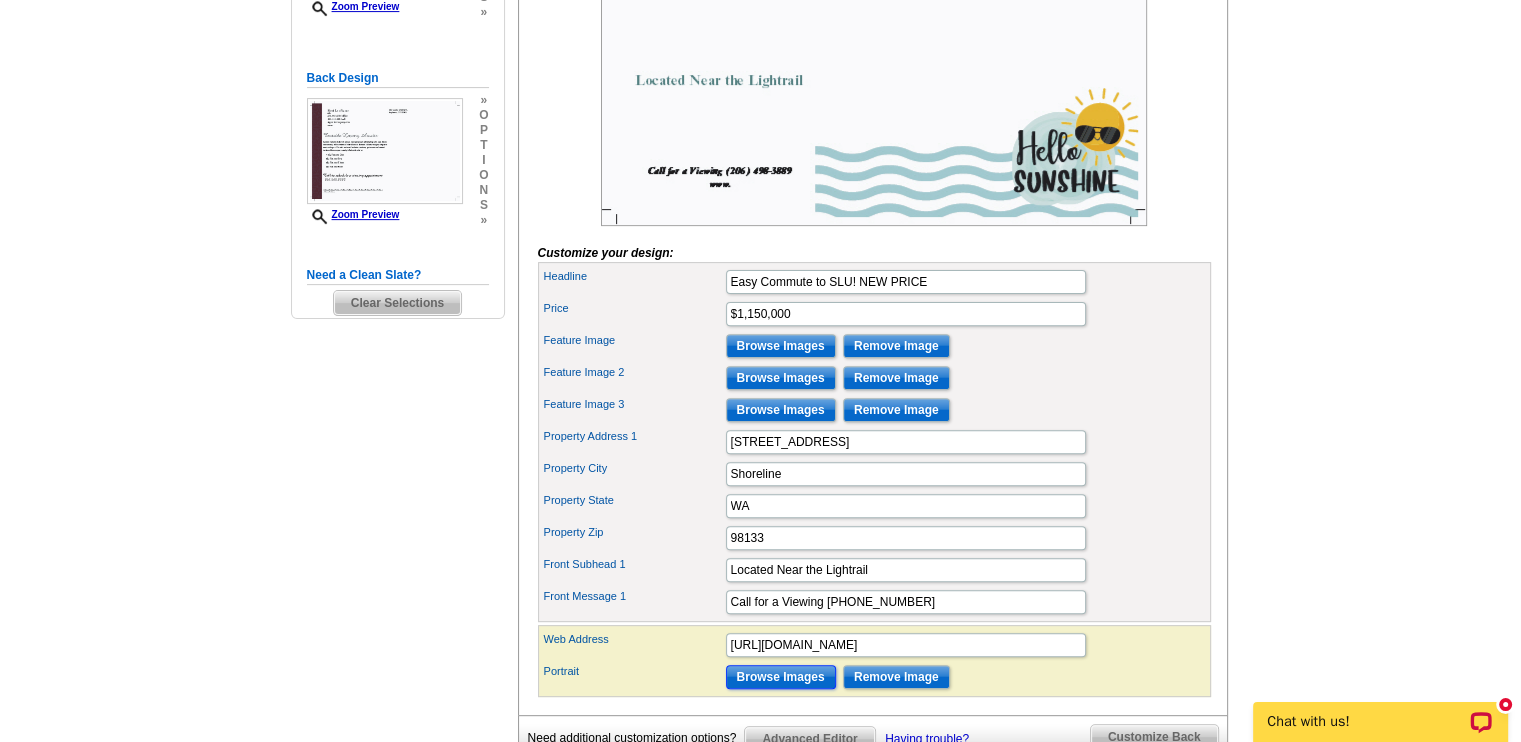click on "Browse Images" at bounding box center (781, 677) 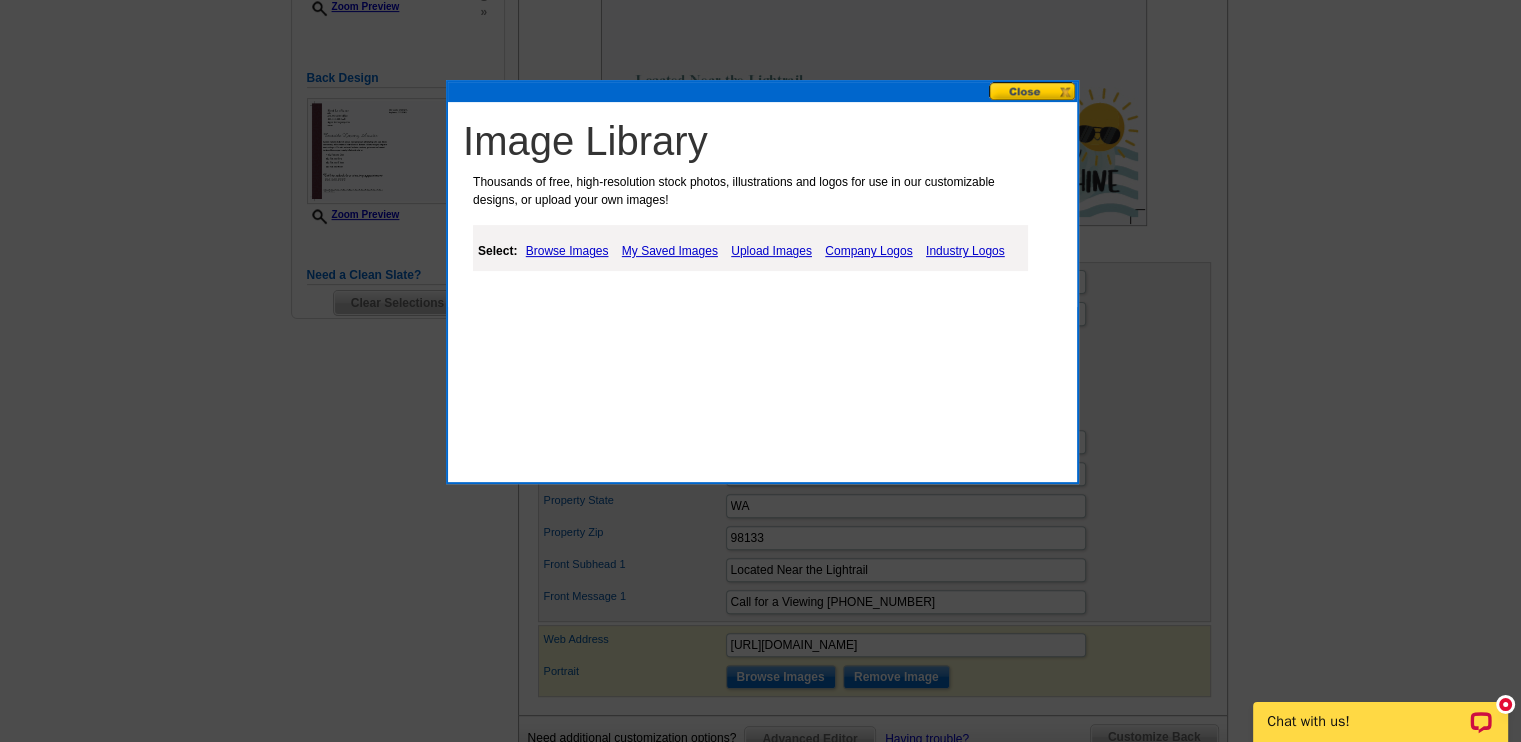 click on "My Saved Images" at bounding box center [670, 251] 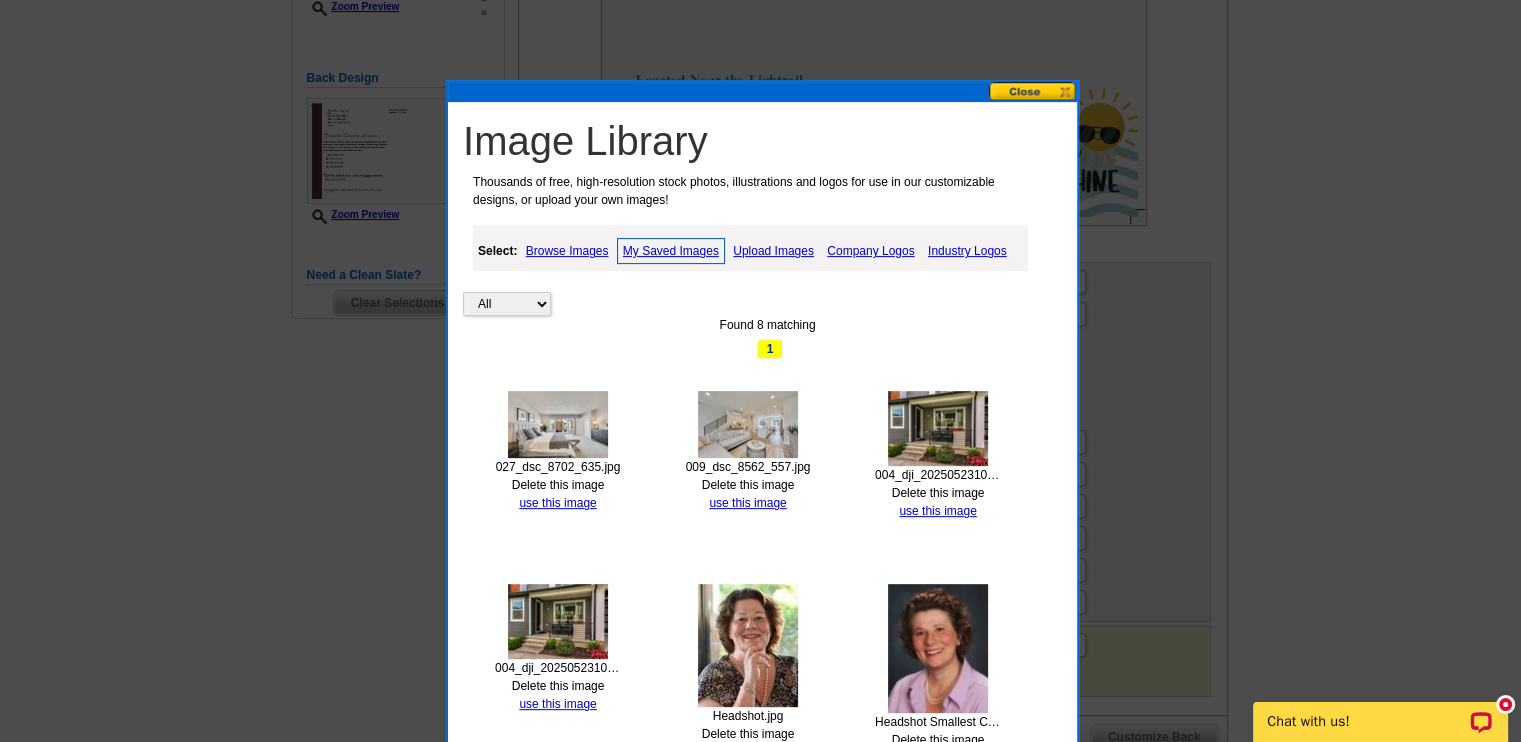 click at bounding box center [748, 645] 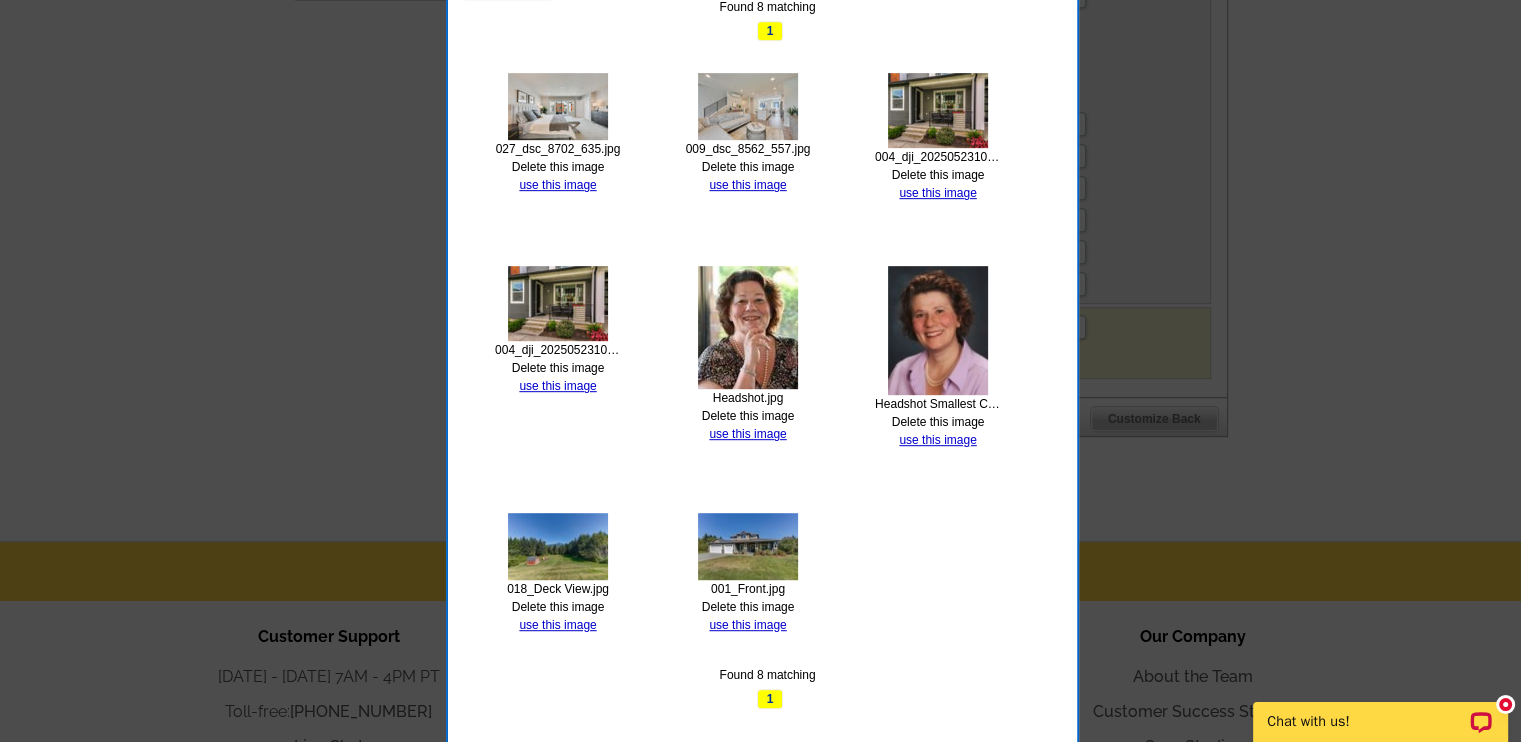 scroll, scrollTop: 951, scrollLeft: 0, axis: vertical 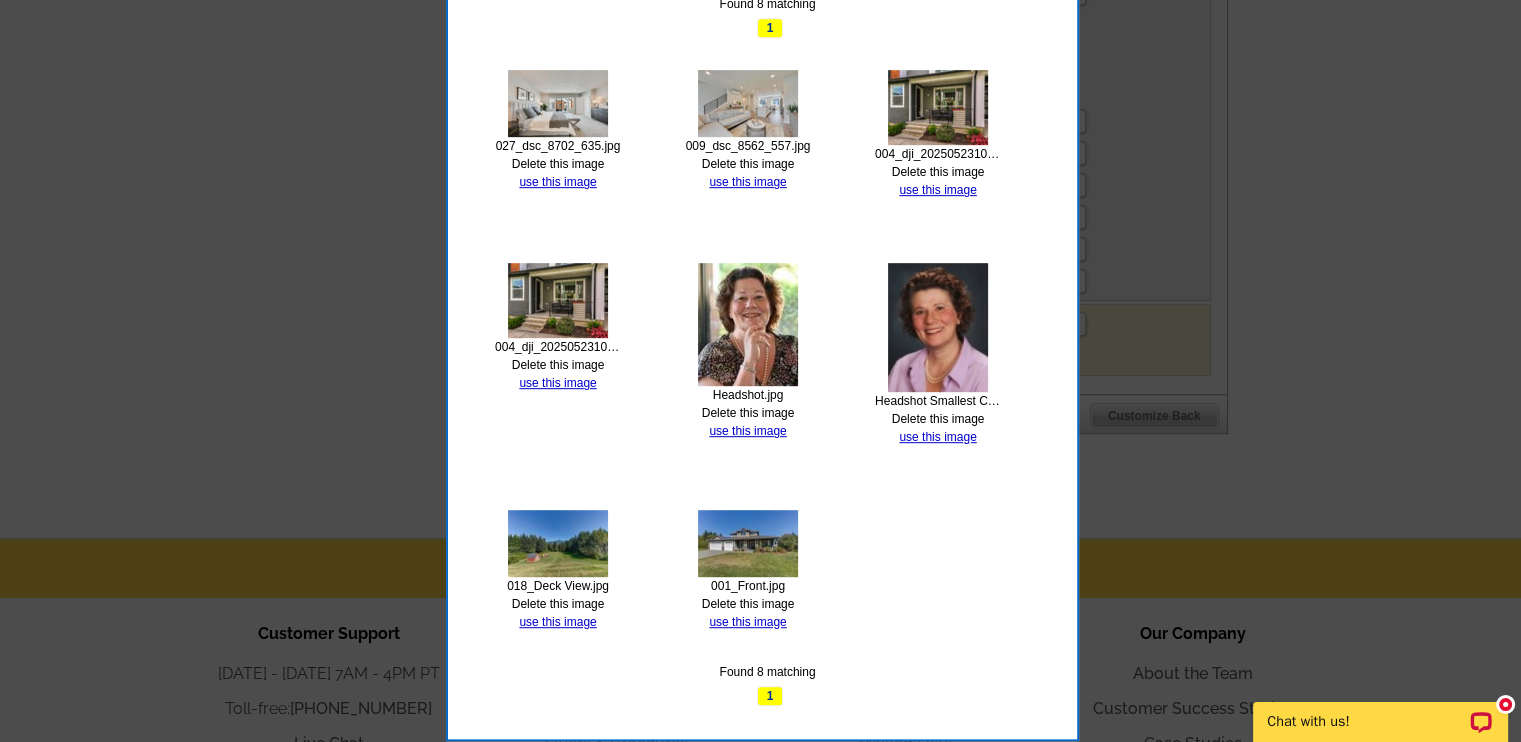 click at bounding box center (748, 324) 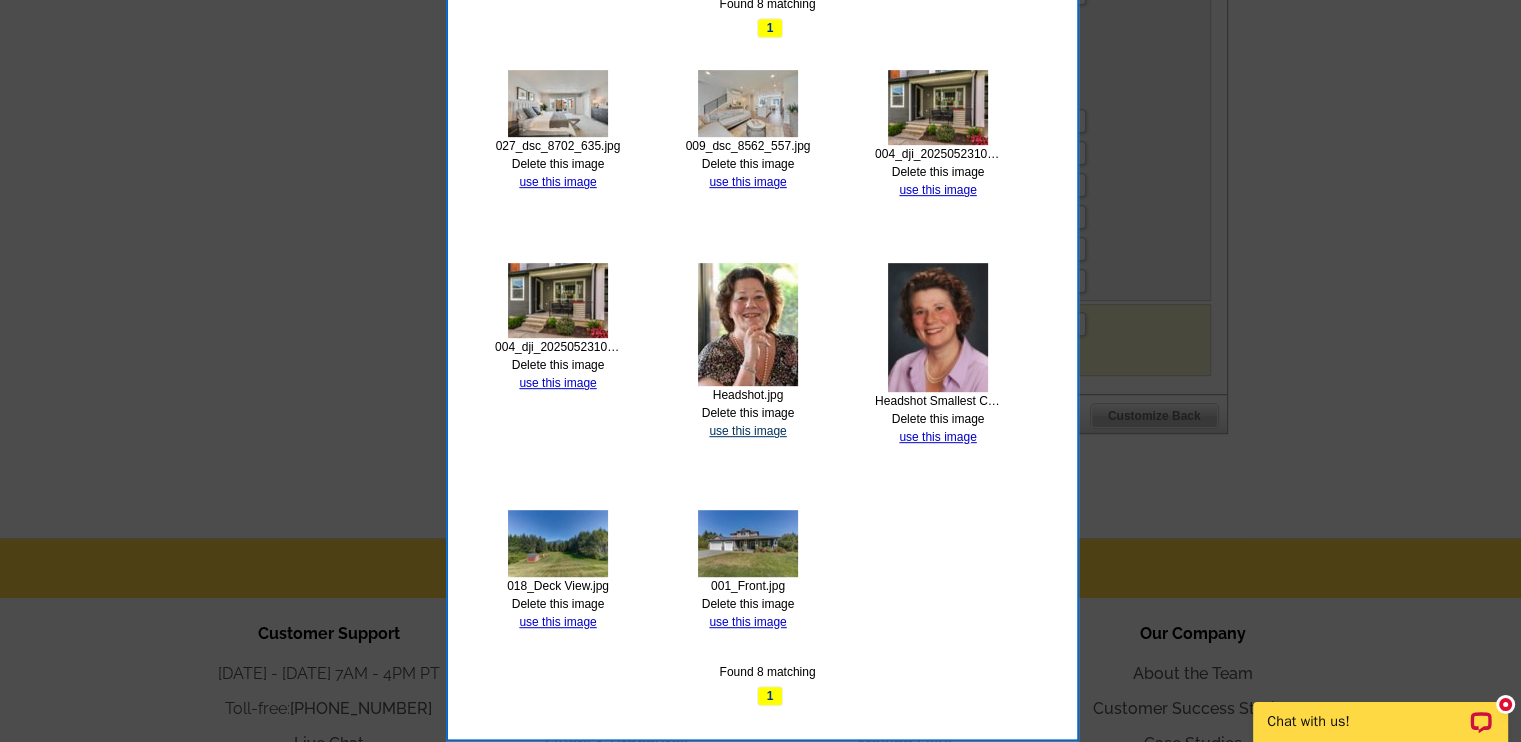 click on "use this image" at bounding box center [747, 431] 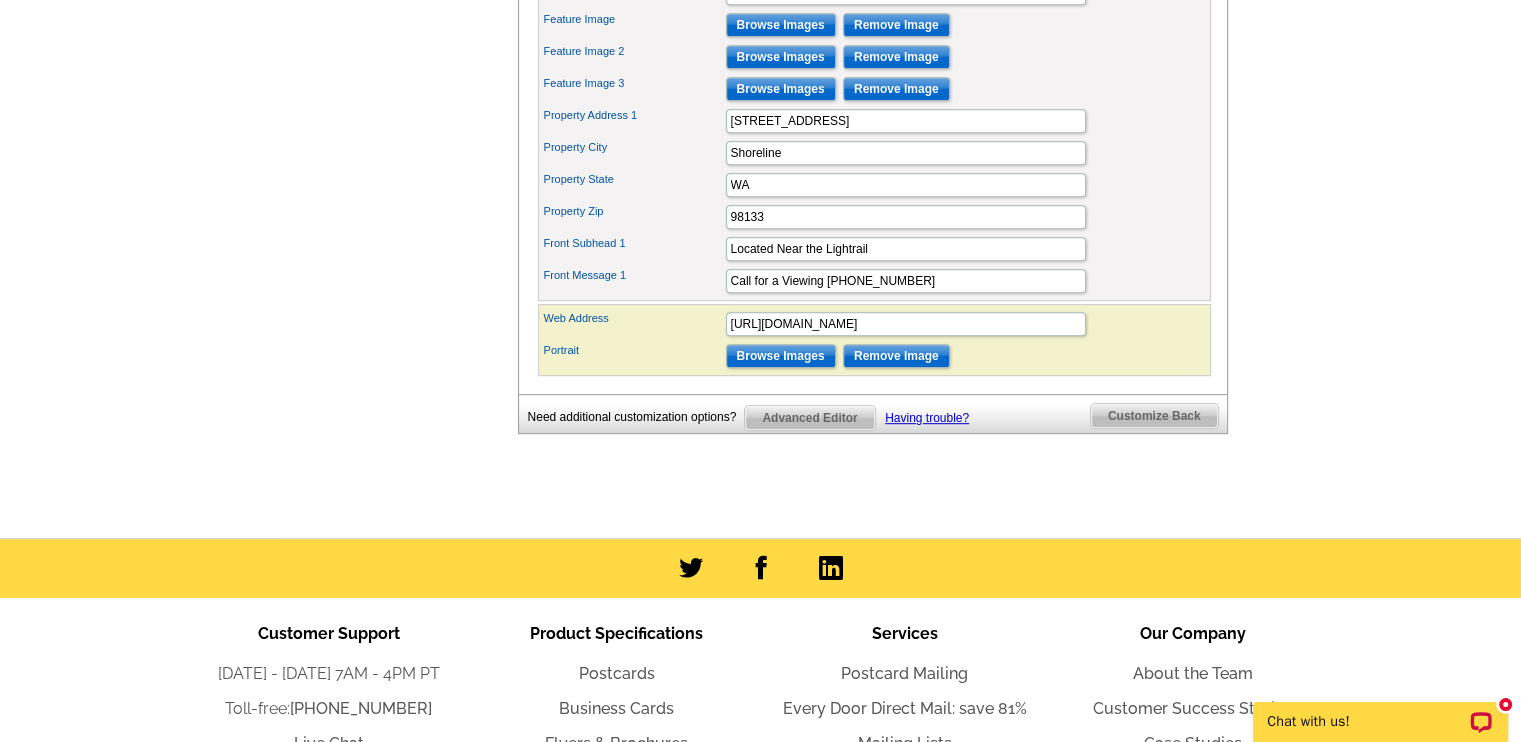 scroll, scrollTop: 0, scrollLeft: 0, axis: both 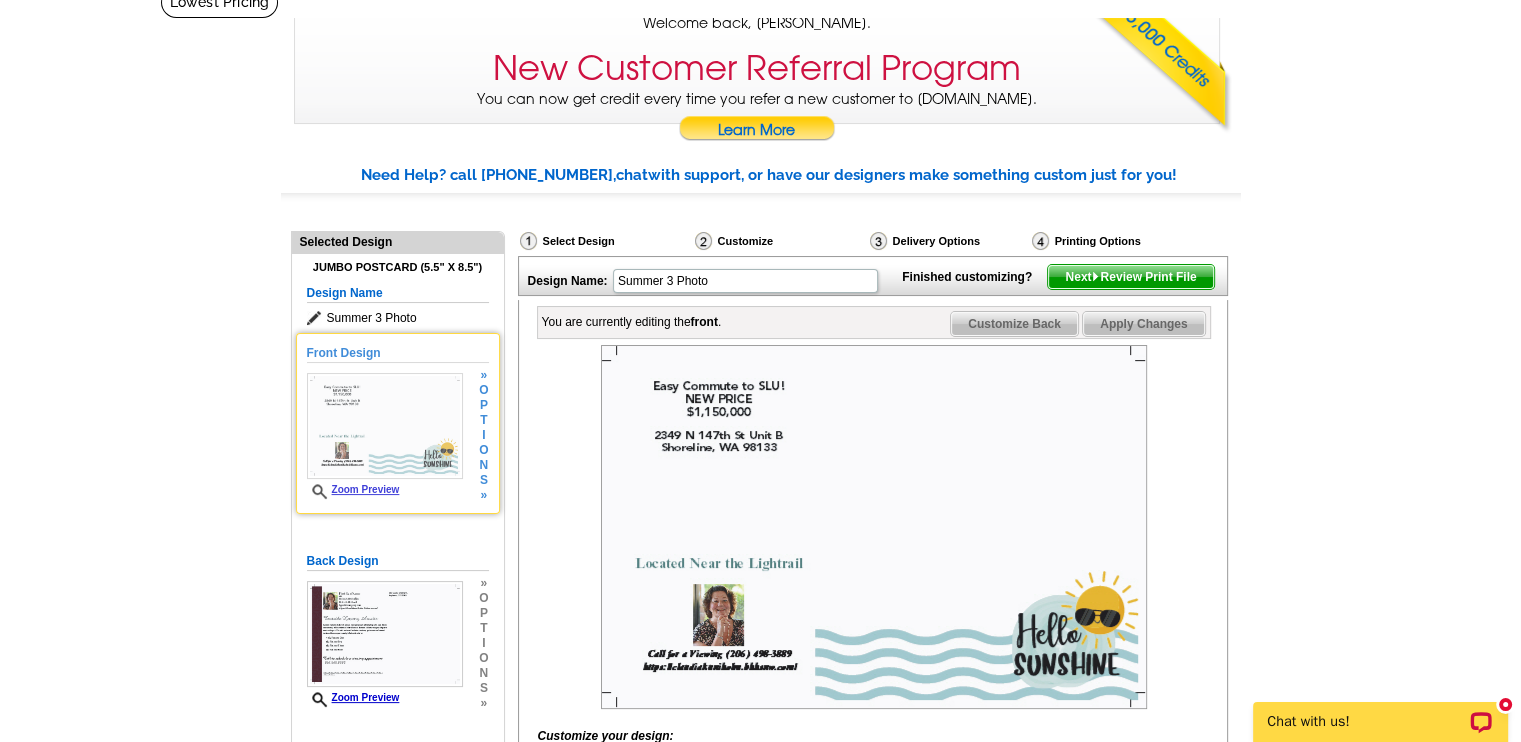 click on "Zoom Preview" at bounding box center (353, 489) 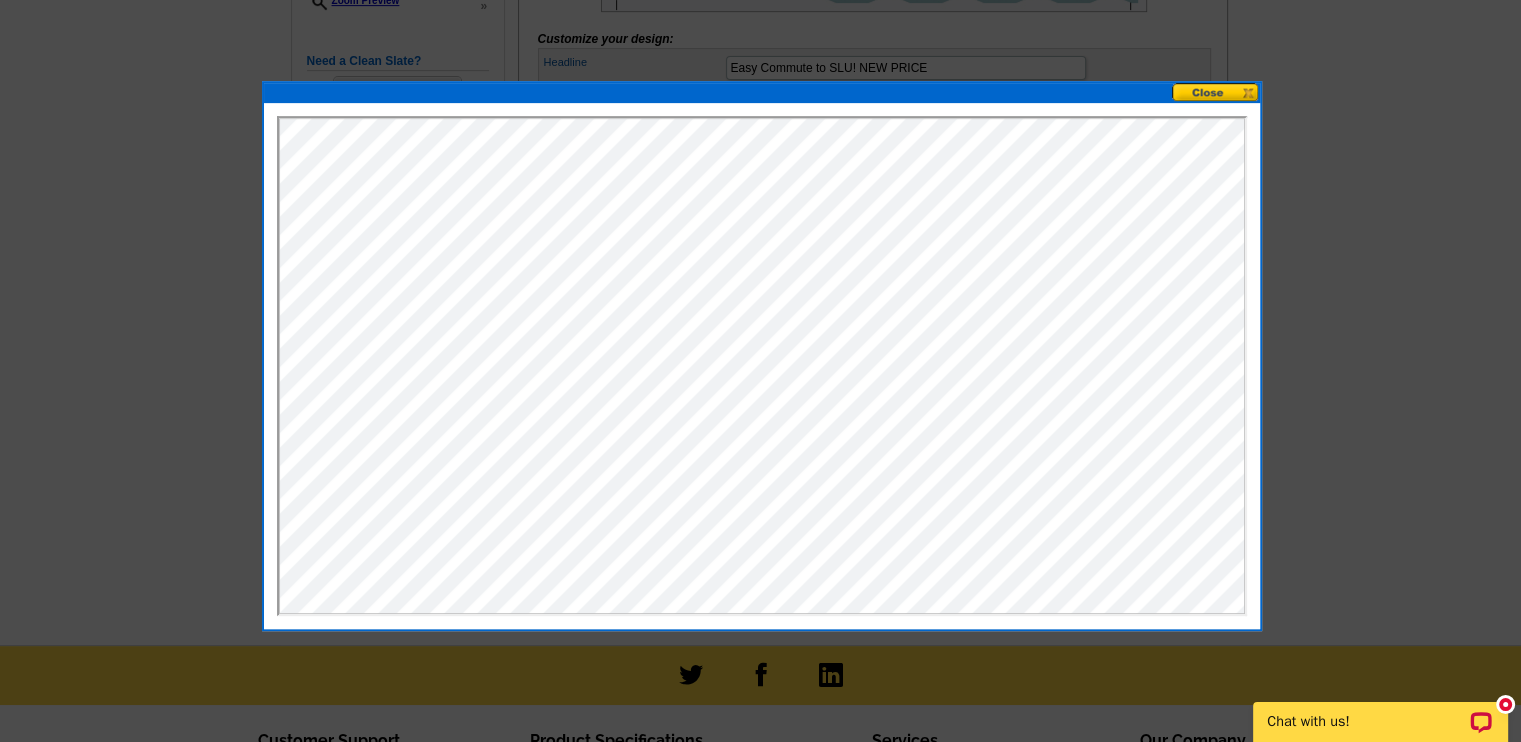 scroll, scrollTop: 0, scrollLeft: 0, axis: both 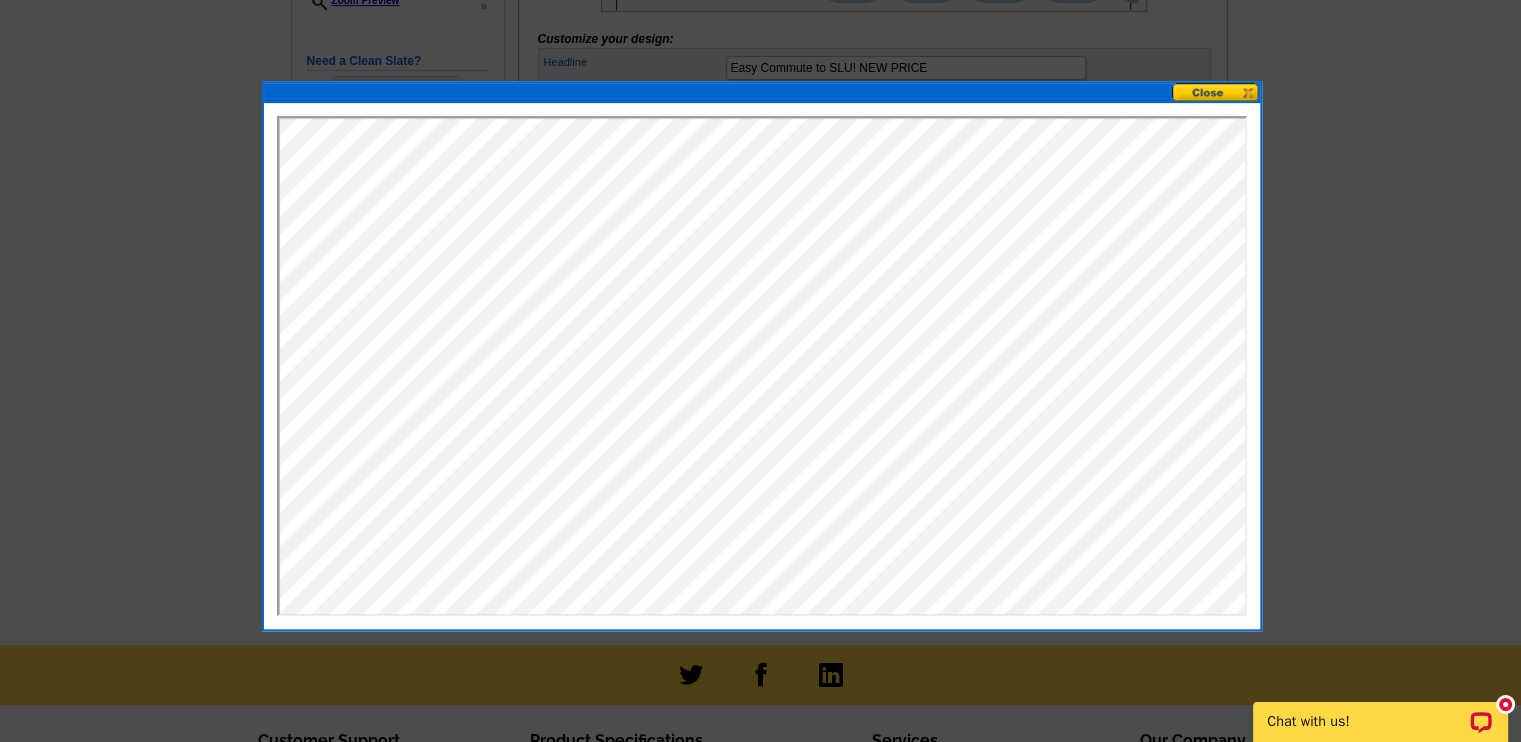 click at bounding box center [1216, 92] 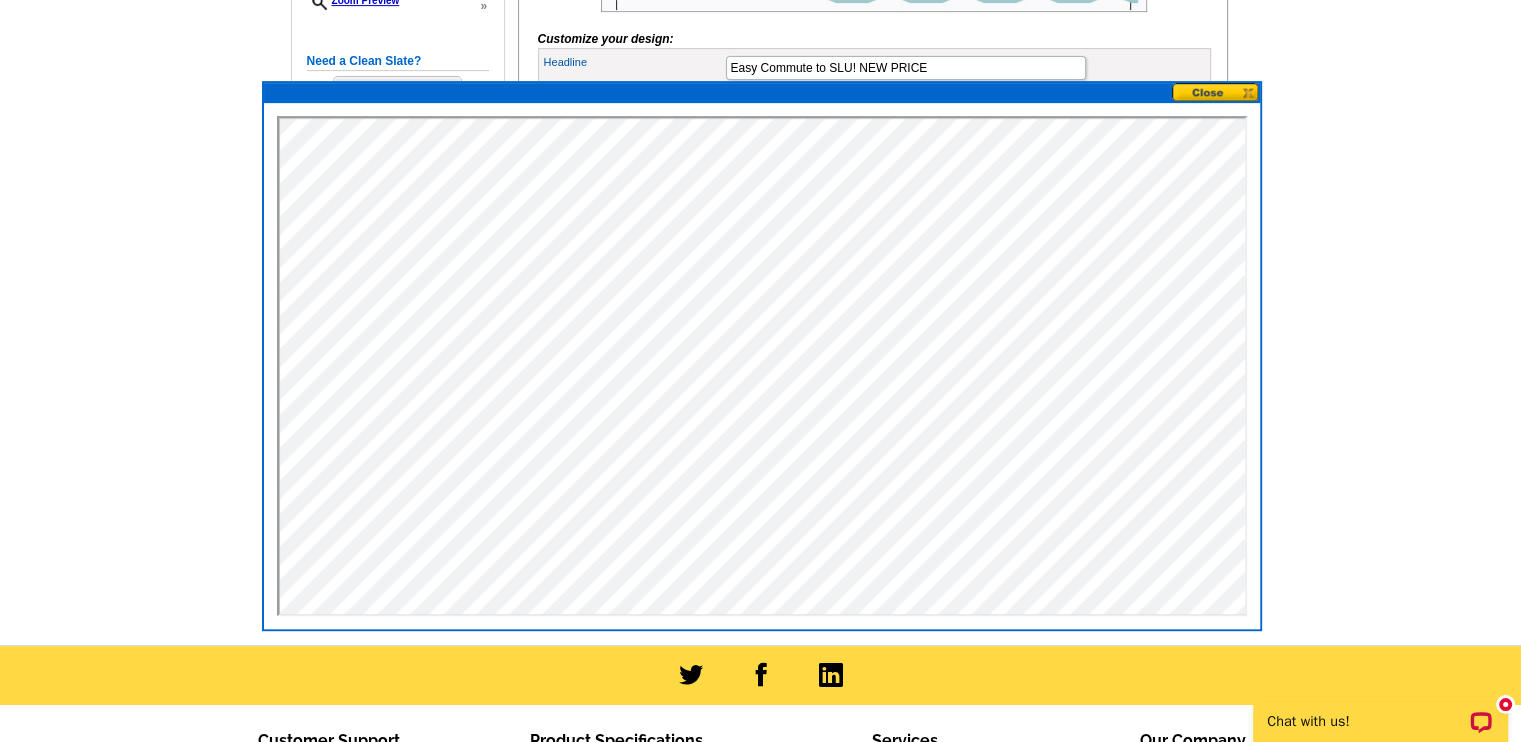 click at bounding box center [1216, 92] 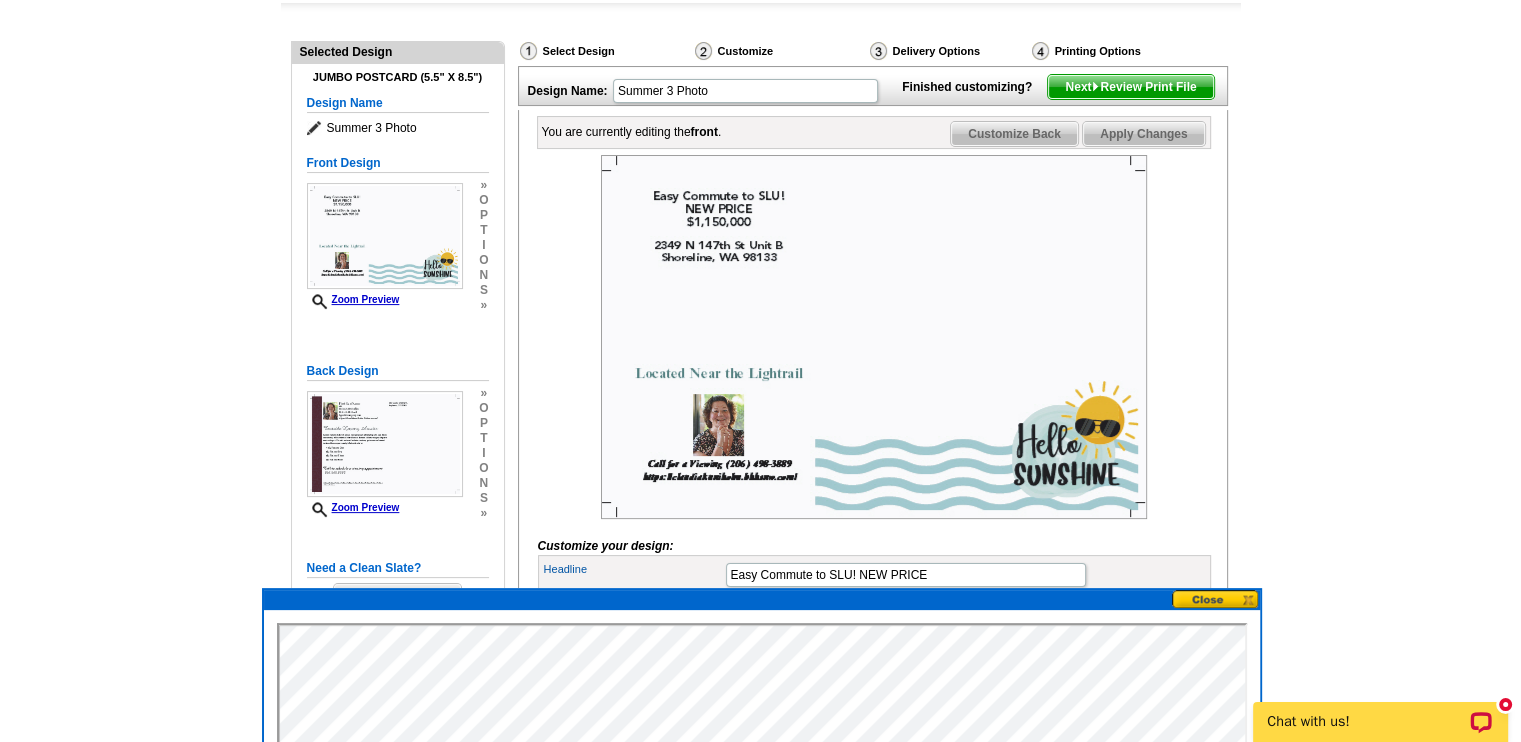scroll, scrollTop: 304, scrollLeft: 0, axis: vertical 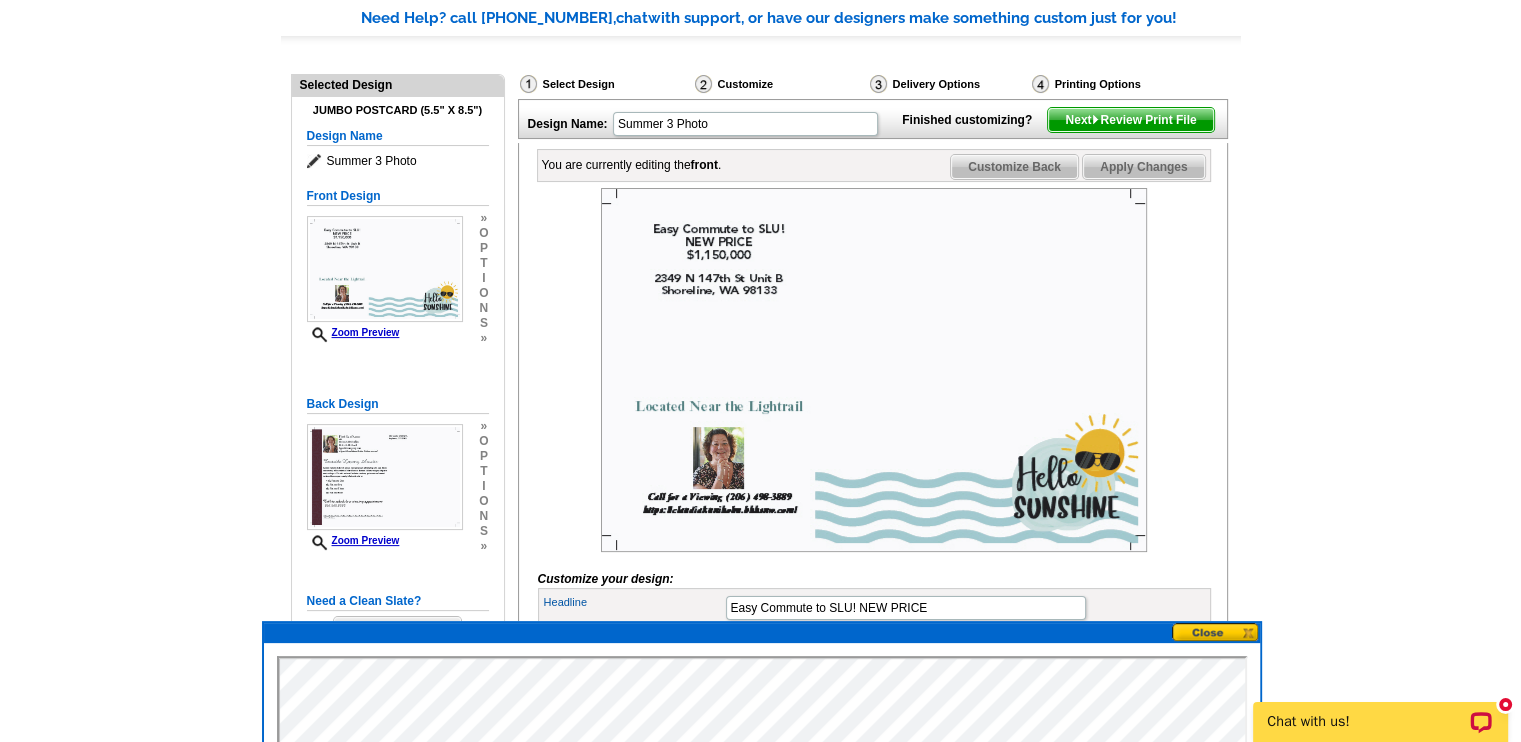 click at bounding box center (1216, 632) 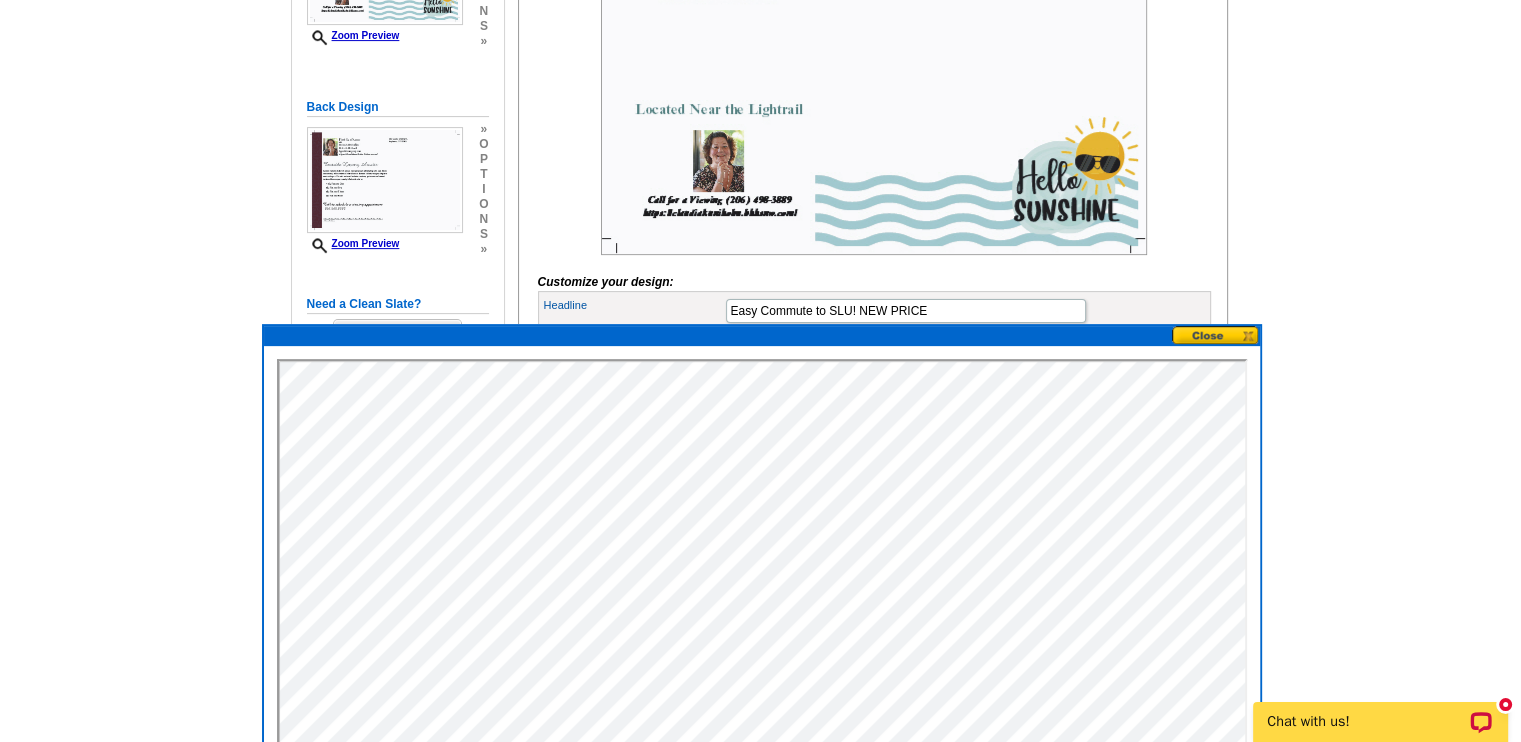 scroll, scrollTop: 586, scrollLeft: 0, axis: vertical 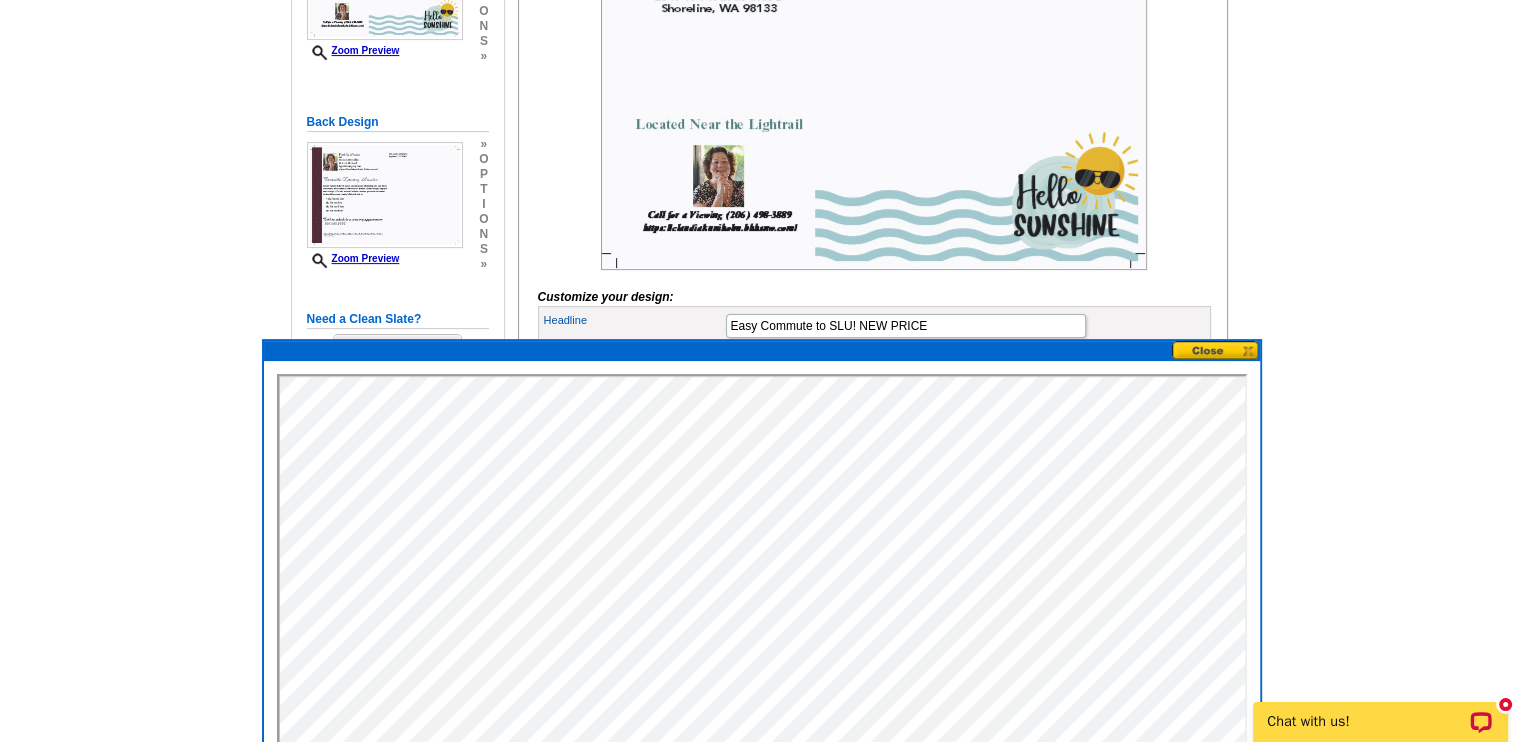click at bounding box center (1216, 350) 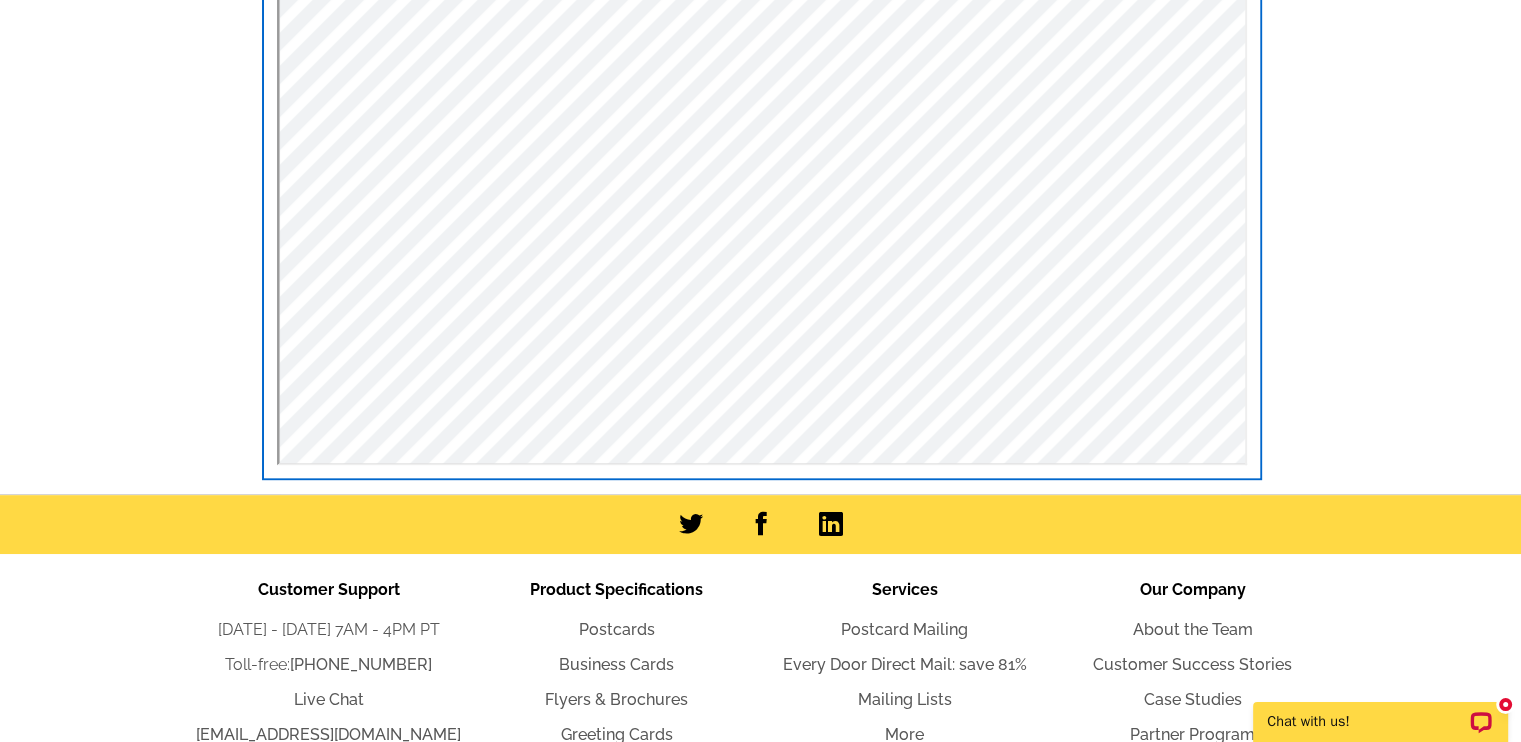 scroll, scrollTop: 981, scrollLeft: 0, axis: vertical 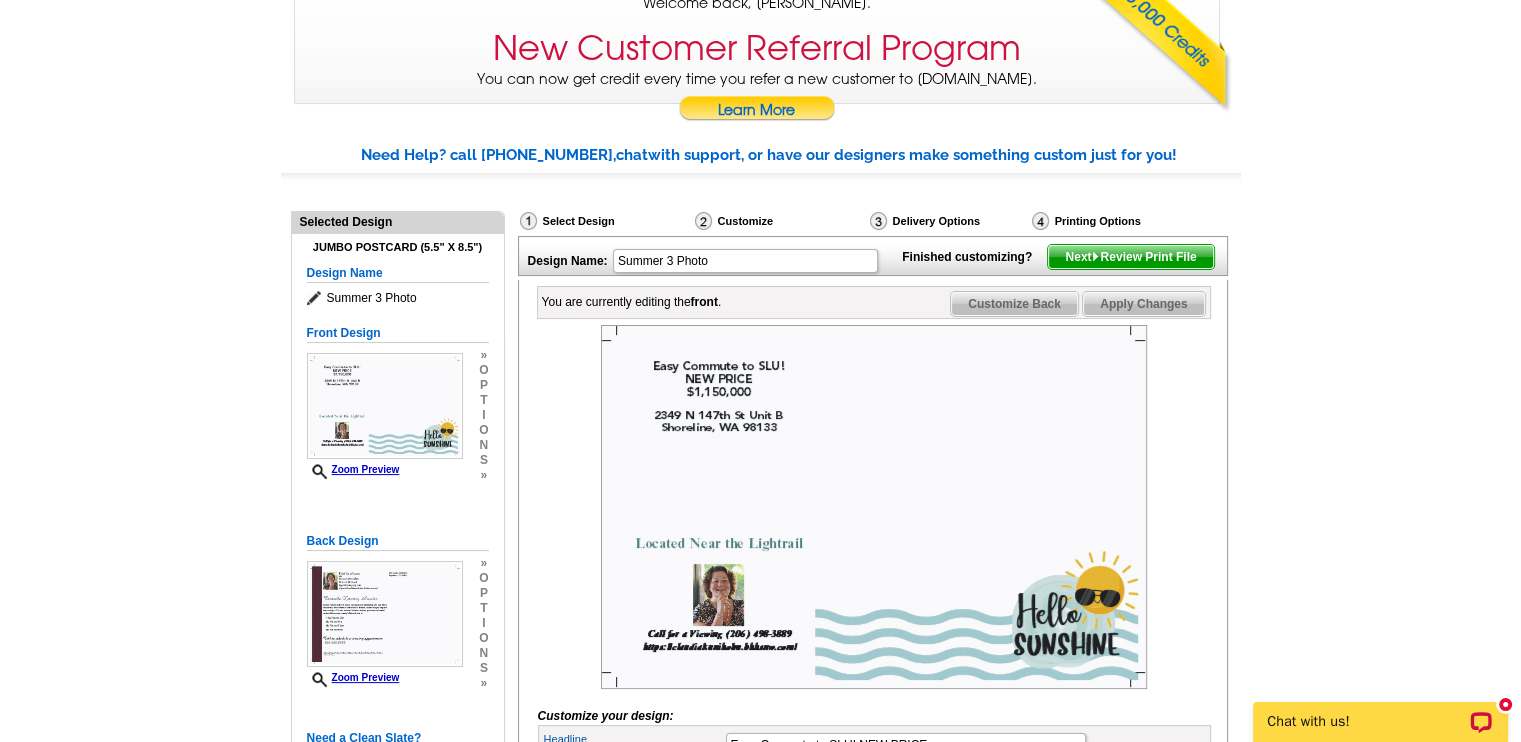 click on "Apply Changes" at bounding box center [1143, 304] 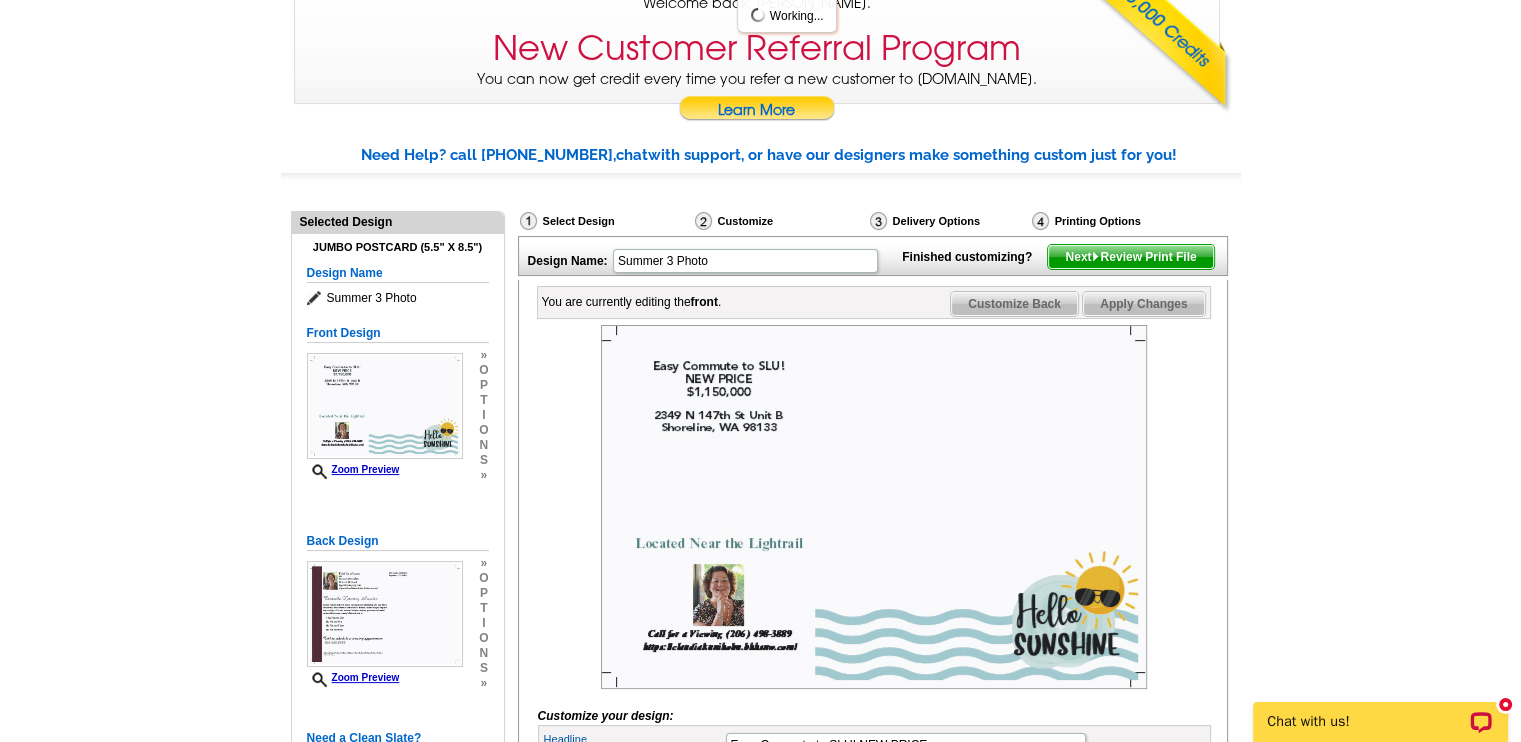 click on "Apply Changes" at bounding box center (1143, 304) 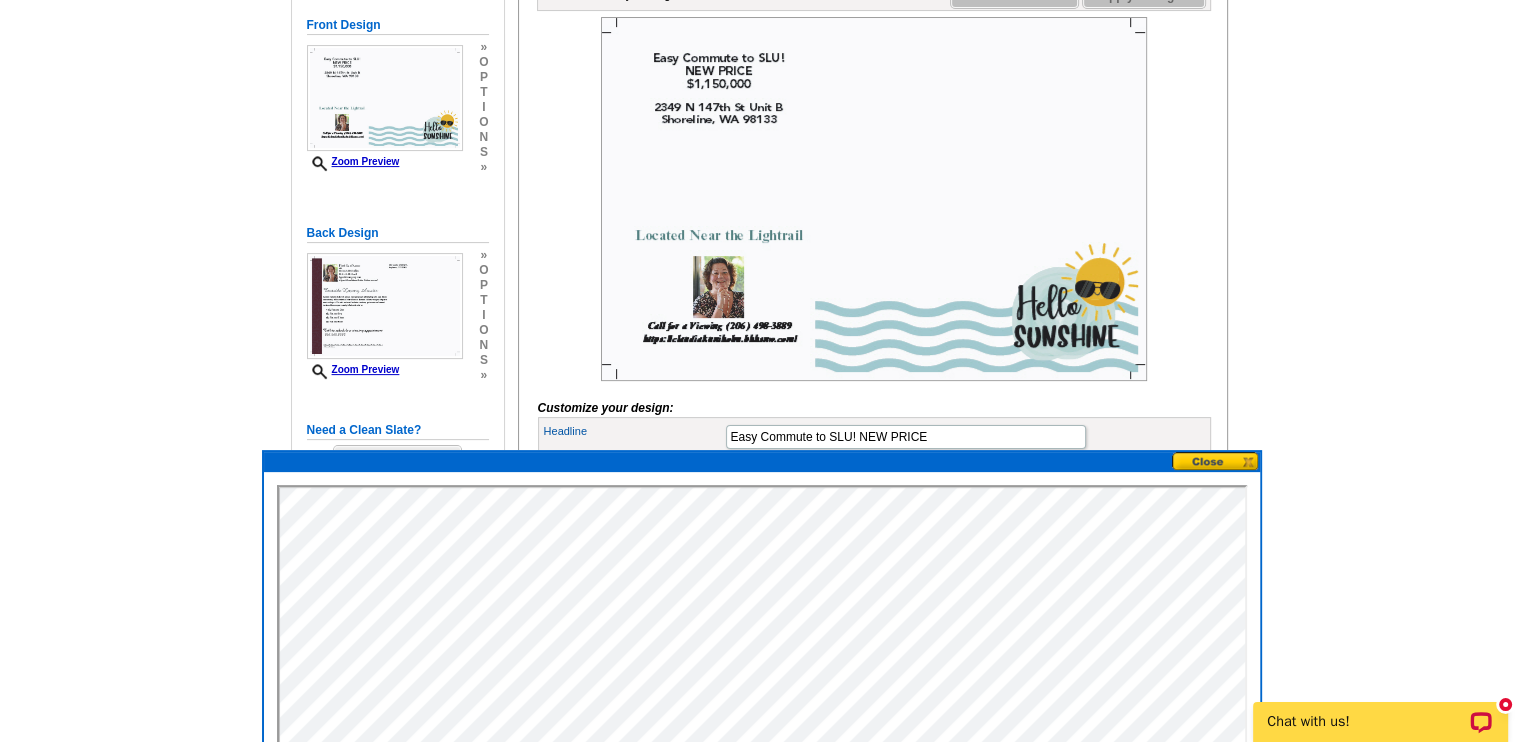 scroll, scrollTop: 541, scrollLeft: 0, axis: vertical 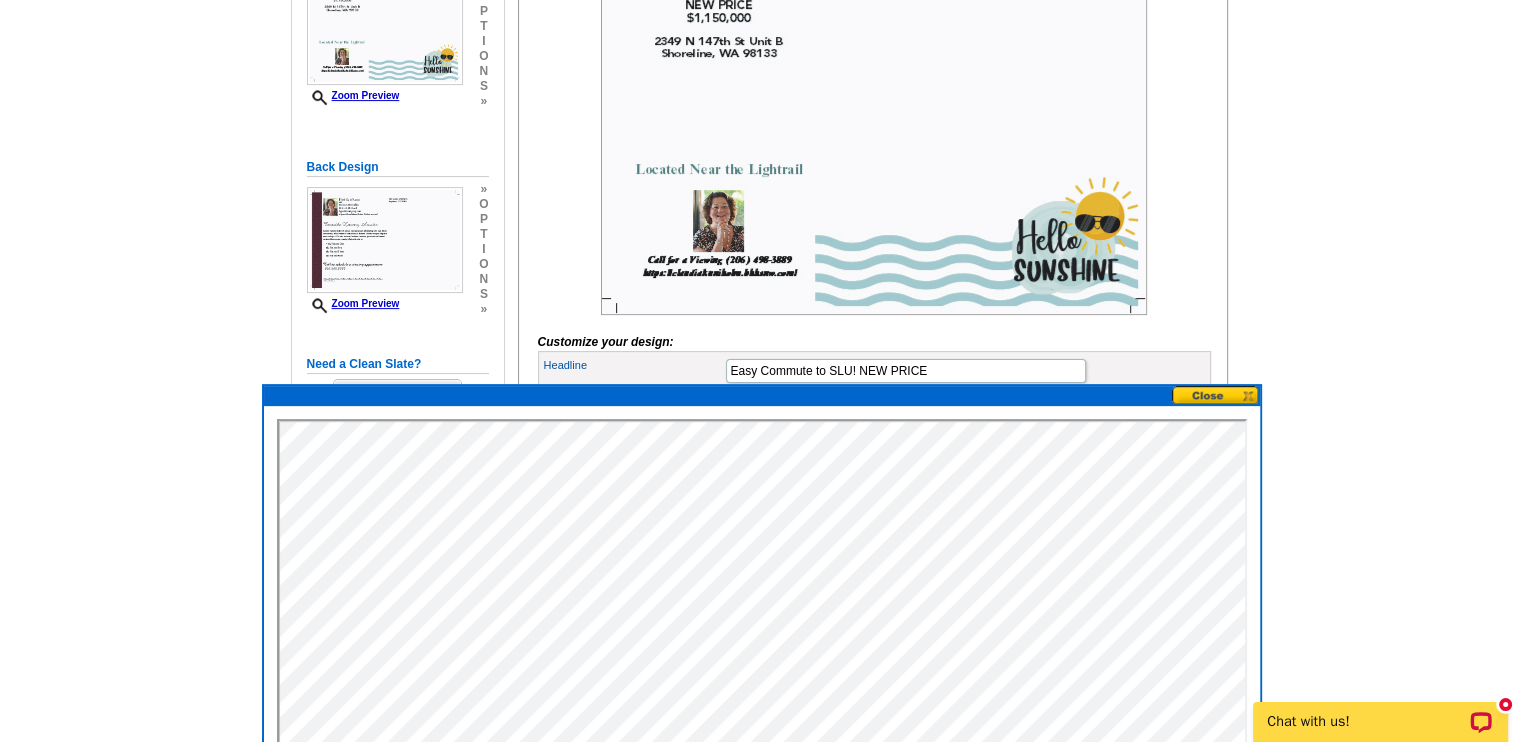 click at bounding box center [1216, 395] 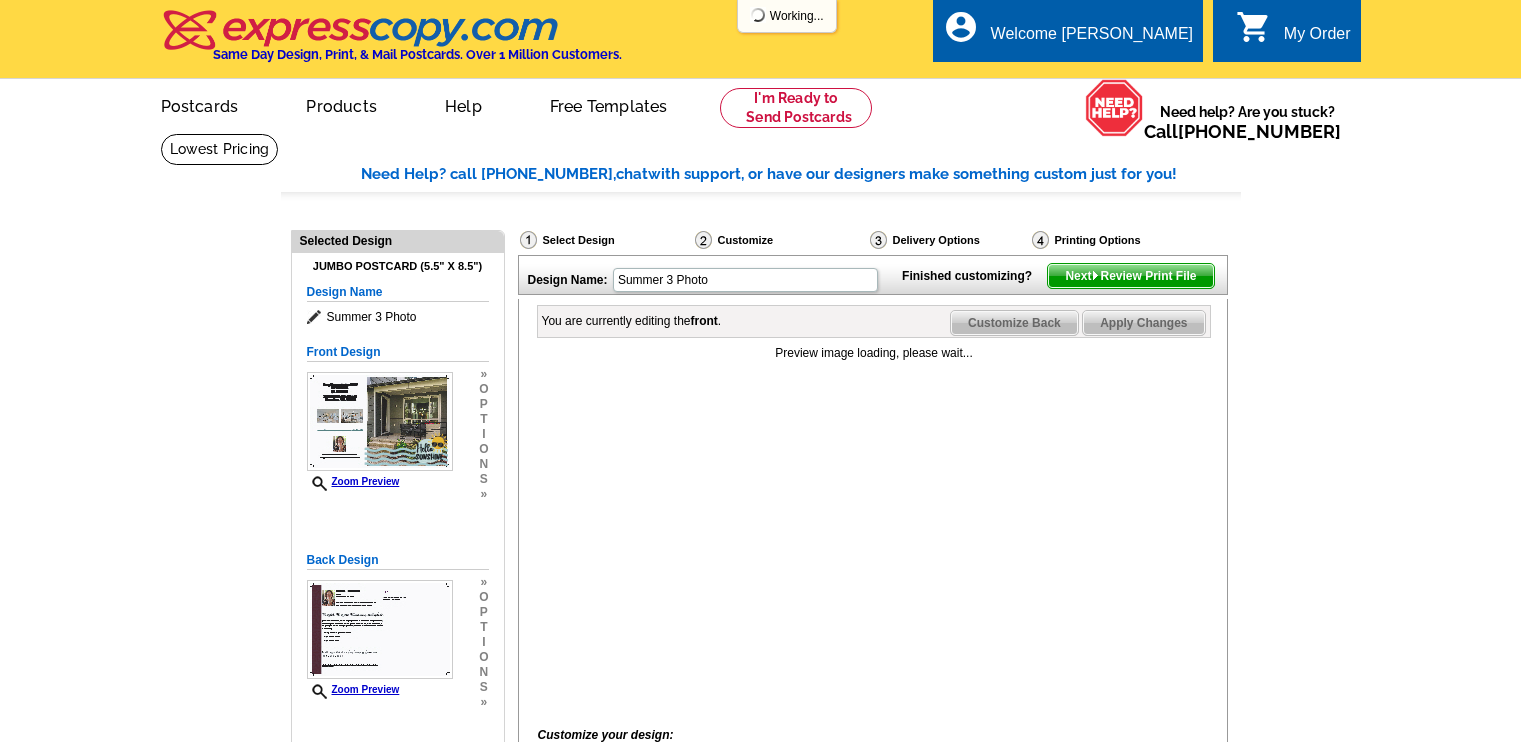 scroll, scrollTop: 0, scrollLeft: 0, axis: both 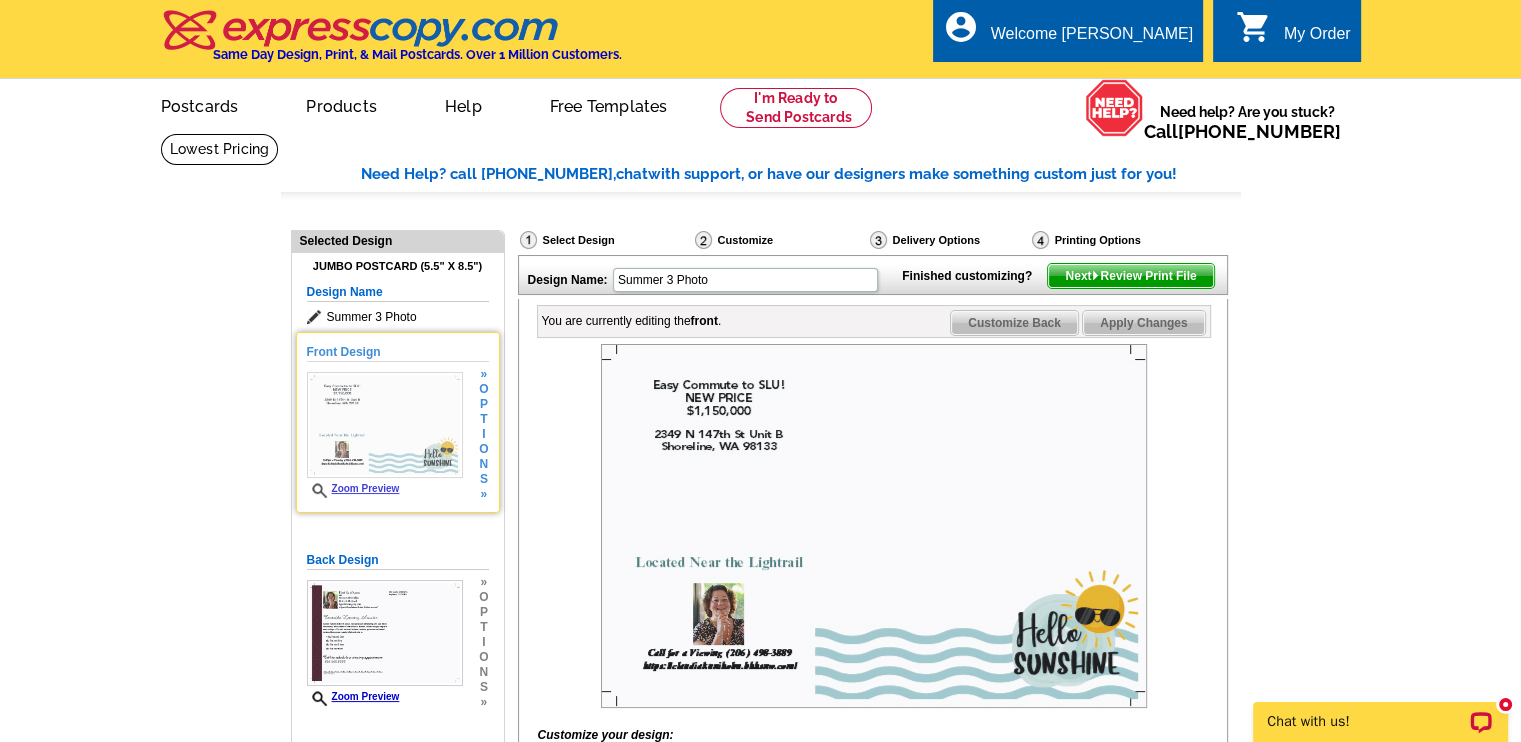 click on "p" at bounding box center (483, 404) 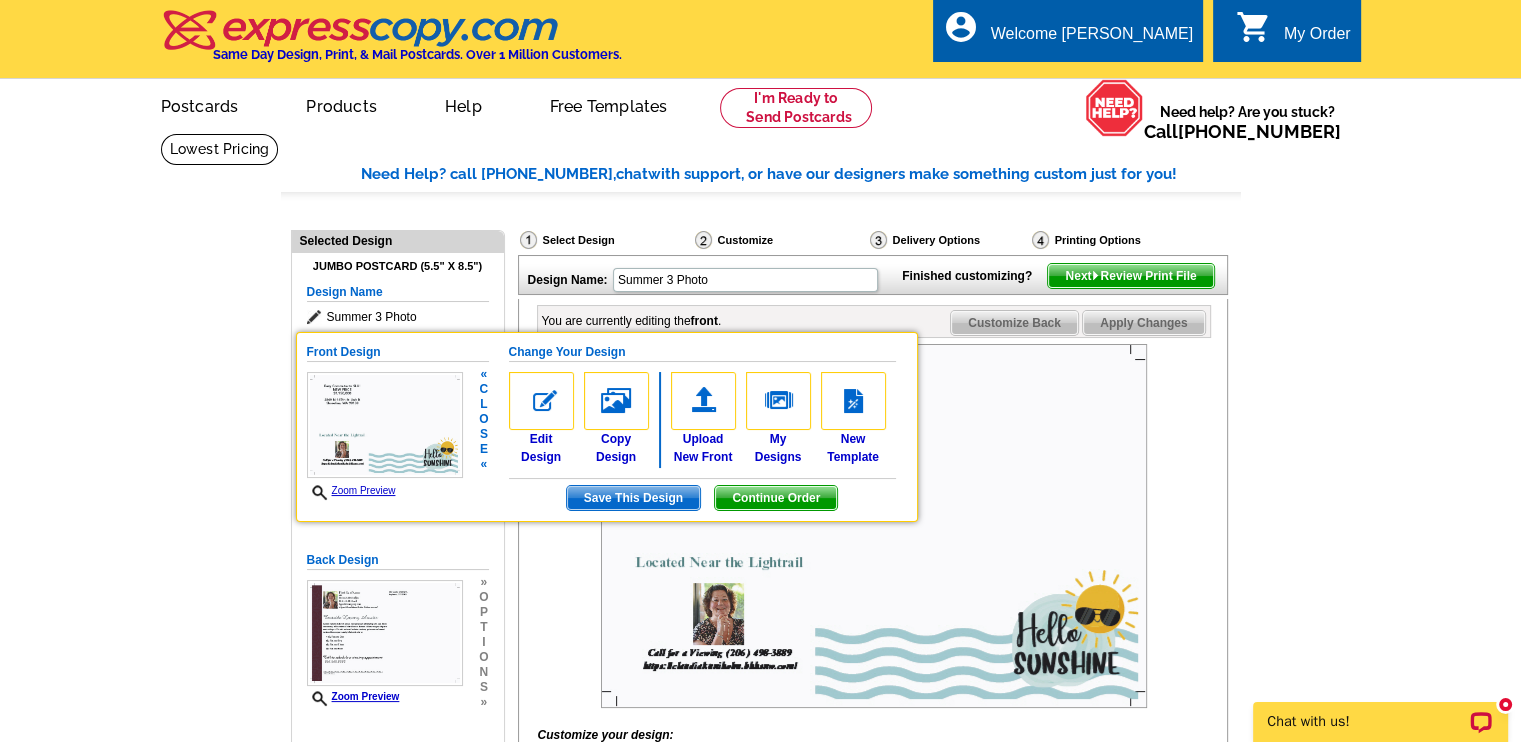 click on "Need Help? call 800-260-5887,  chat  with support, or have our designers make something custom just for you!
Got it, no need for the selection guide next time.
Show Results
Selected Design
Jumbo Postcard (5.5" x 8.5")
Design Name
Summer 3 Photo
Front Design
Zoom Preview
« c l o s e «
Change Your Design
Edit Design" at bounding box center (760, 737) 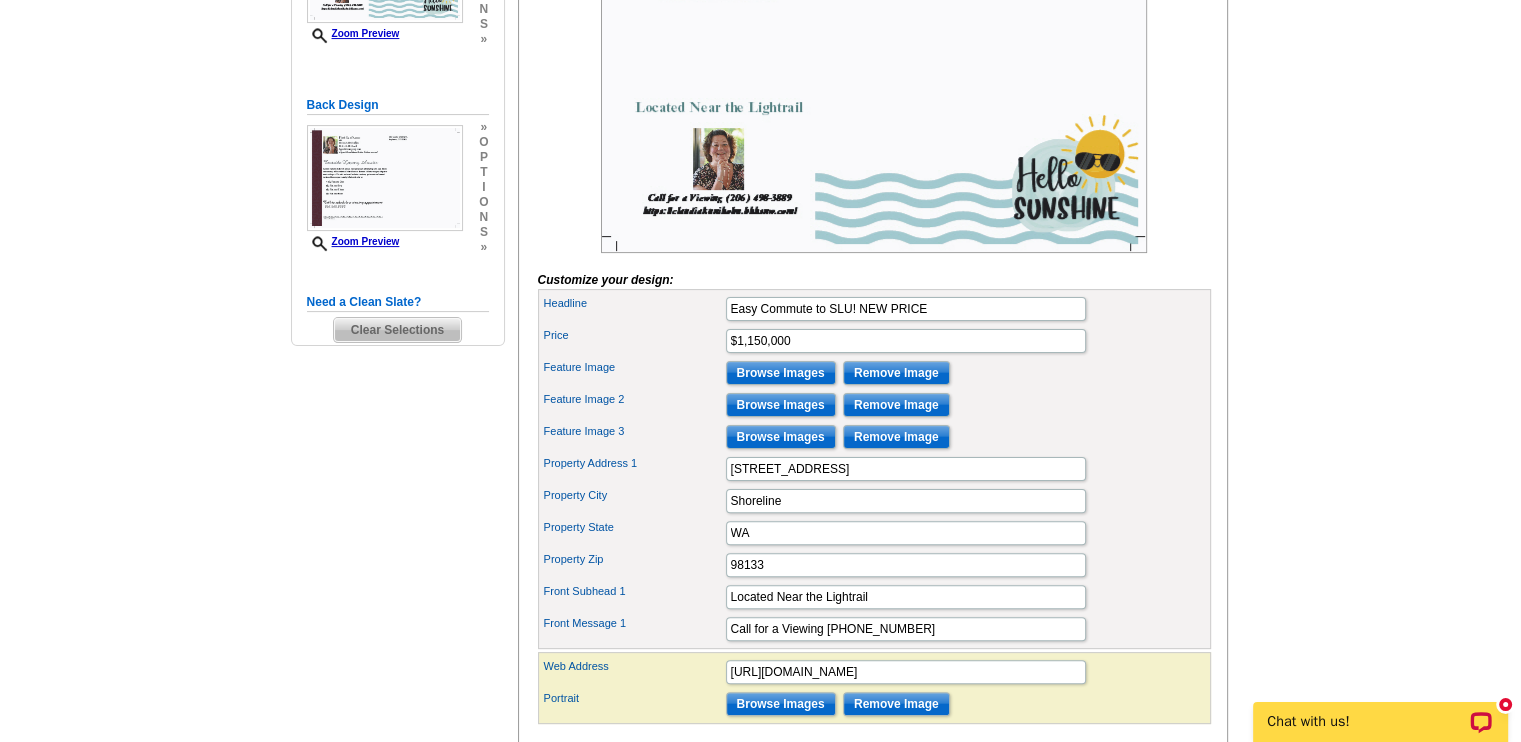 scroll, scrollTop: 457, scrollLeft: 0, axis: vertical 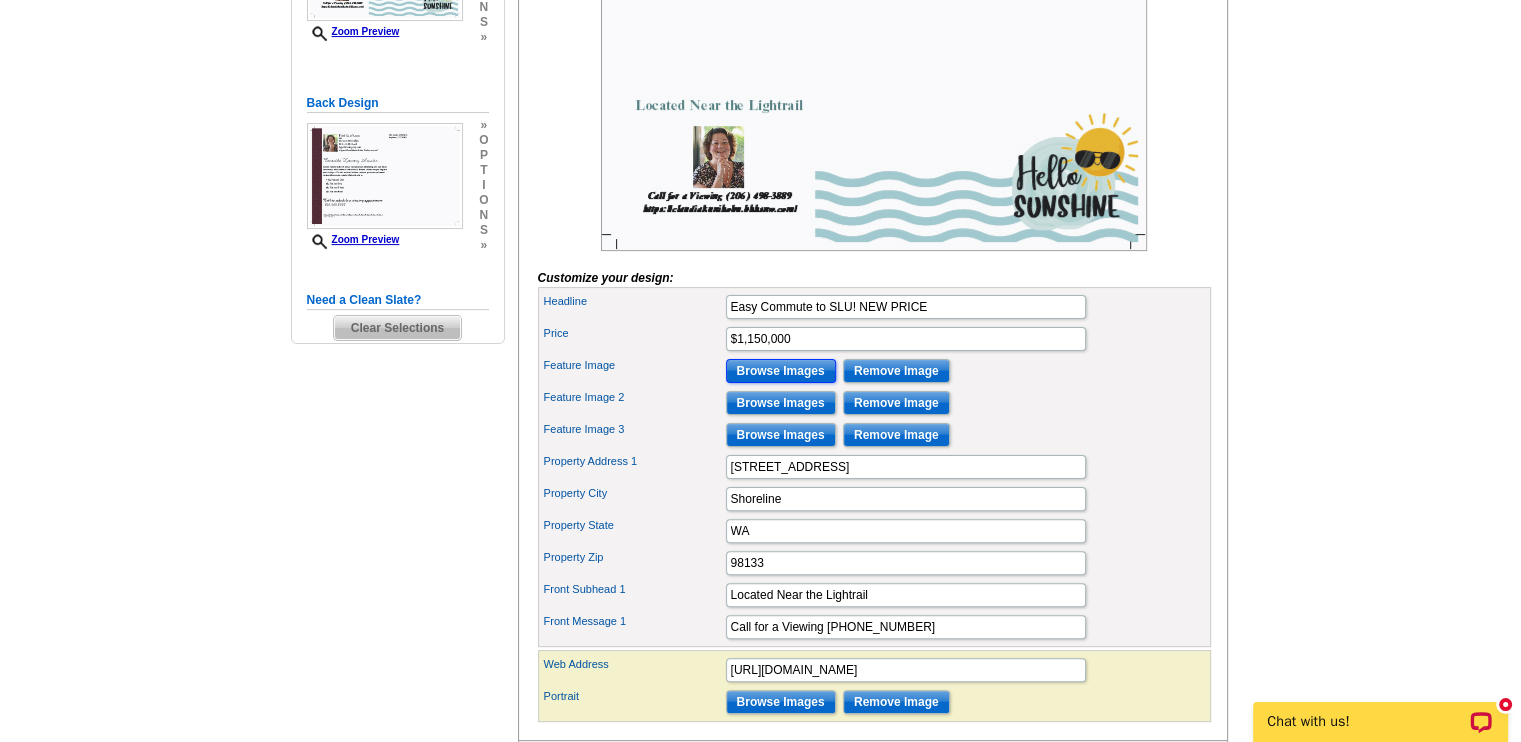 click on "Browse Images" at bounding box center (781, 371) 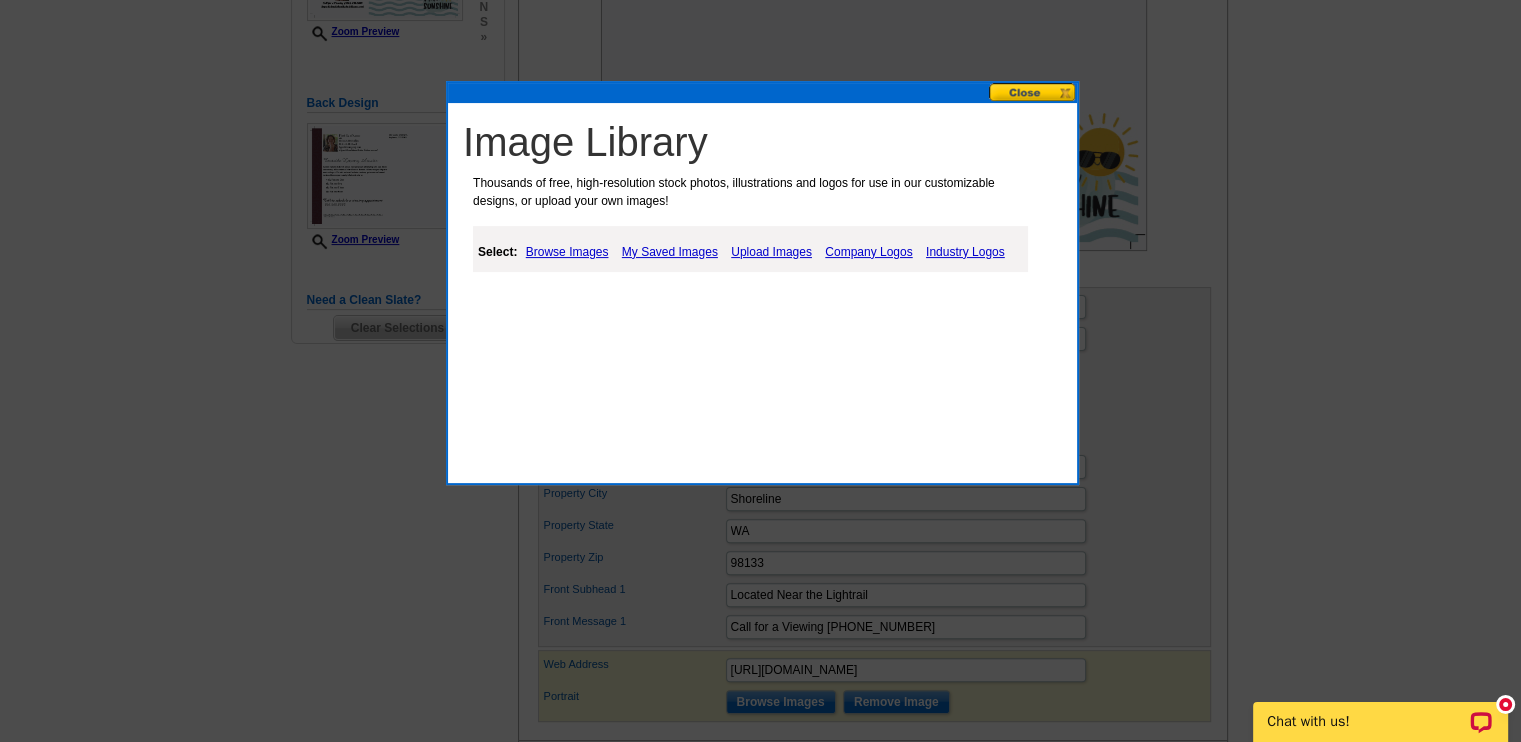 click on "My Saved Images" at bounding box center (670, 252) 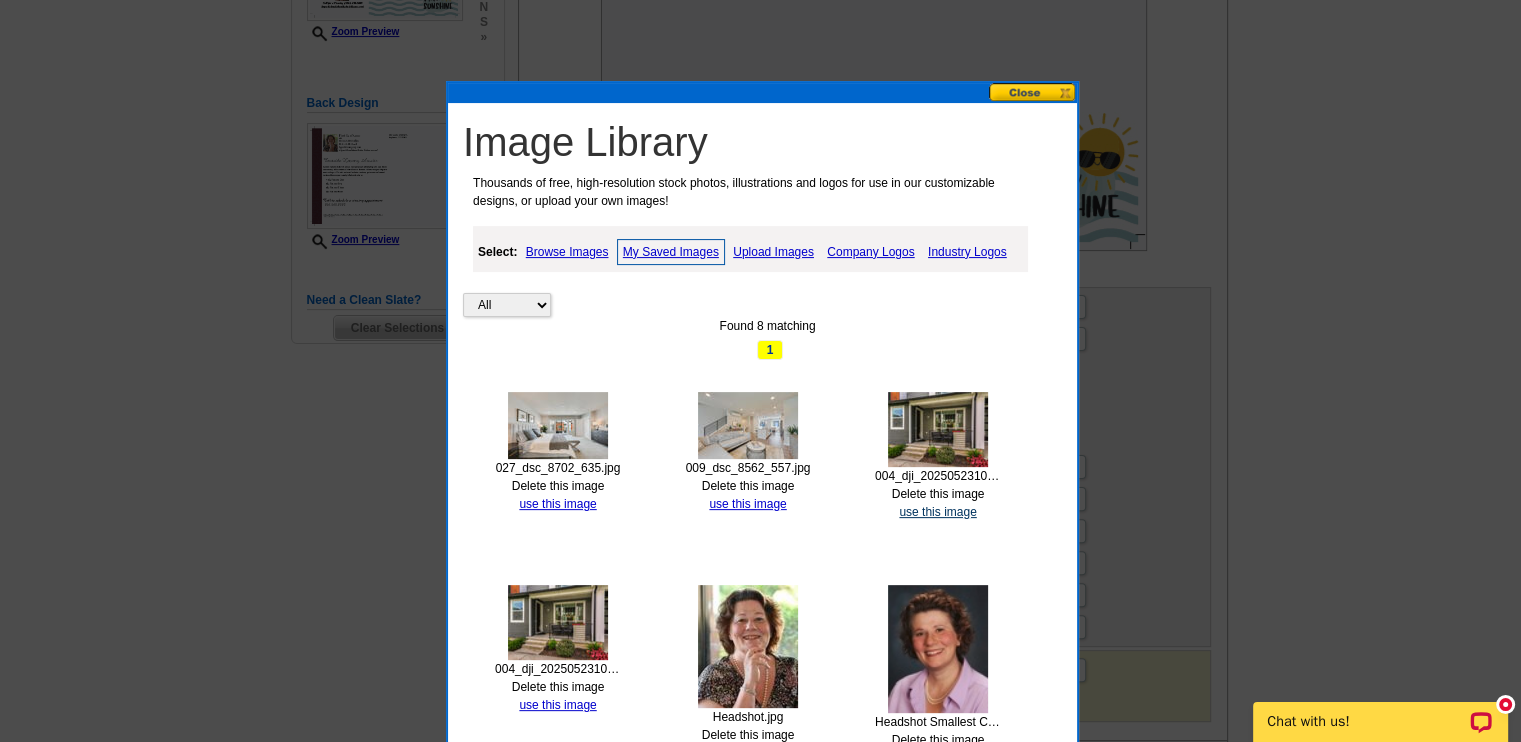 click on "use this image" at bounding box center [937, 512] 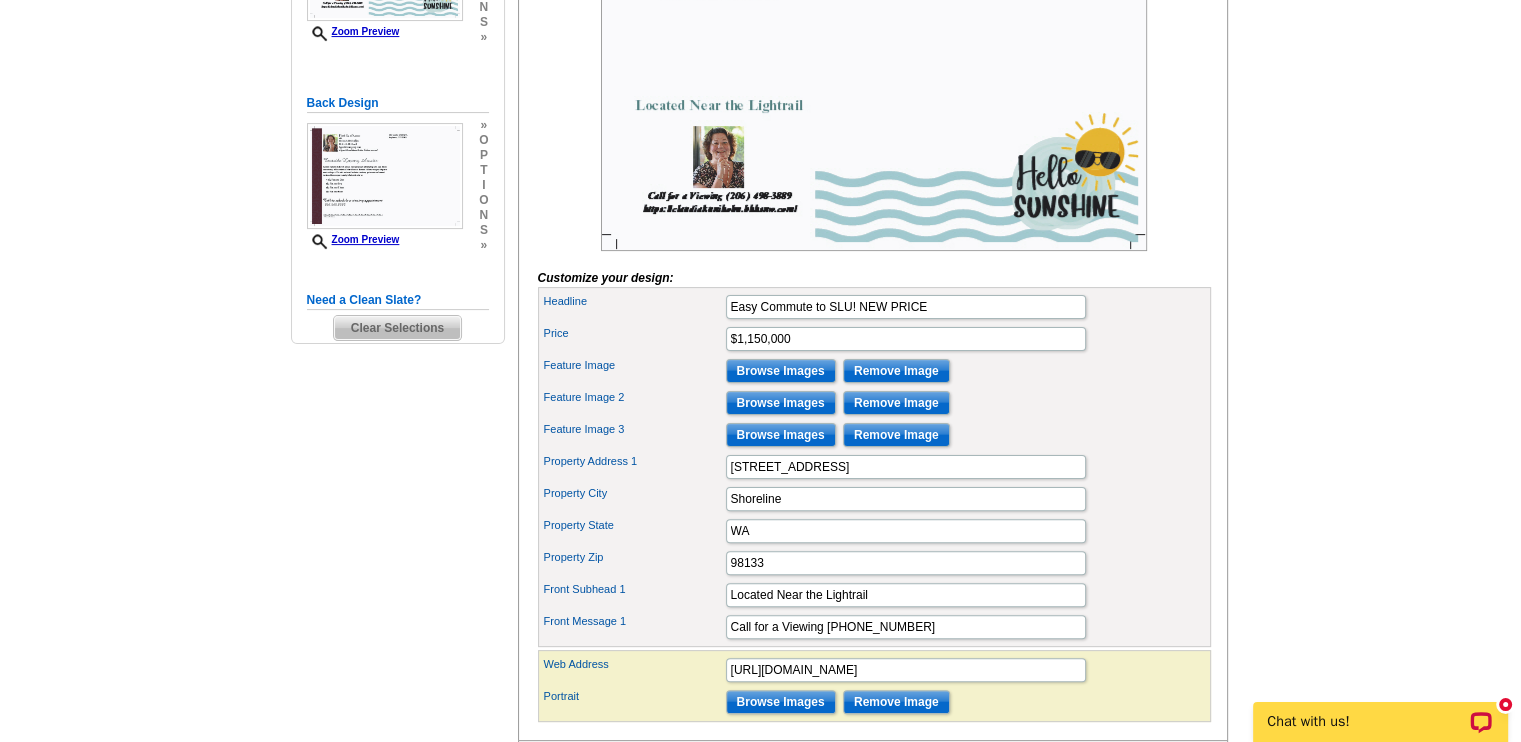 scroll, scrollTop: 0, scrollLeft: 0, axis: both 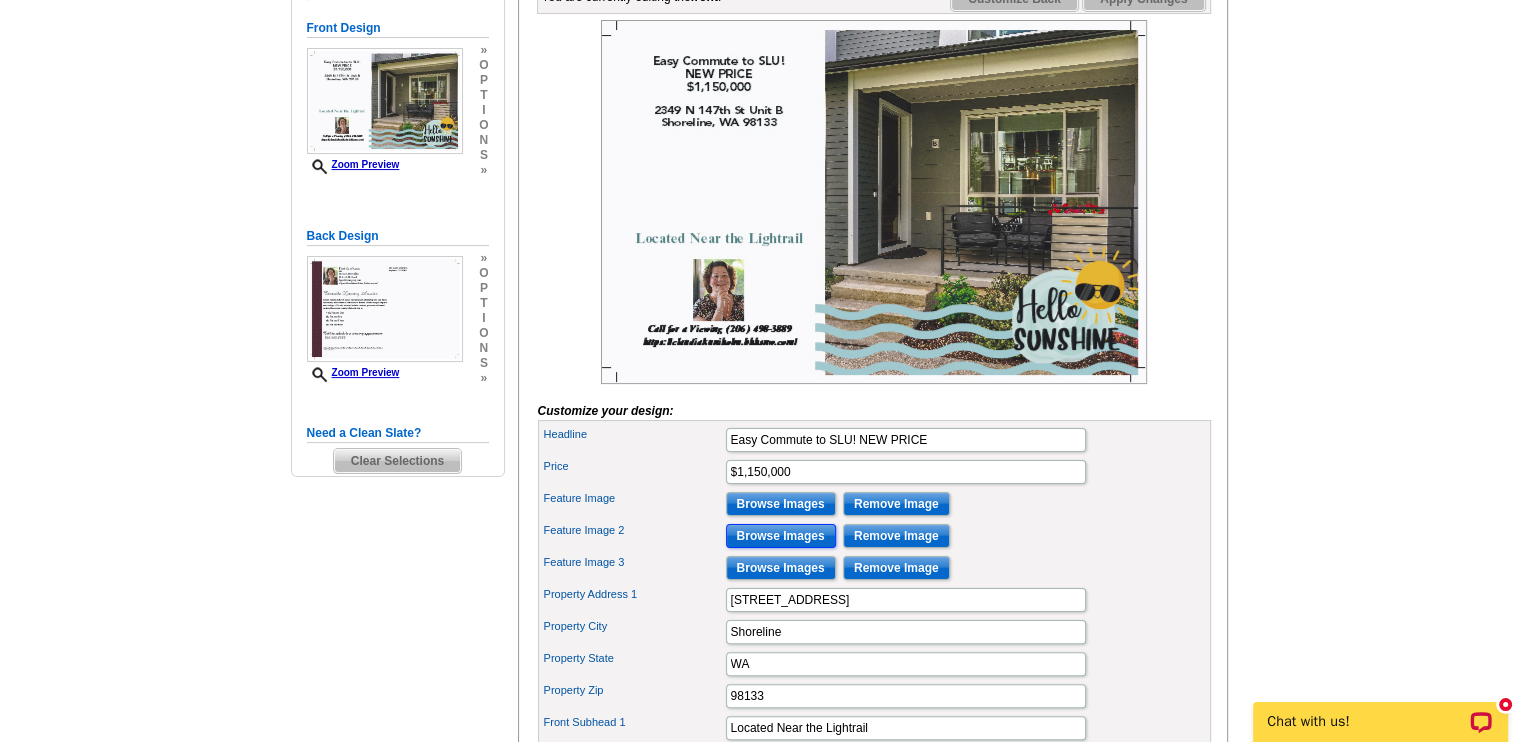 click on "Browse Images" at bounding box center (781, 536) 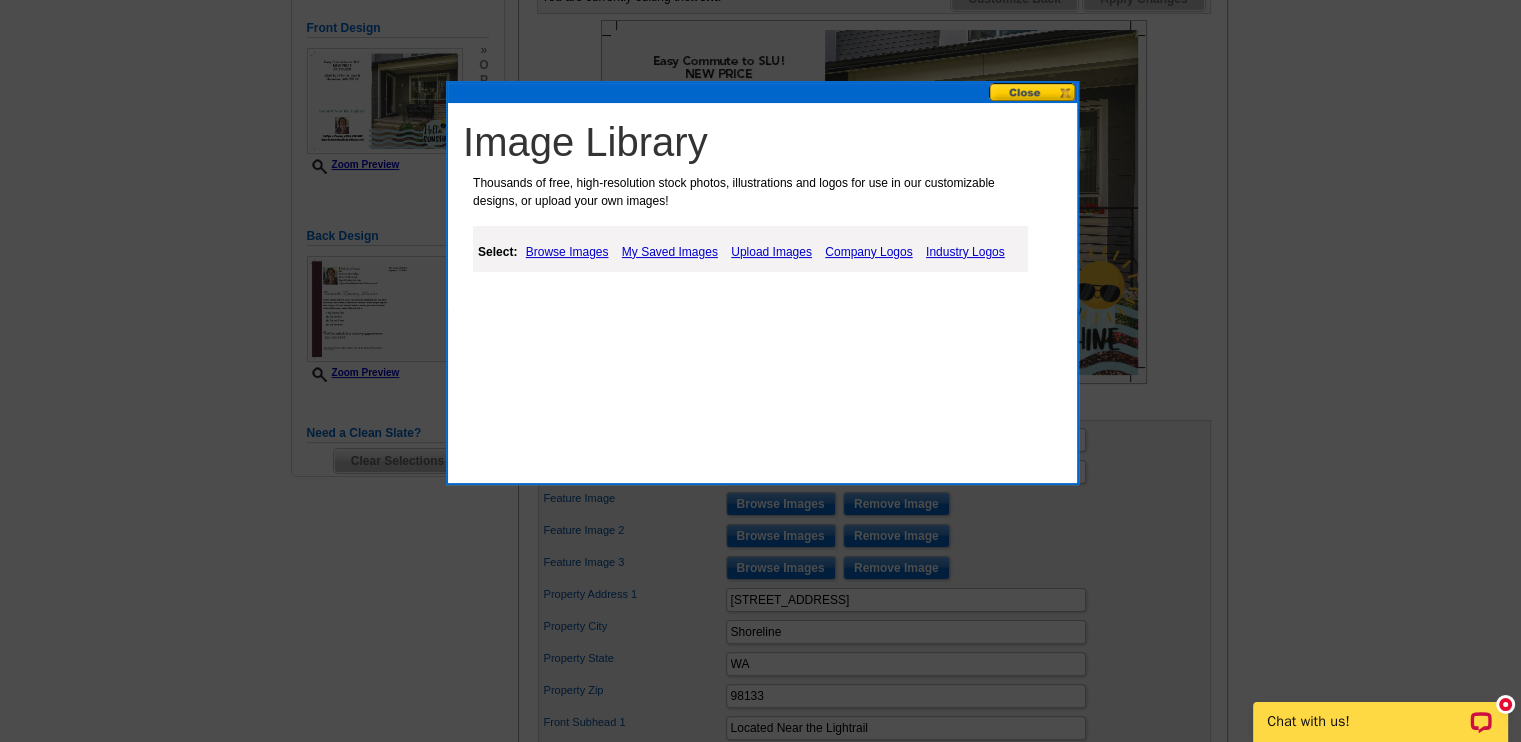 click on "My Saved Images" at bounding box center (670, 252) 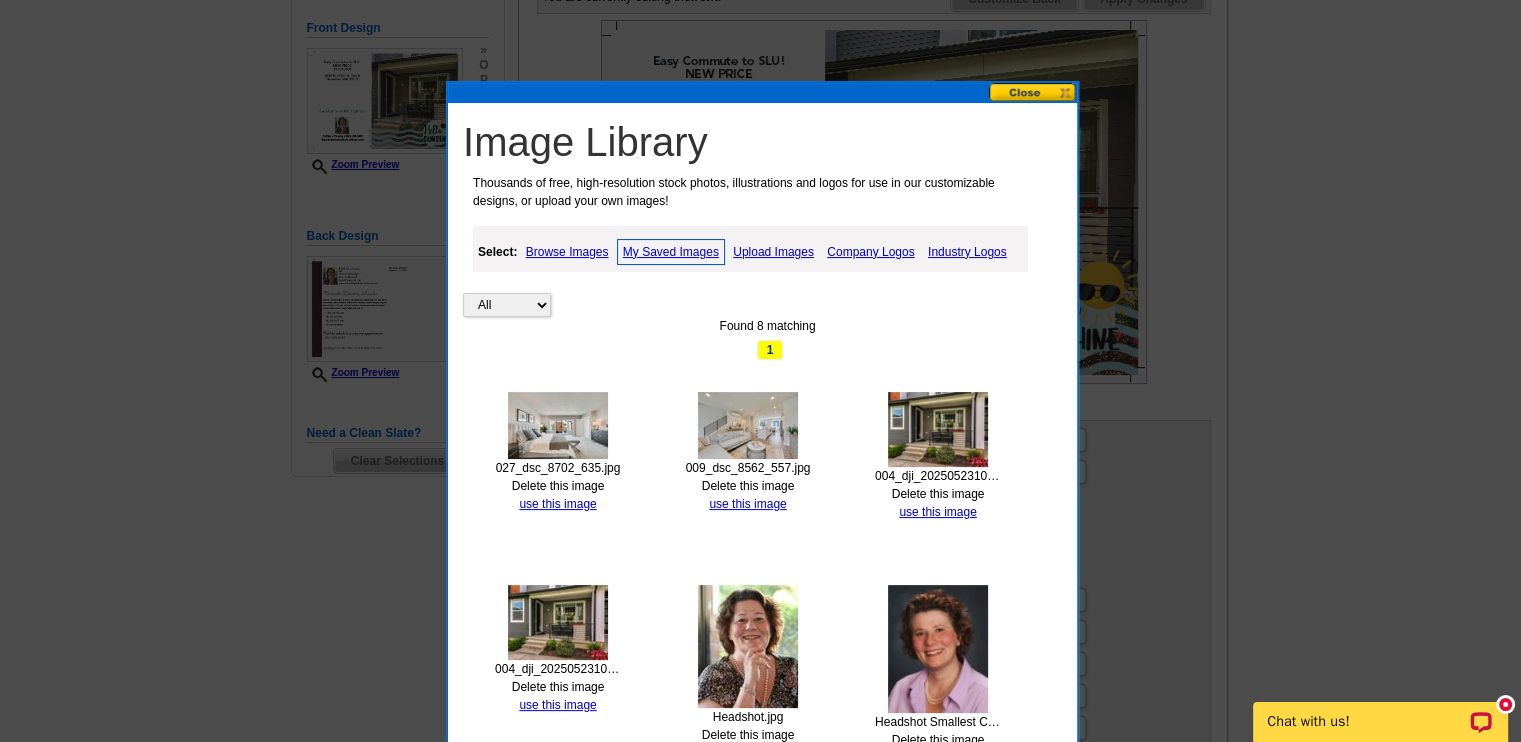click at bounding box center (748, 425) 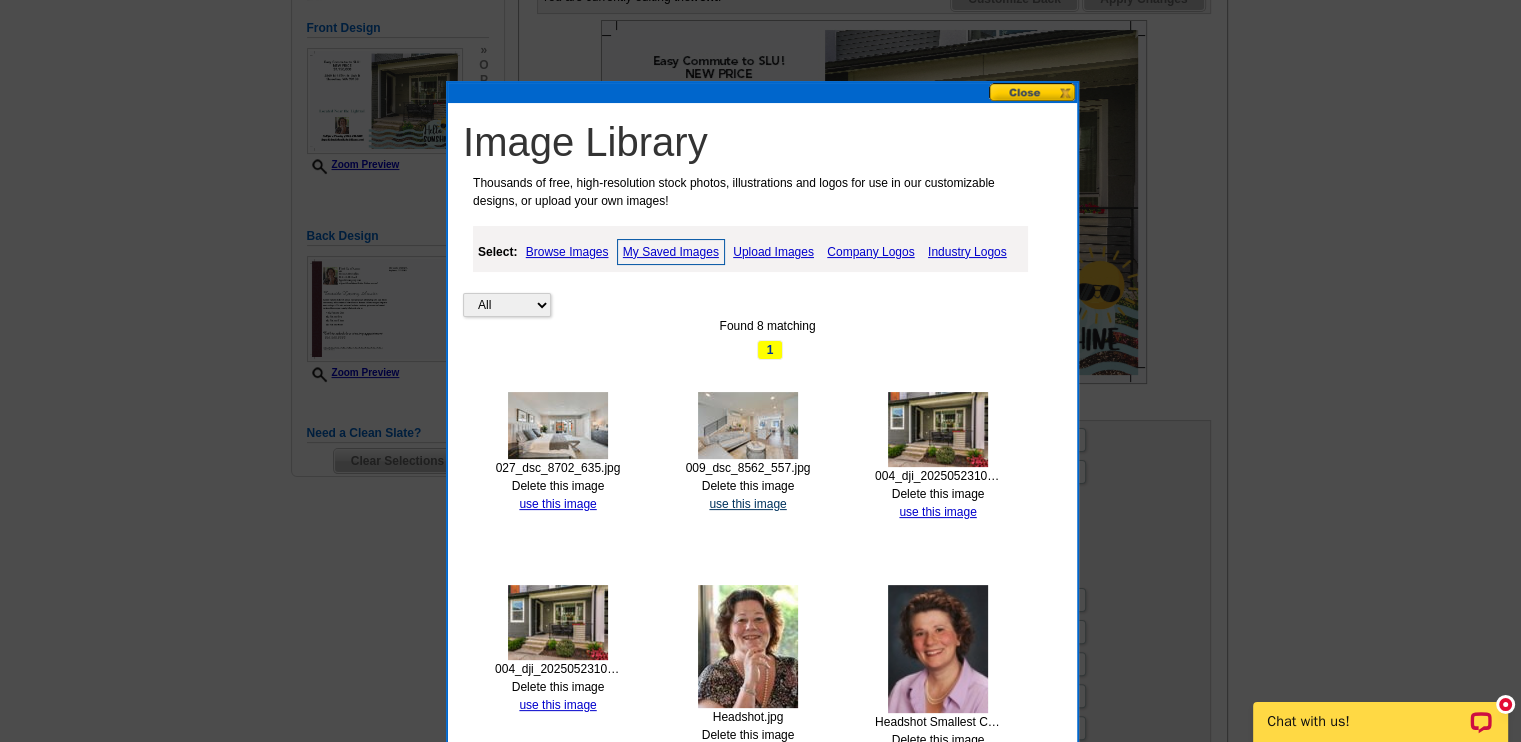 click on "use this image" at bounding box center (747, 504) 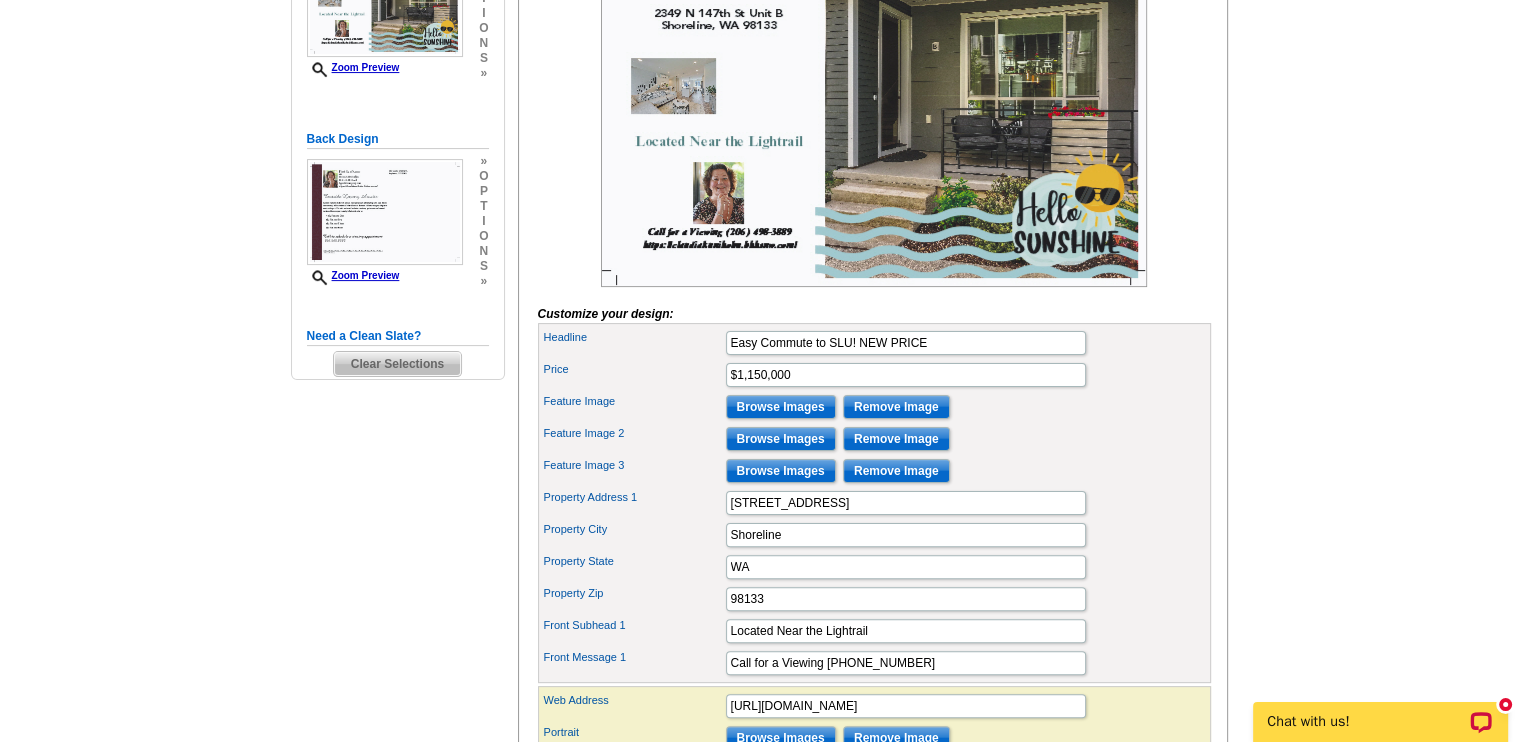 scroll, scrollTop: 419, scrollLeft: 0, axis: vertical 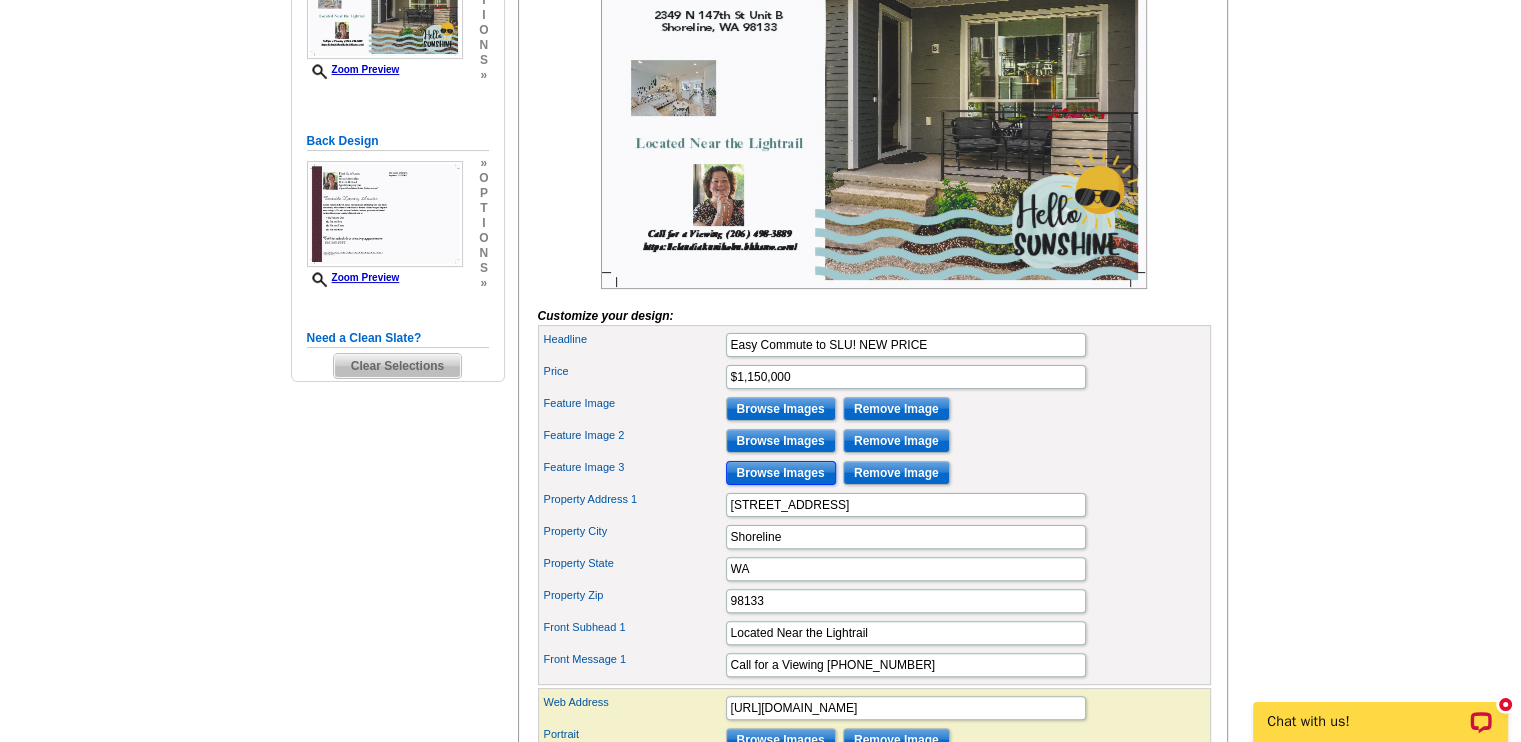 click on "Browse Images" at bounding box center [781, 473] 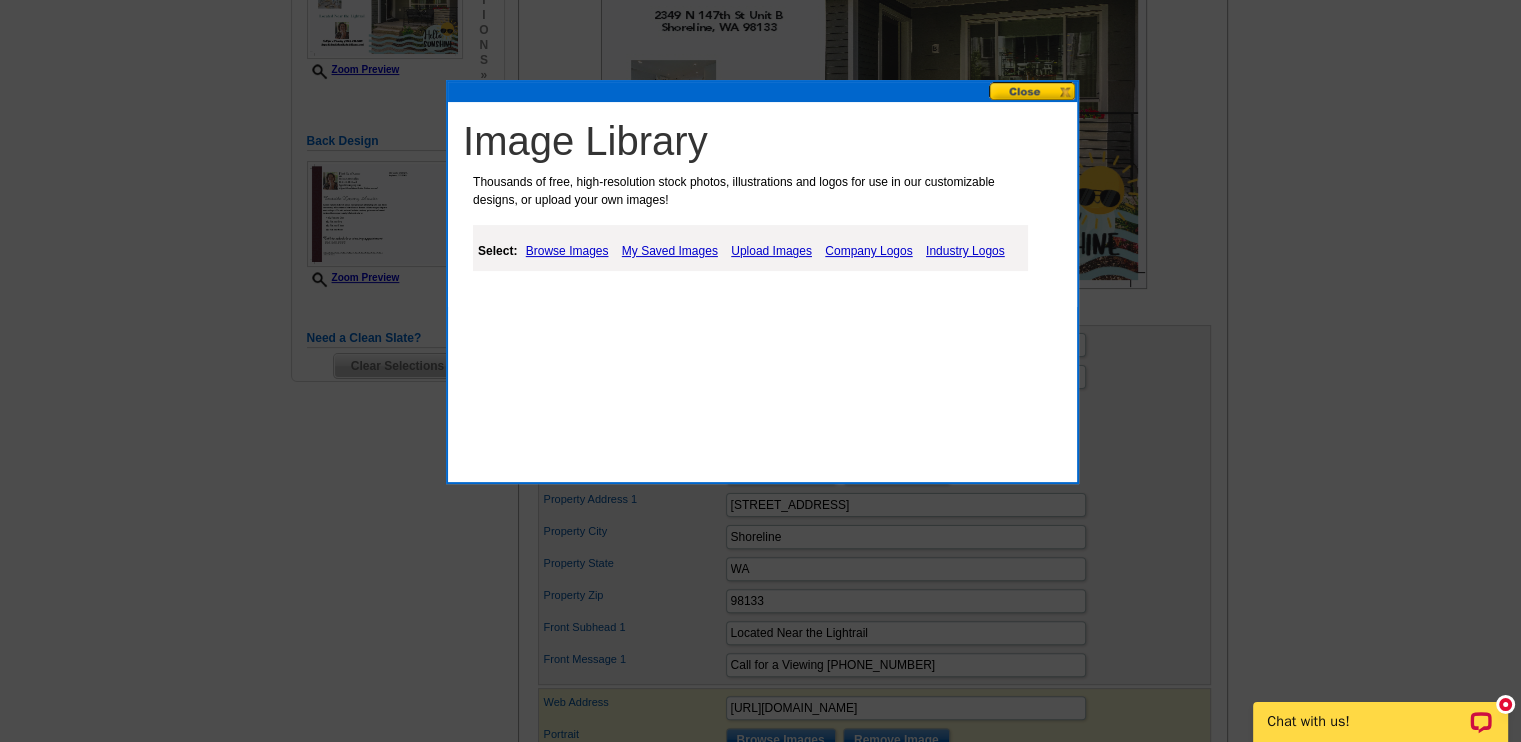 click on "My Saved Images" at bounding box center [670, 251] 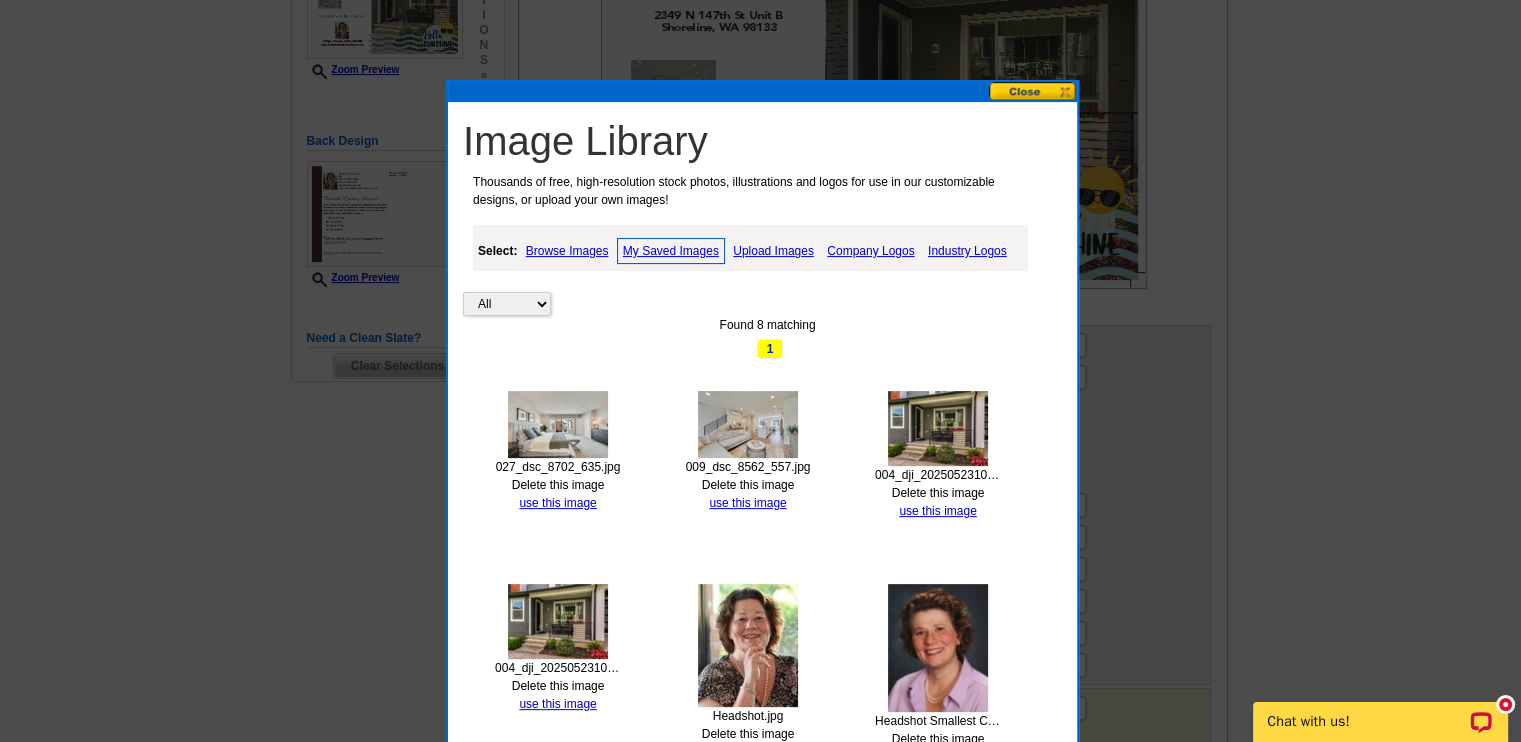 click at bounding box center [558, 424] 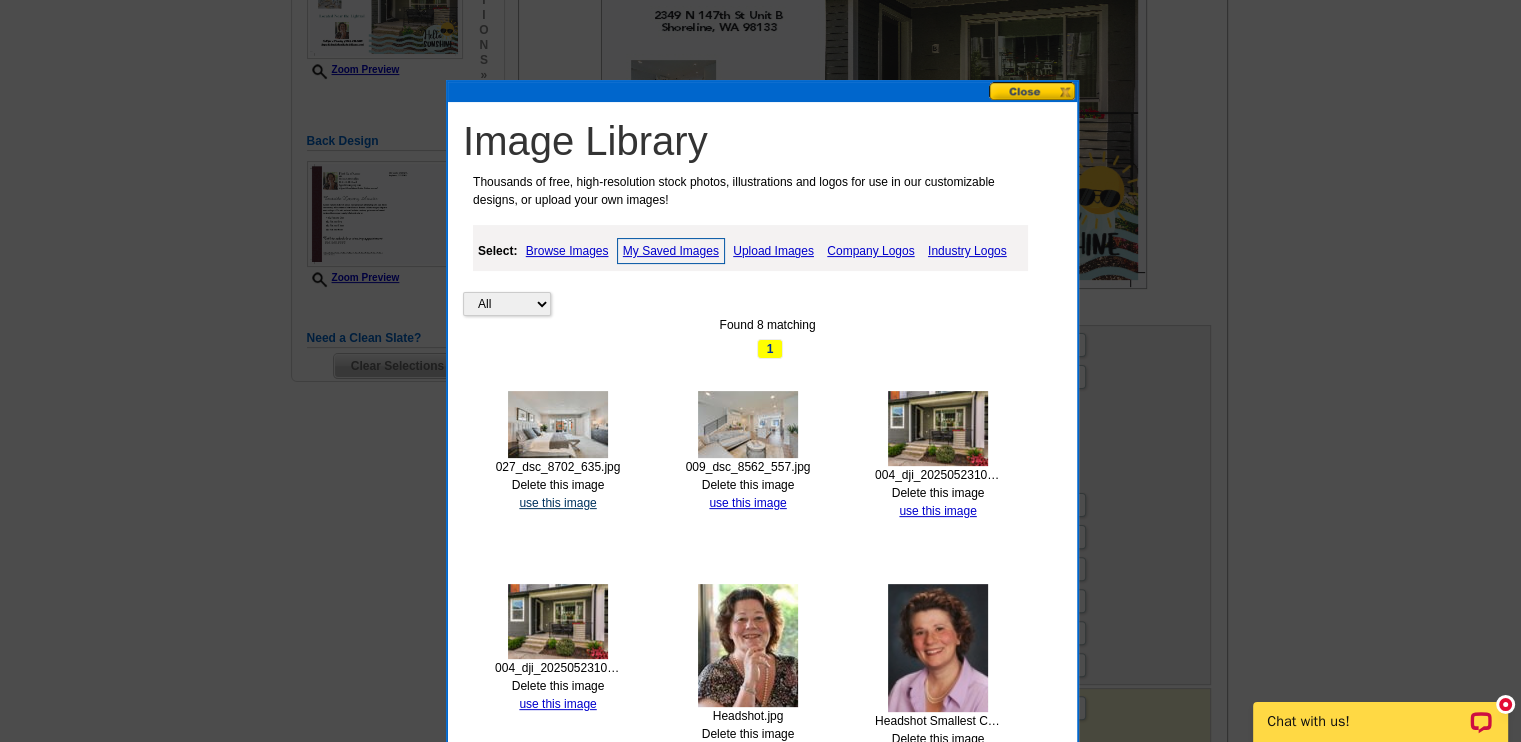click on "use this image" at bounding box center [557, 503] 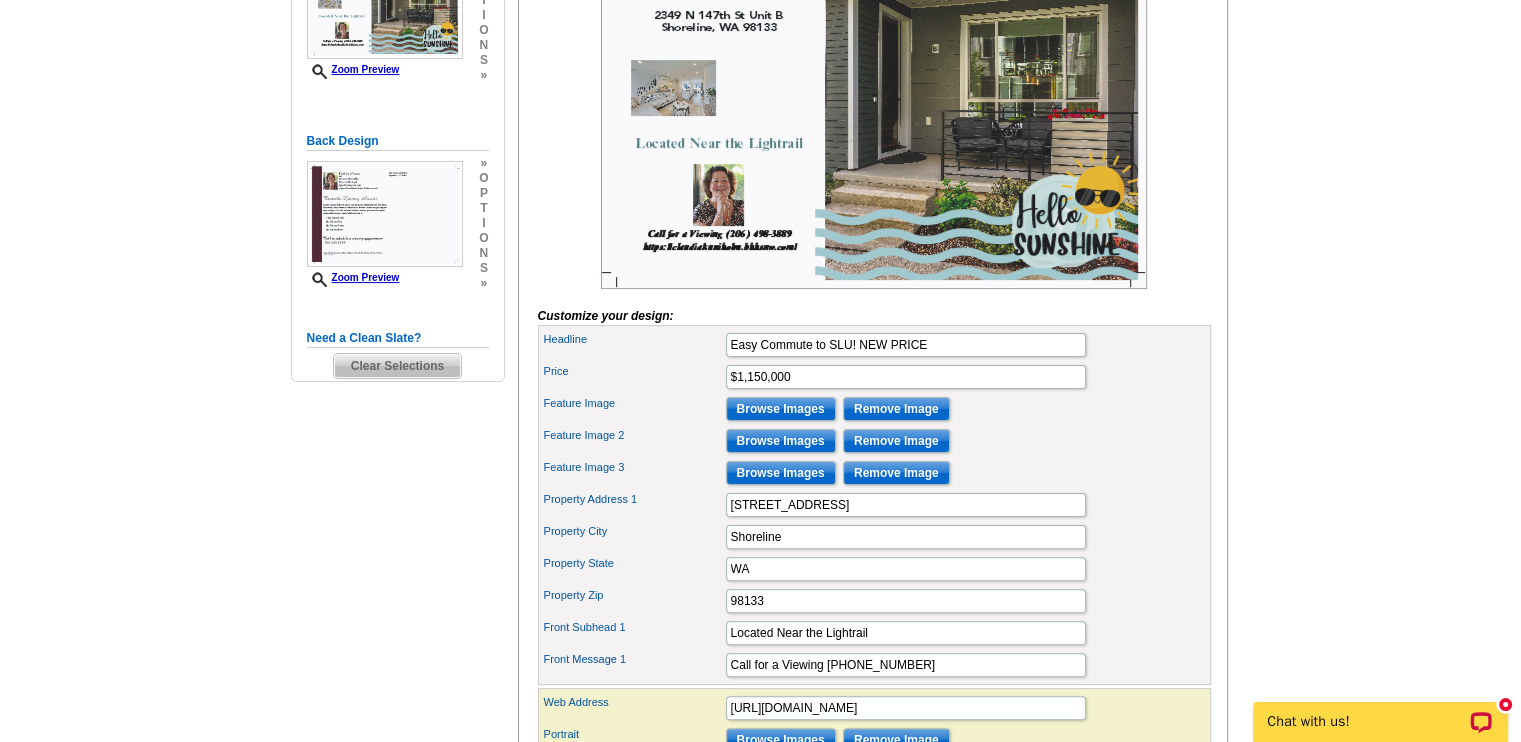 scroll, scrollTop: 0, scrollLeft: 0, axis: both 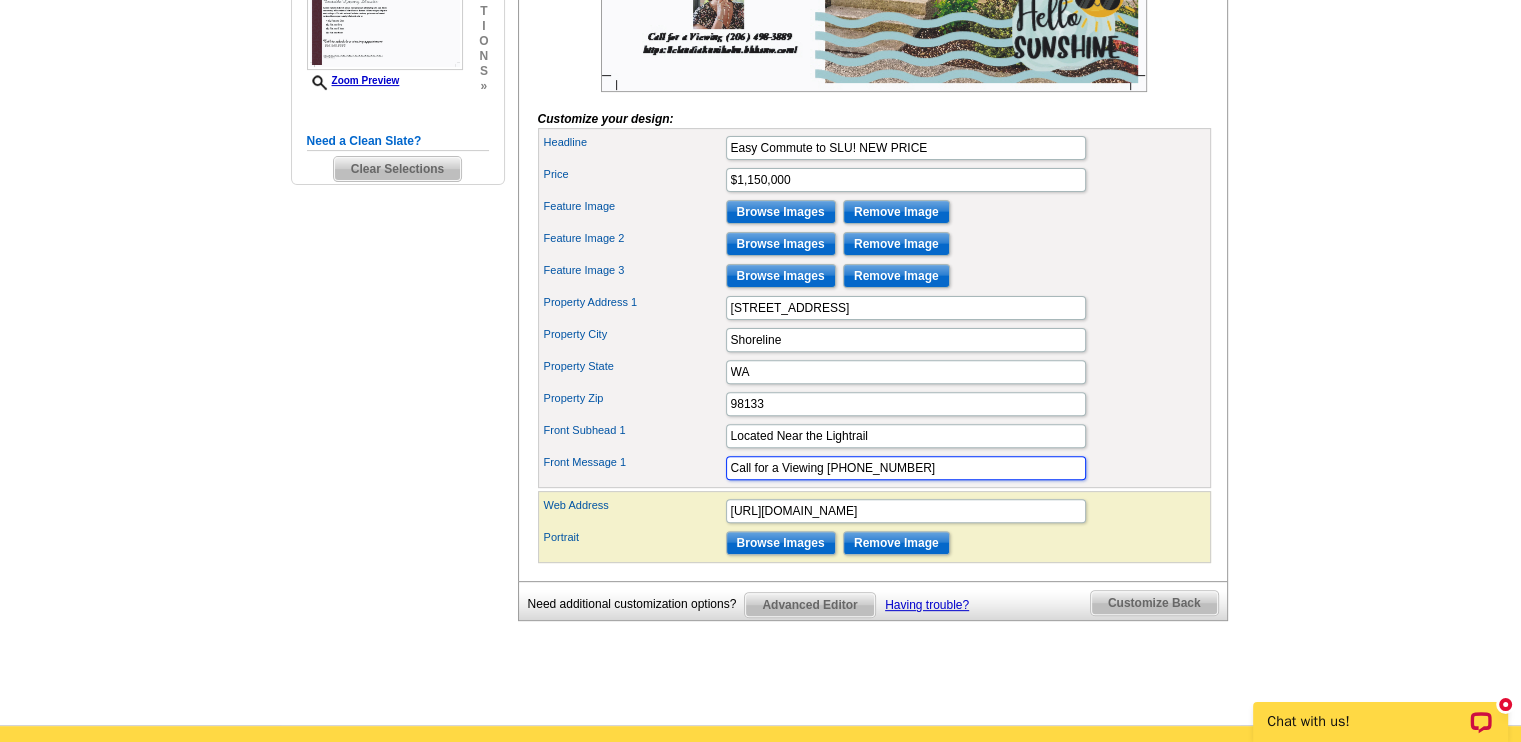 click on "Call for a Viewing (206) 498-3889" at bounding box center [906, 468] 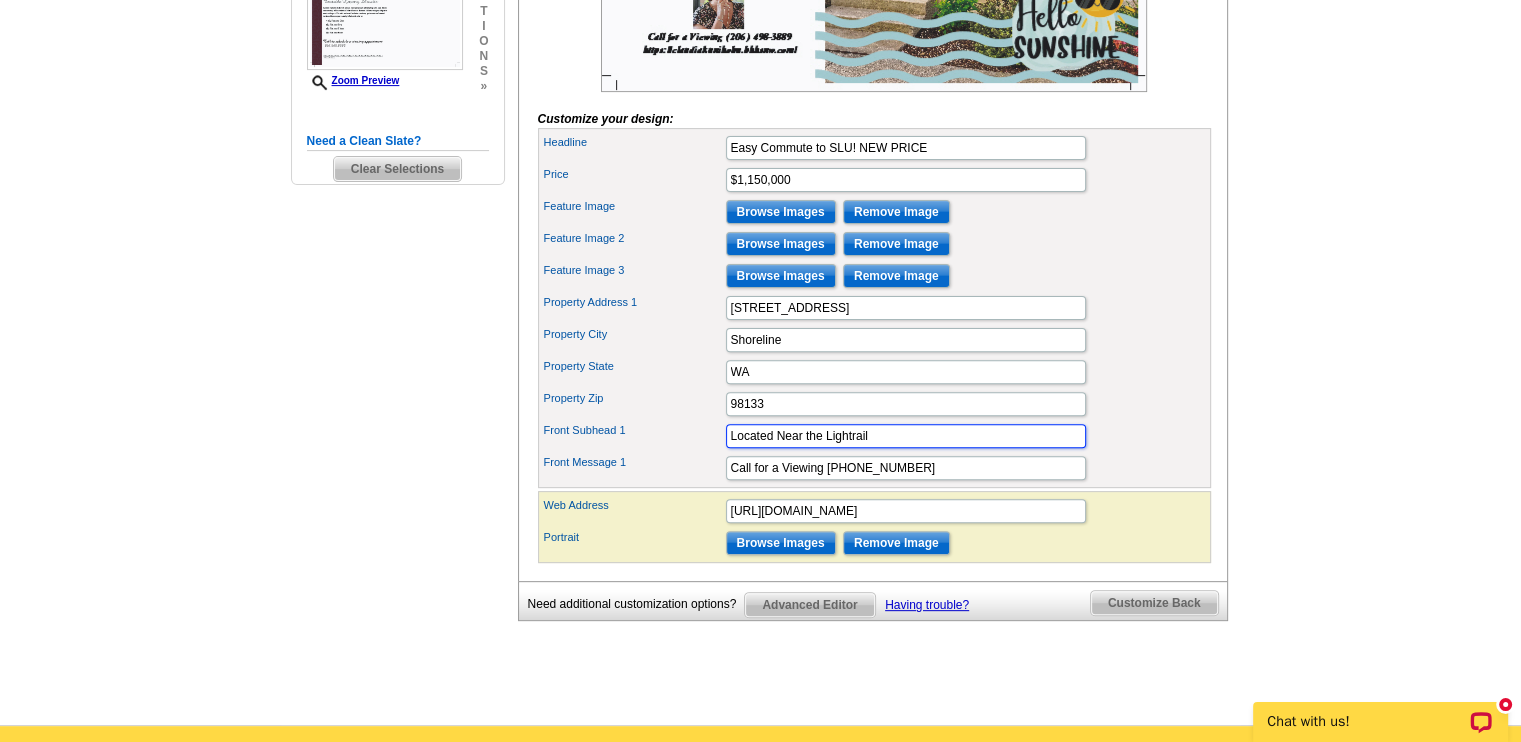 scroll, scrollTop: 0, scrollLeft: 0, axis: both 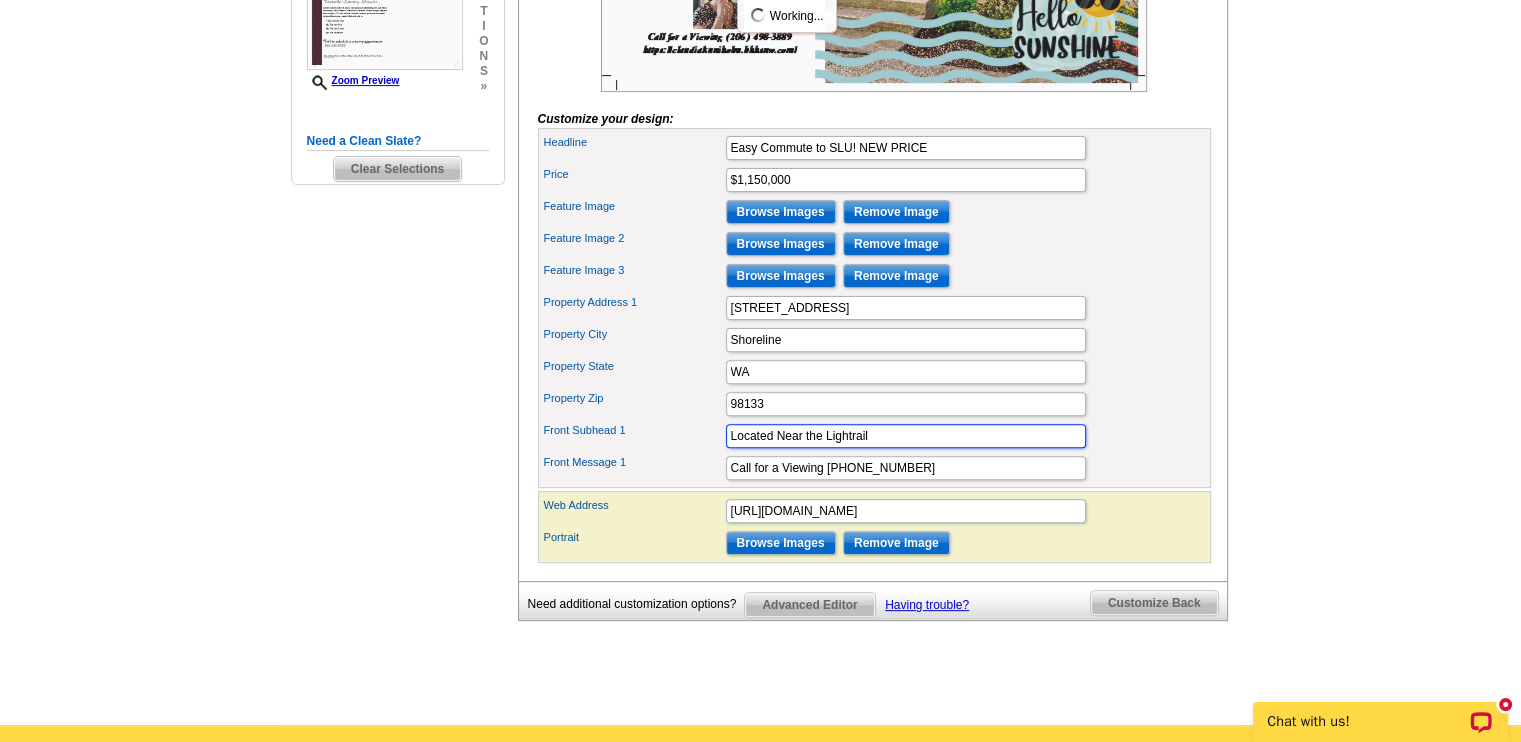 drag, startPoint x: 886, startPoint y: 465, endPoint x: 722, endPoint y: 478, distance: 164.51443 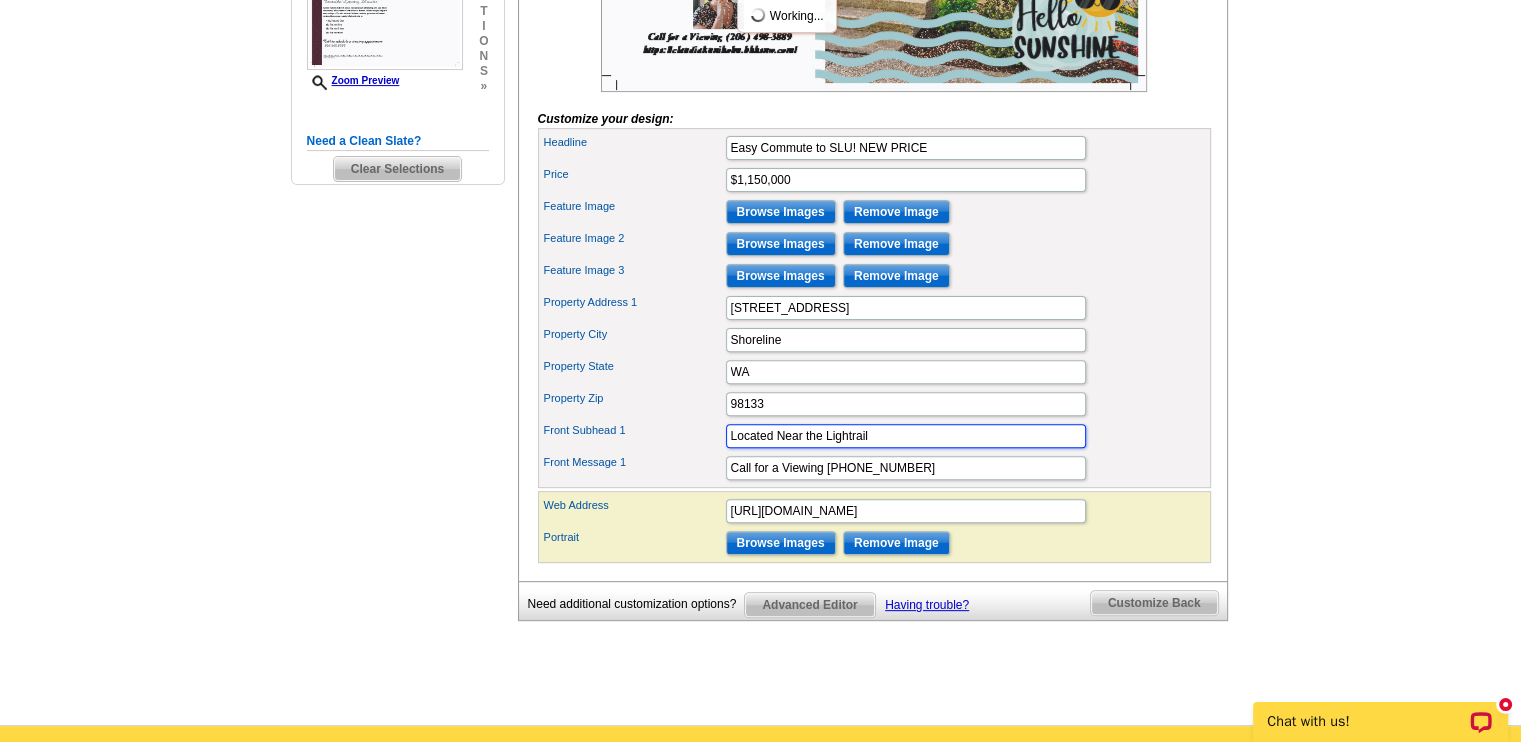 click on "Front Subhead 1
Located Near the Lightrail" at bounding box center (874, 436) 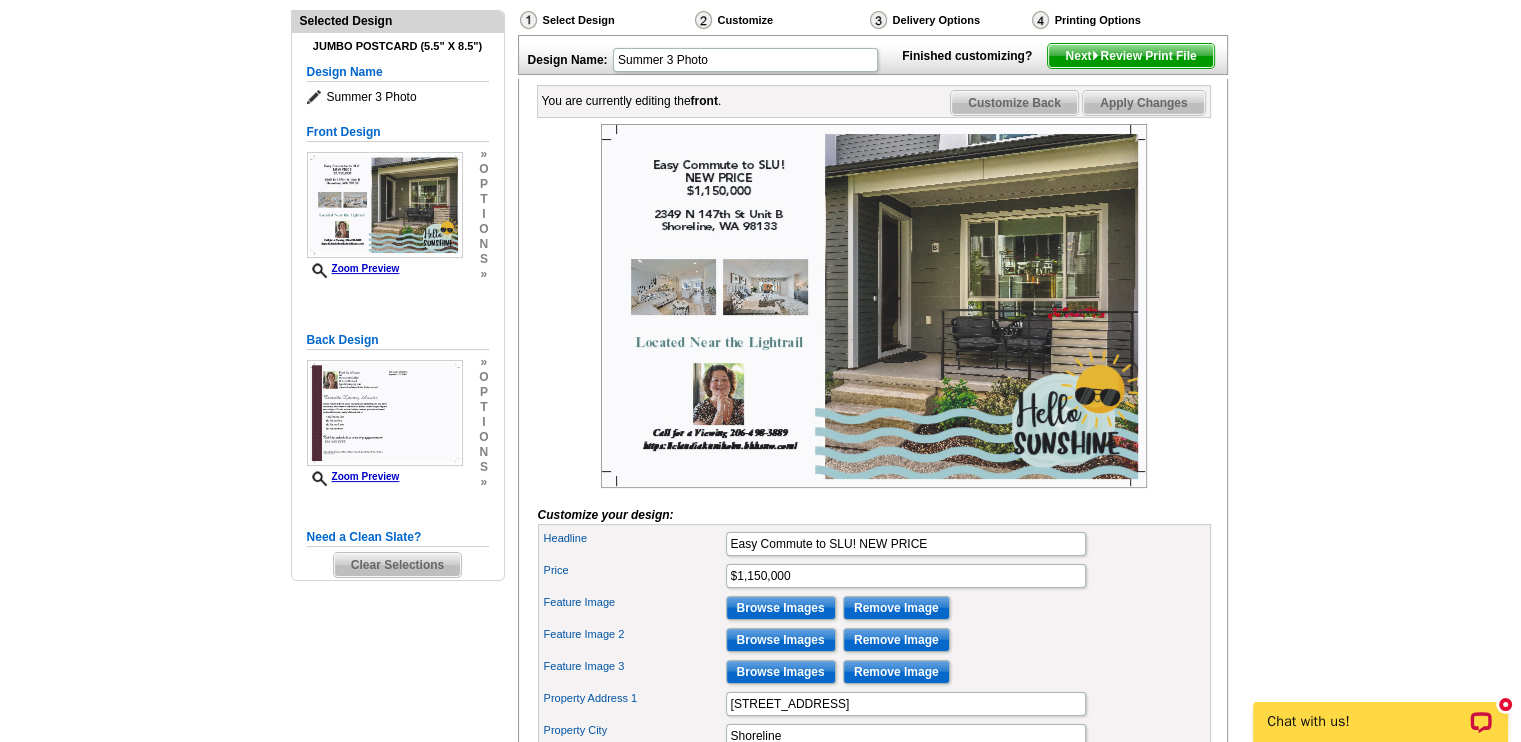 scroll, scrollTop: 206, scrollLeft: 0, axis: vertical 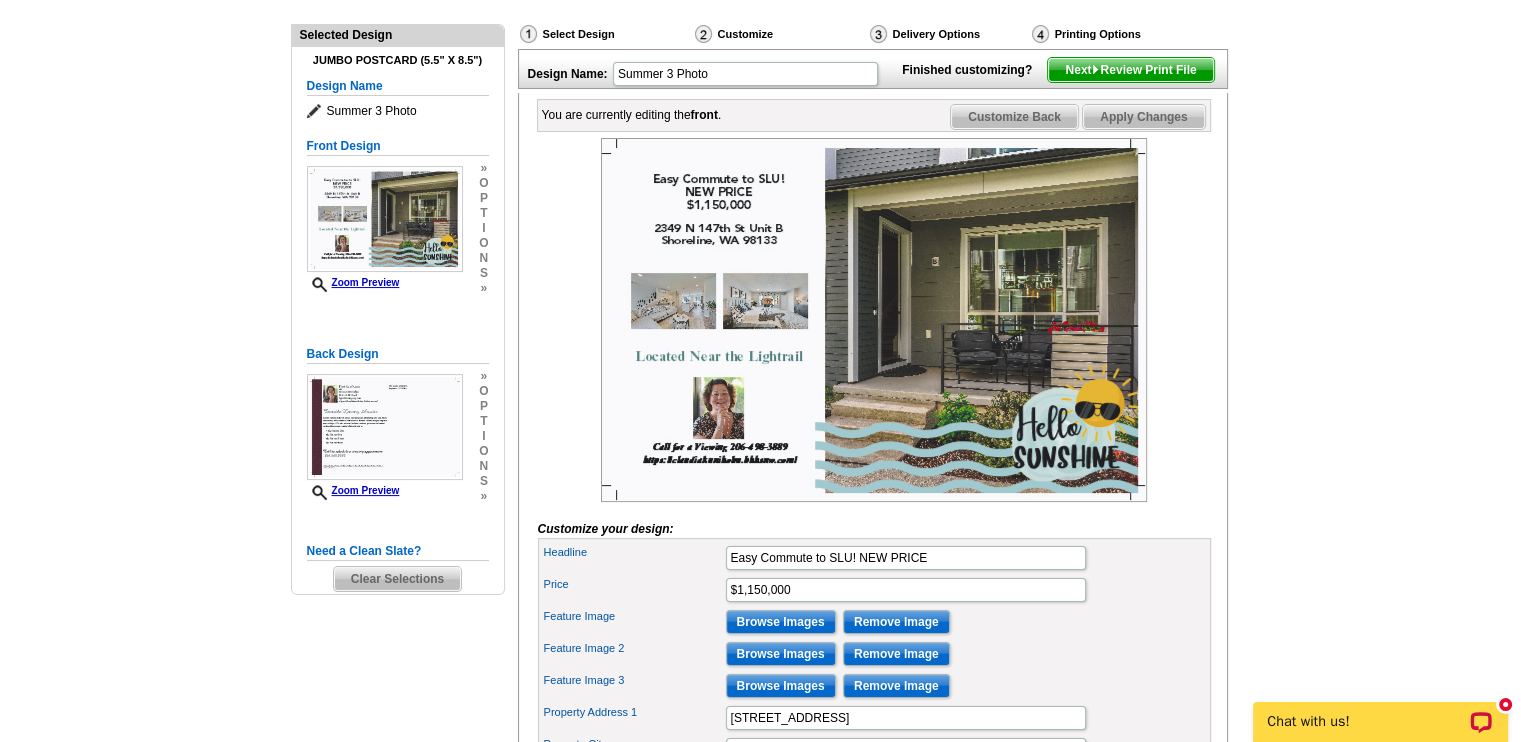 type on "Luxurious Townhome, Near Lightrail!" 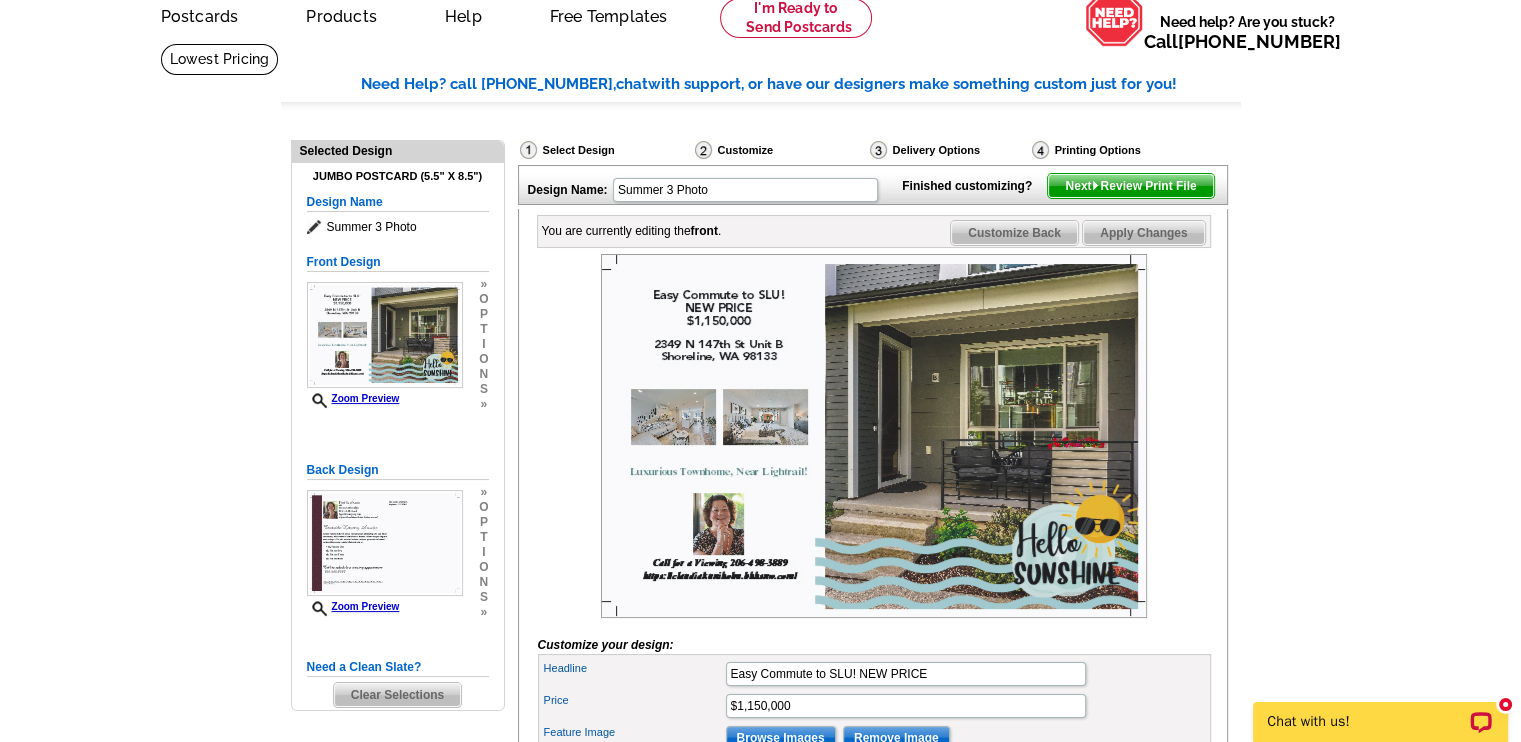scroll, scrollTop: 96, scrollLeft: 0, axis: vertical 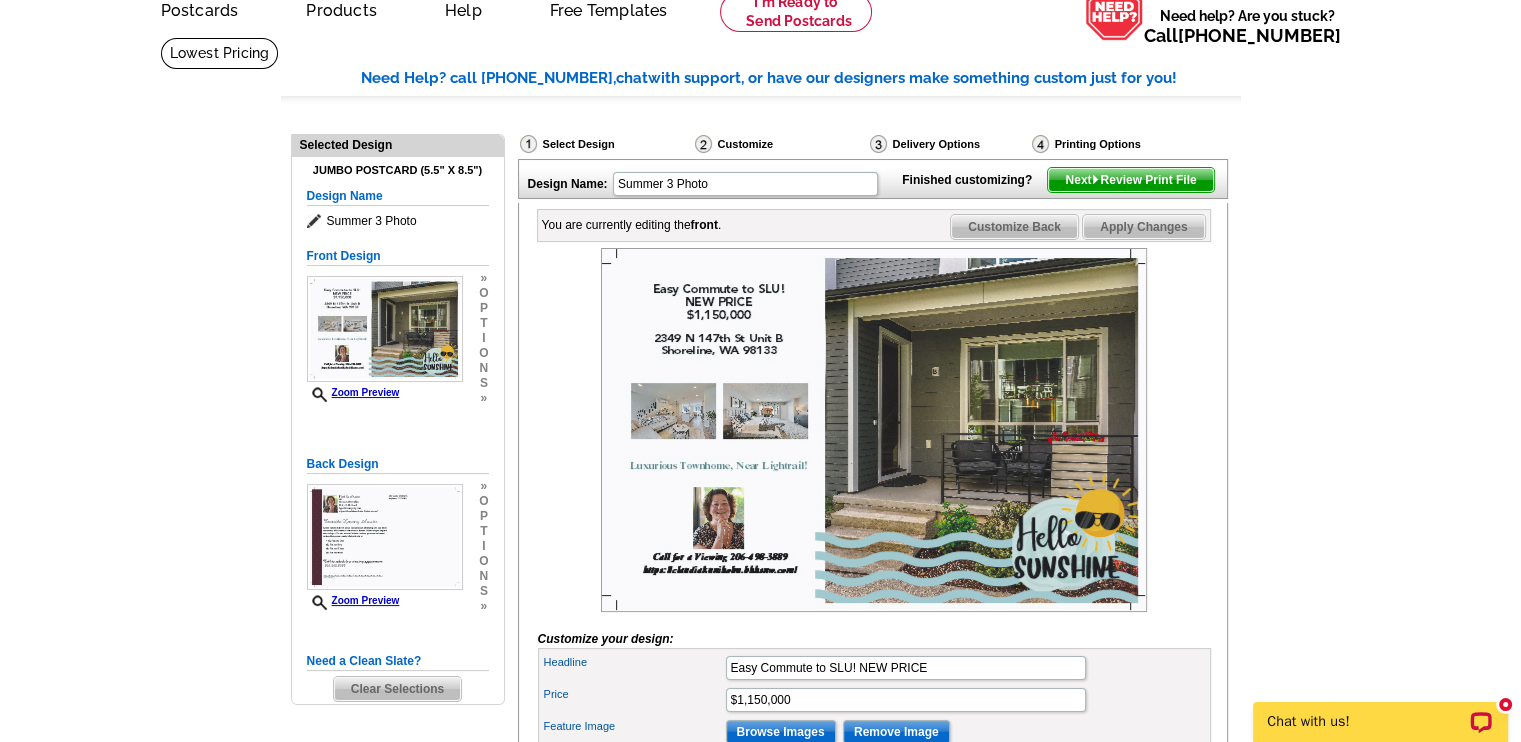 click on "Zoom Preview" at bounding box center (353, 392) 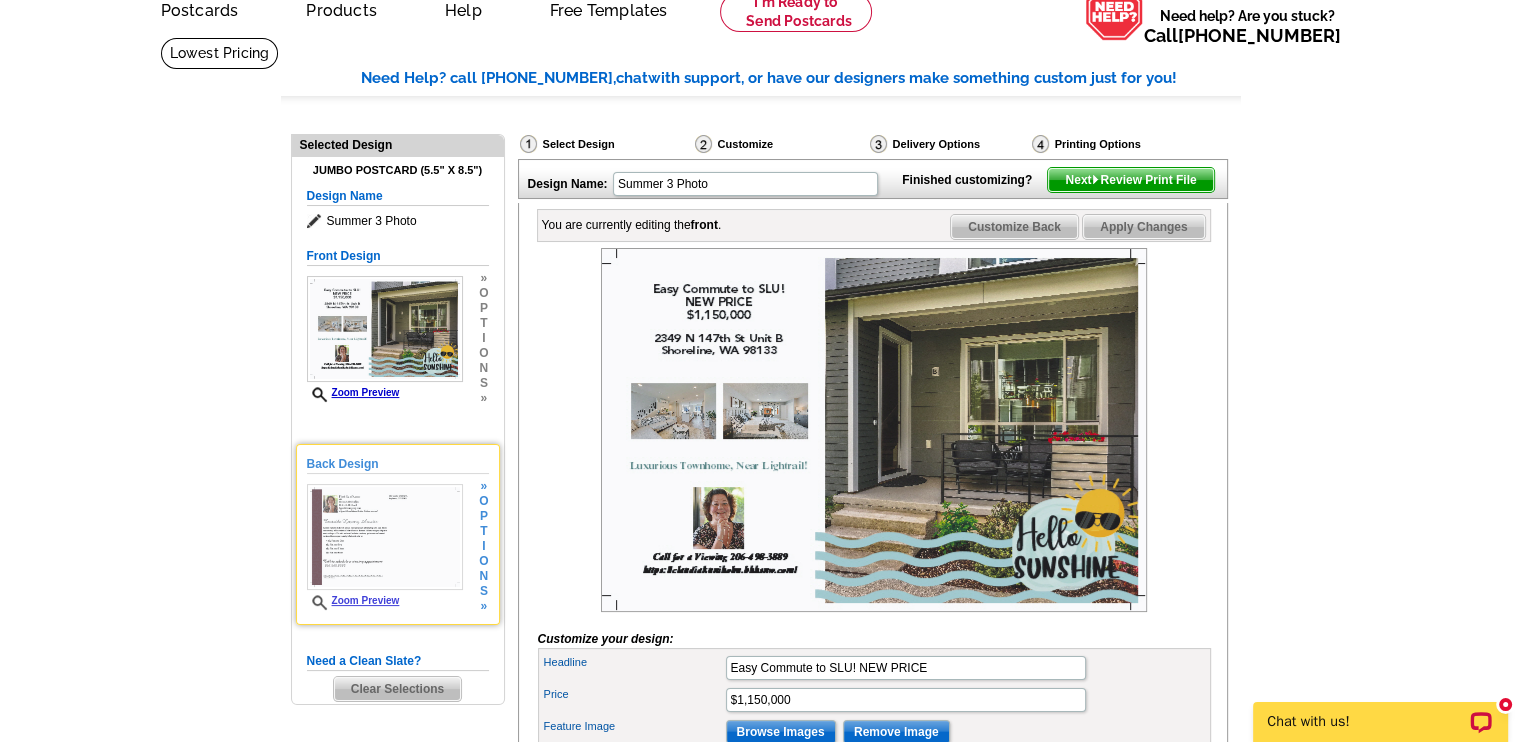 click at bounding box center [385, 537] 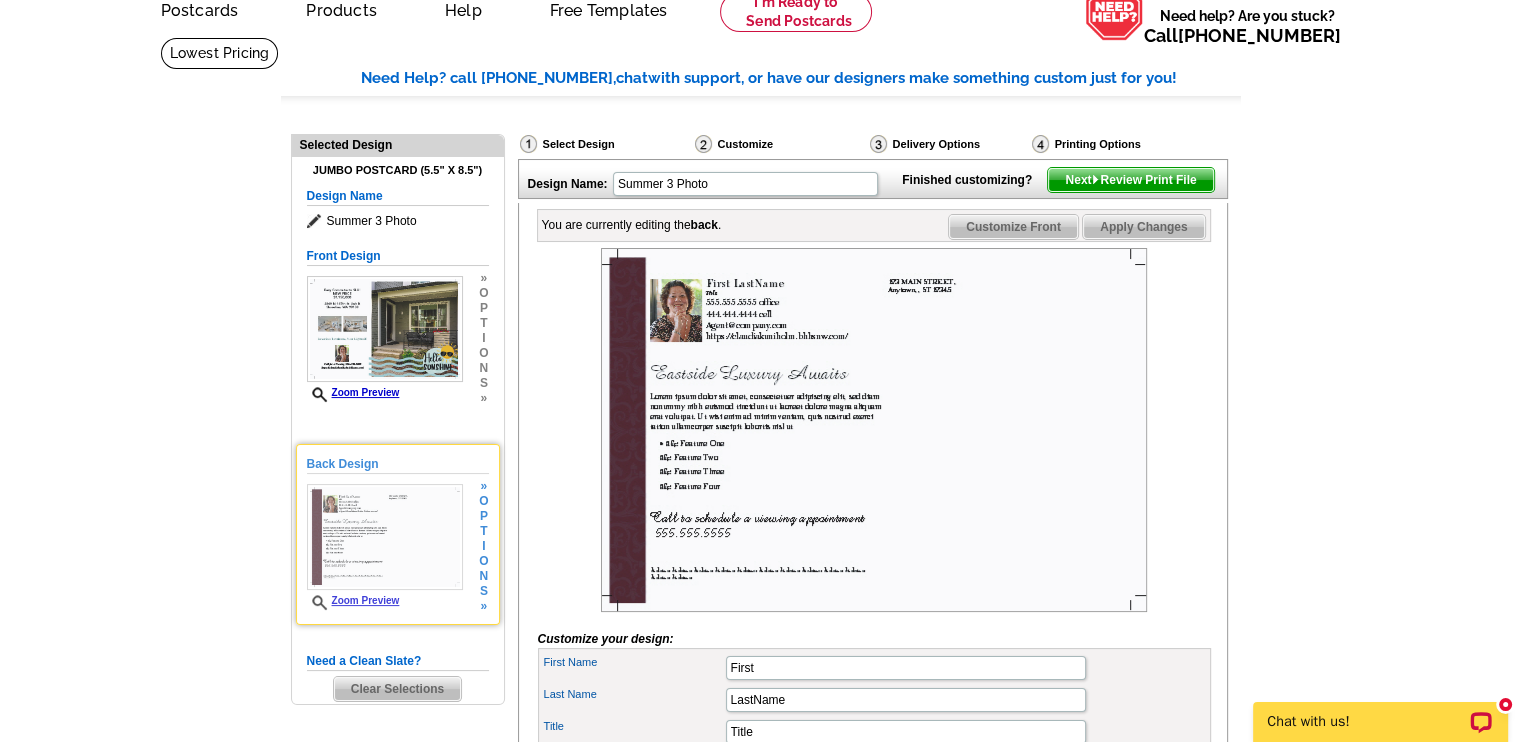 click at bounding box center [385, 537] 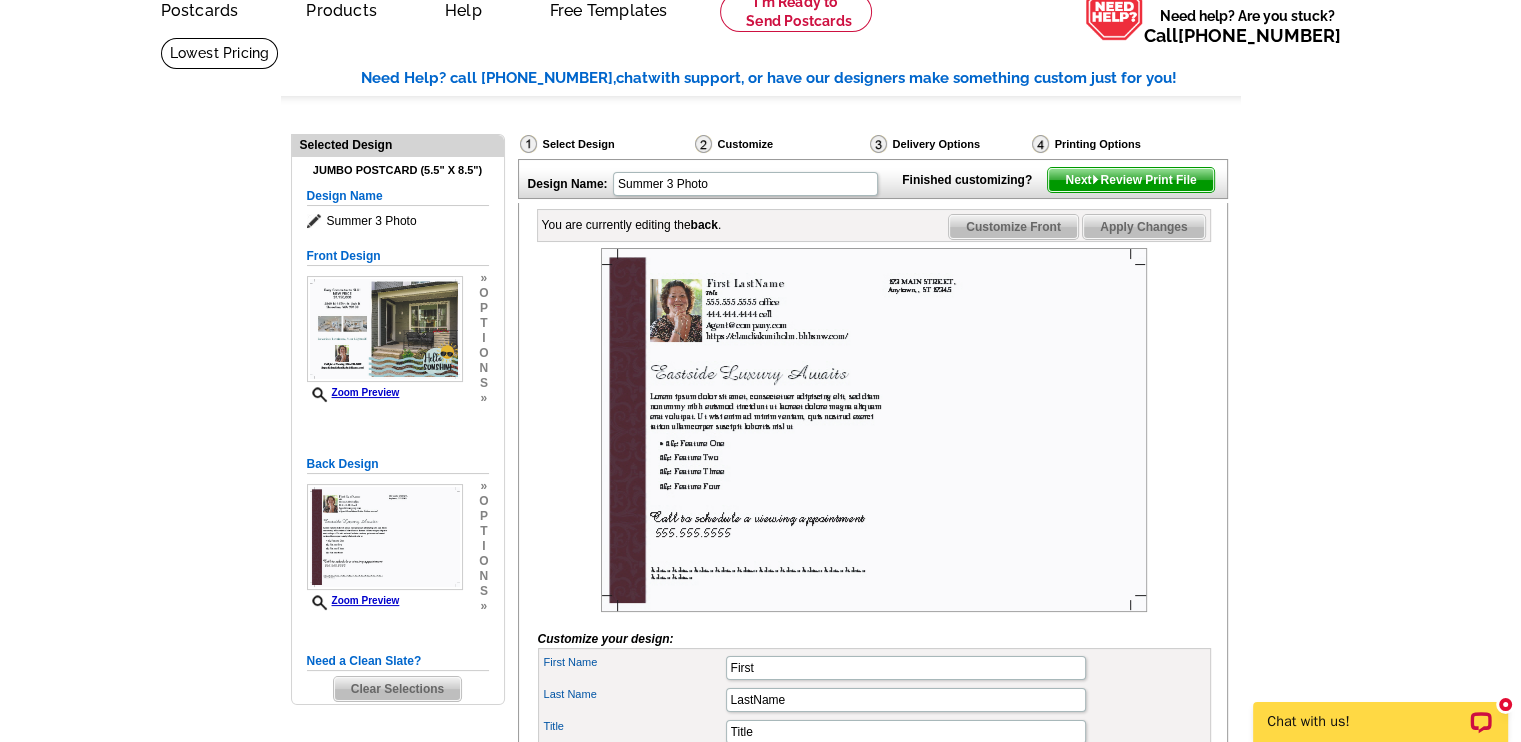 click at bounding box center (874, 430) 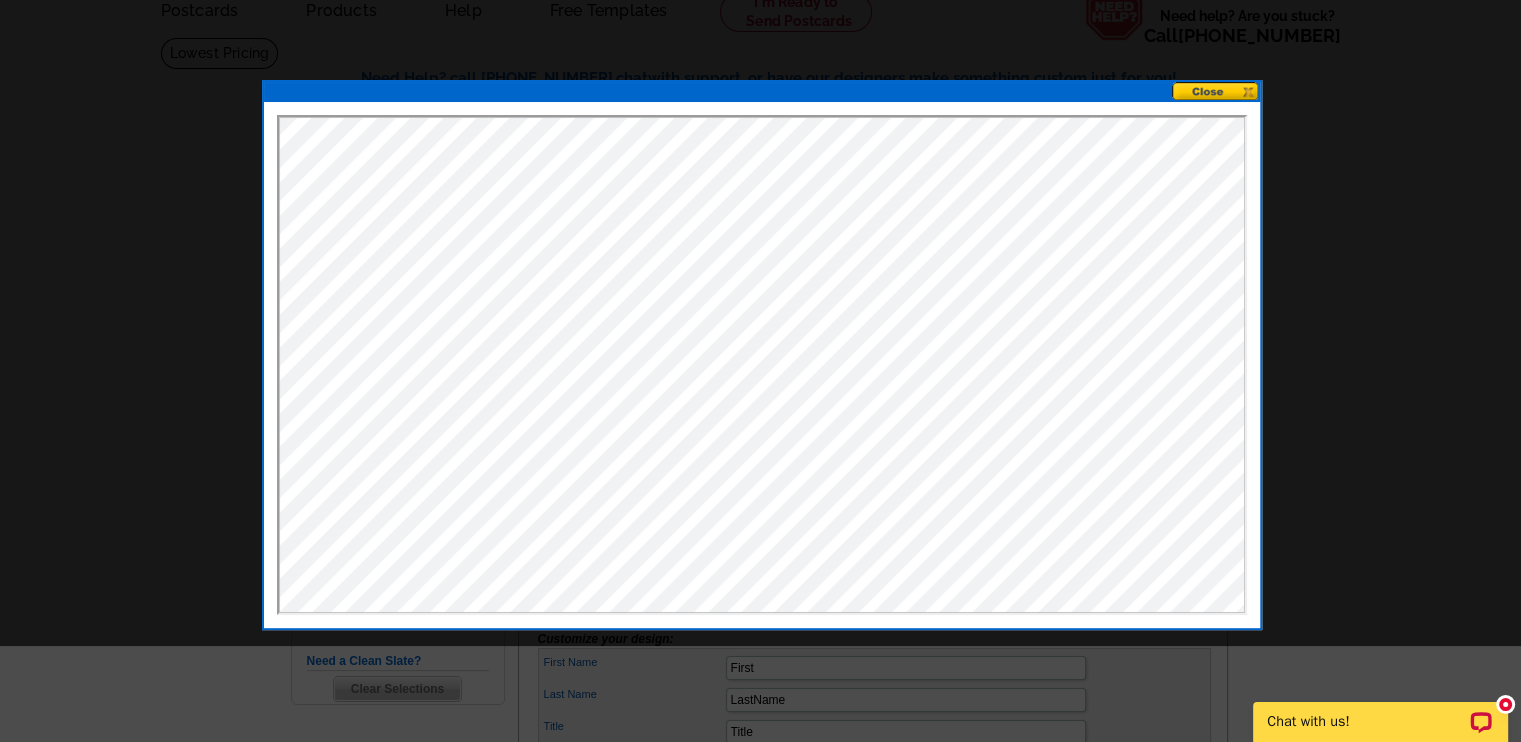 scroll, scrollTop: 0, scrollLeft: 0, axis: both 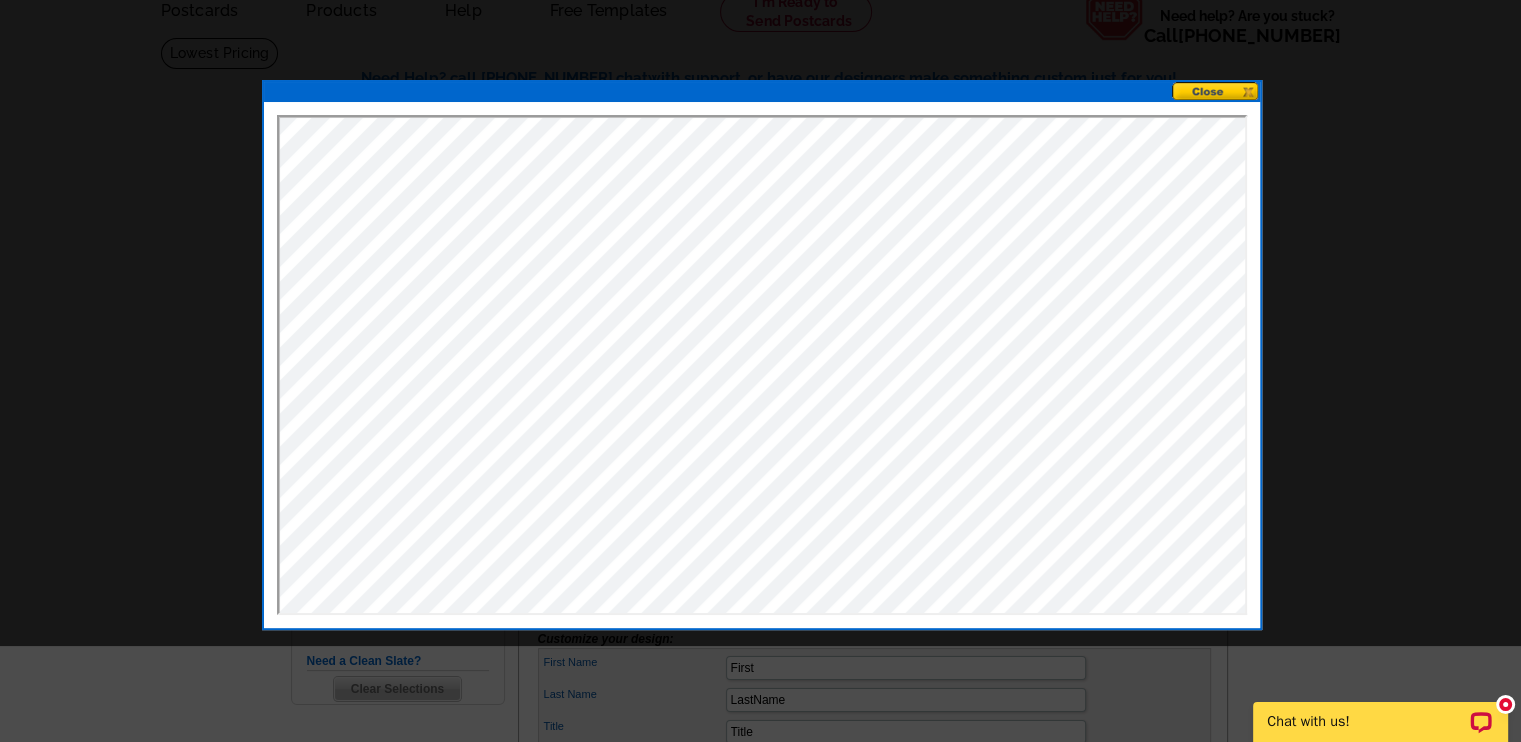 click at bounding box center [1216, 91] 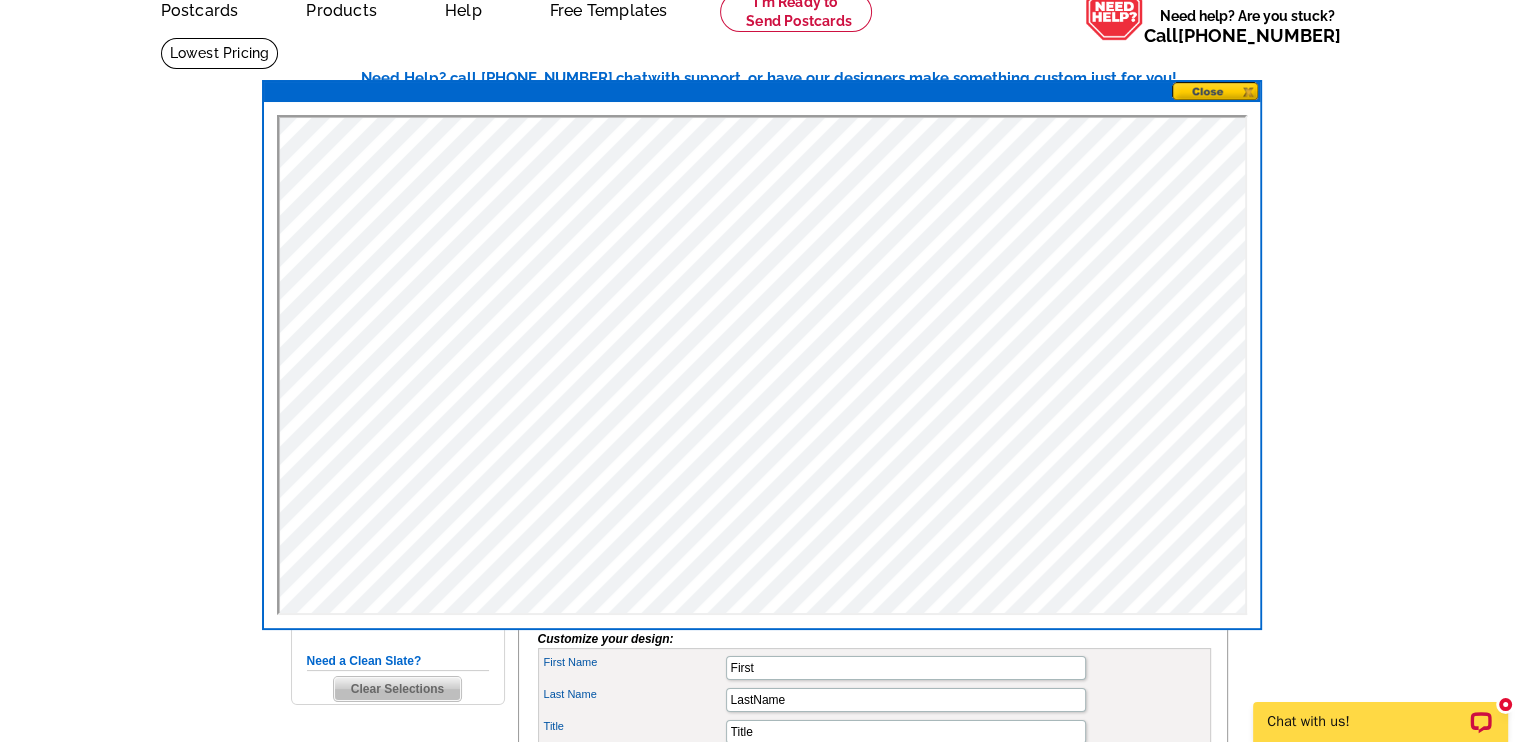 scroll, scrollTop: 99, scrollLeft: 0, axis: vertical 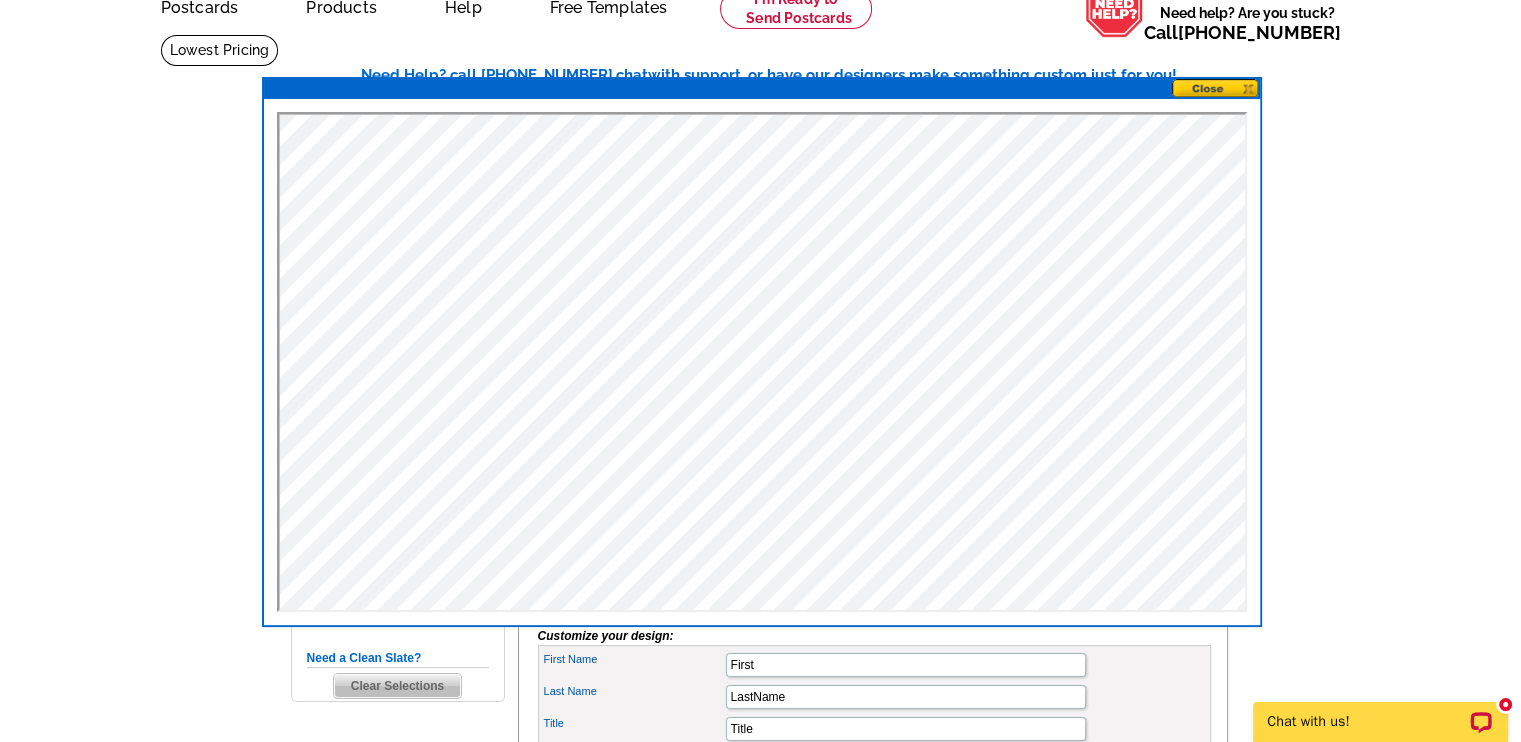 click at bounding box center (1216, 88) 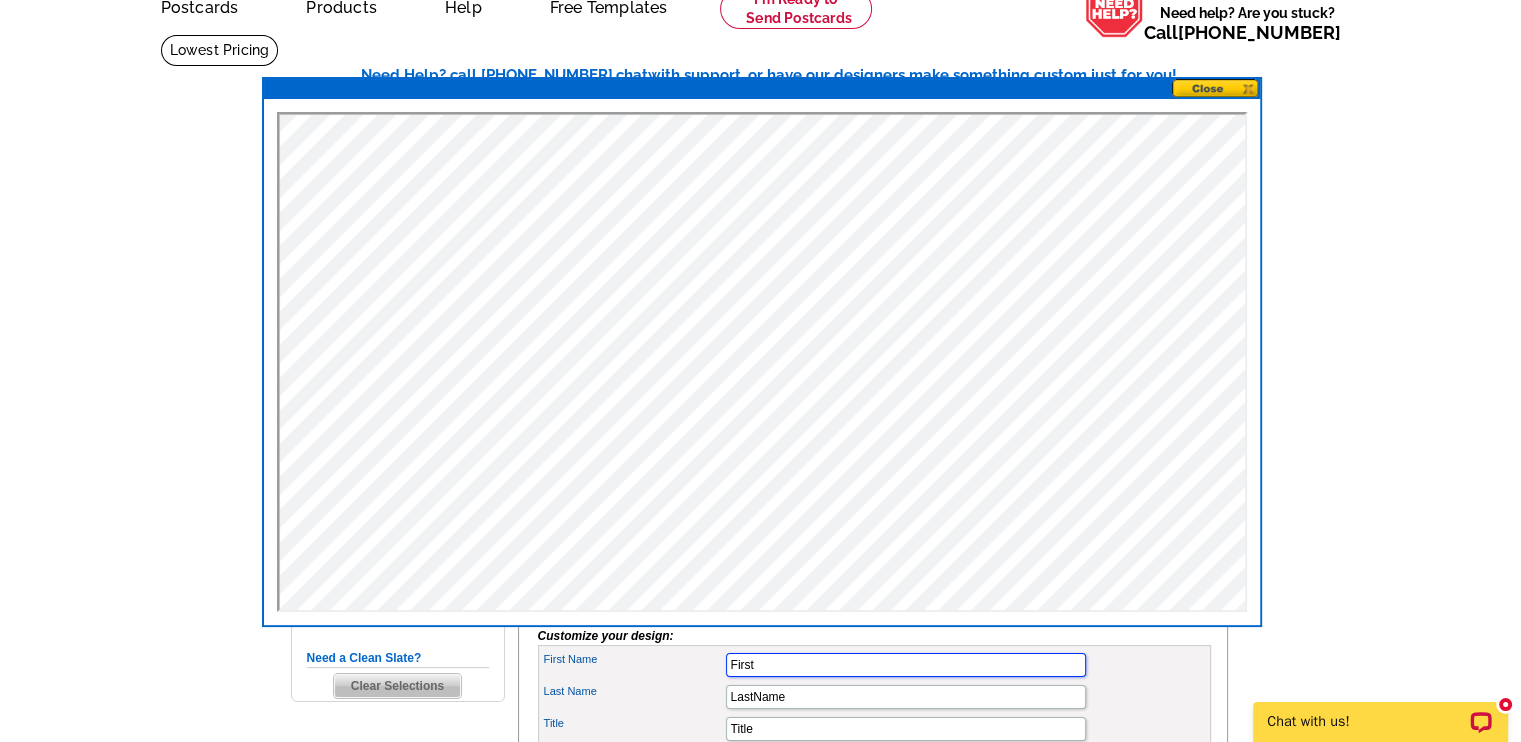 click on "First" at bounding box center [906, 665] 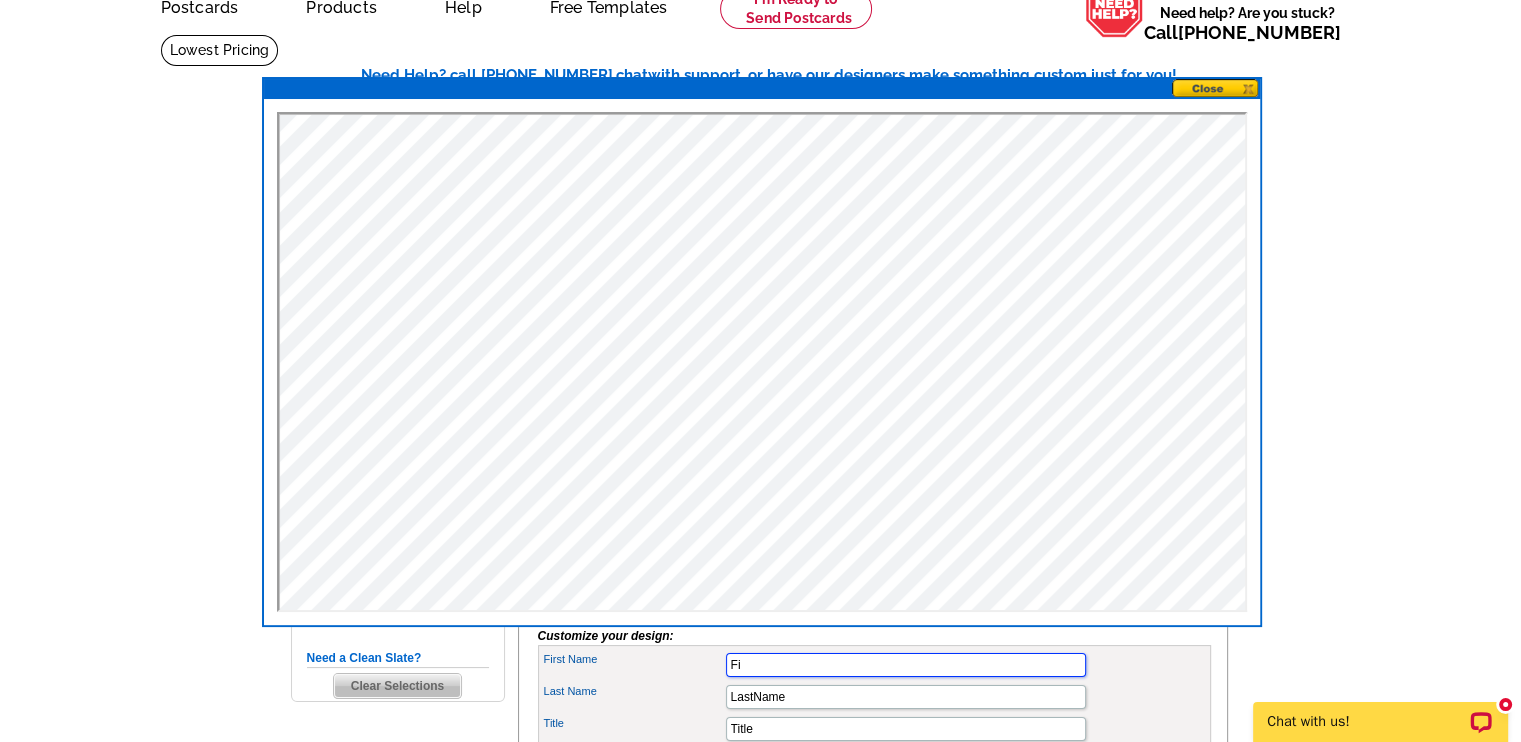 type on "F" 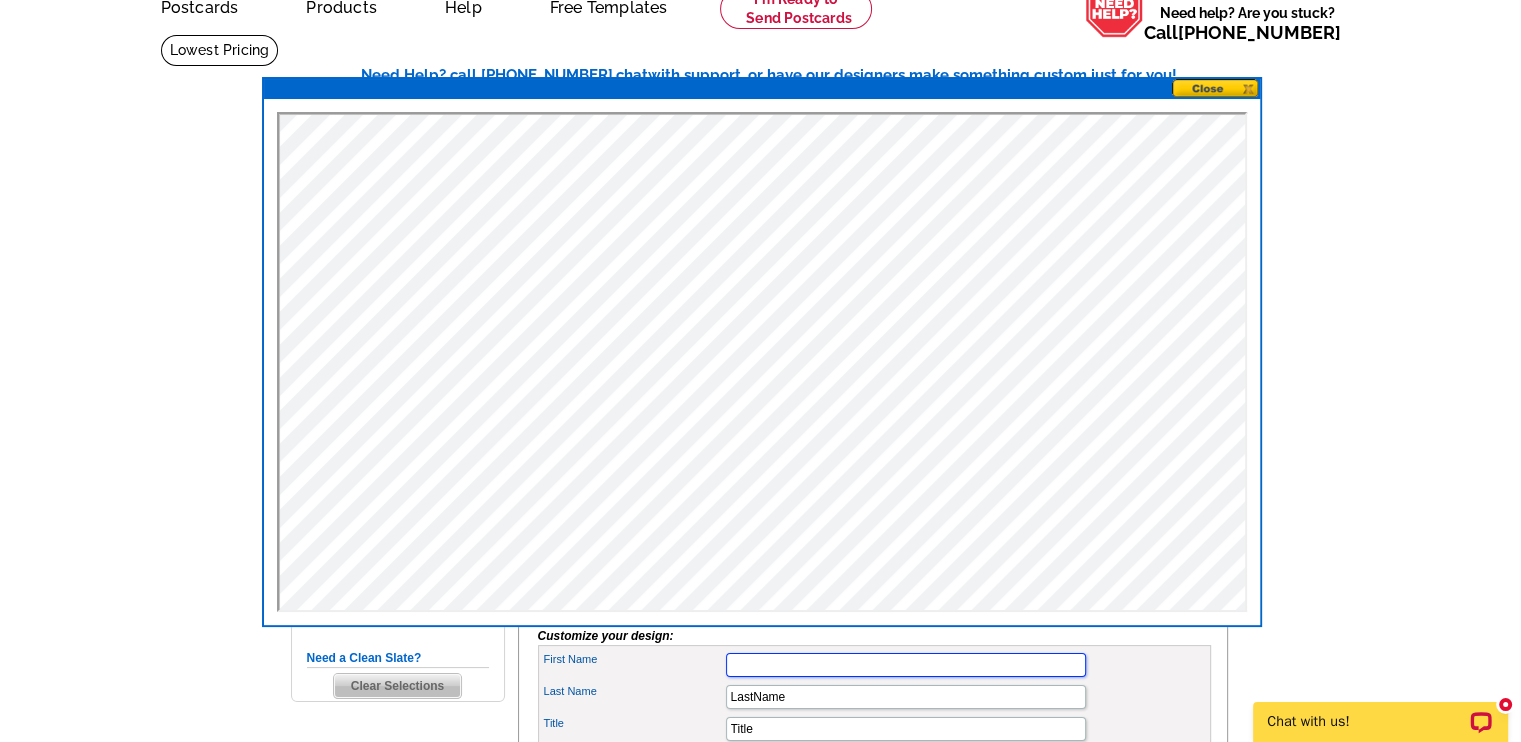 scroll, scrollTop: 87, scrollLeft: 0, axis: vertical 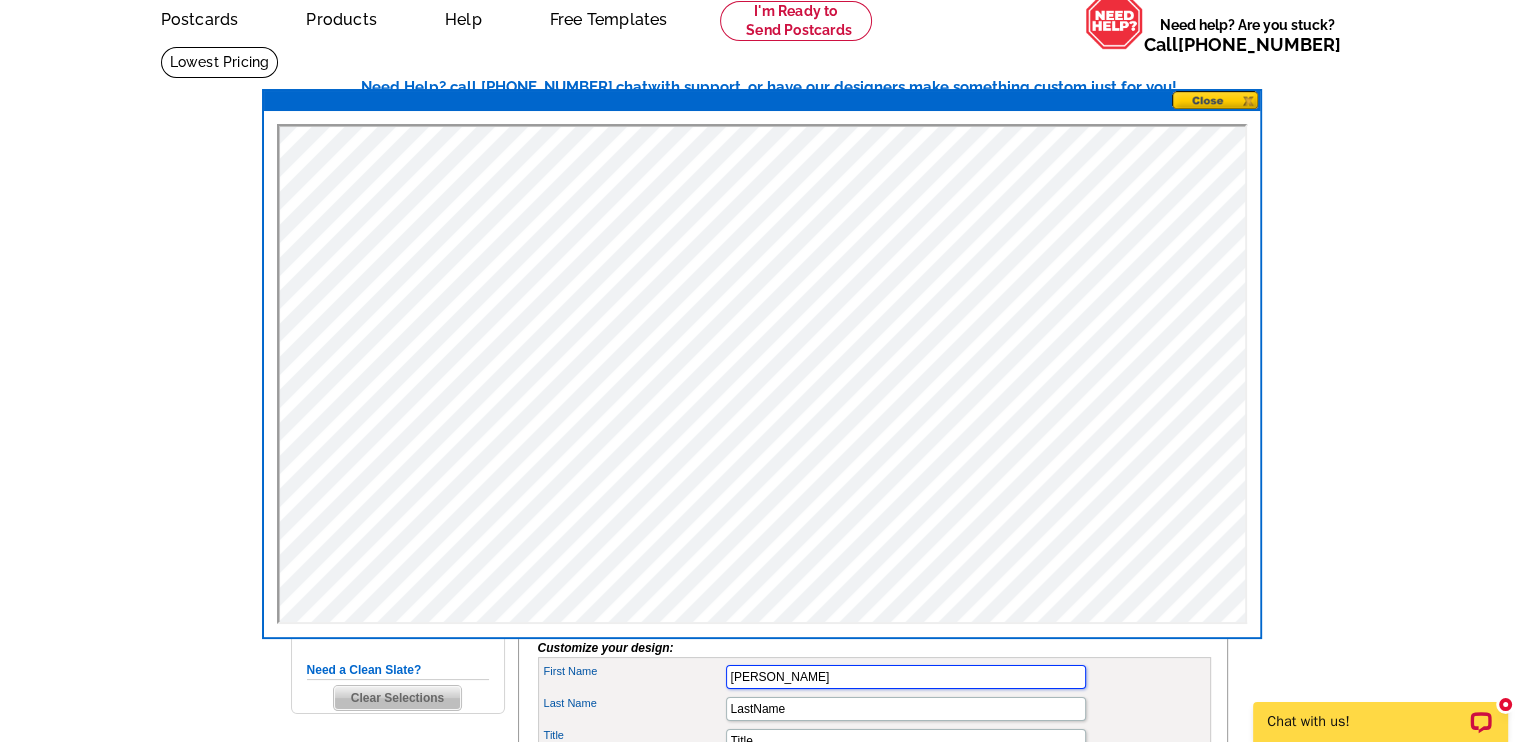 type on "[PERSON_NAME]" 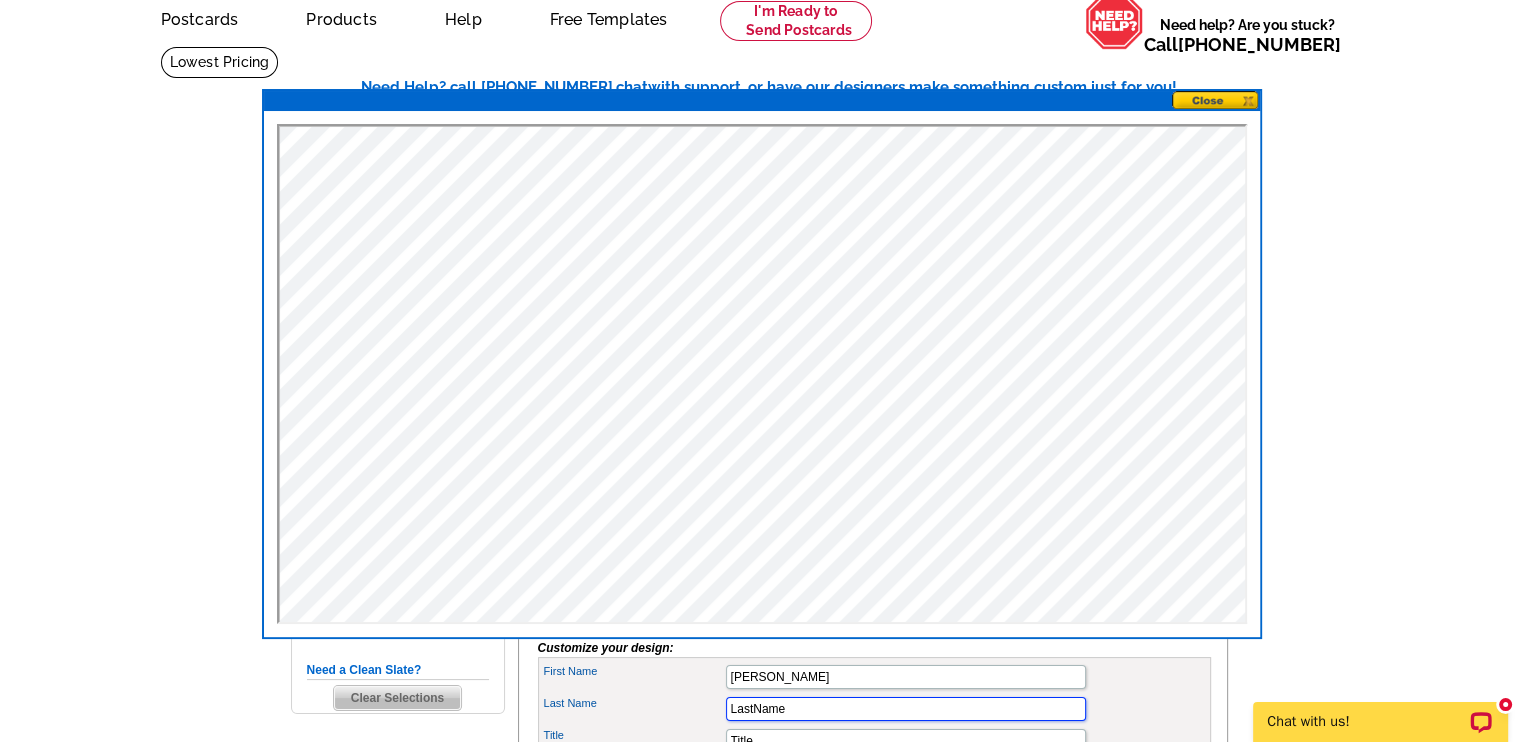 scroll, scrollTop: 98, scrollLeft: 0, axis: vertical 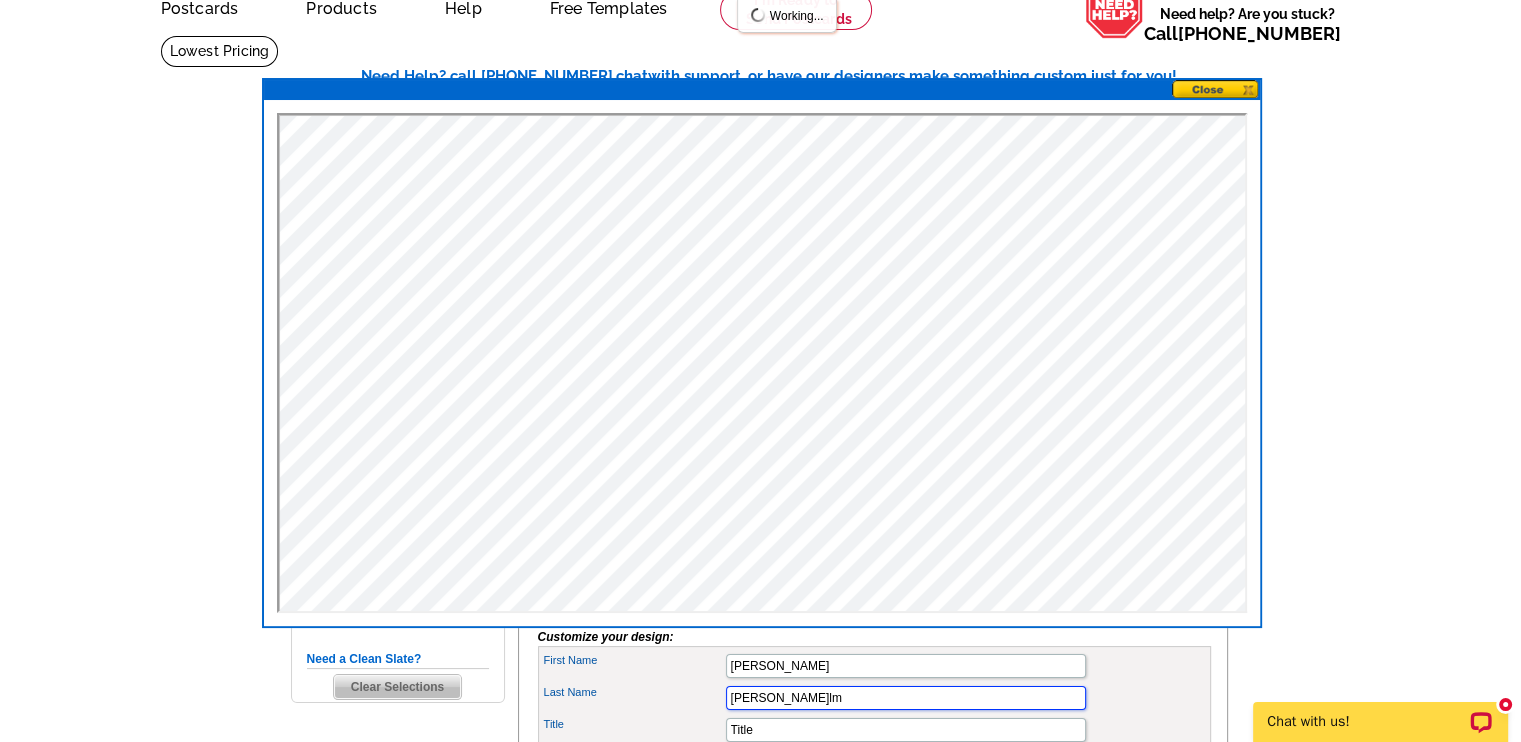 type on "Kuniholm" 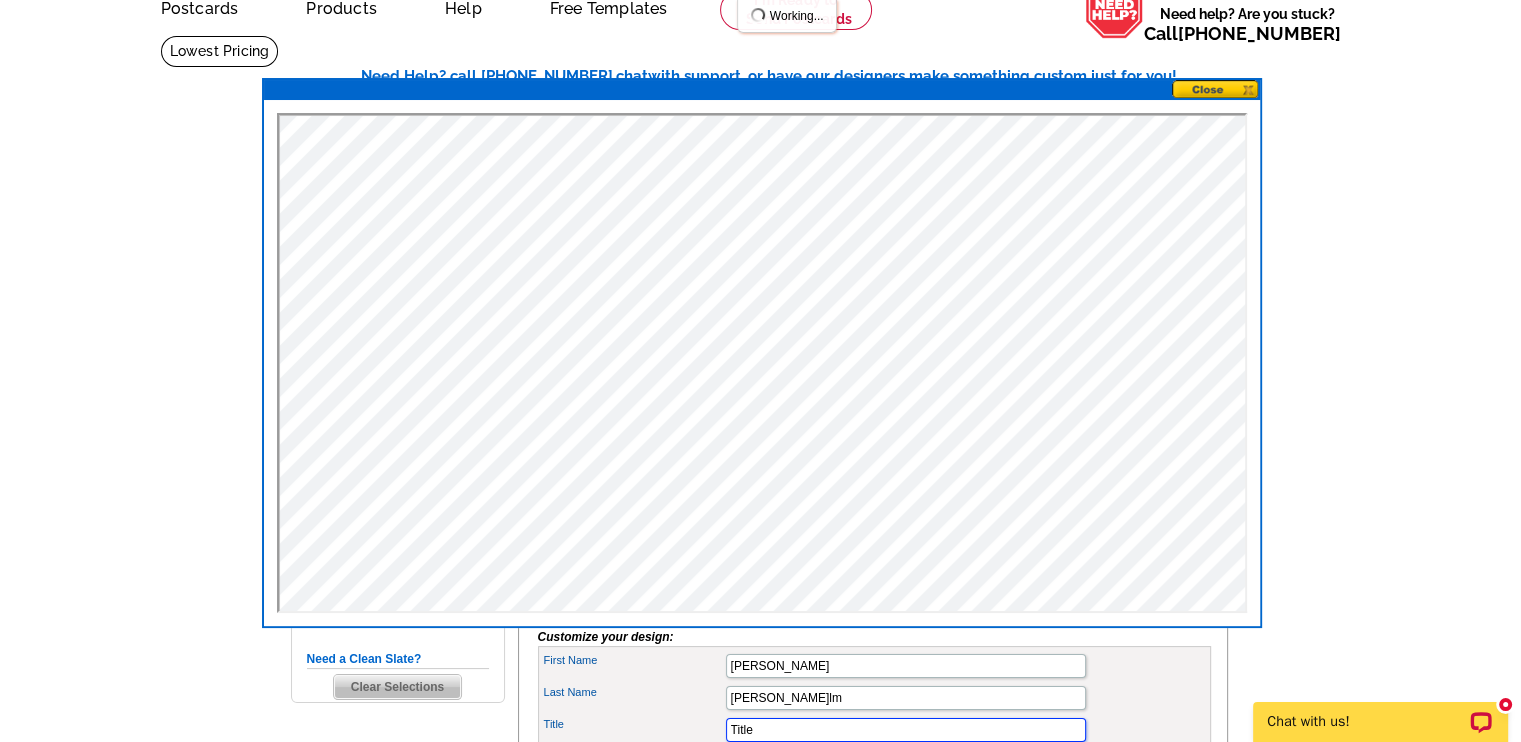 scroll, scrollTop: 488, scrollLeft: 0, axis: vertical 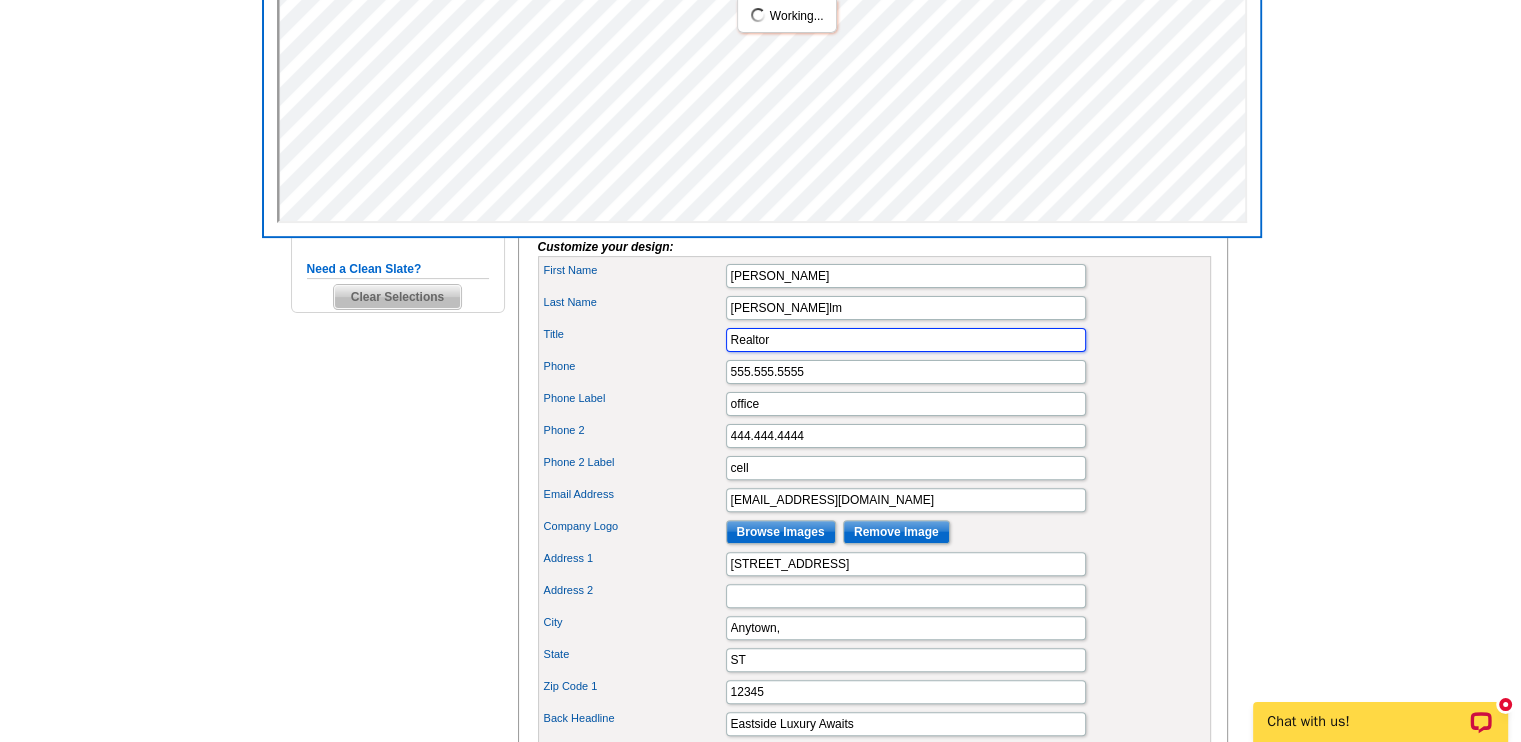 type on "Realtor" 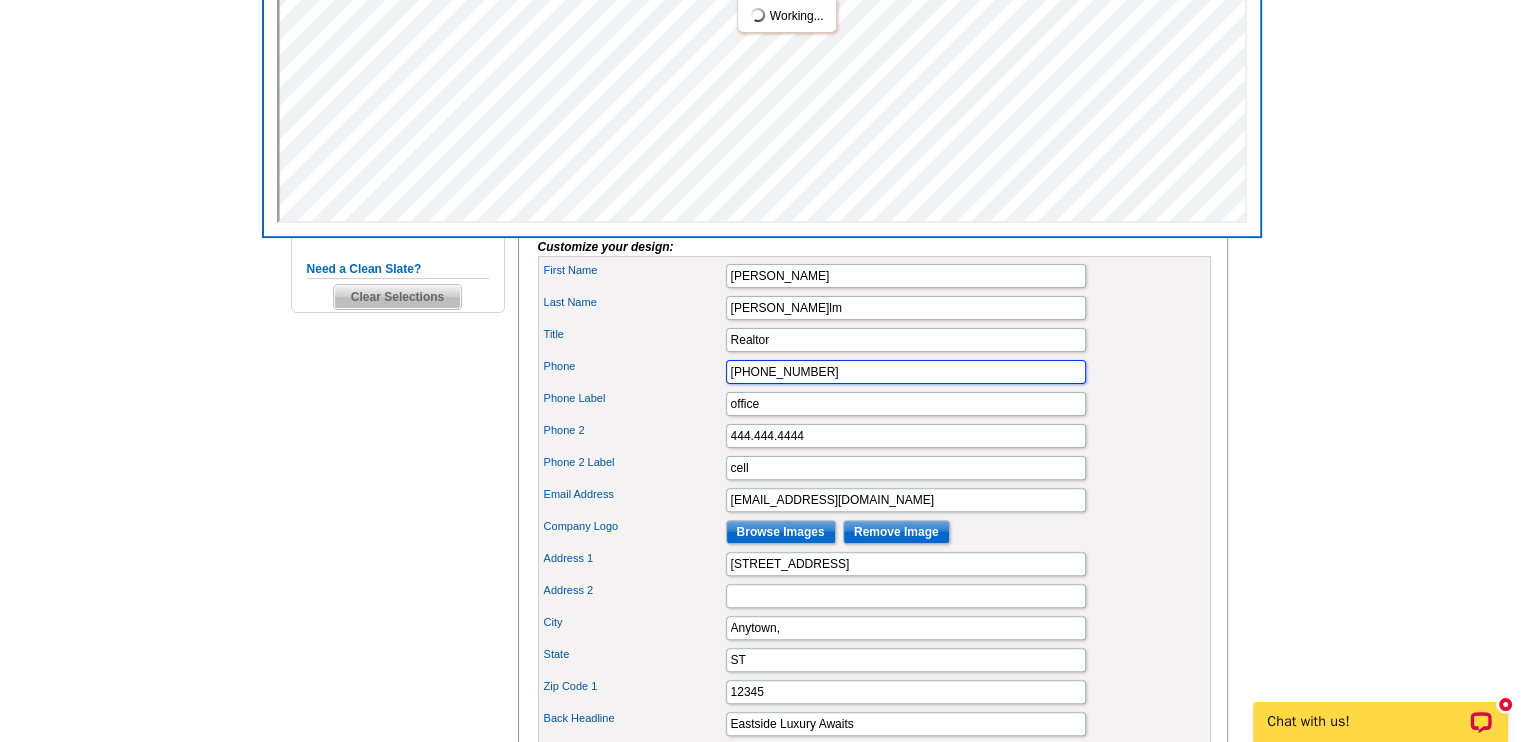 type on "206-498-3889" 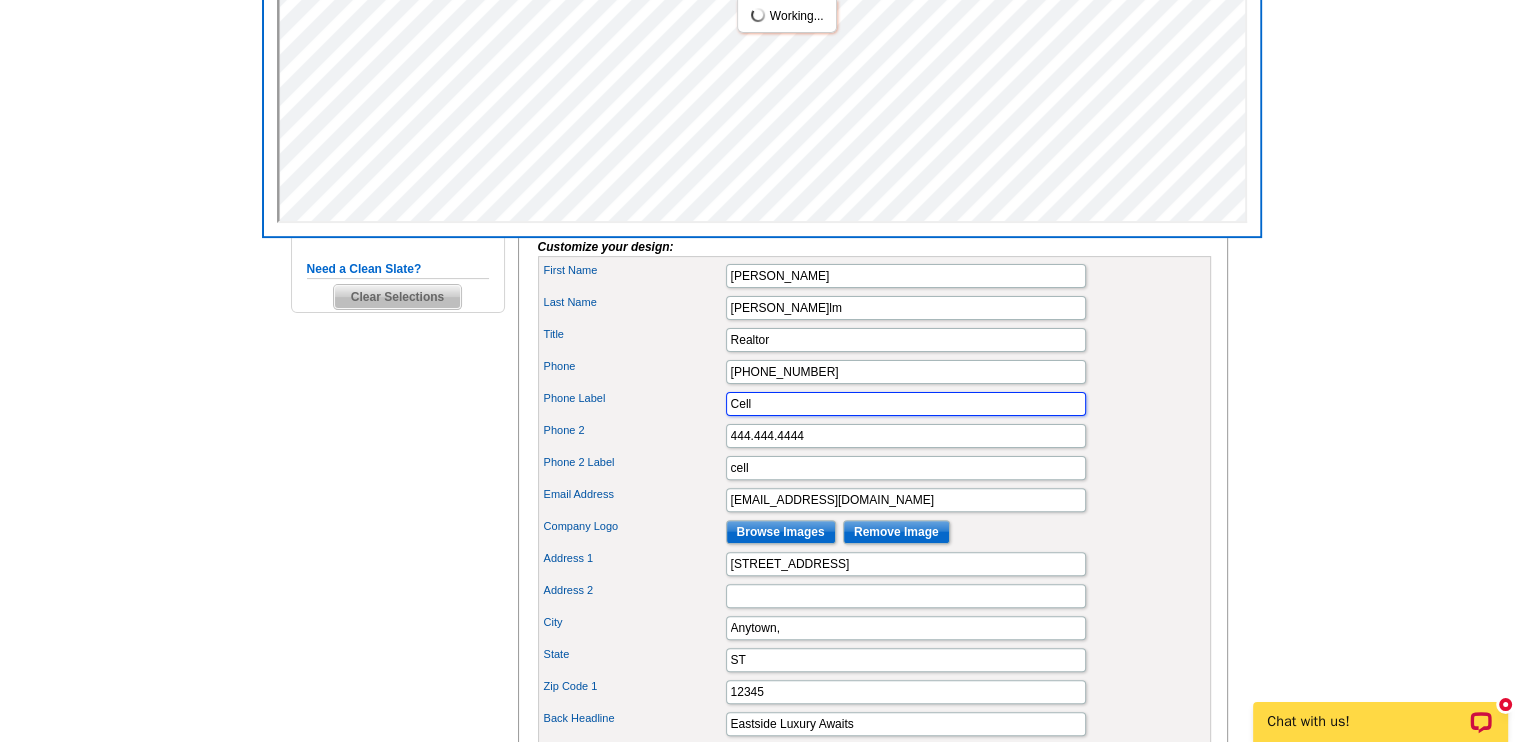 type on "Cell" 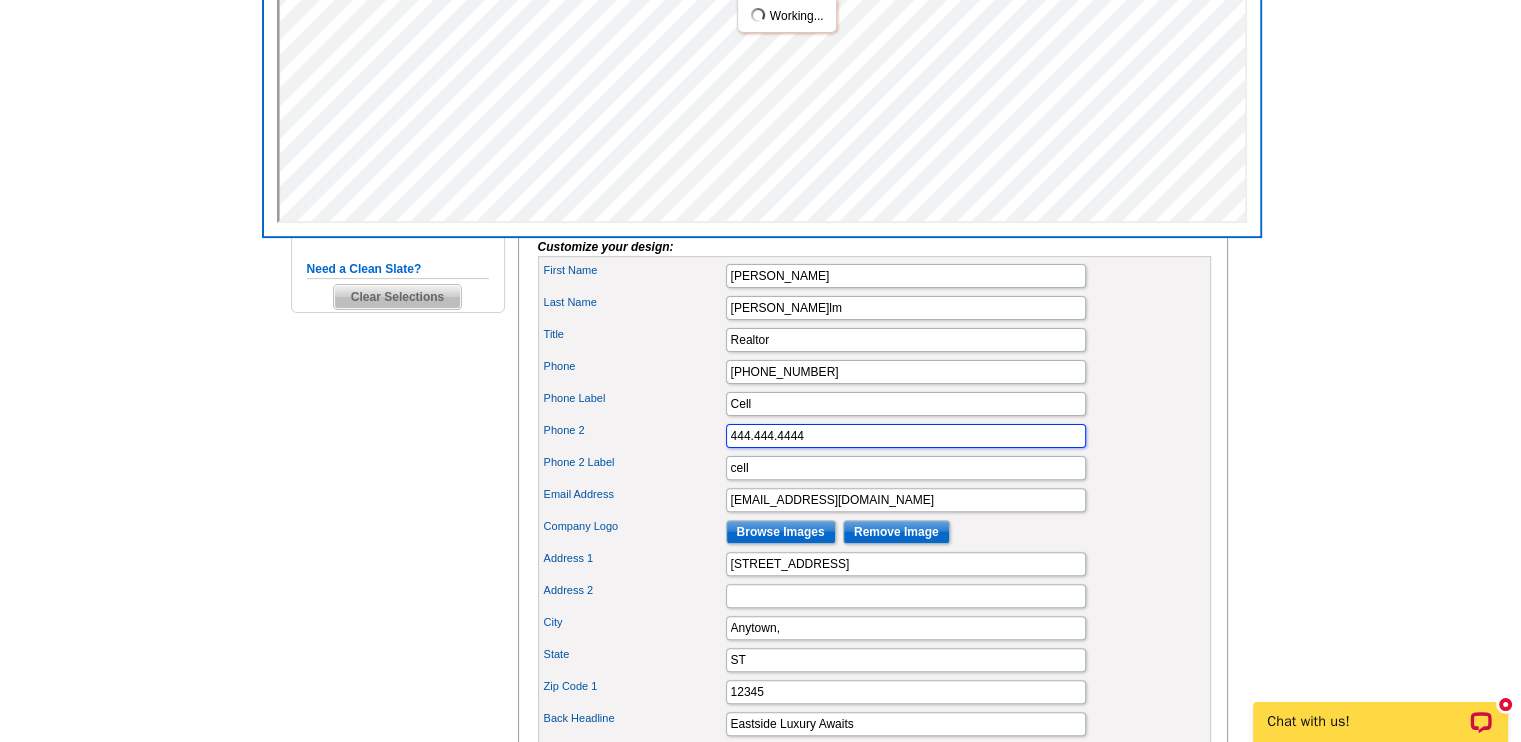 drag, startPoint x: 810, startPoint y: 465, endPoint x: 684, endPoint y: 466, distance: 126.00397 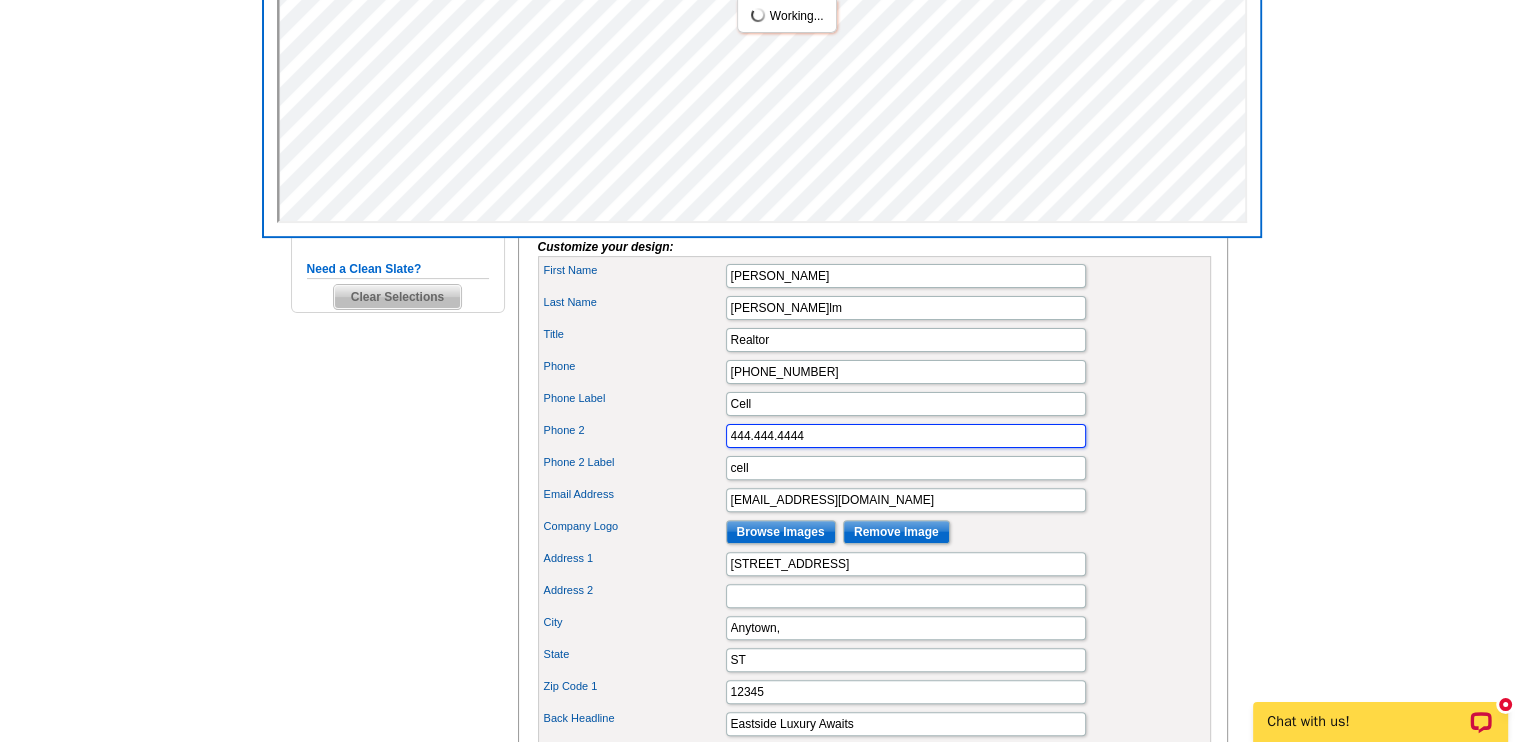 click on "Phone 2
444.444.4444" at bounding box center [874, 436] 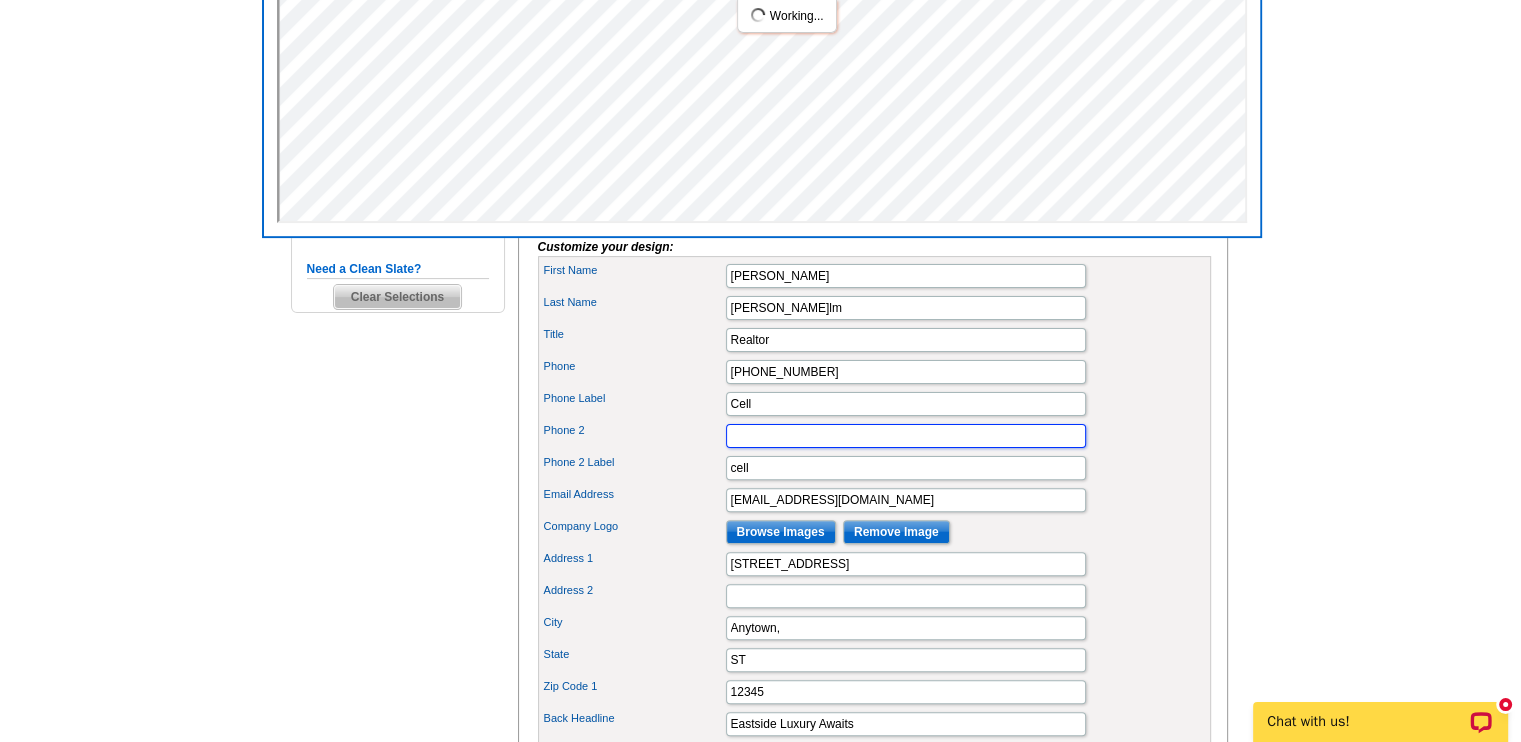 type 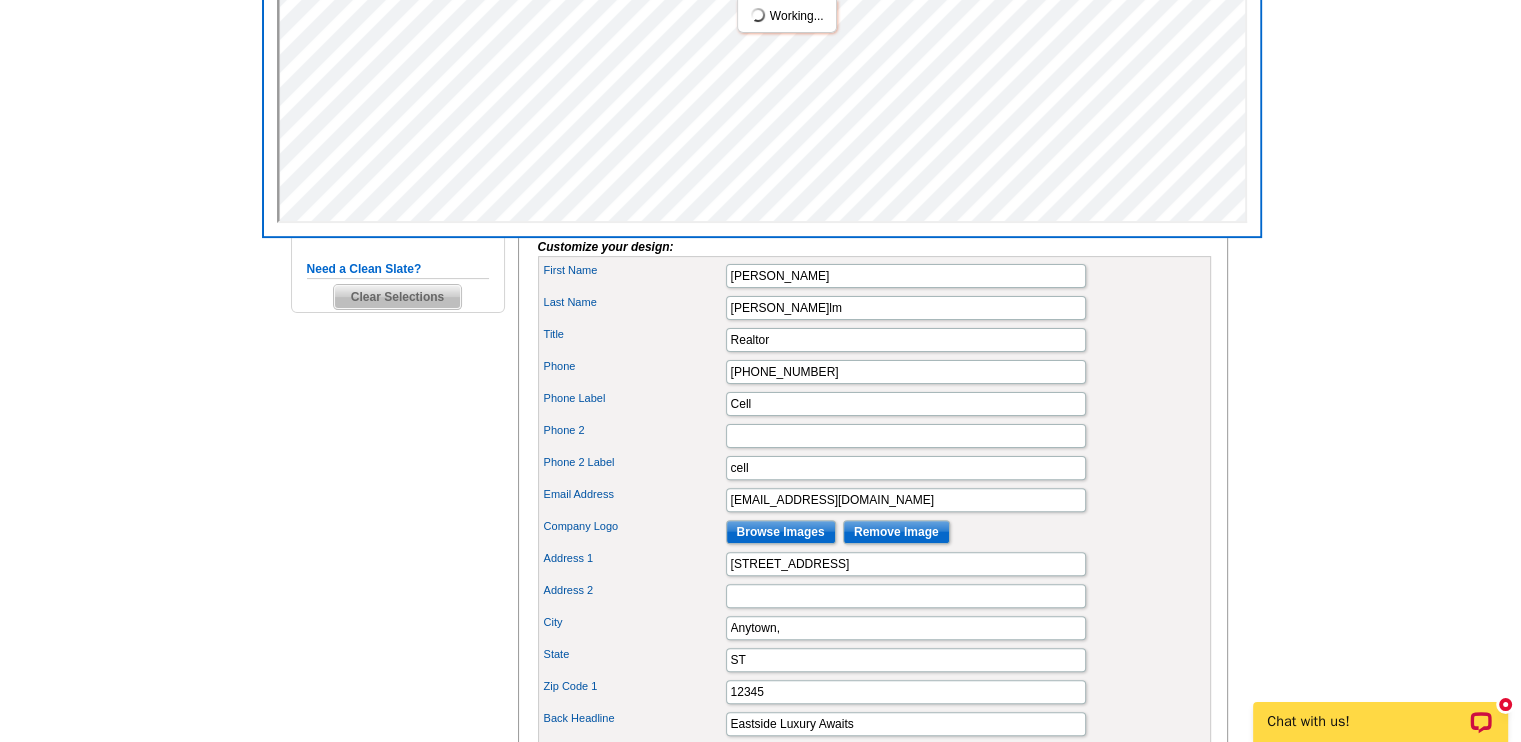 click on "Phone 2" at bounding box center [634, 430] 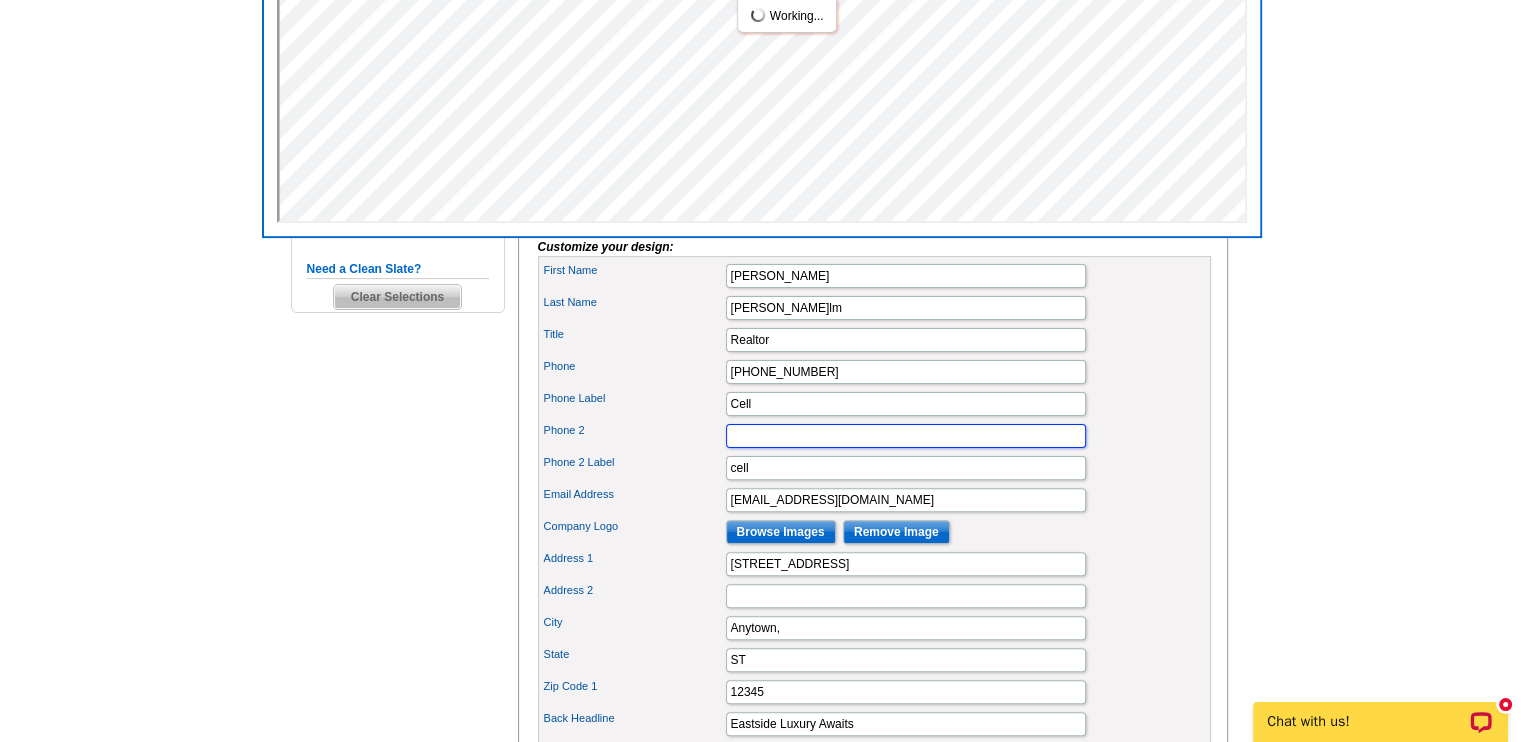 click on "Phone 2" at bounding box center [906, 436] 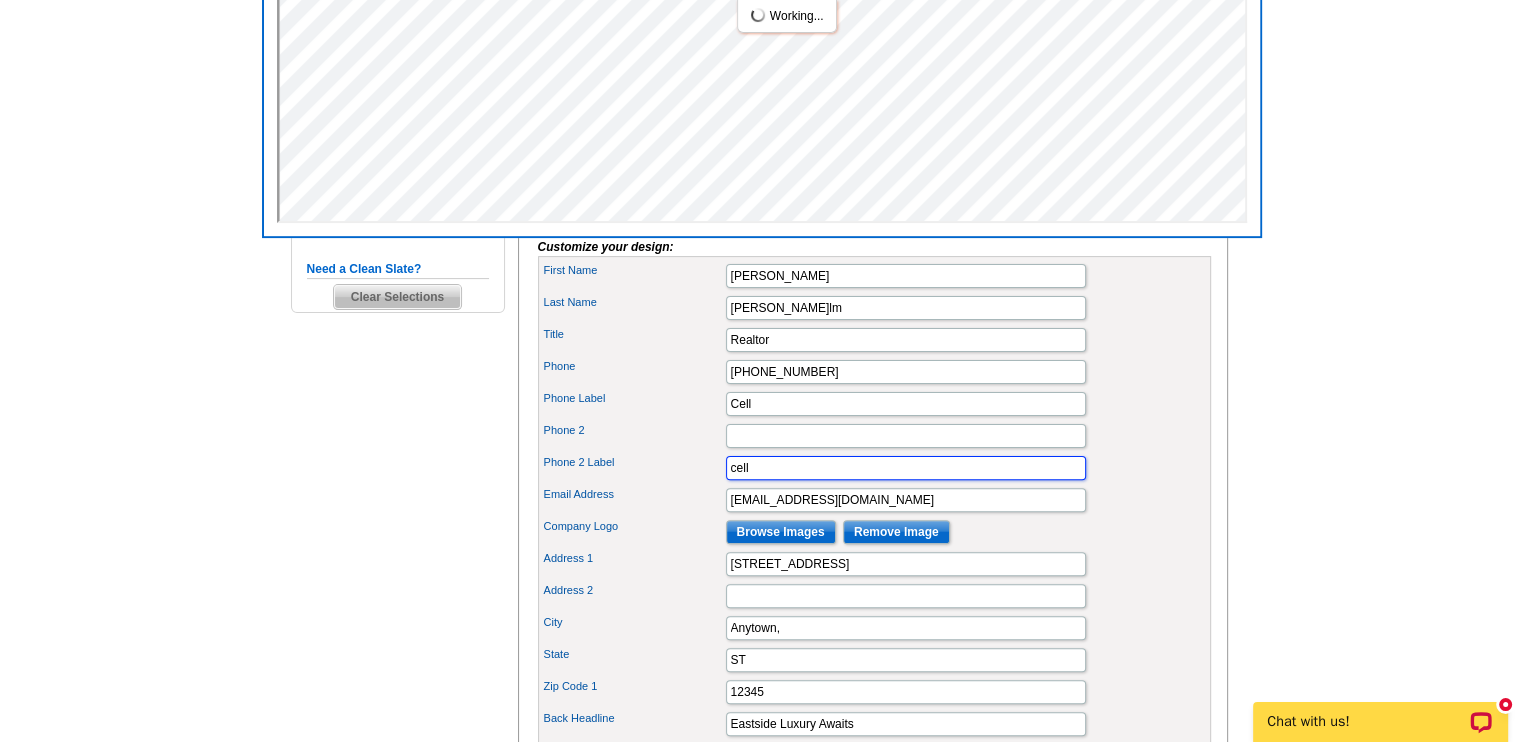 drag, startPoint x: 769, startPoint y: 489, endPoint x: 718, endPoint y: 495, distance: 51.351727 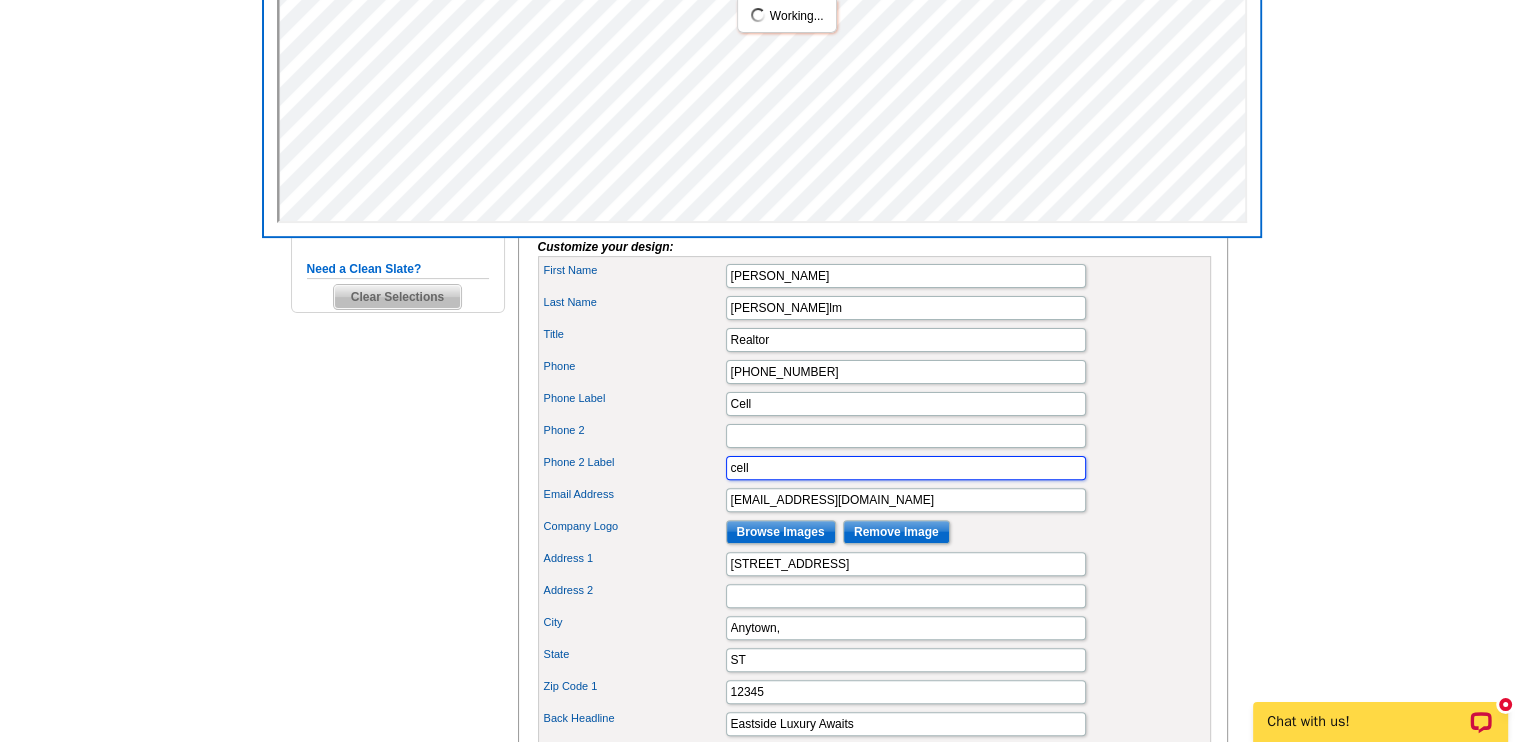 click on "Phone 2 Label
cell" at bounding box center (874, 468) 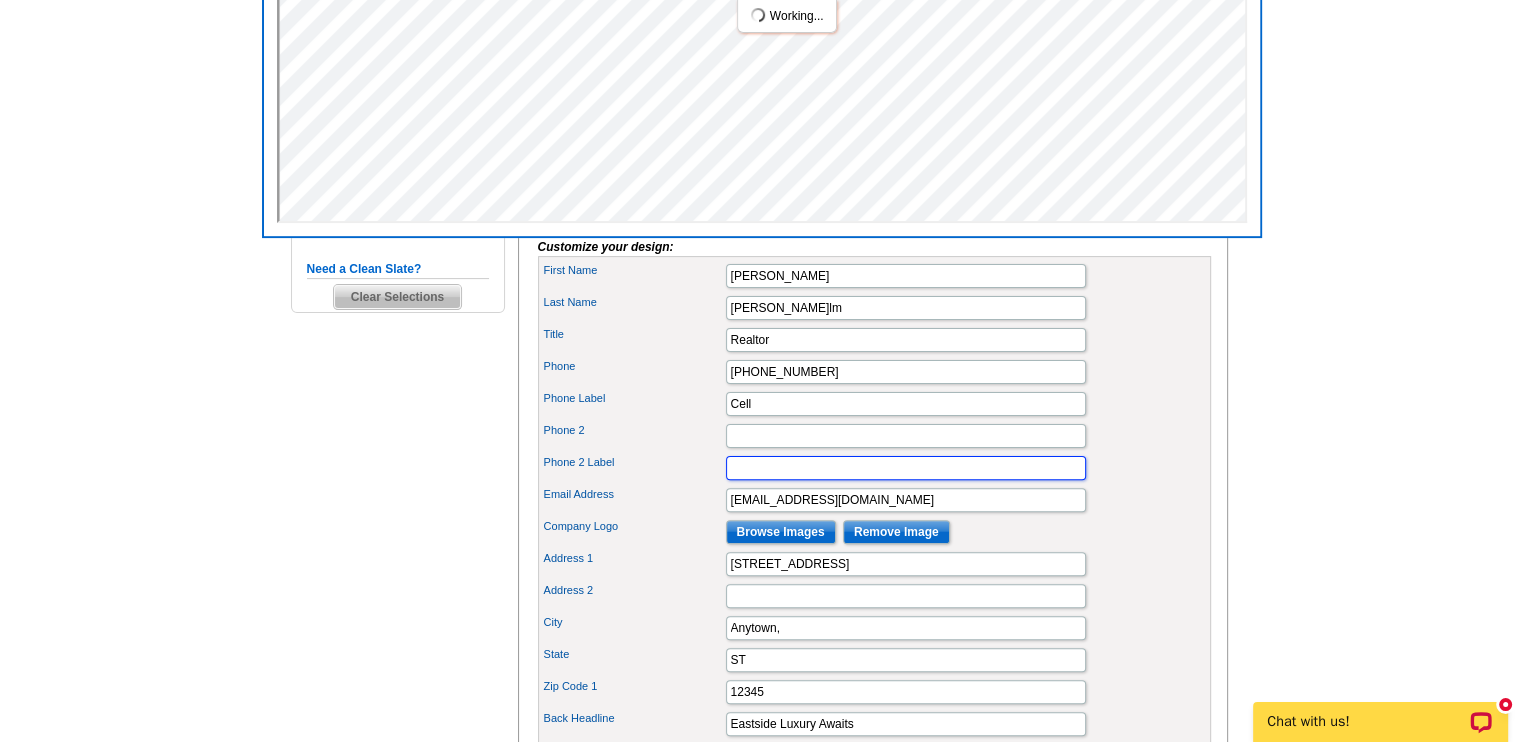 type 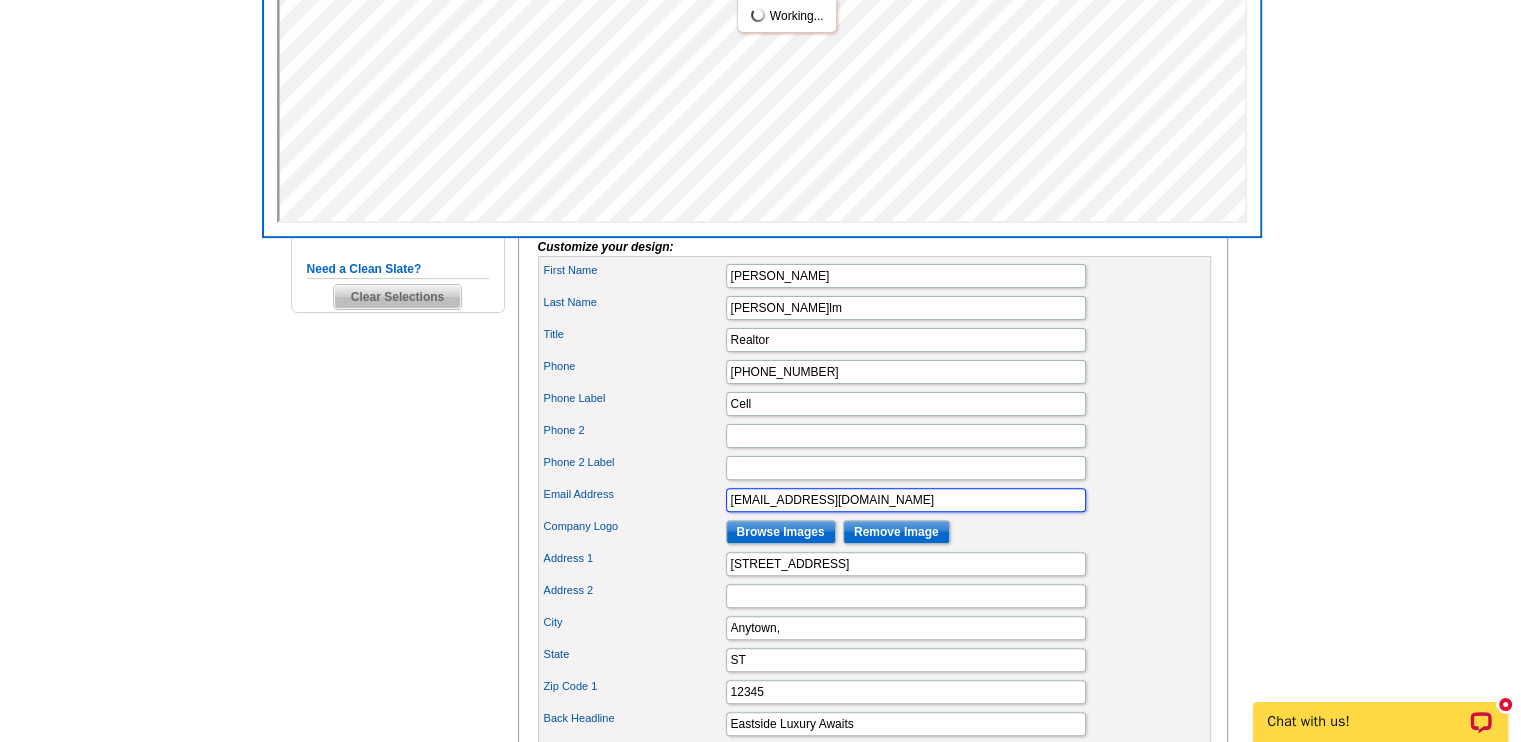 drag, startPoint x: 848, startPoint y: 529, endPoint x: 716, endPoint y: 525, distance: 132.0606 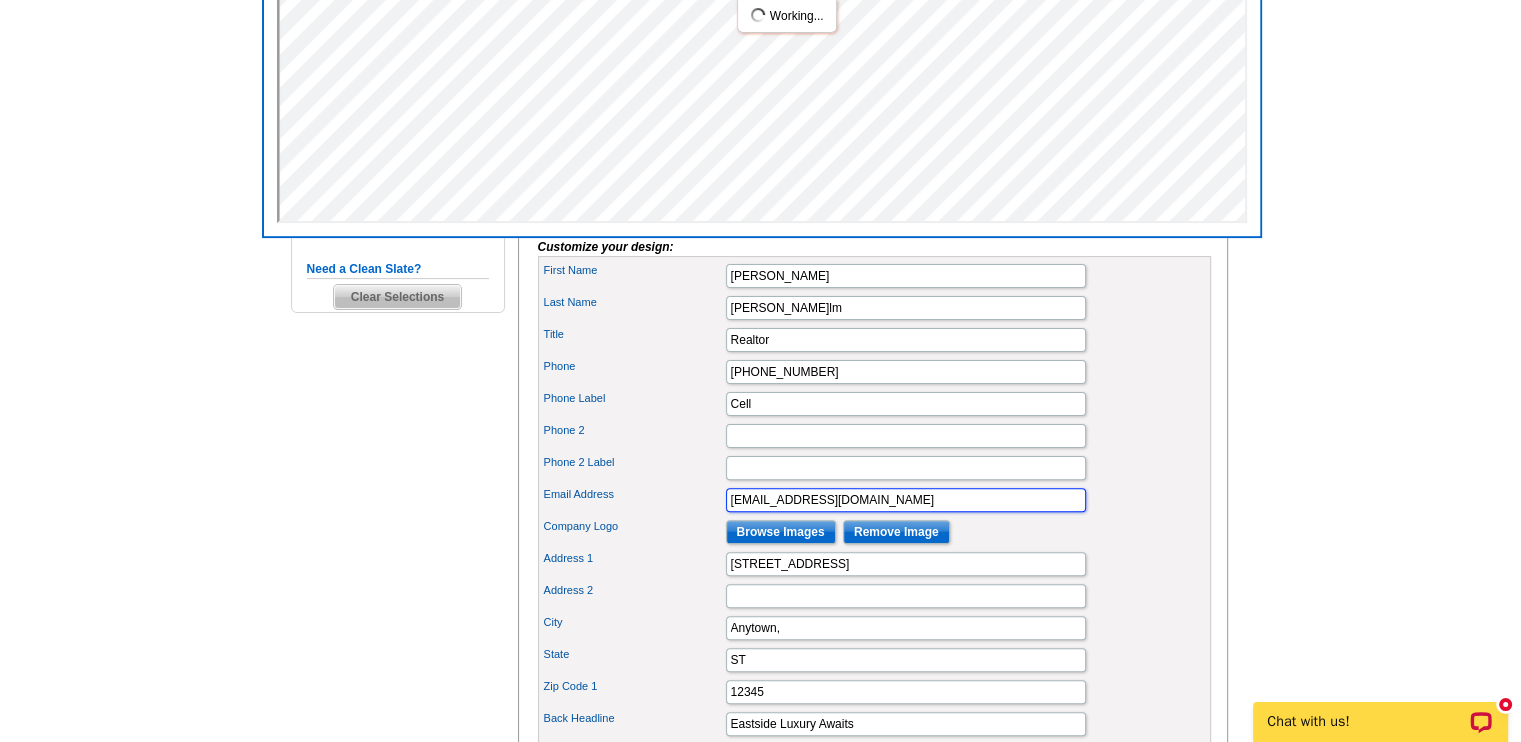 click on "Email Address
Agent@company.com" at bounding box center (874, 500) 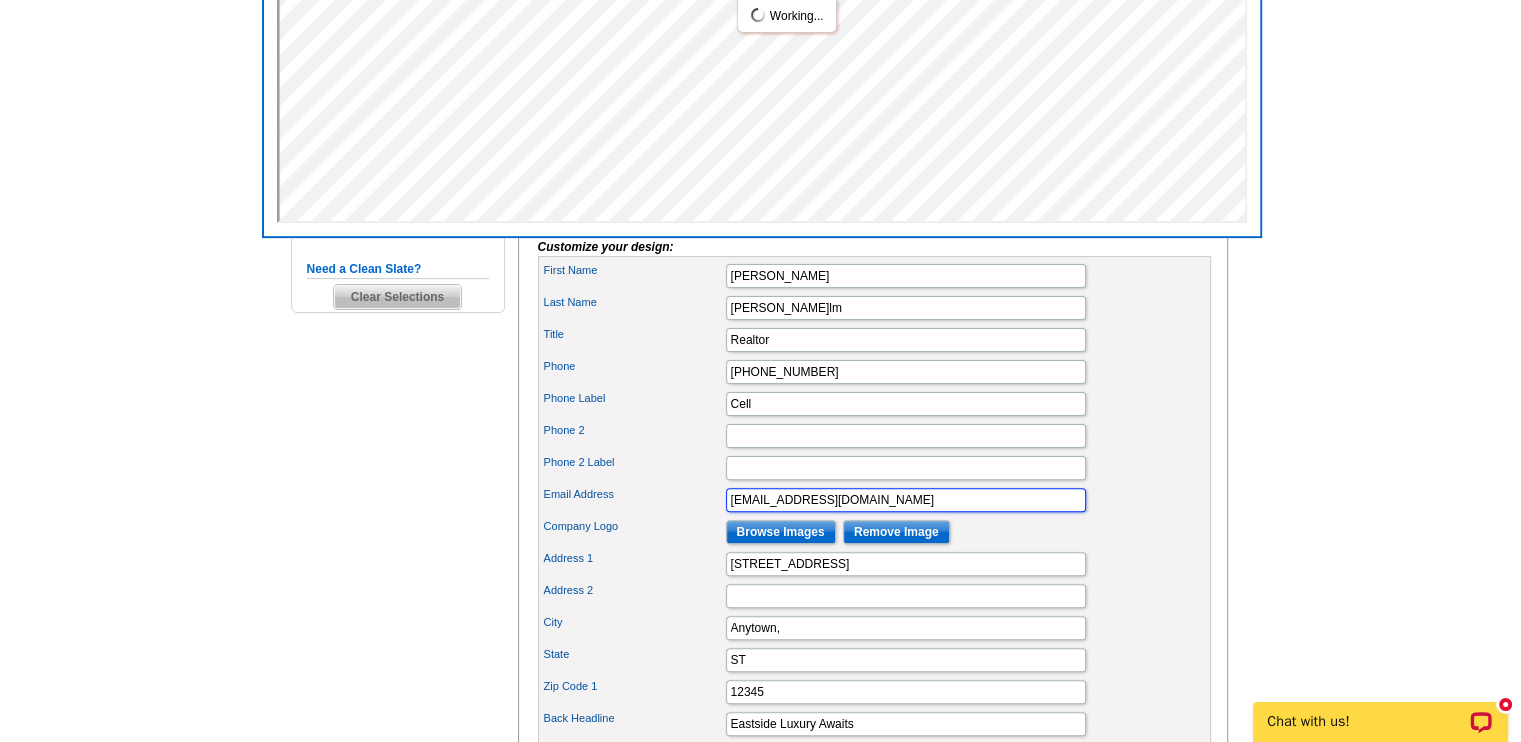 type on "claudiakuniholm@bhhsnwrealestate.com" 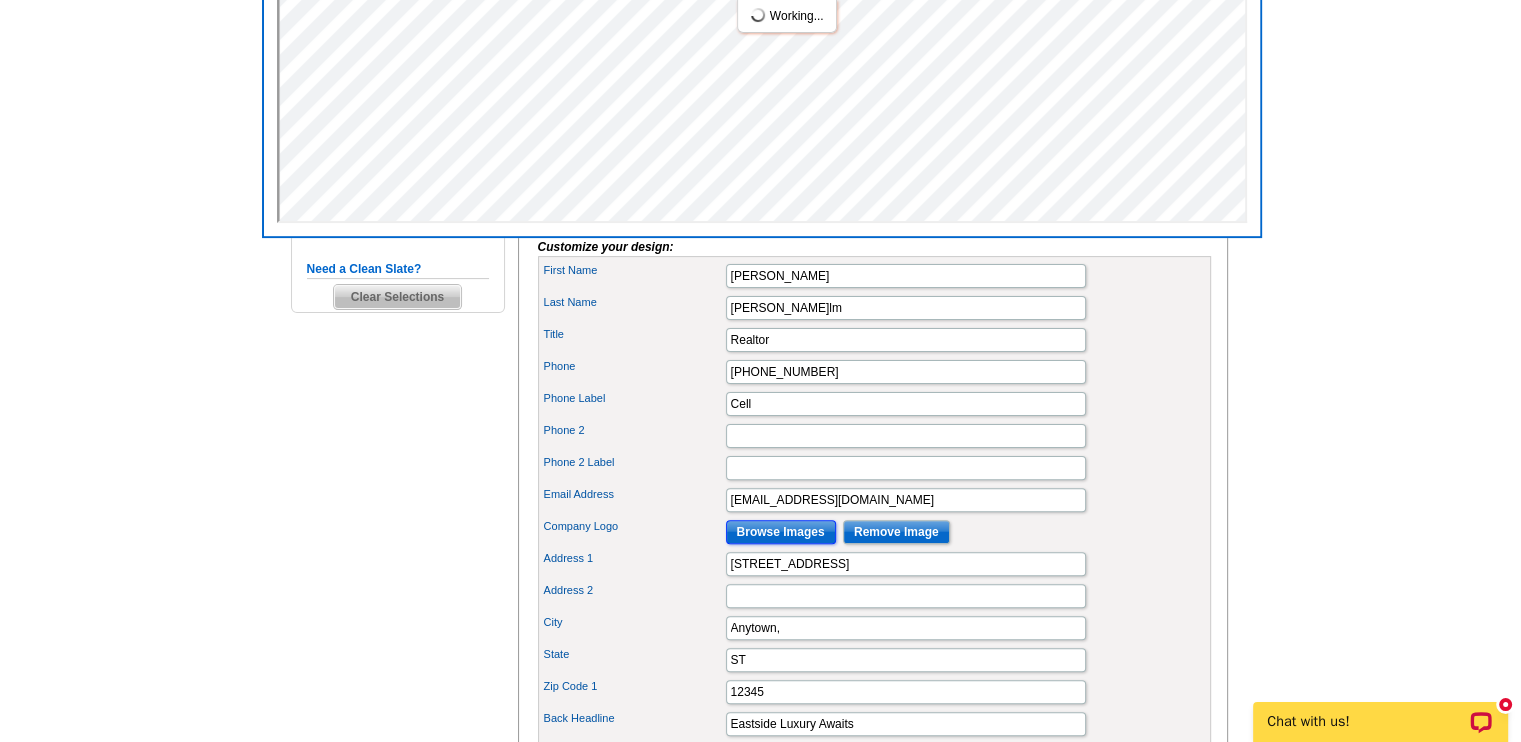 click on "Browse Images" at bounding box center (781, 532) 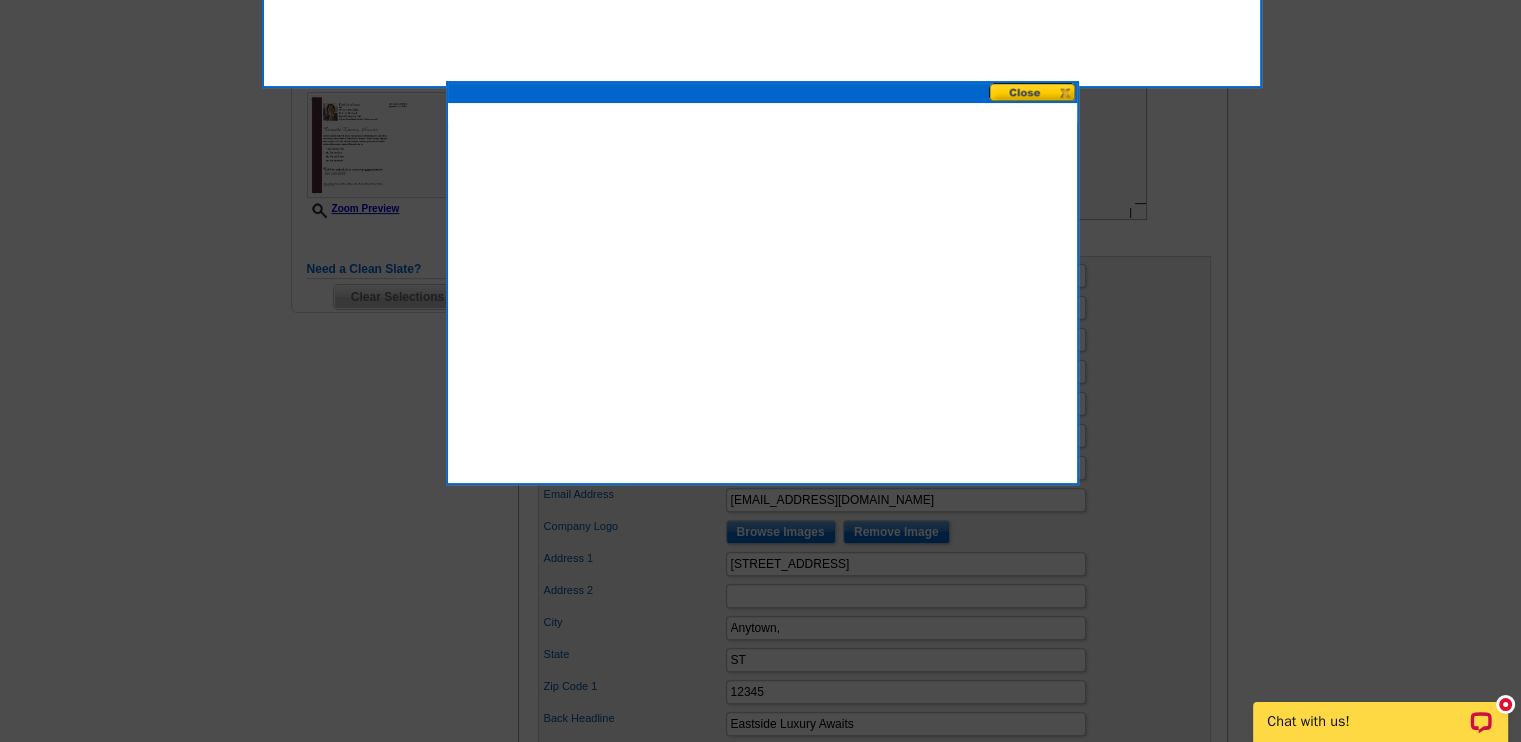 click at bounding box center [762, 283] 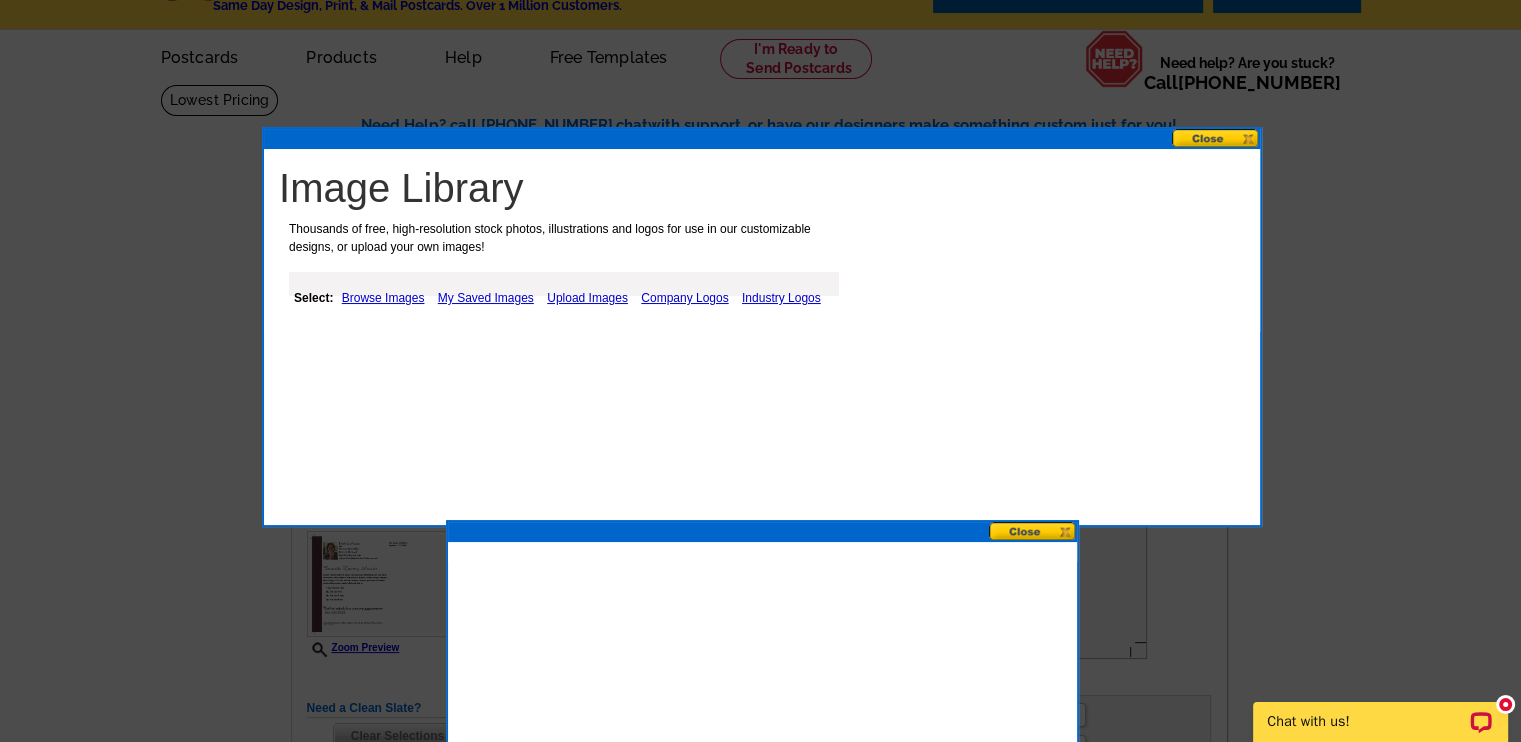 scroll, scrollTop: 29, scrollLeft: 0, axis: vertical 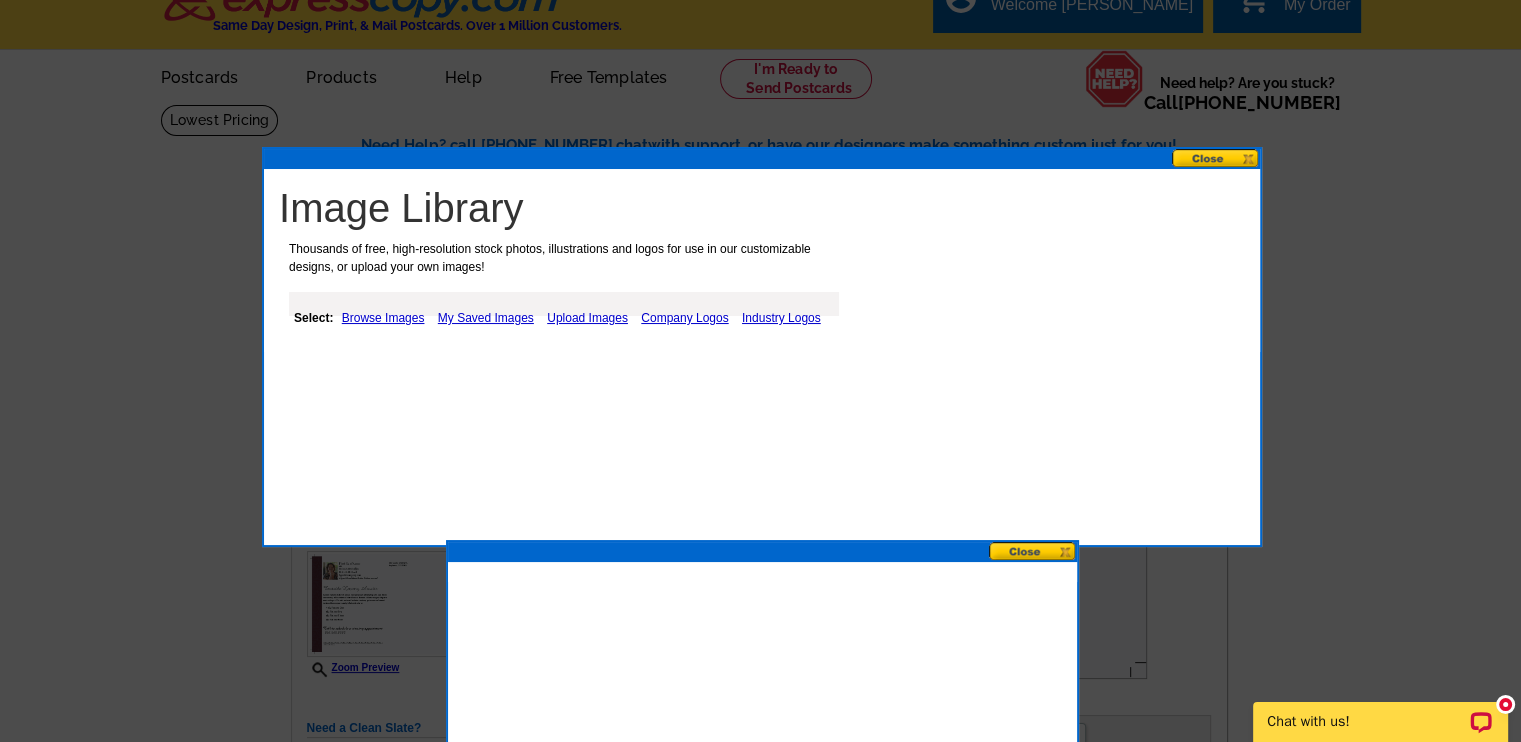click on "Company Logos" at bounding box center (684, 318) 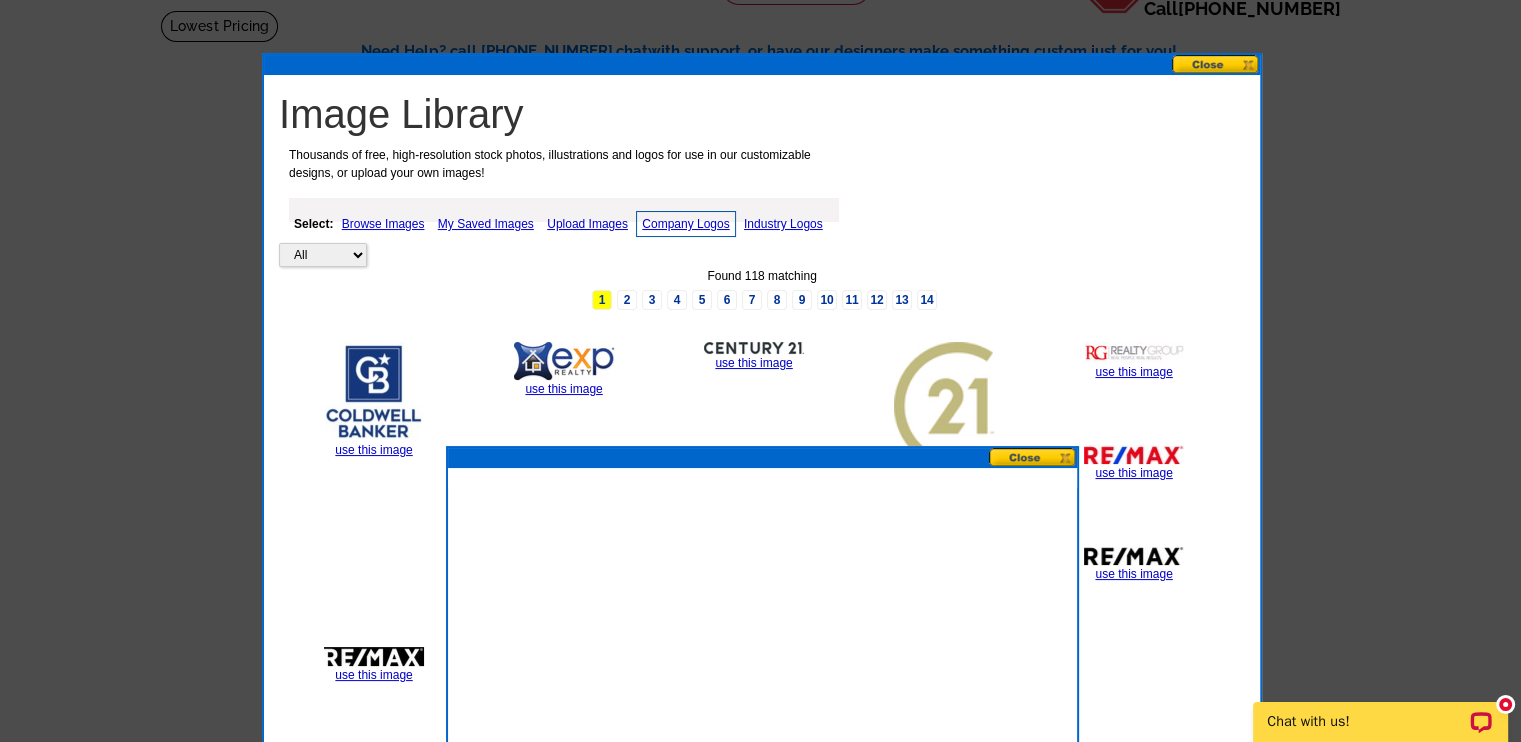 scroll, scrollTop: 118, scrollLeft: 0, axis: vertical 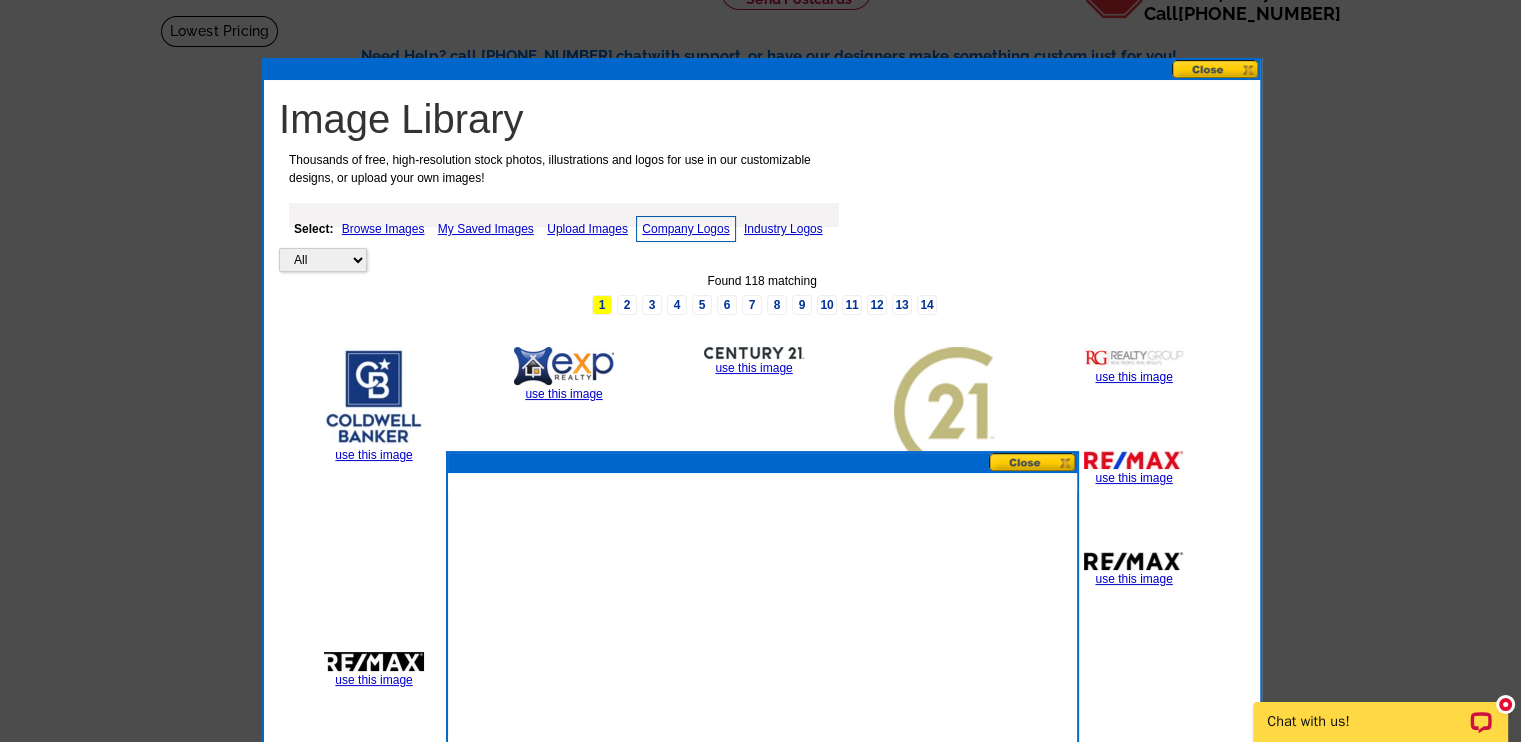 click on "Image Library
Thousands of free, high-resolution stock photos,
illustrations and logos for use in our customizable designs, or upload your own images!
Select:
Browse Images
My Saved Images
Upload Images
Company Logos
Industry Logos
All Property Found 118 matching 1 2 3 4 5 6 7 8 9 10 11 12 13 14 use this image use this image use this image use this image use this image use this image use this image use this image use this image Found 118 matching 1 2 3 4 5 6 7 8 9 10 11 12 13 14" at bounding box center [762, 493] 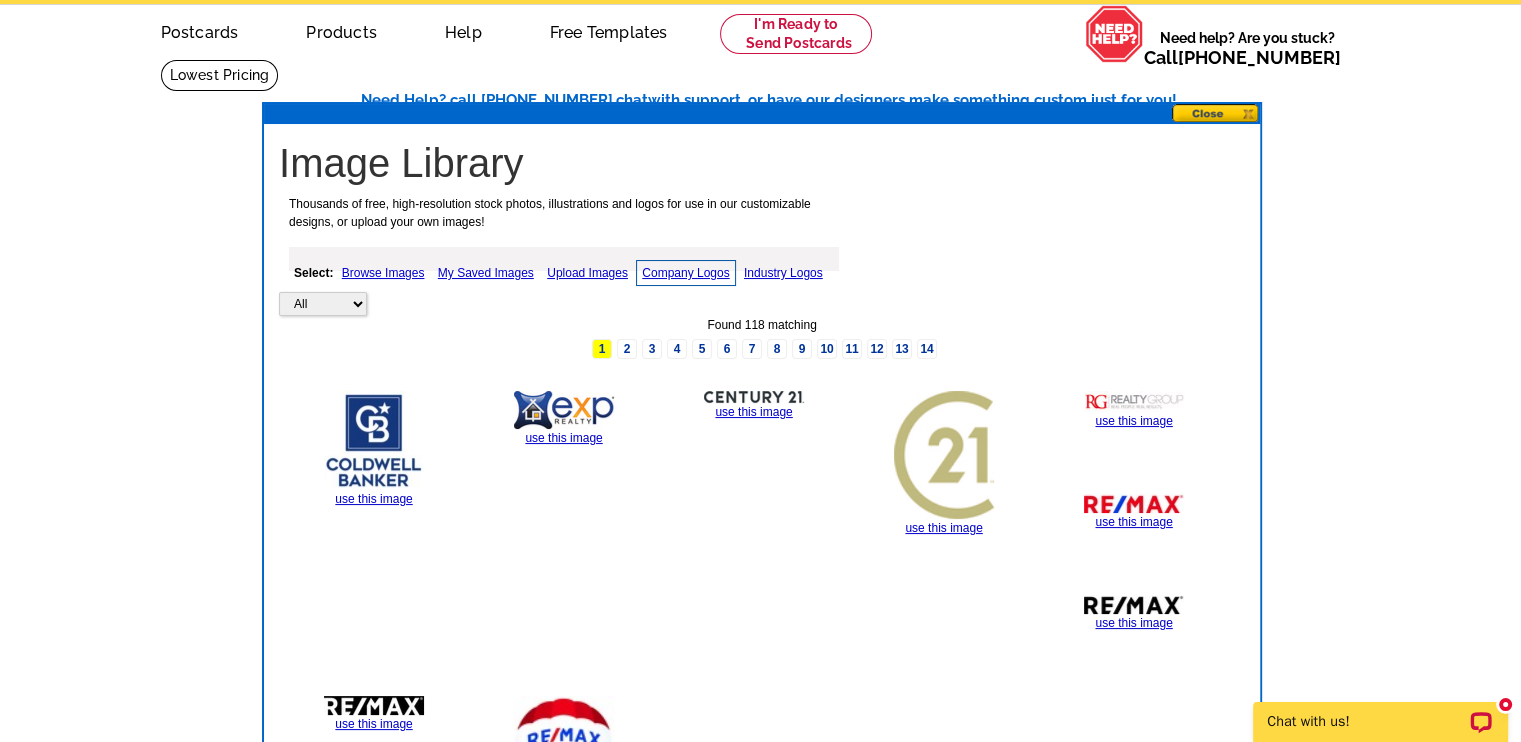 scroll, scrollTop: 66, scrollLeft: 0, axis: vertical 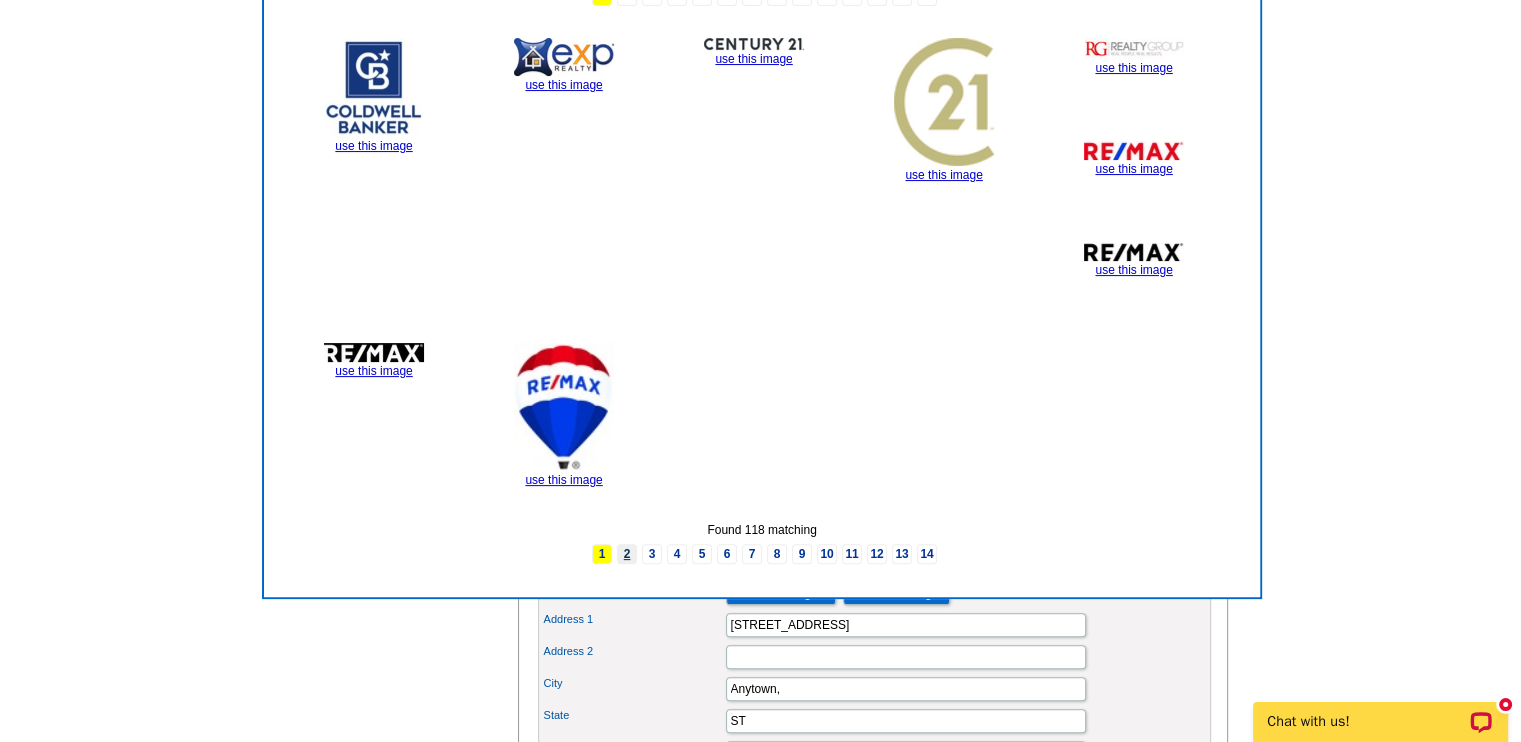 click on "2" at bounding box center (627, 554) 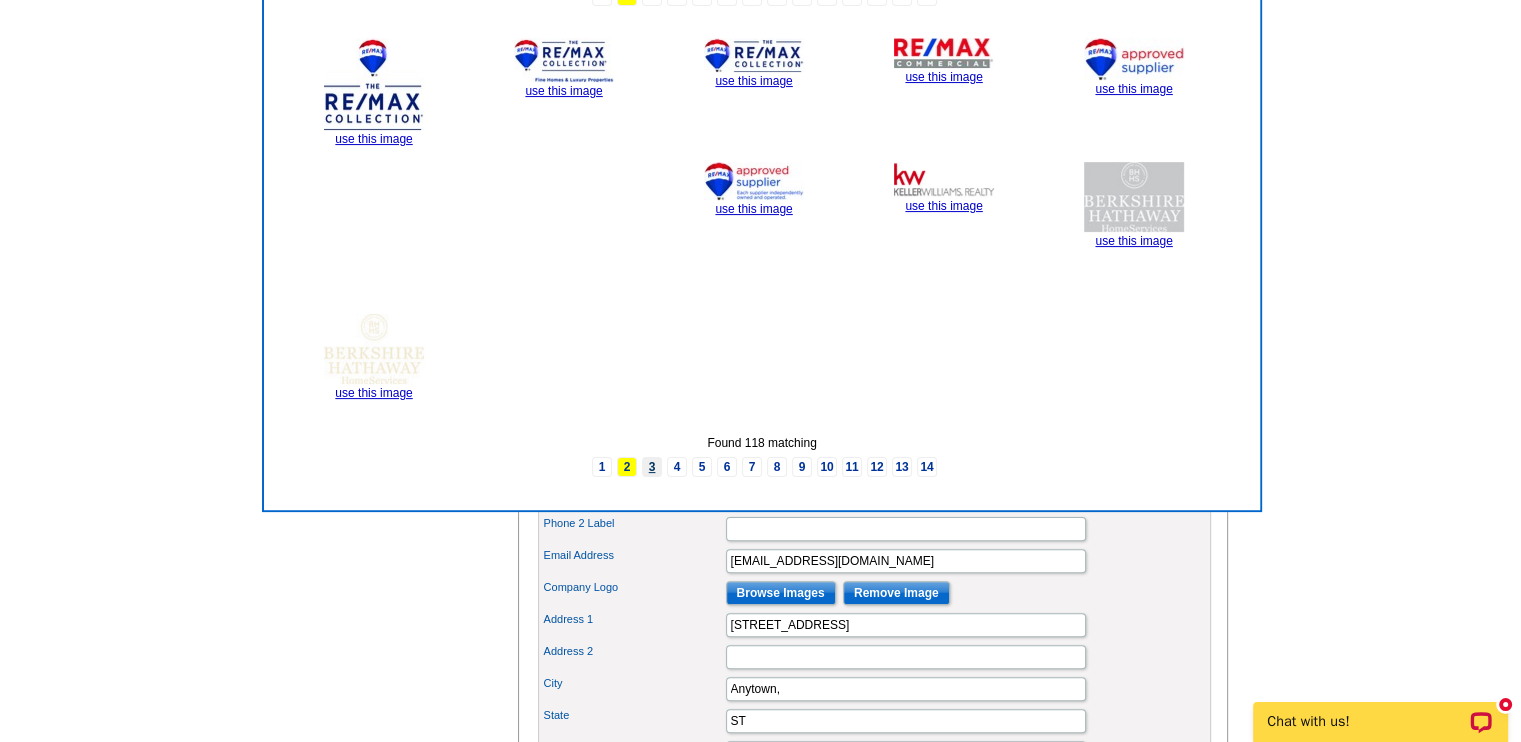 click on "3" at bounding box center (652, 467) 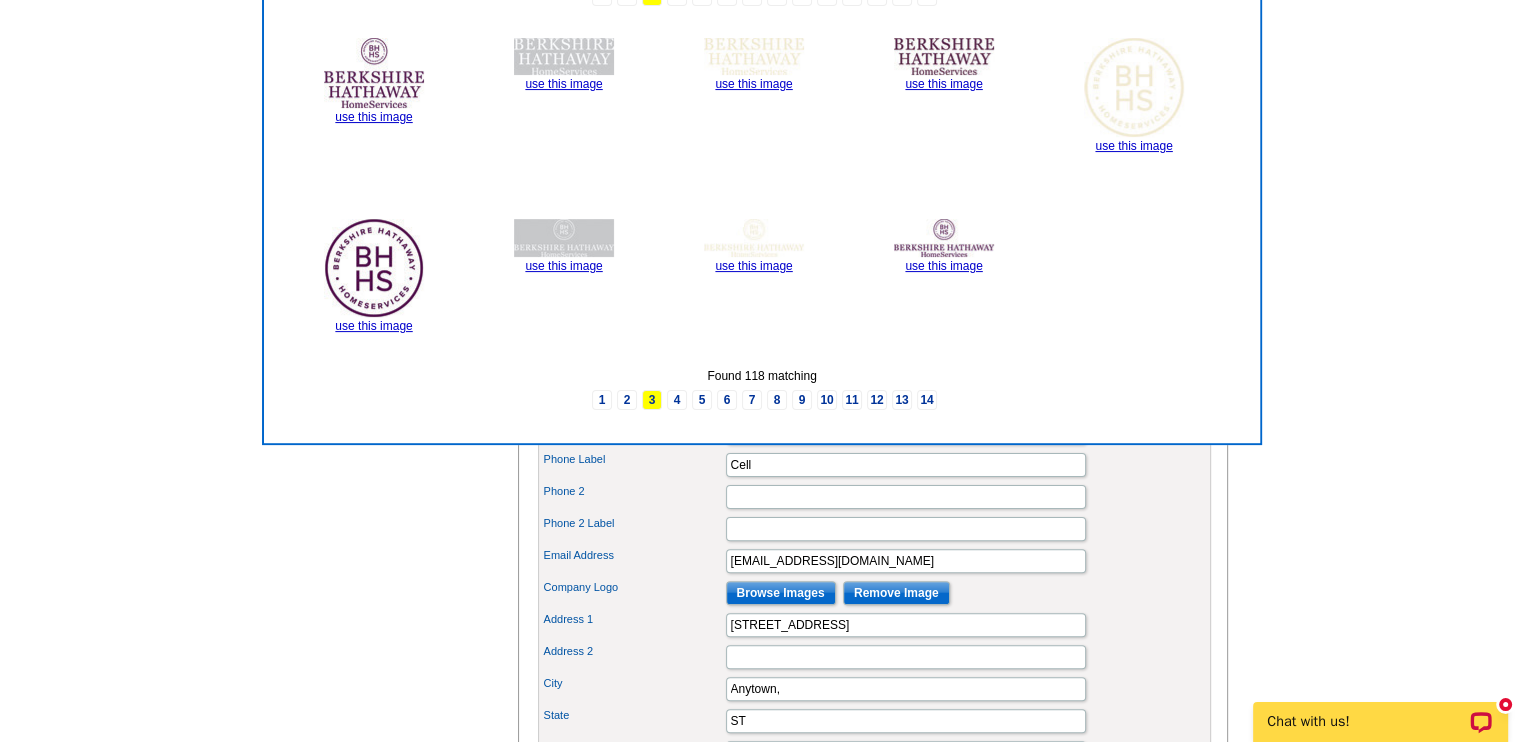 click on "All Property Found 118 matching 1 2 3 4 5 6 7 8 9 10 11 12 13 14 use this image use this image use this image use this image use this image use this image use this image use this image use this image Found 118 matching 1 2 3 4 5 6 7 8 9 10 11 12 13 14" at bounding box center (762, 152) 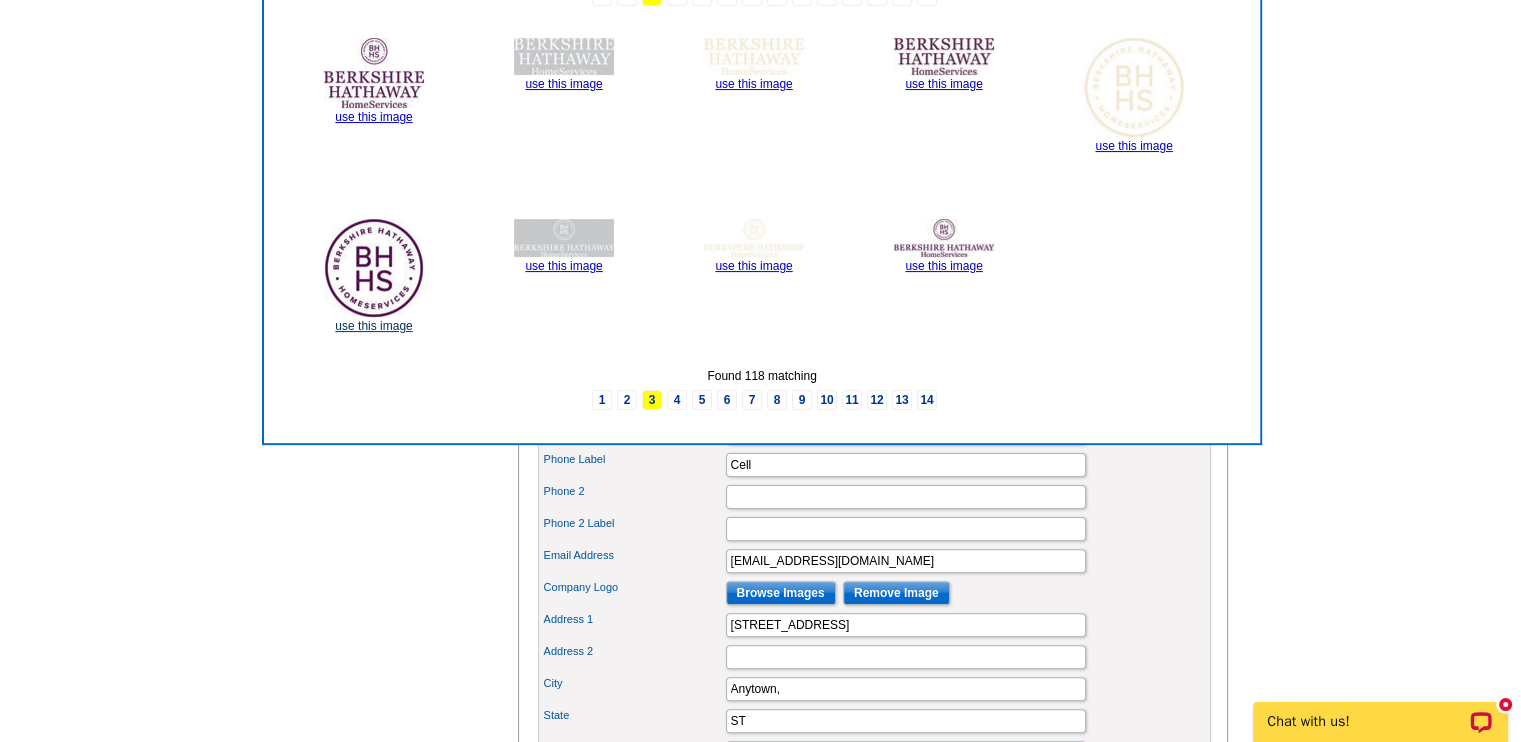 click on "use this image" at bounding box center [373, 326] 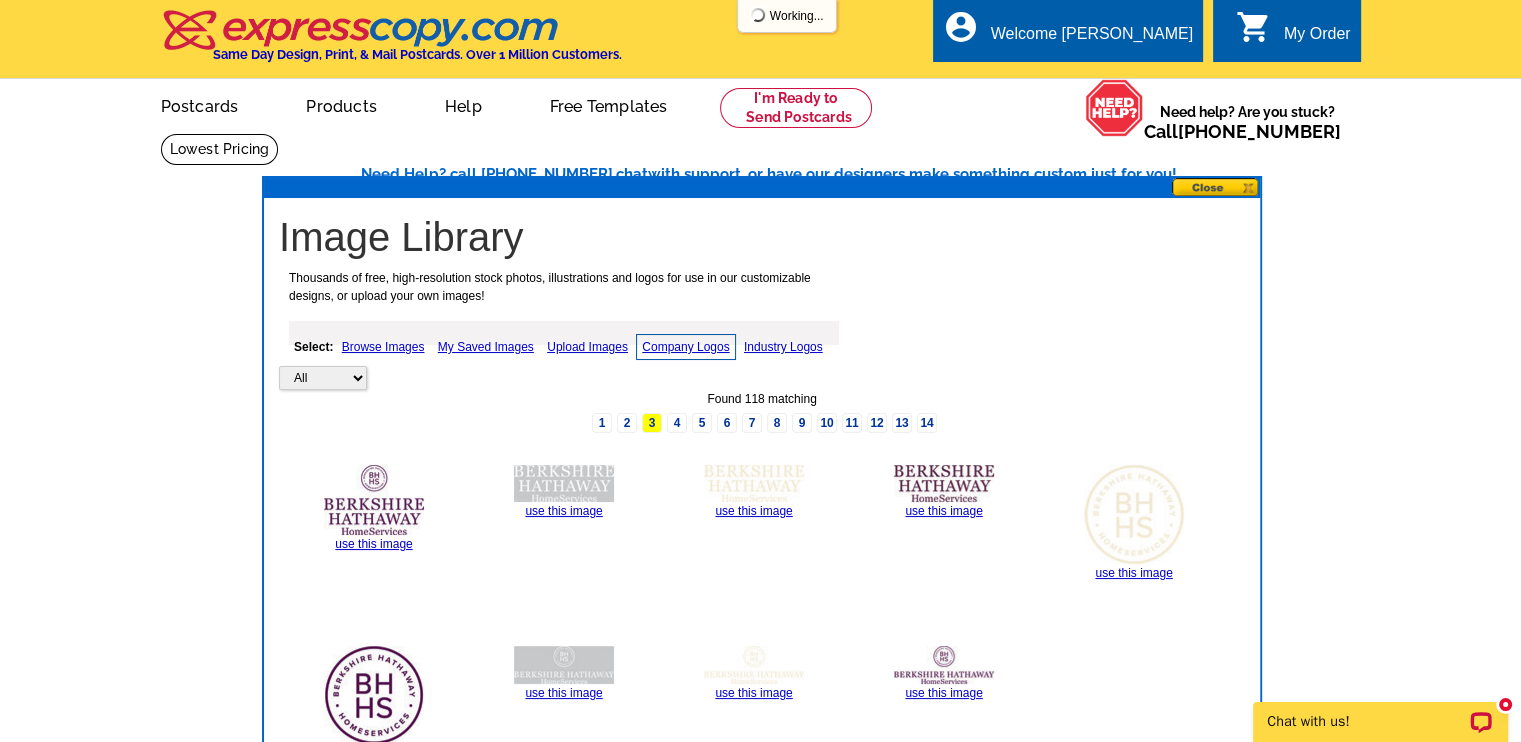 click at bounding box center [1216, 187] 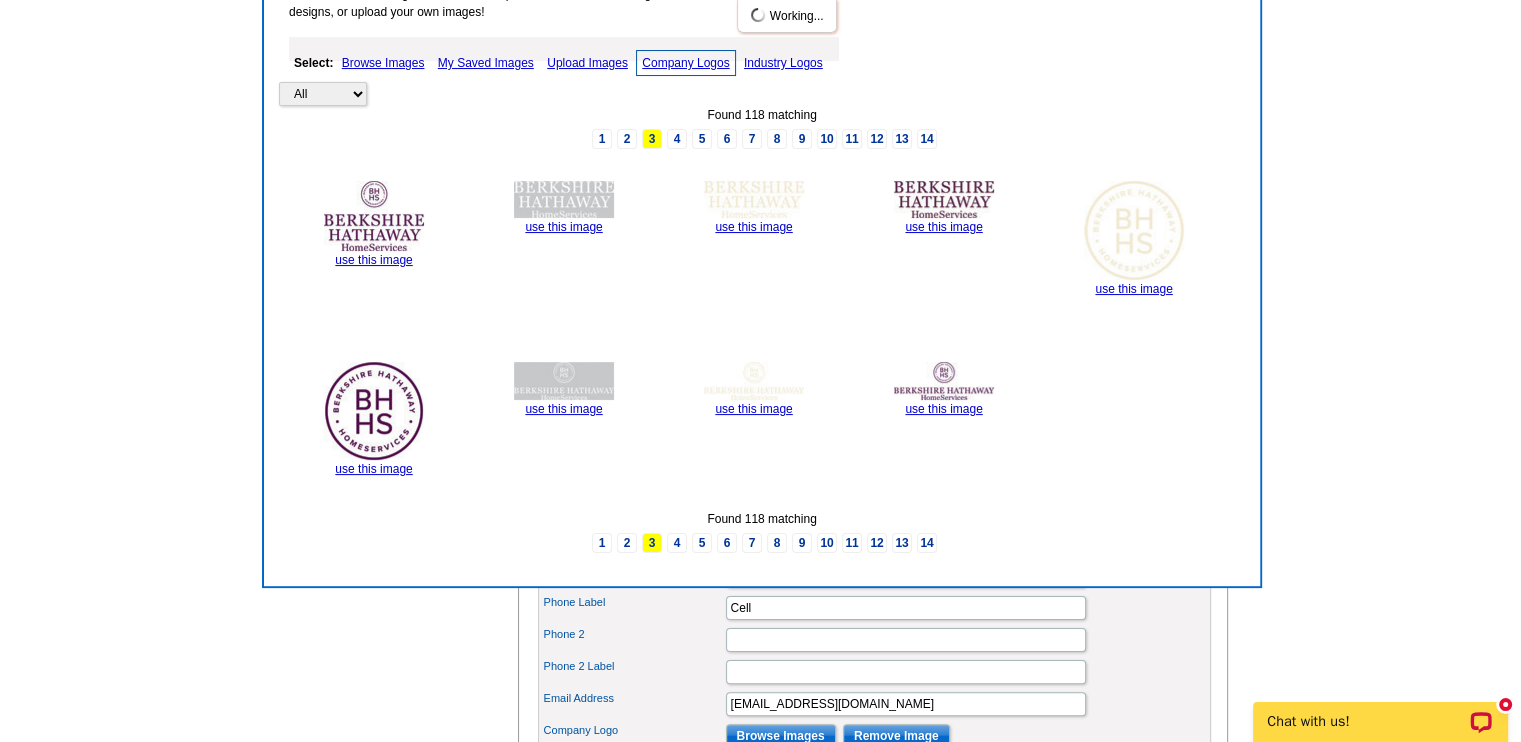 scroll, scrollTop: 286, scrollLeft: 0, axis: vertical 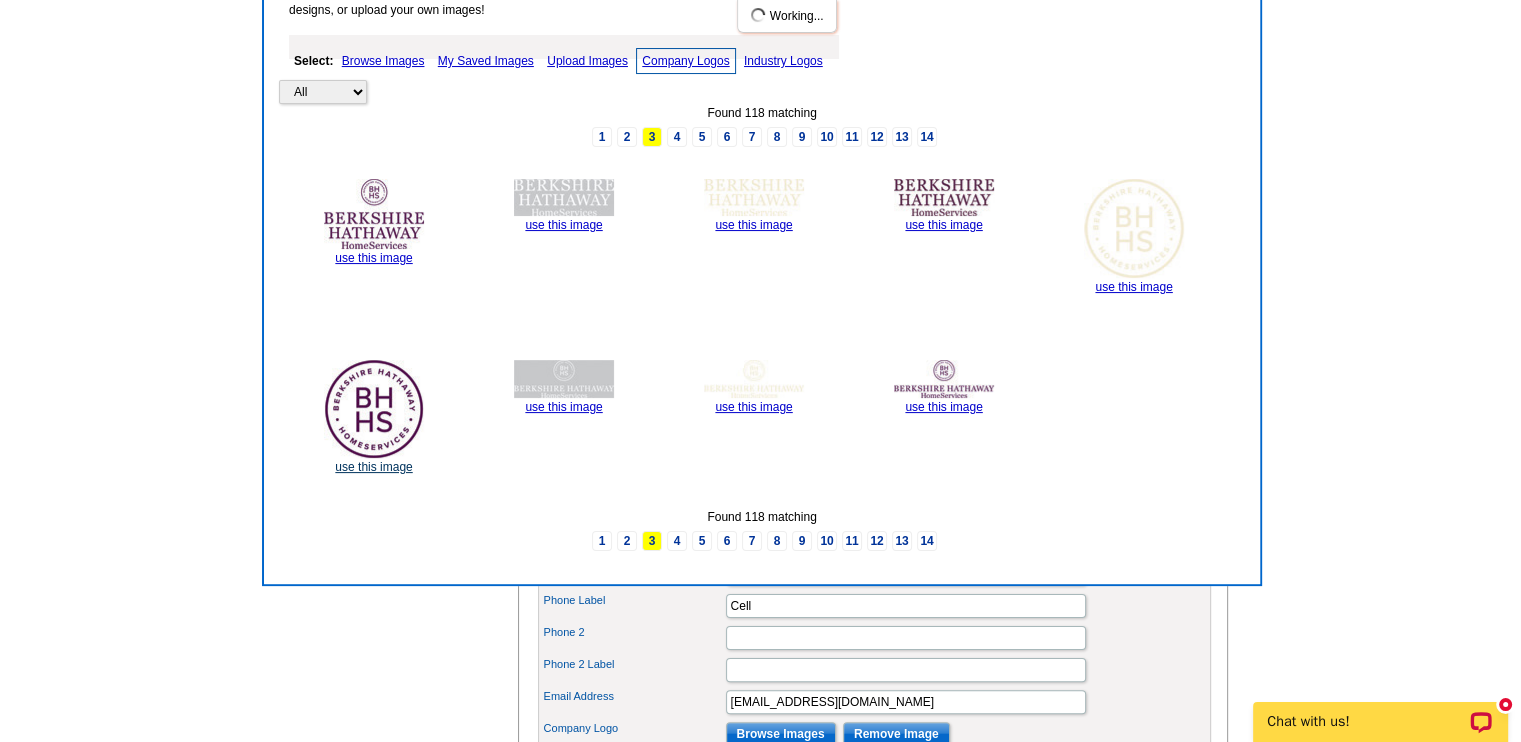 click on "use this image" at bounding box center (373, 467) 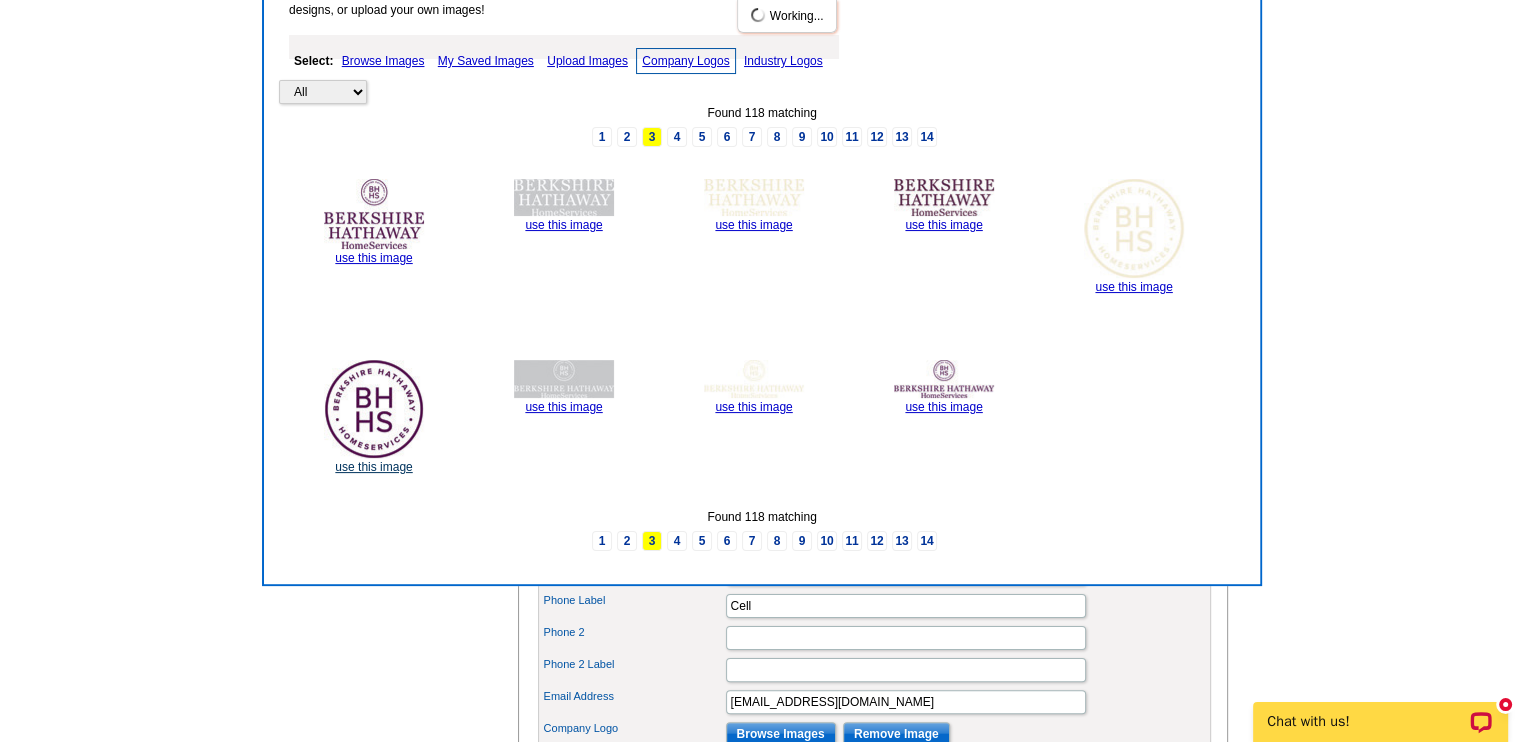 scroll, scrollTop: 0, scrollLeft: 0, axis: both 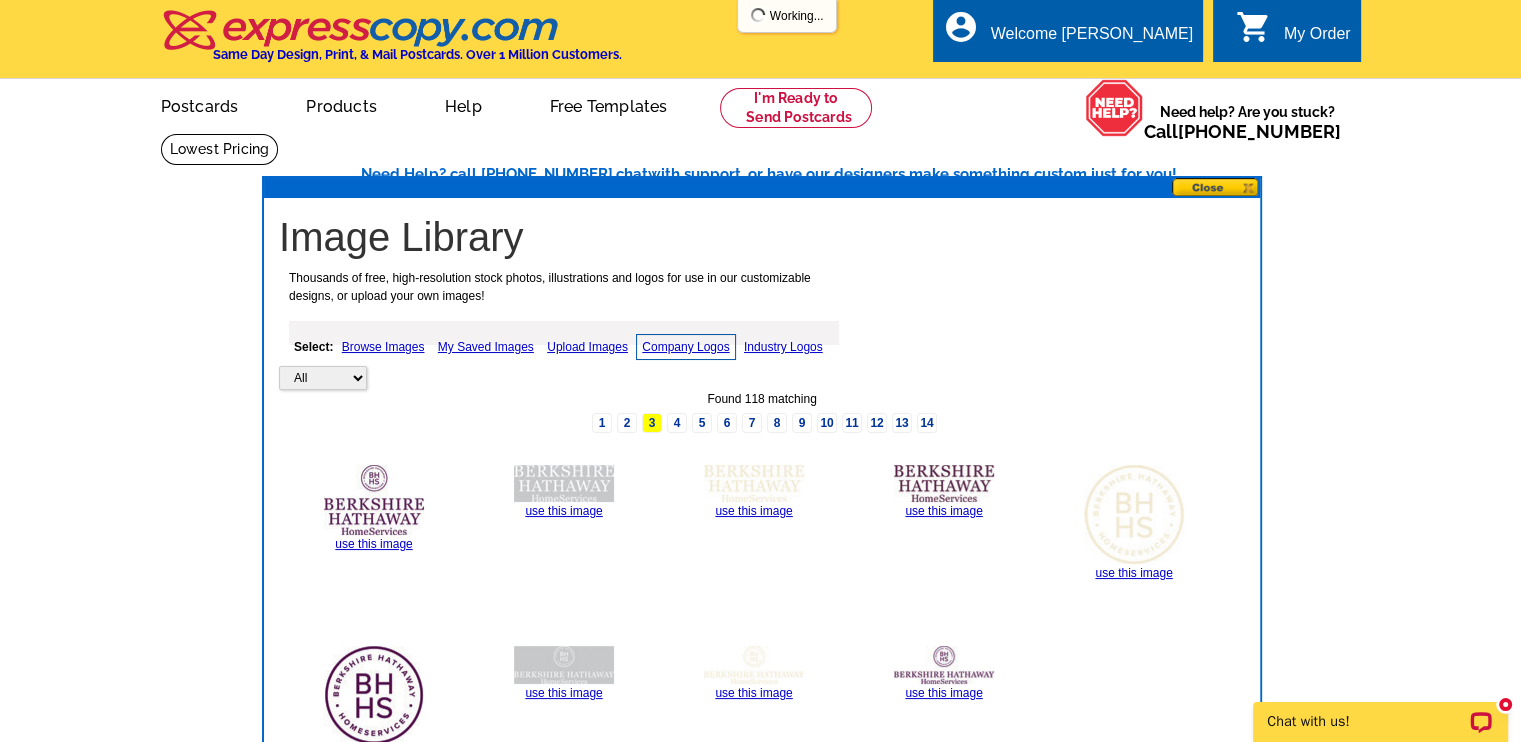 click at bounding box center [1216, 187] 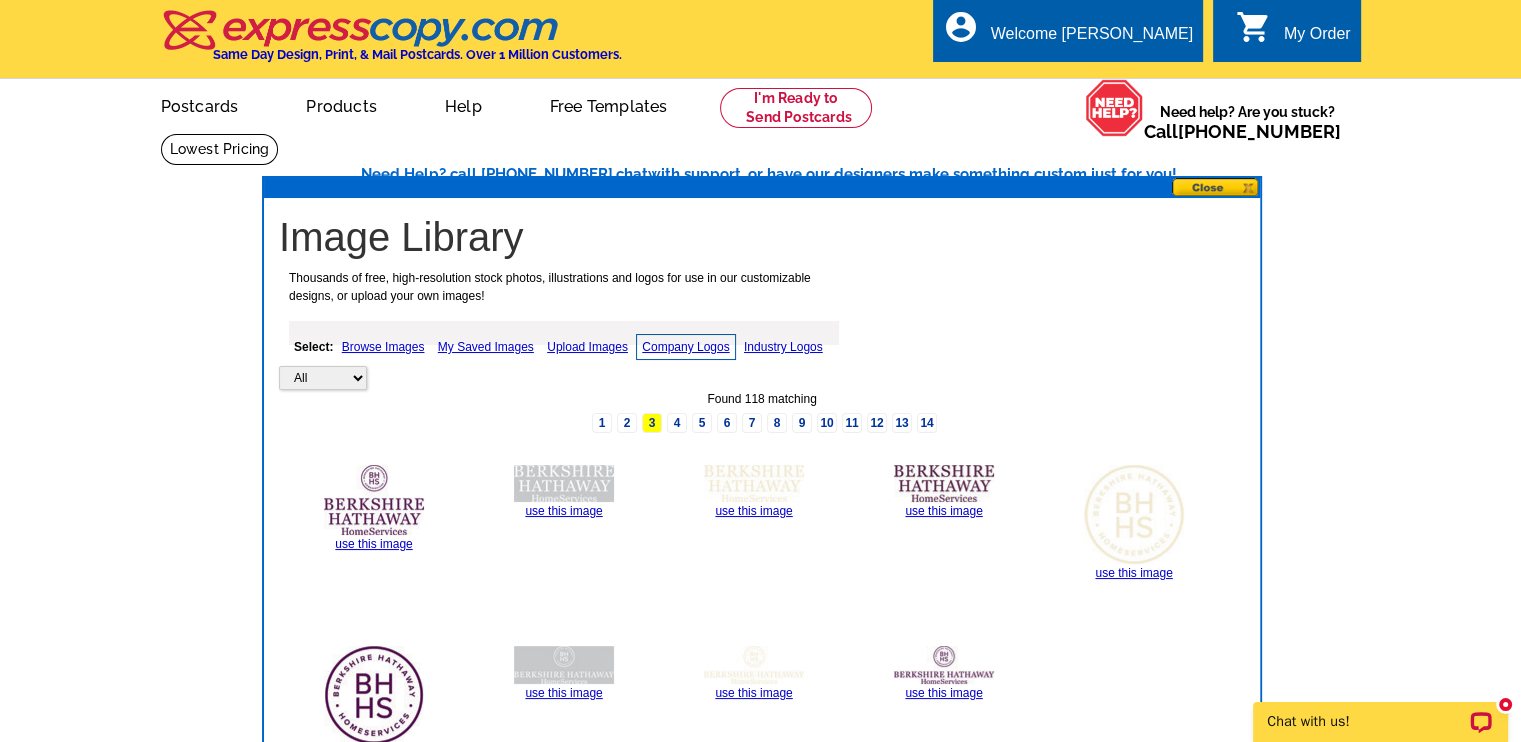 click at bounding box center (1216, 187) 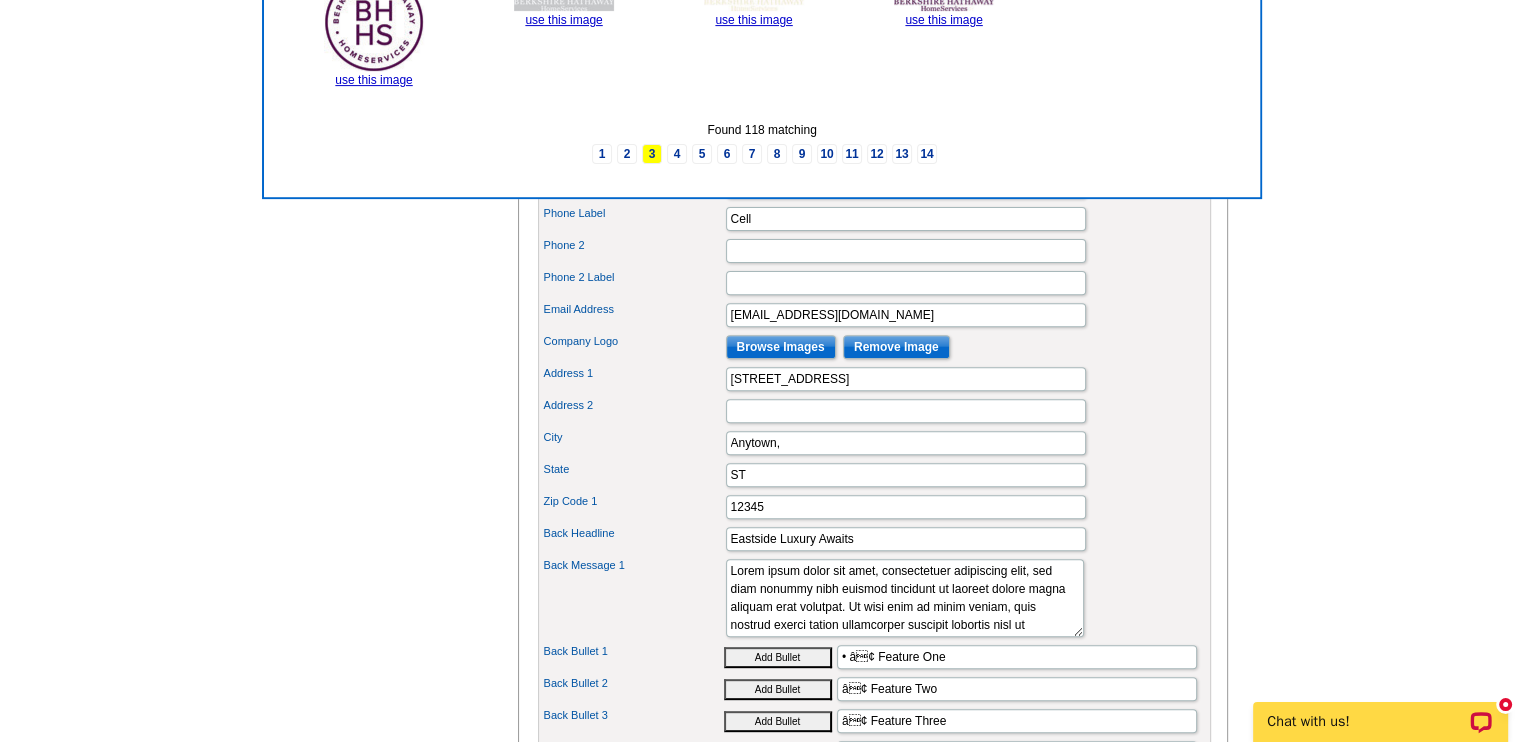 scroll, scrollTop: 671, scrollLeft: 0, axis: vertical 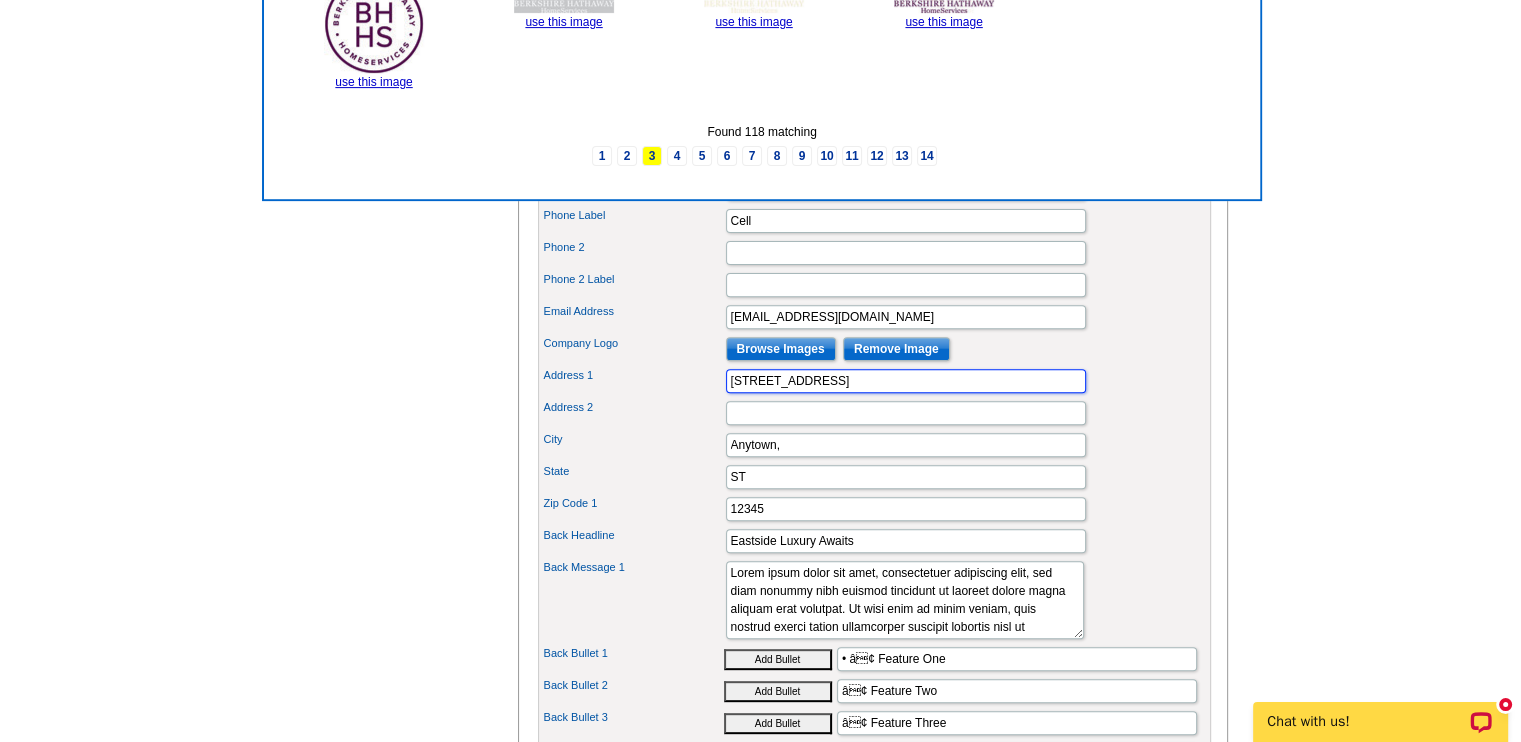 click on "123 MAIN STREET" at bounding box center (906, 381) 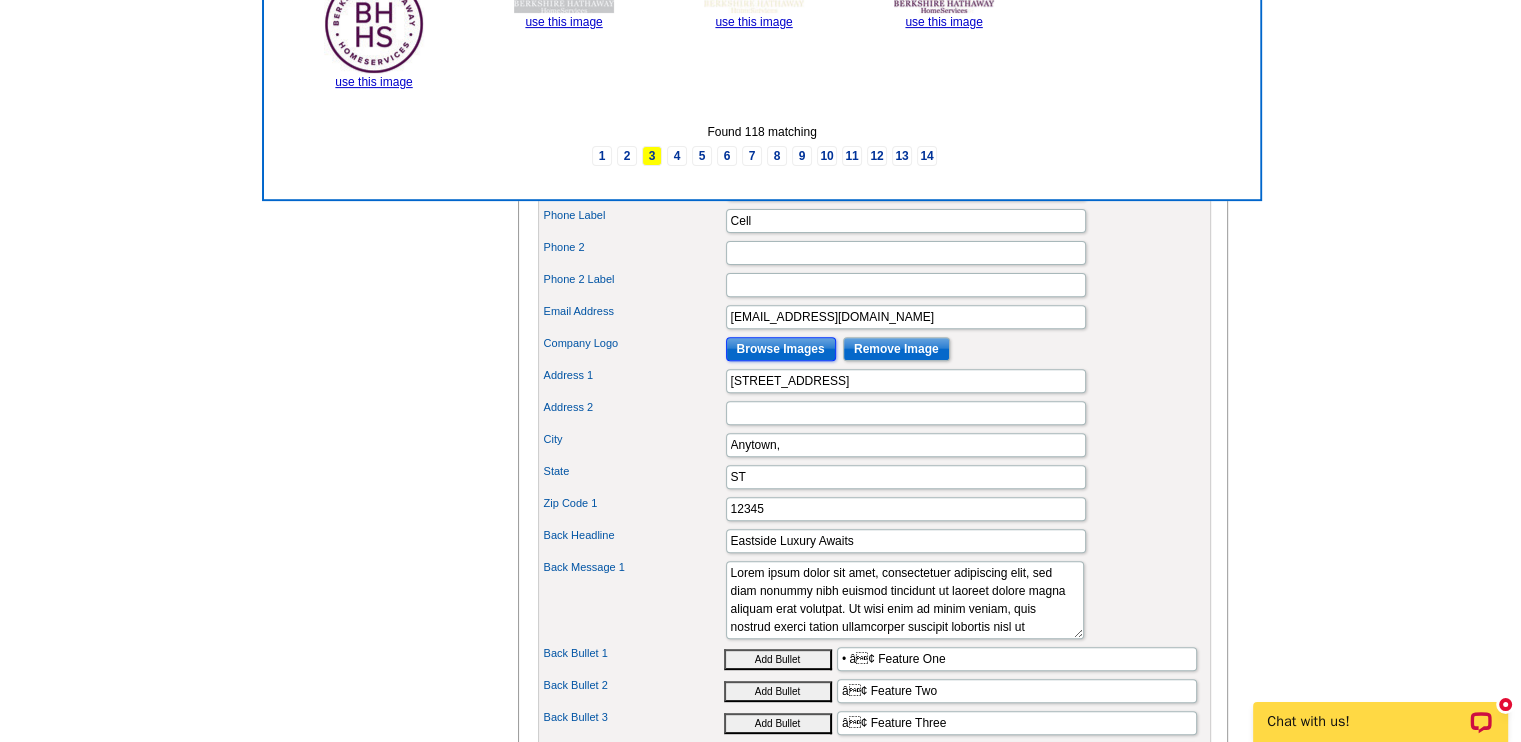 click on "Browse Images" at bounding box center (781, 349) 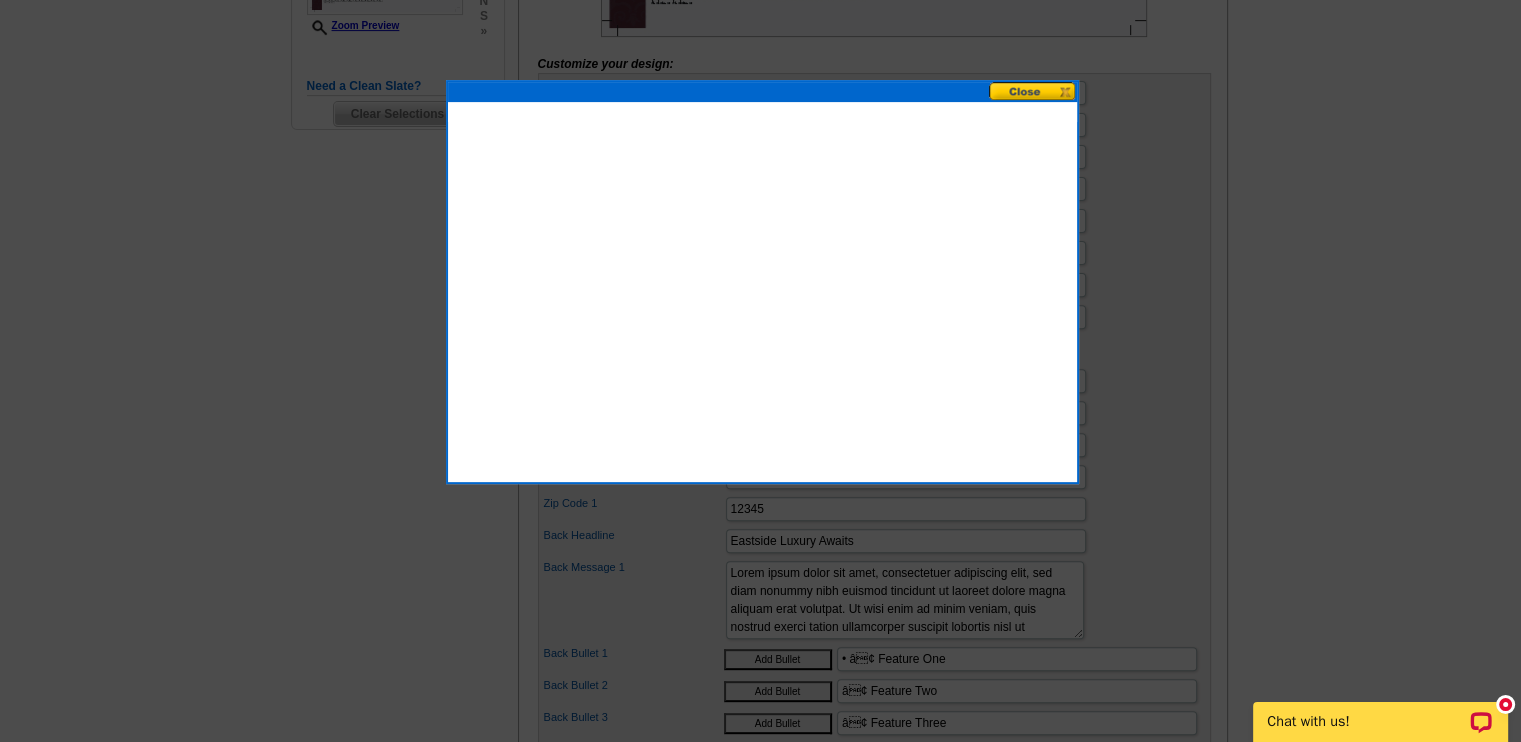 click at bounding box center (762, 282) 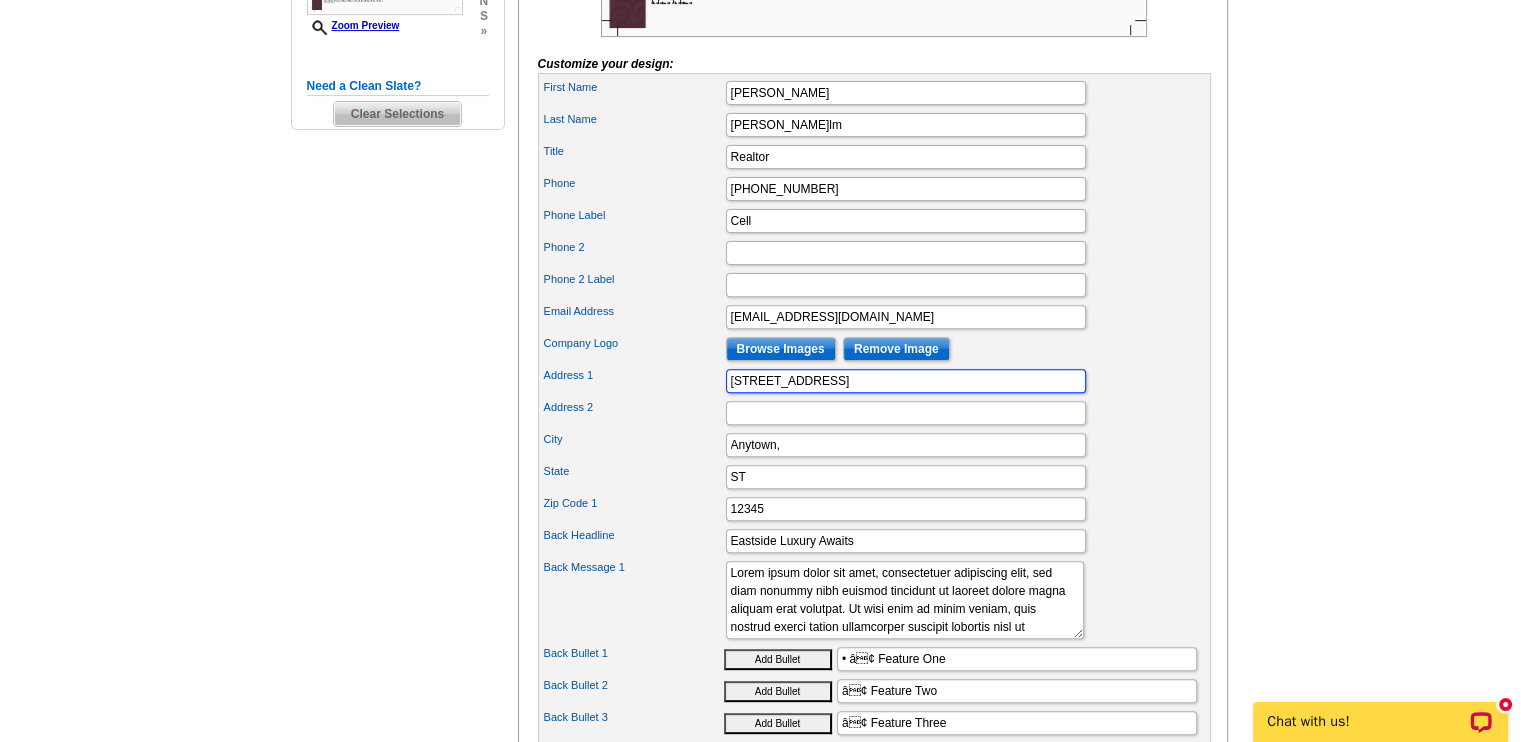 click on "123 MAIN STREET" at bounding box center (906, 381) 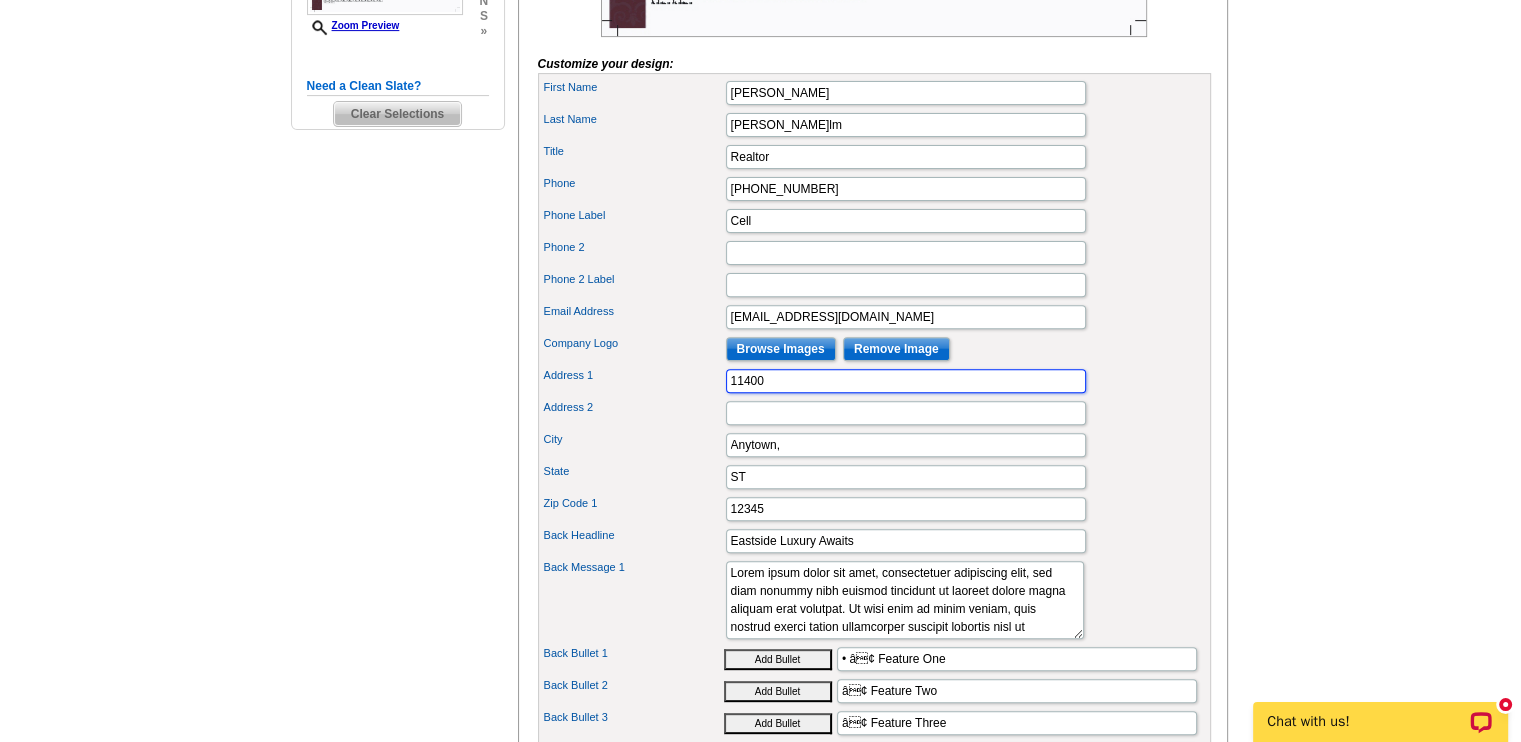 type on "11400 SE 8th Street, Ste 100" 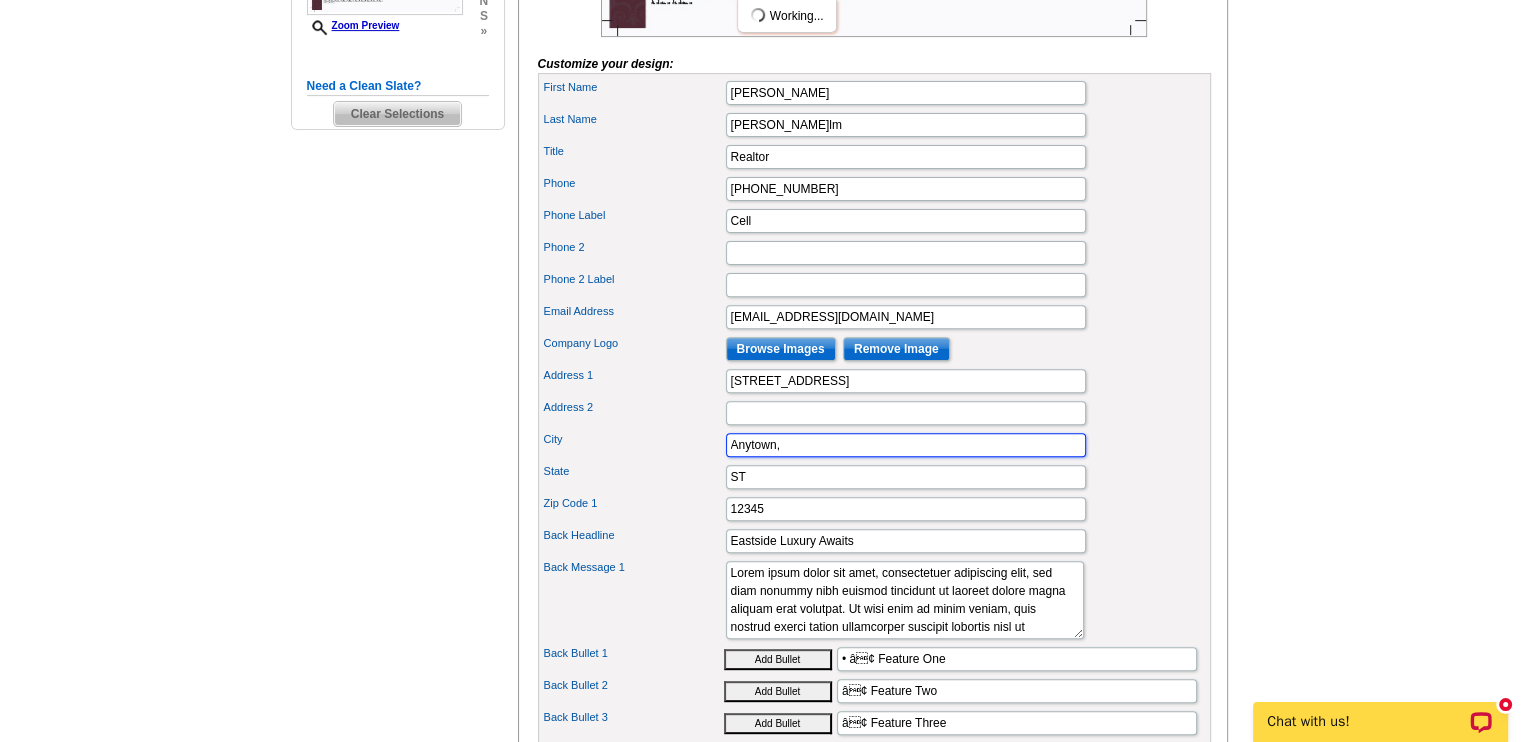 click on "Anytown," at bounding box center (906, 445) 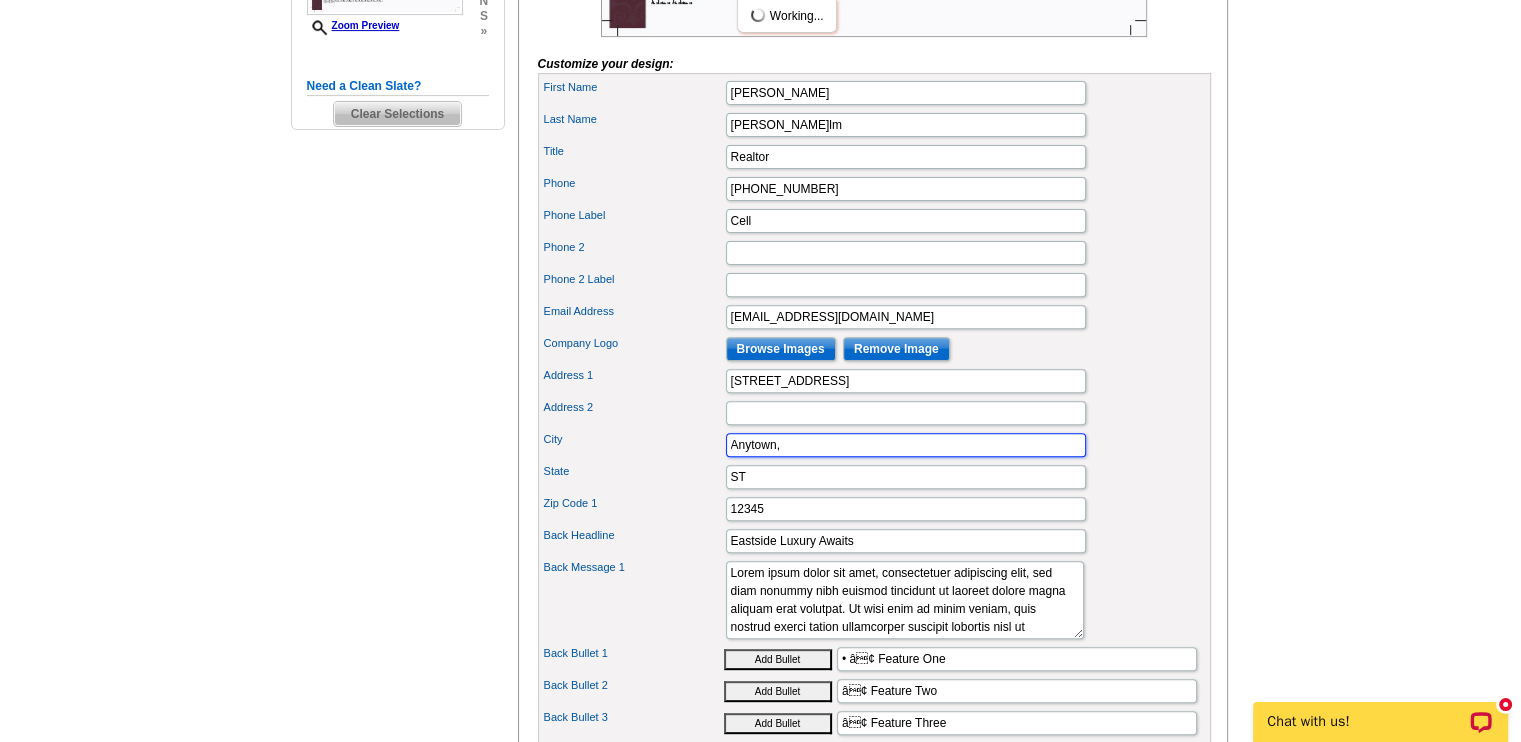 drag, startPoint x: 776, startPoint y: 468, endPoint x: 684, endPoint y: 471, distance: 92.0489 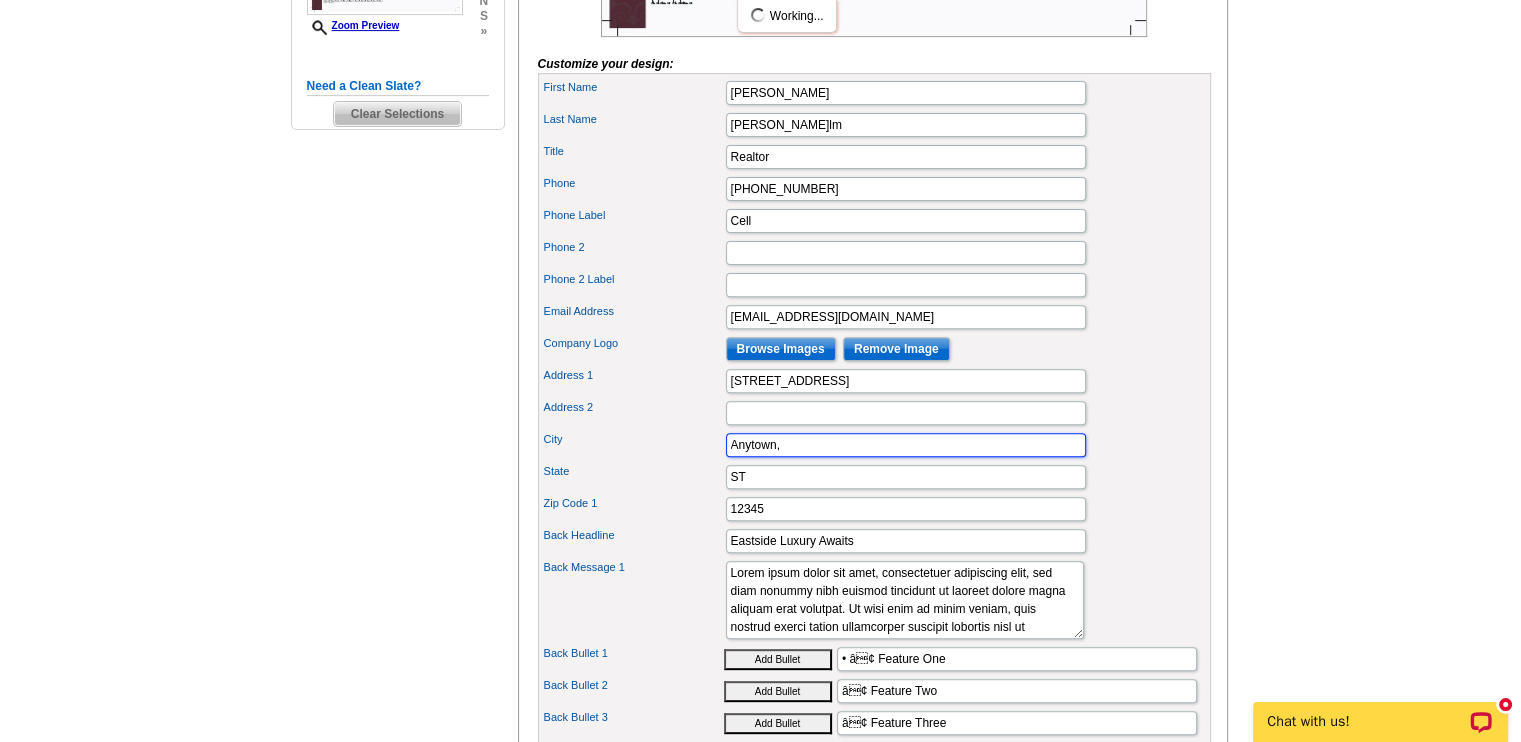 click on "City
Anytown," at bounding box center [874, 445] 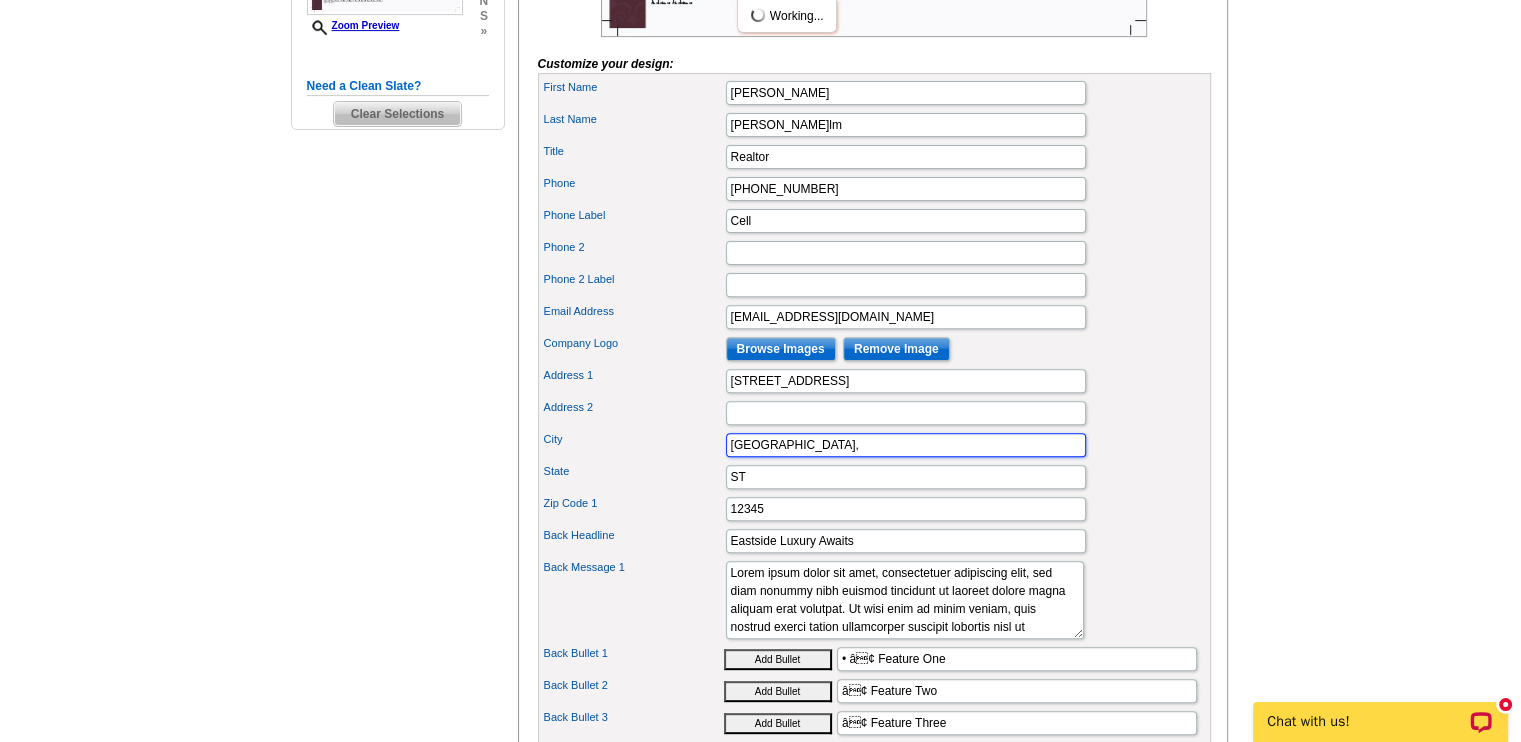 type on "Bellevue," 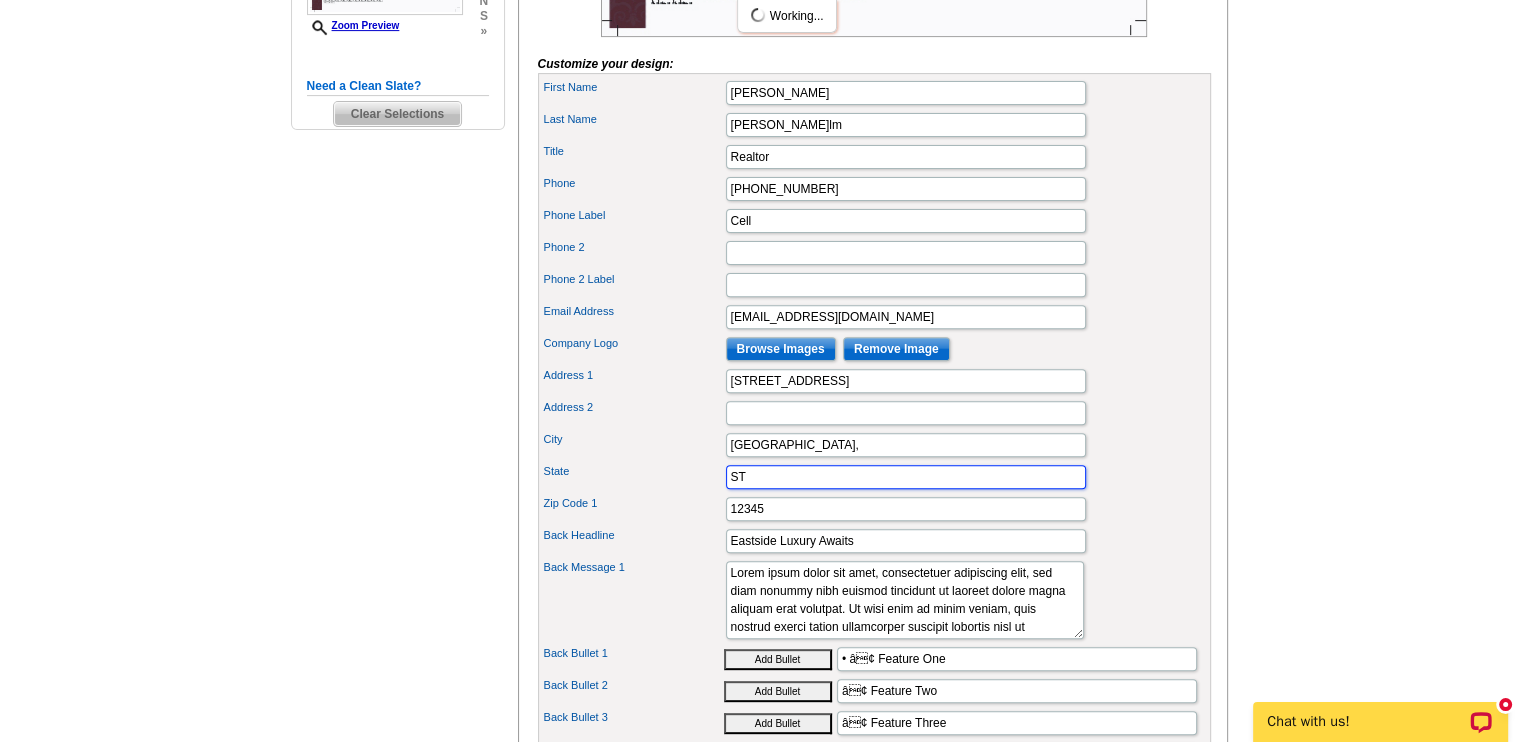 click on "ST" at bounding box center (906, 477) 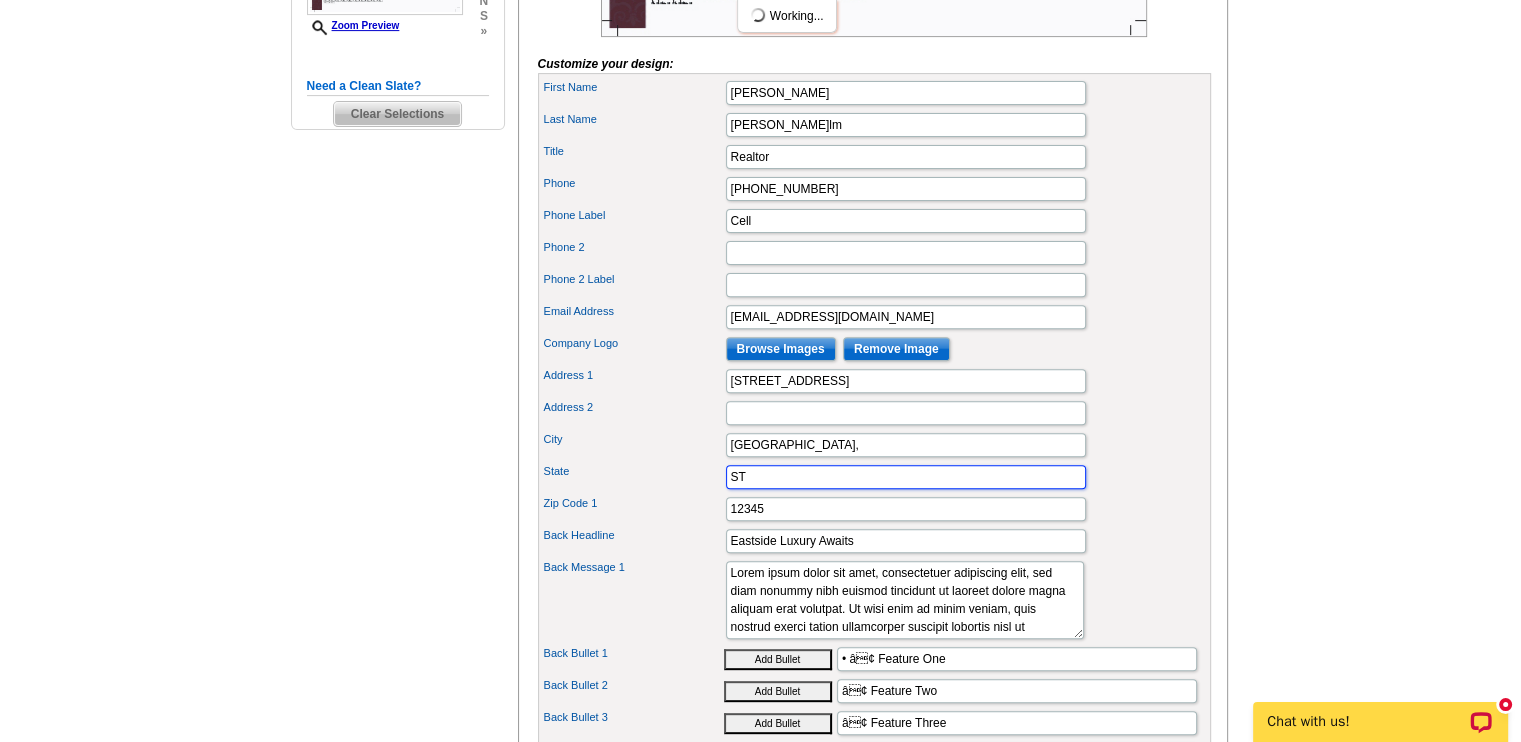 type on "S" 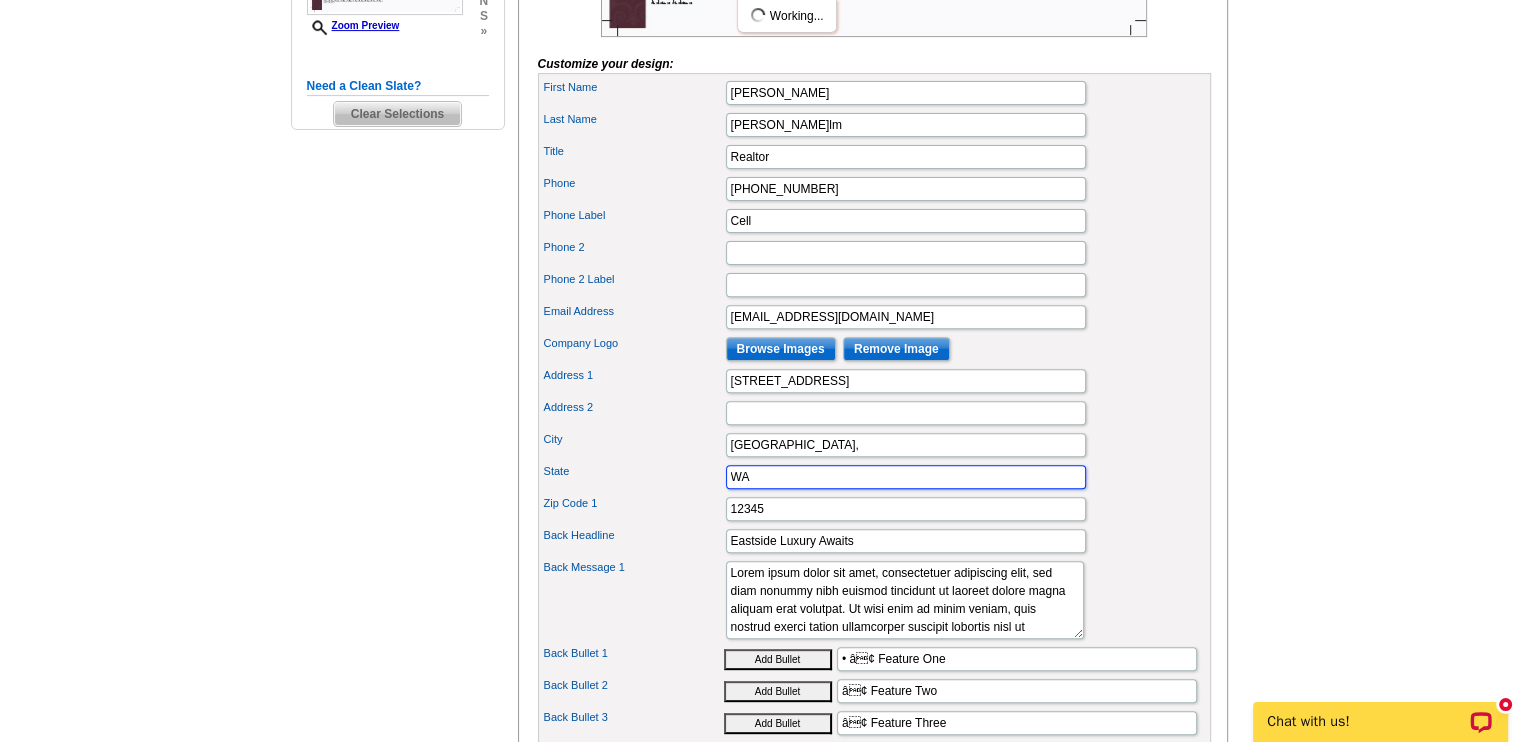 type on "WA" 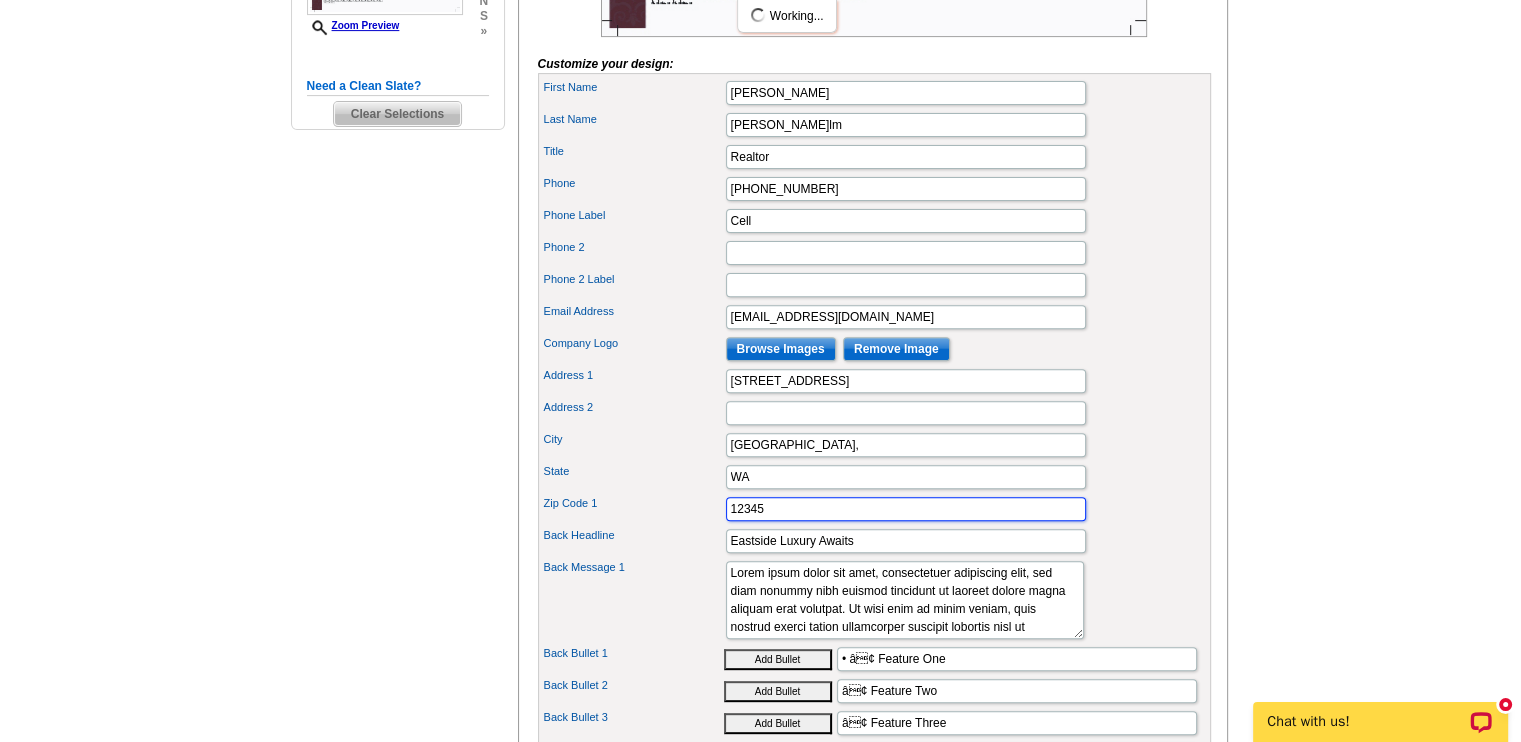 click on "12345" at bounding box center (906, 509) 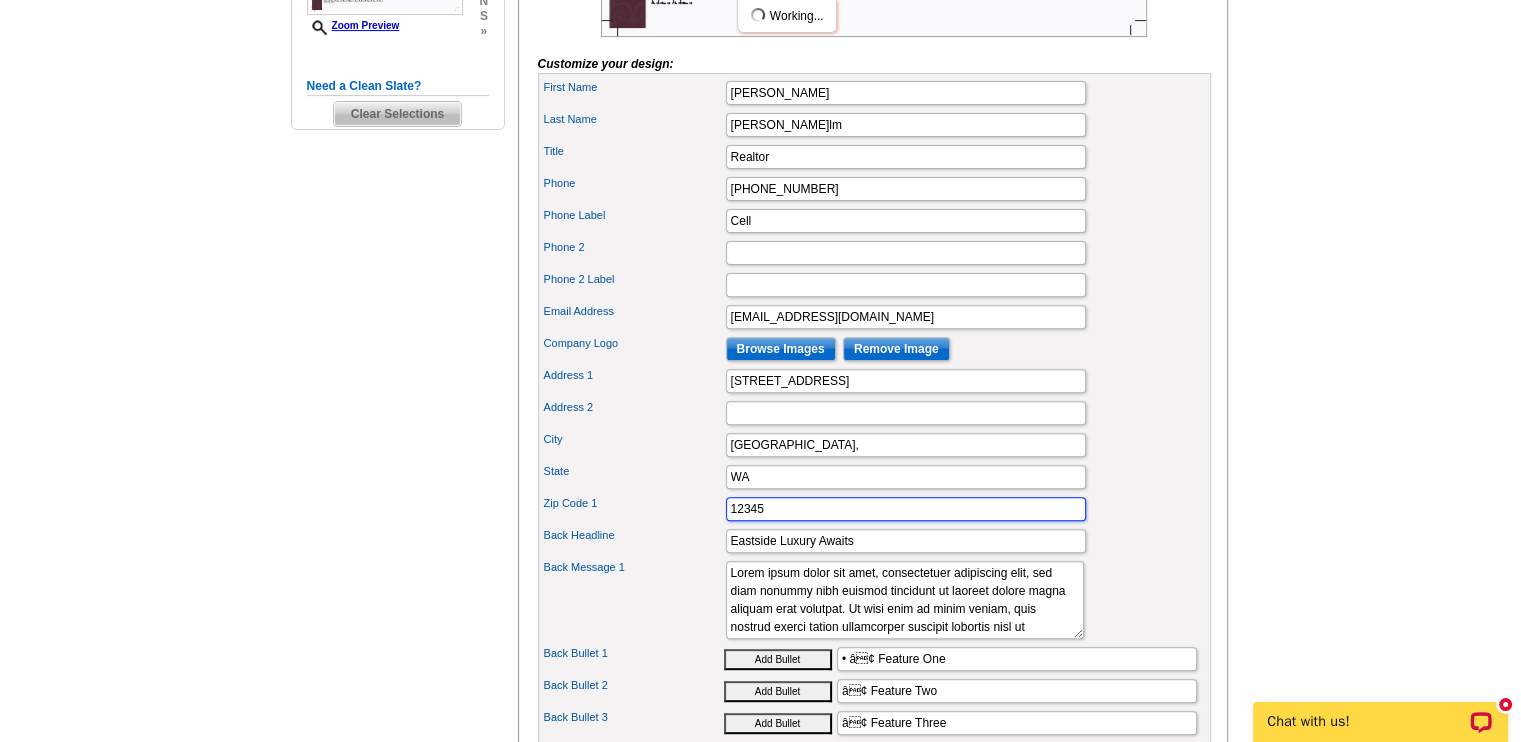 drag, startPoint x: 763, startPoint y: 534, endPoint x: 722, endPoint y: 537, distance: 41.109608 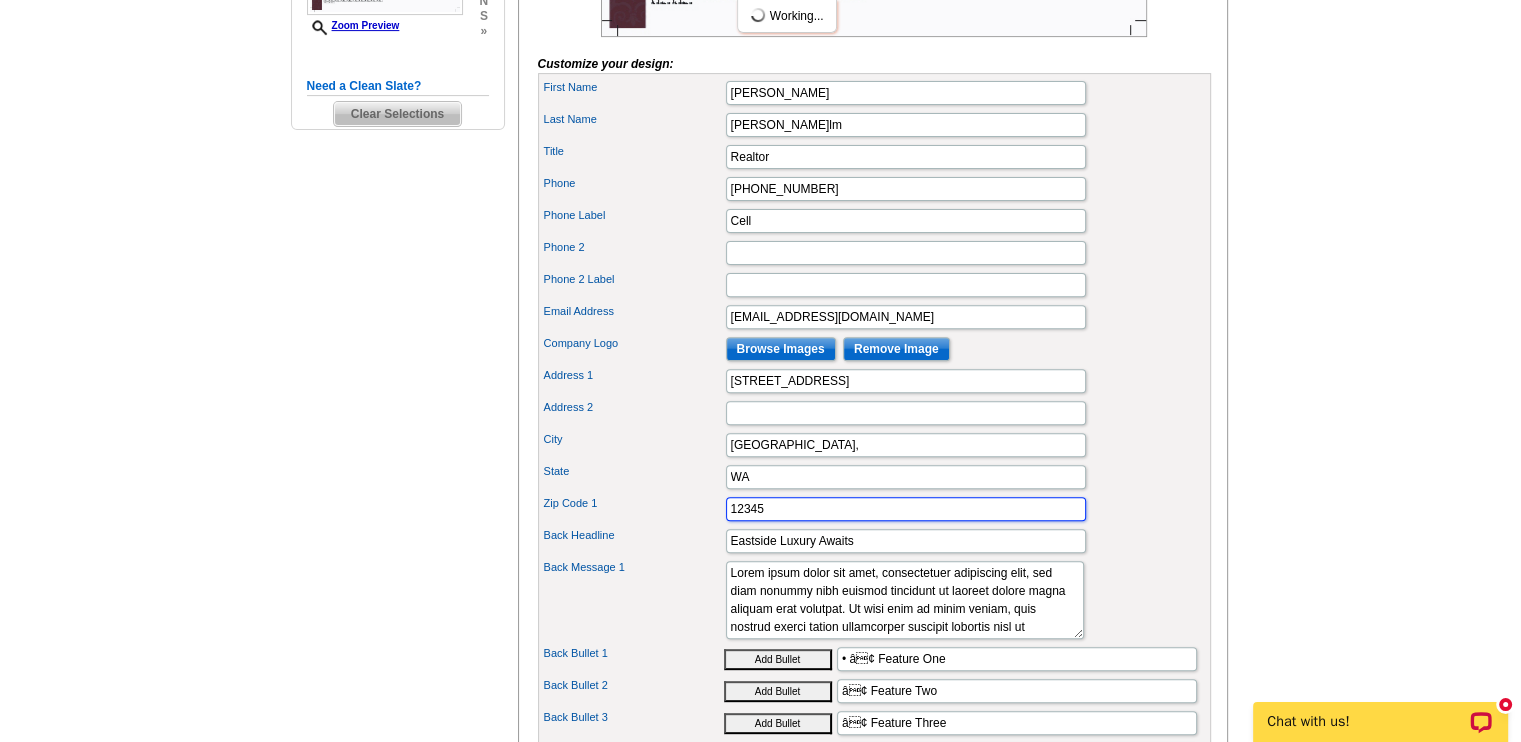 click on "Zip Code 1
12345" at bounding box center [874, 509] 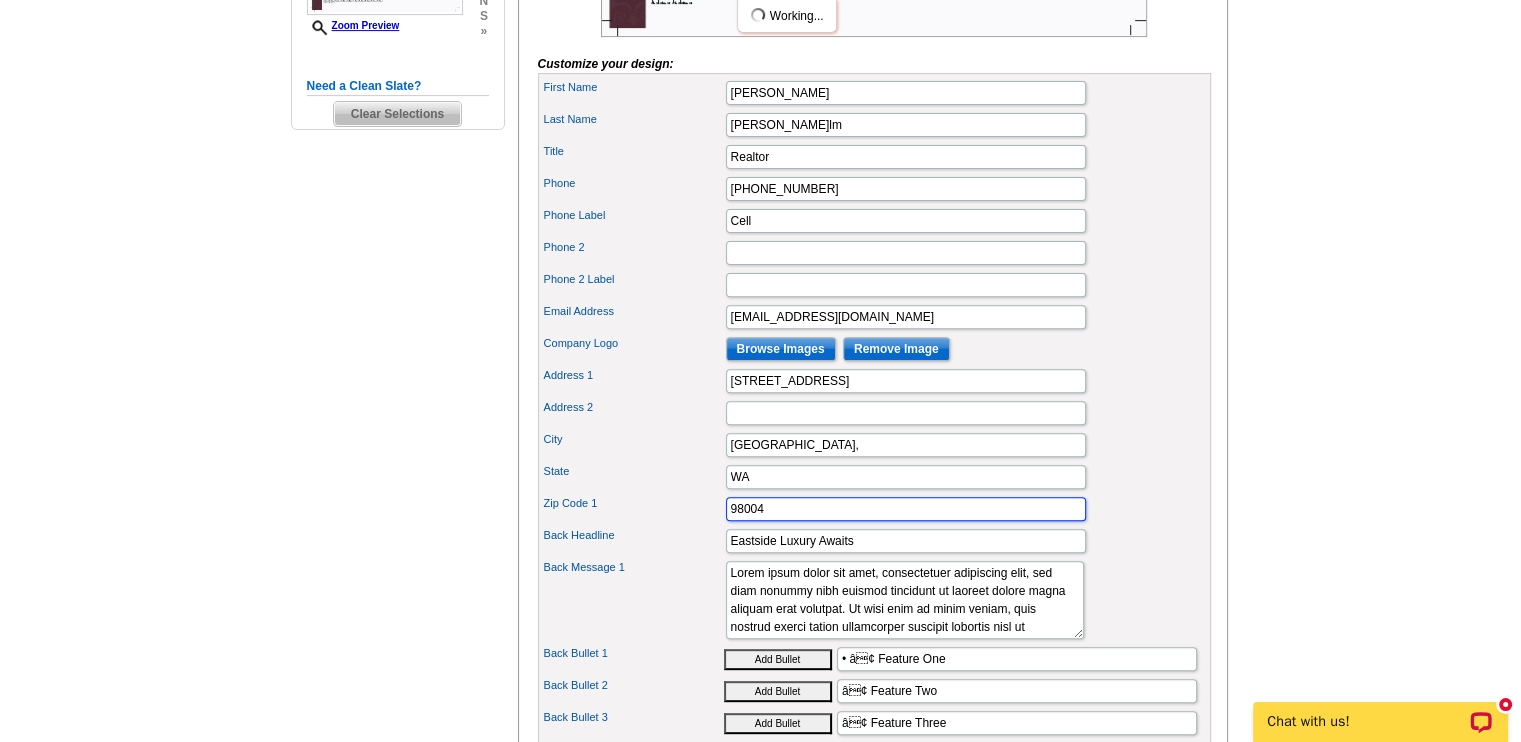 type on "98004" 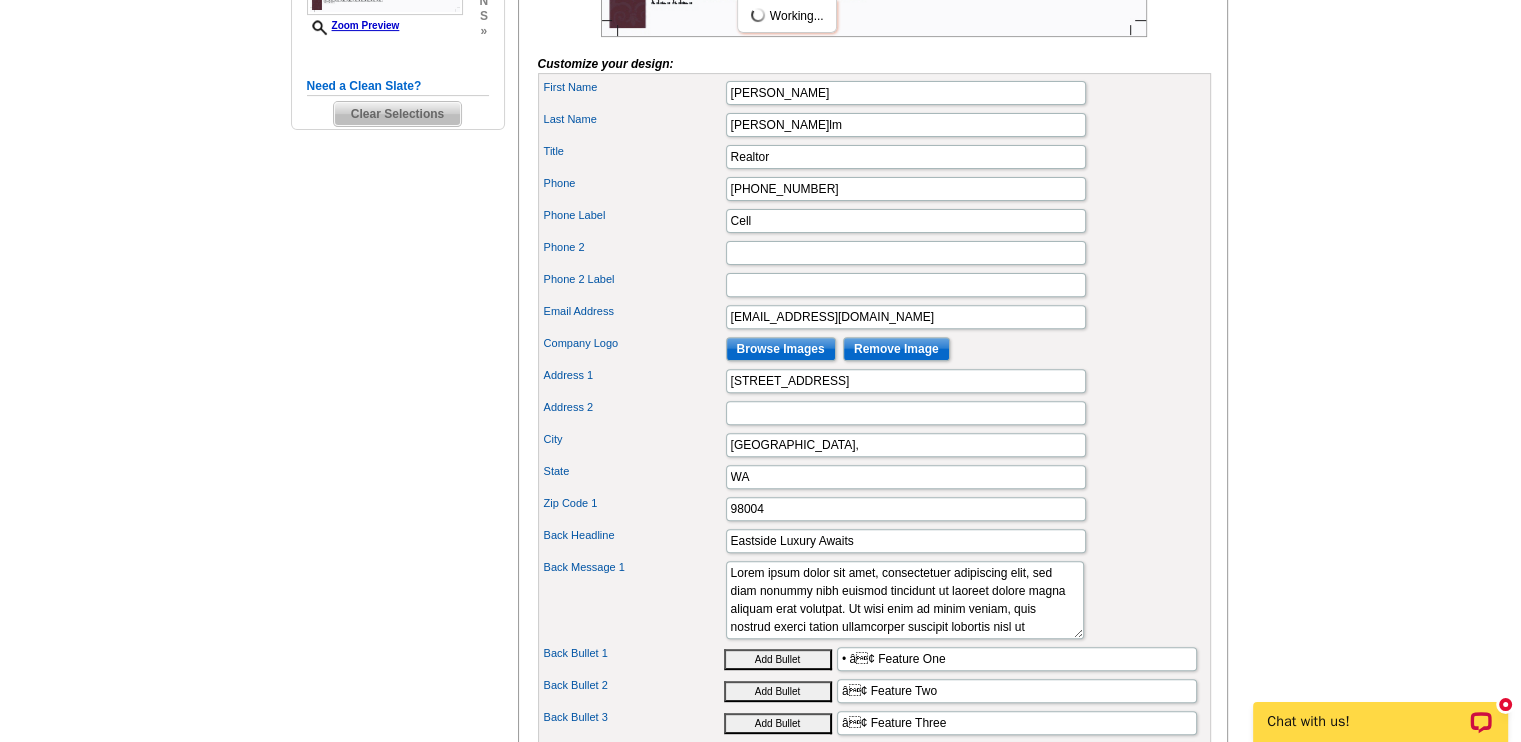 click on "Zip Code 1
98004" at bounding box center (874, 509) 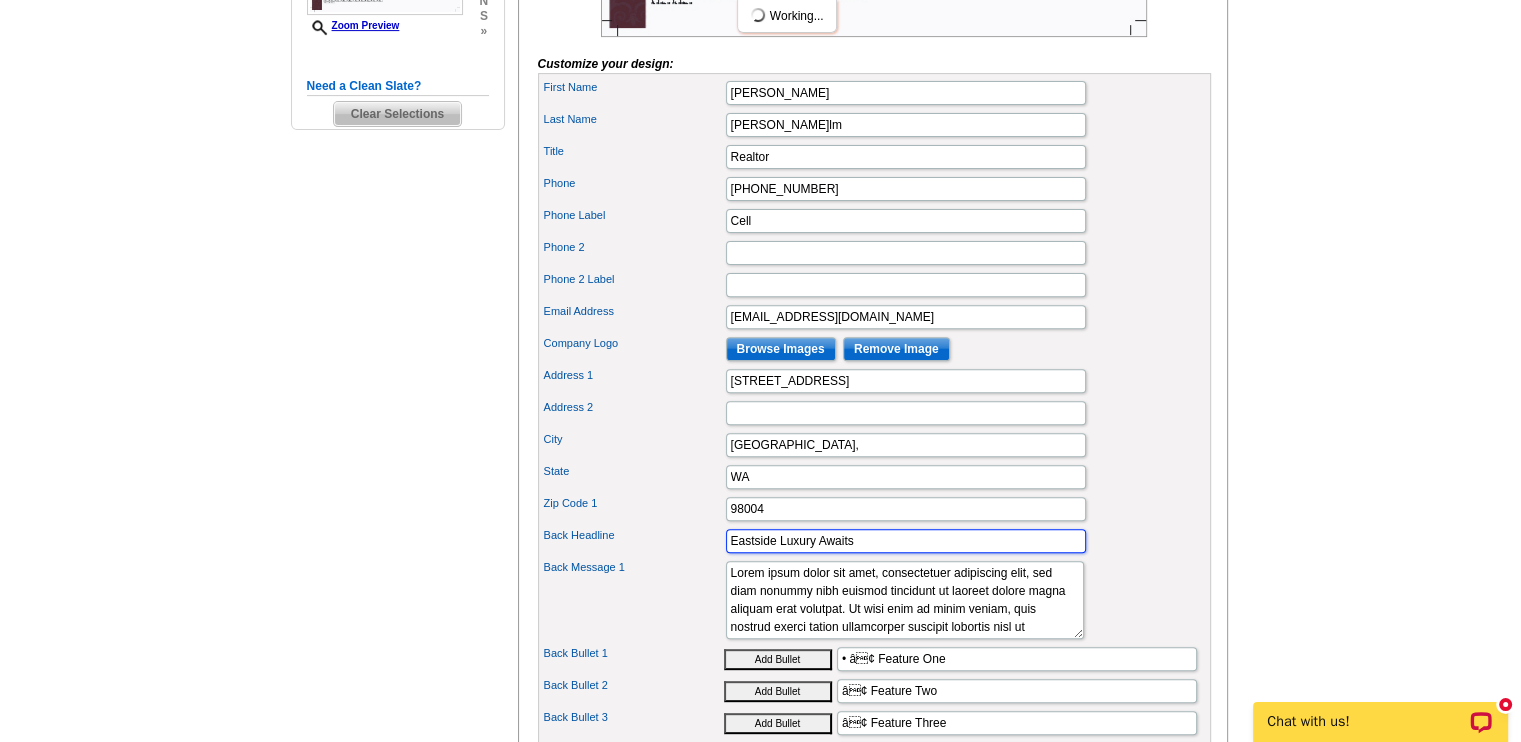click on "Eastside Luxury Awaits" at bounding box center [906, 541] 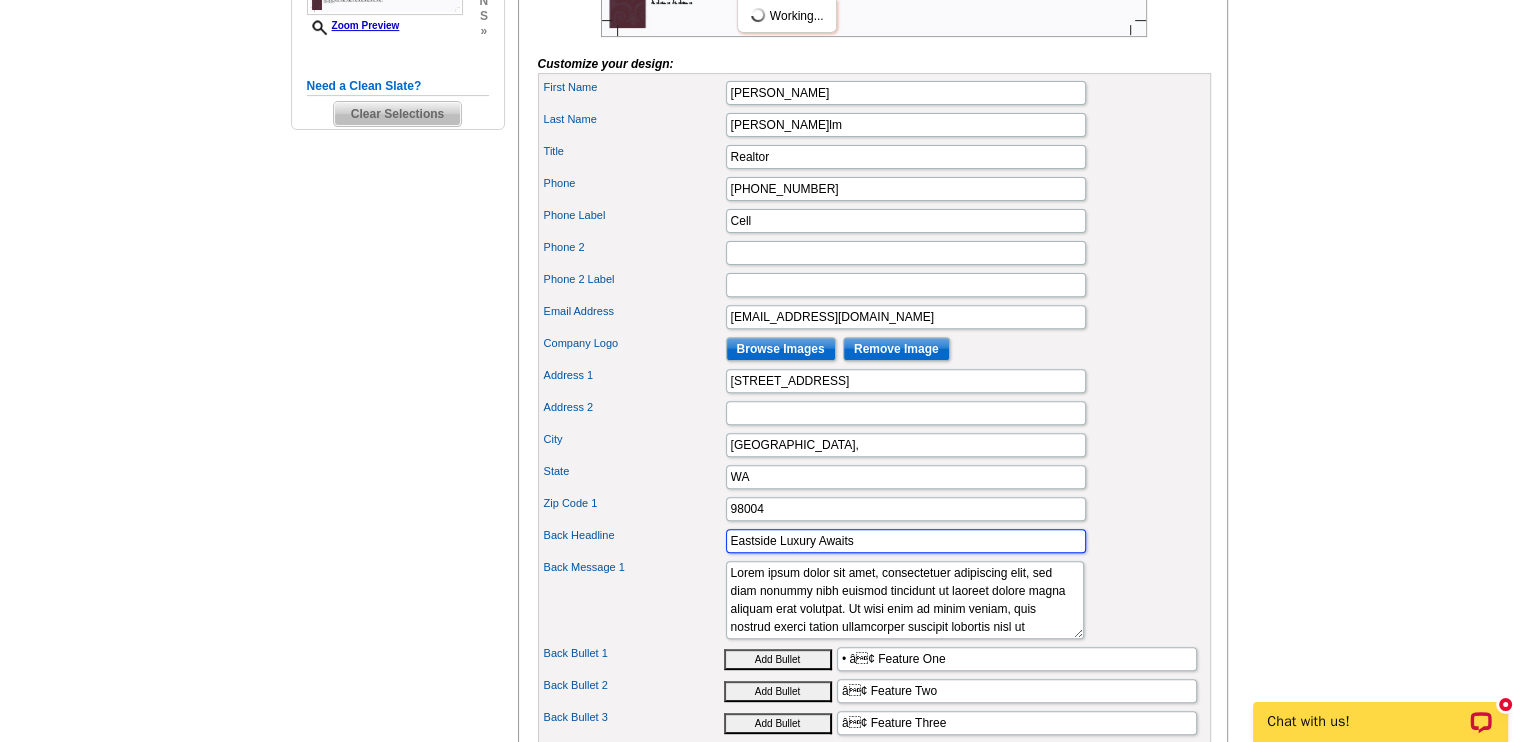 drag, startPoint x: 773, startPoint y: 569, endPoint x: 690, endPoint y: 573, distance: 83.09633 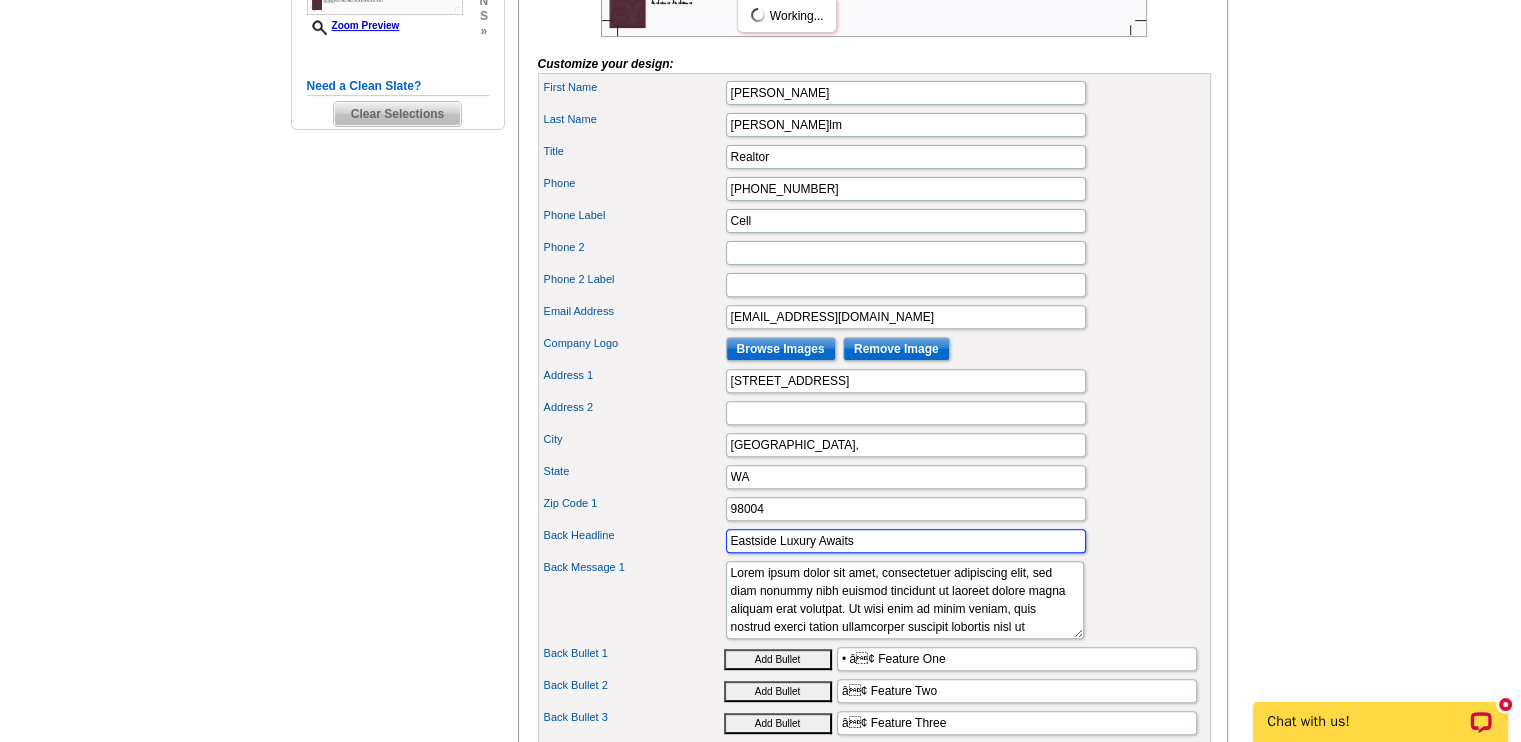 click on "Back Headline
Eastside Luxury Awaits" at bounding box center [874, 541] 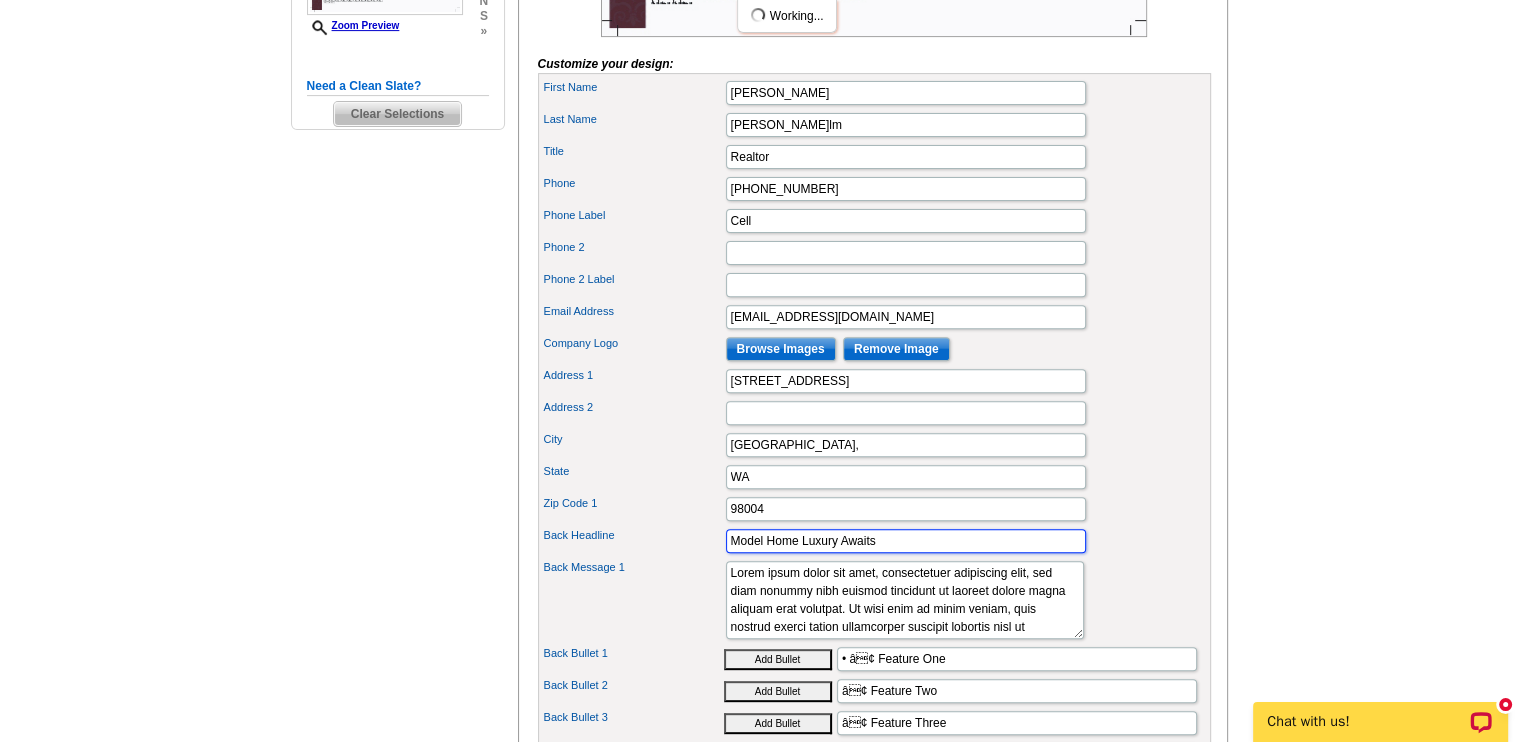 type on "Model Home Luxury Awaits" 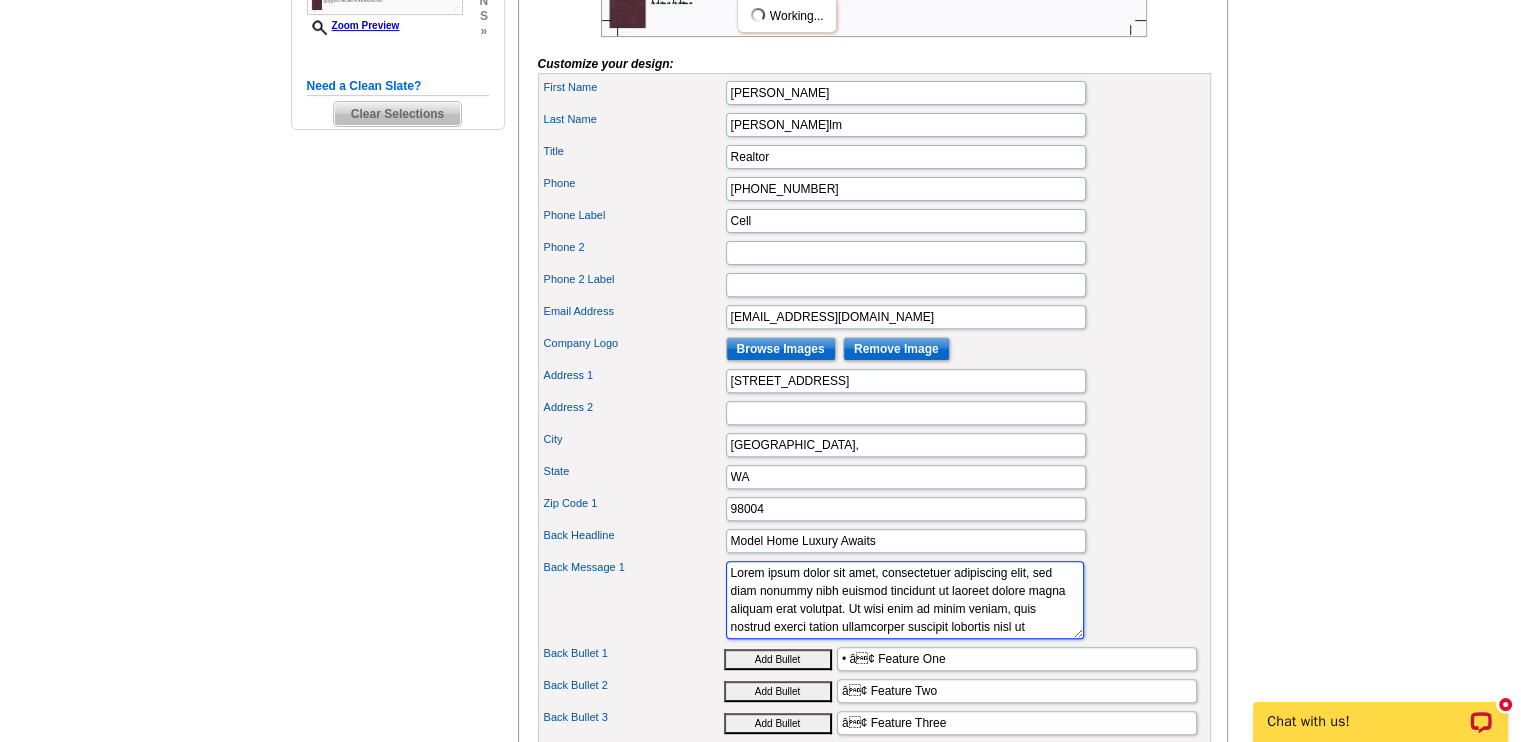 click on "Lorem ipsum dolor sit amet, consectetuer adipiscing elit, sed diam nonummy nibh euismod tincidunt ut laoreet dolore magna aliquam erat volutpat. Ut wisi enim ad minim veniam, quis nostrud exerci tation ullamcorper suscipit lobortis nisl ut" at bounding box center (905, 600) 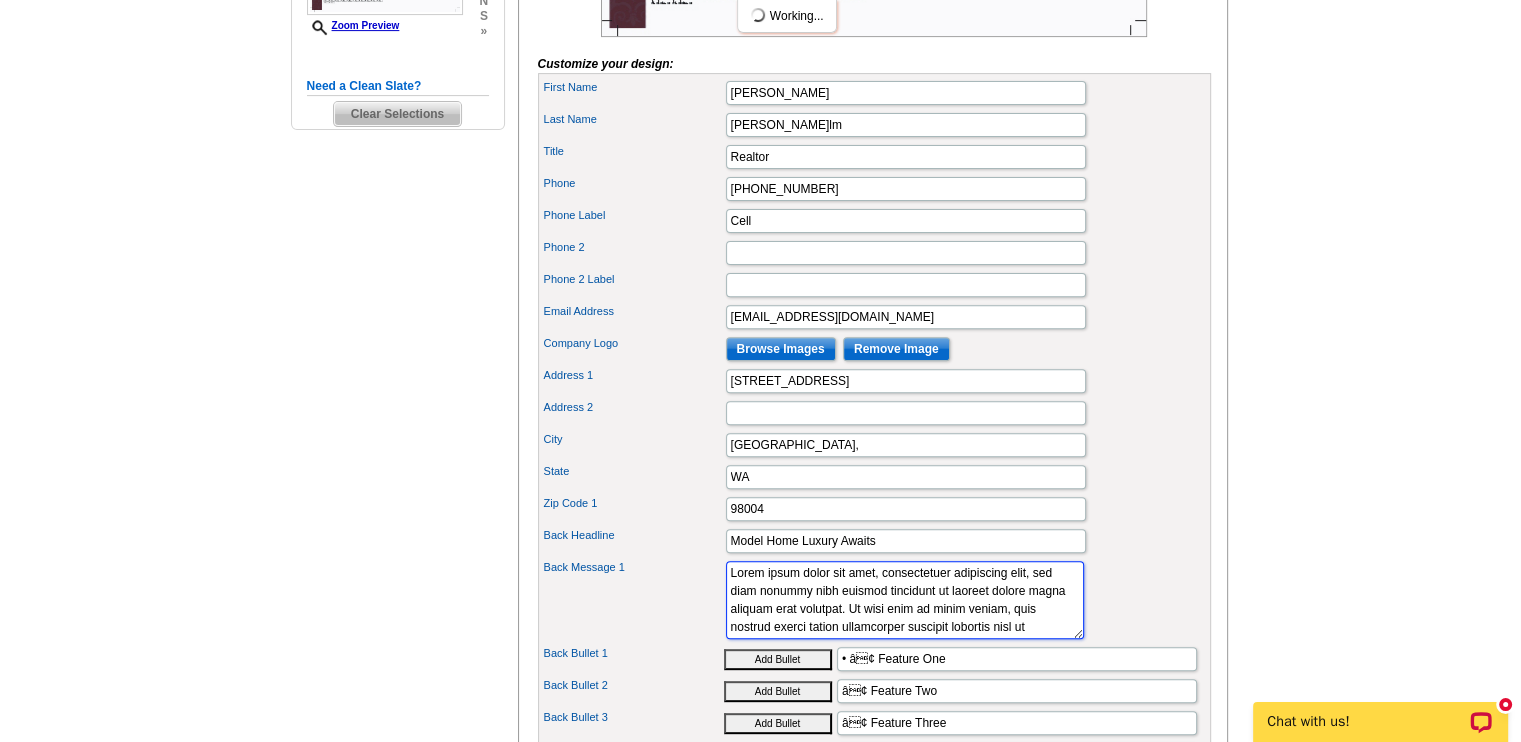 scroll, scrollTop: 18, scrollLeft: 0, axis: vertical 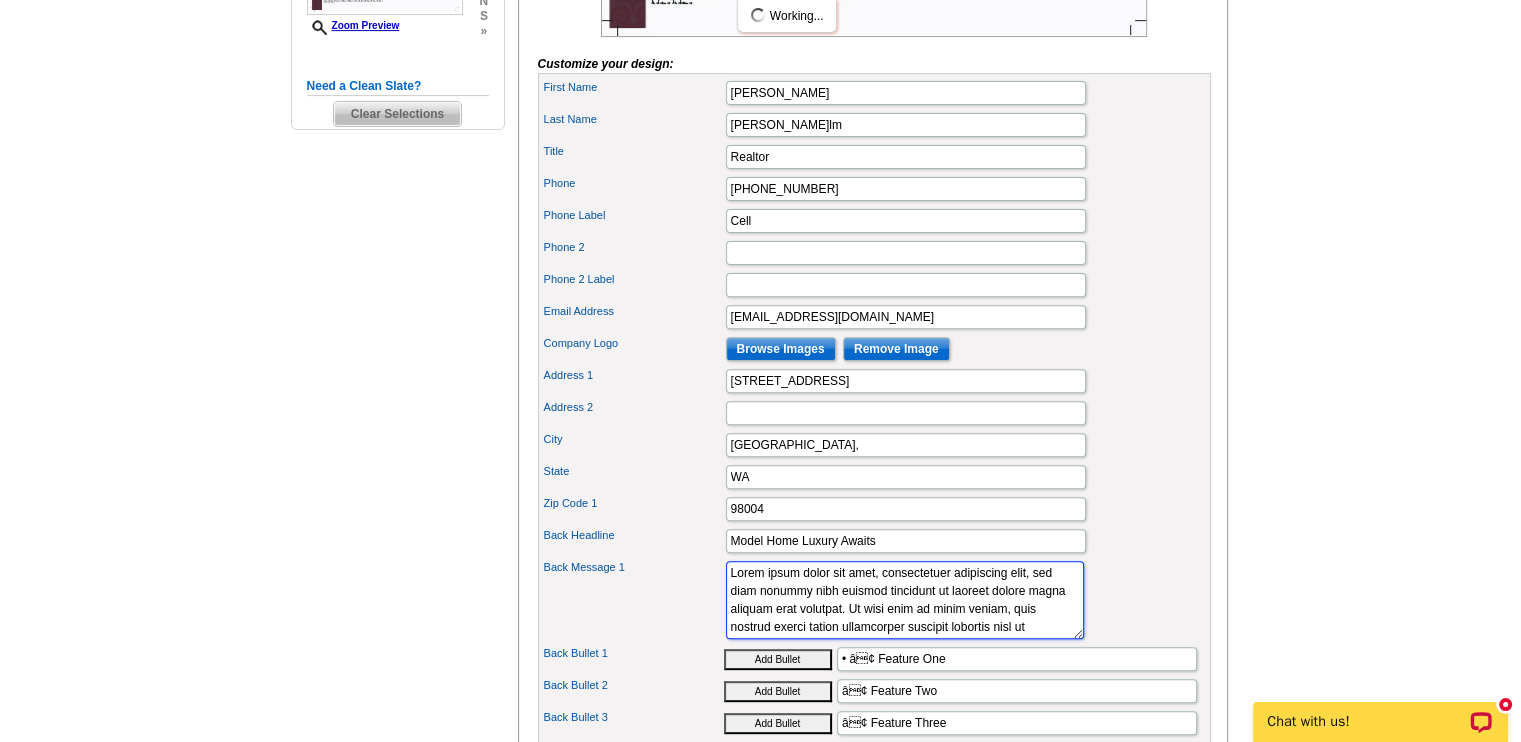 drag, startPoint x: 734, startPoint y: 597, endPoint x: 863, endPoint y: 666, distance: 146.29422 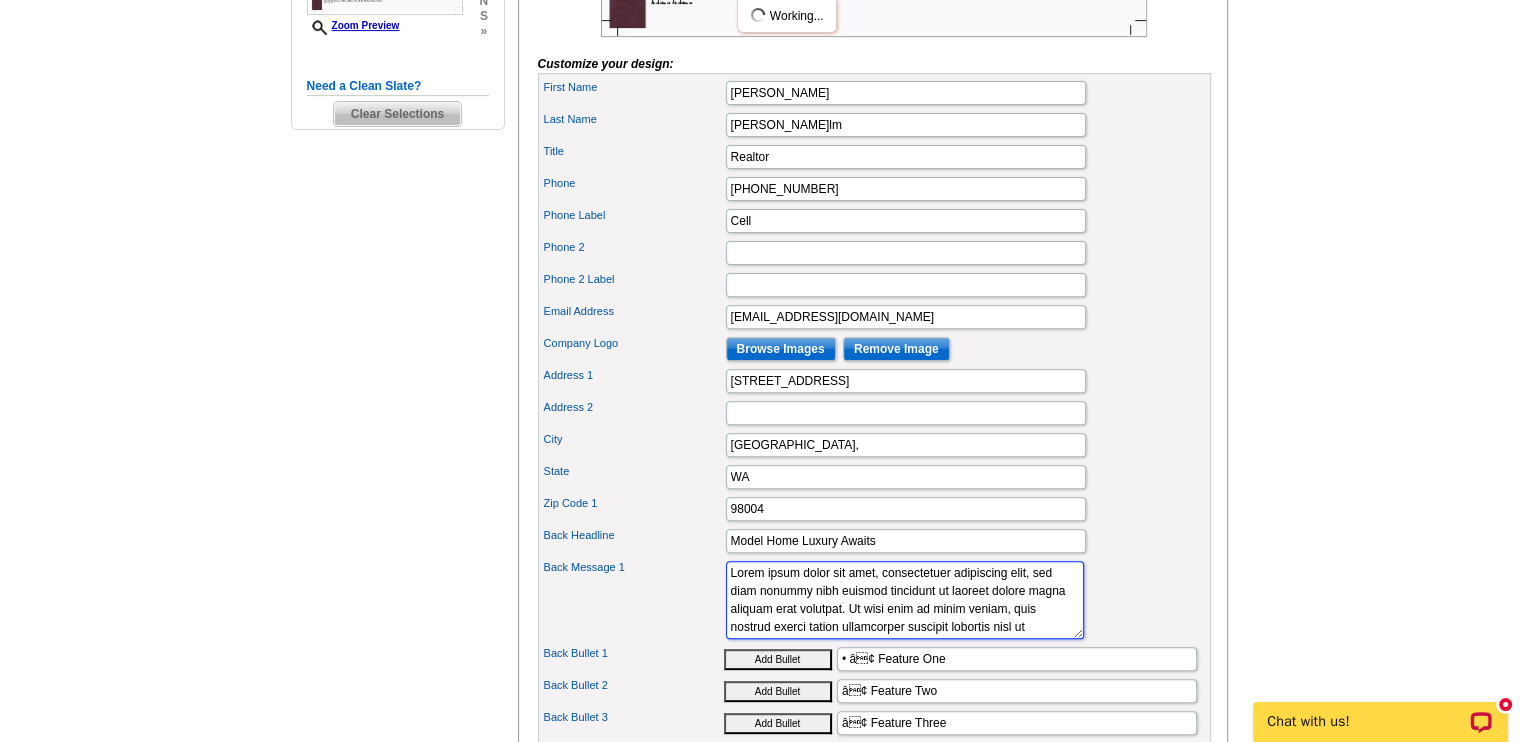 click on "Back Message 1
Lorem ipsum dolor sit amet, consectetuer adipiscing elit, sed diam nonummy nibh euismod tincidunt ut laoreet dolore magna aliquam erat volutpat. Ut wisi enim ad minim veniam, quis nostrud exerci tation ullamcorper suscipit lobortis nisl ut" at bounding box center [874, 600] 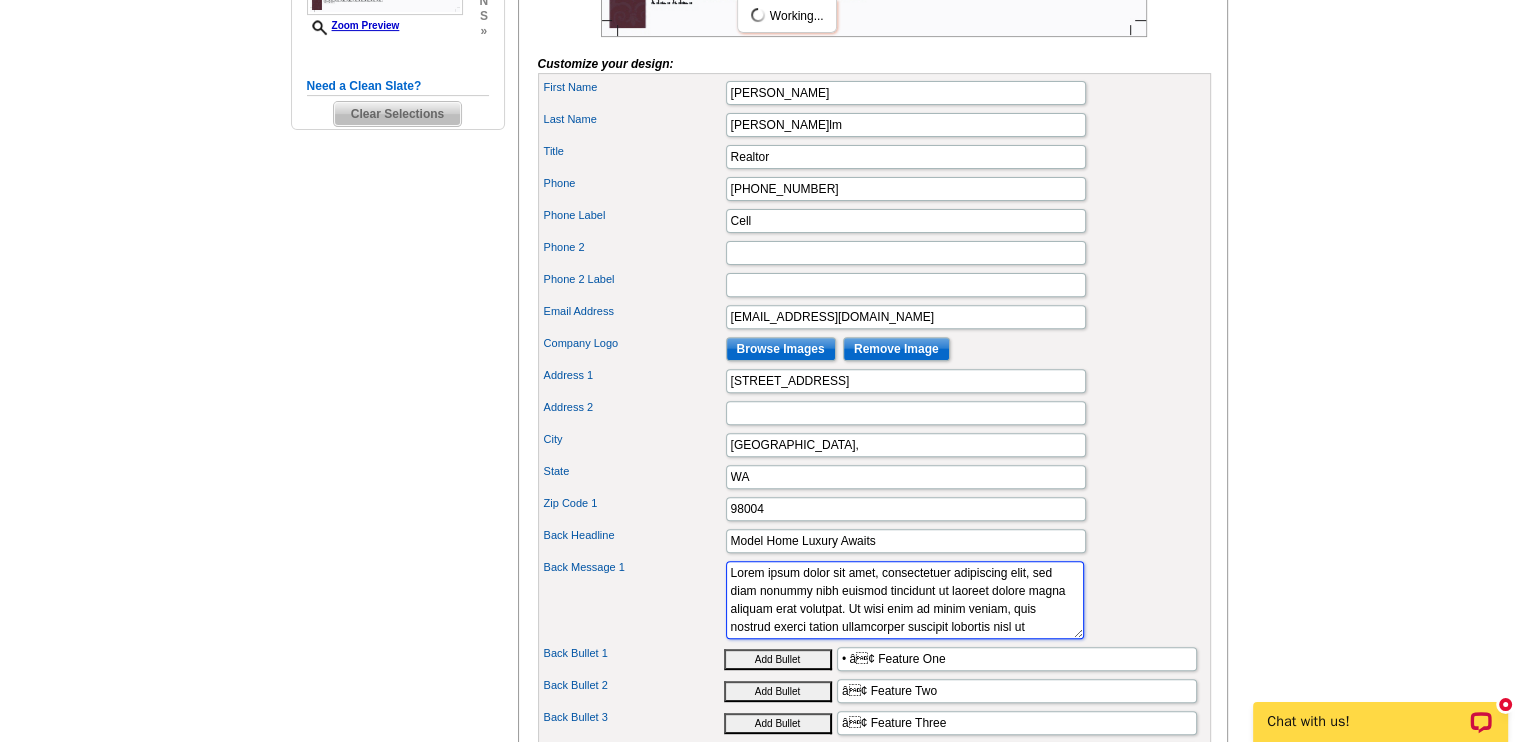 scroll, scrollTop: 912, scrollLeft: 0, axis: vertical 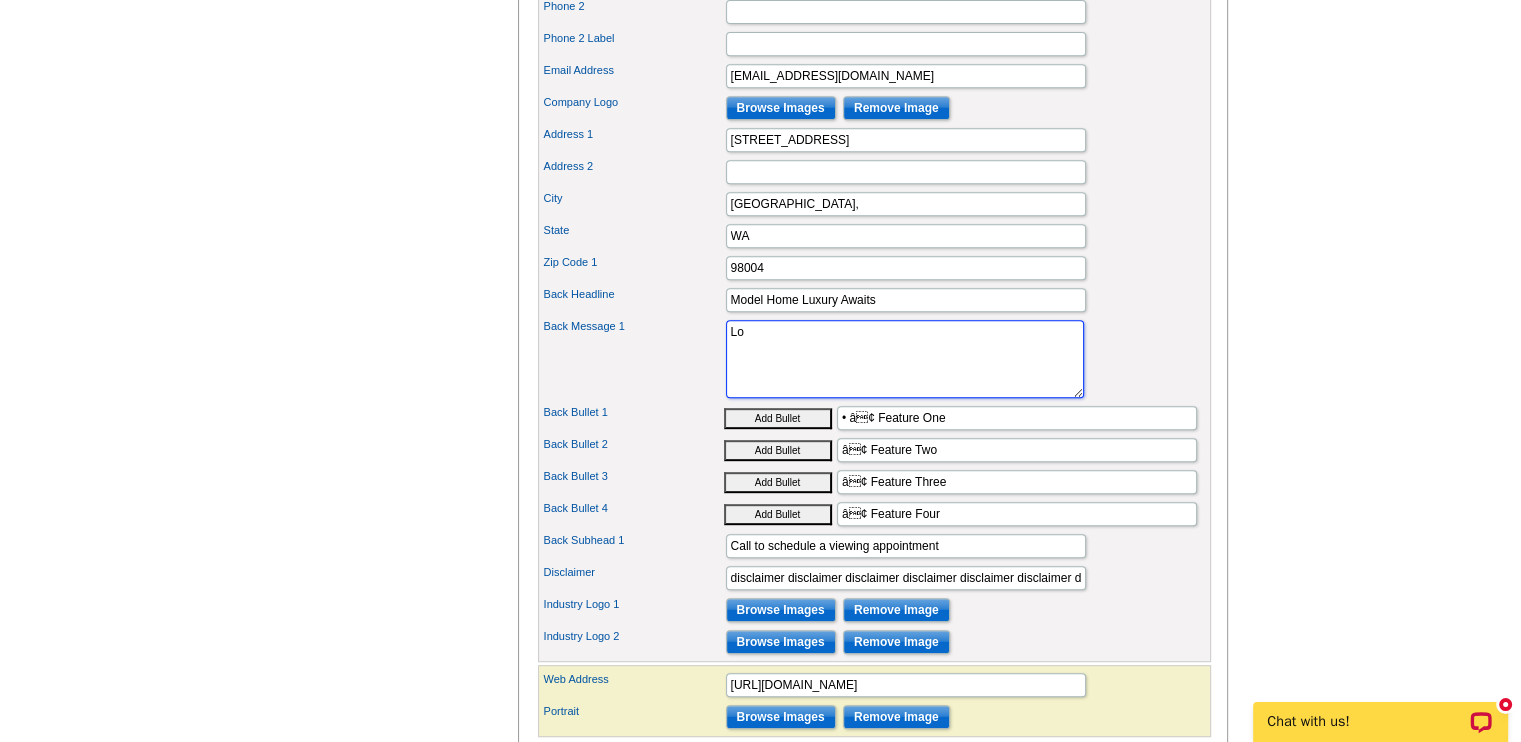 type on "L" 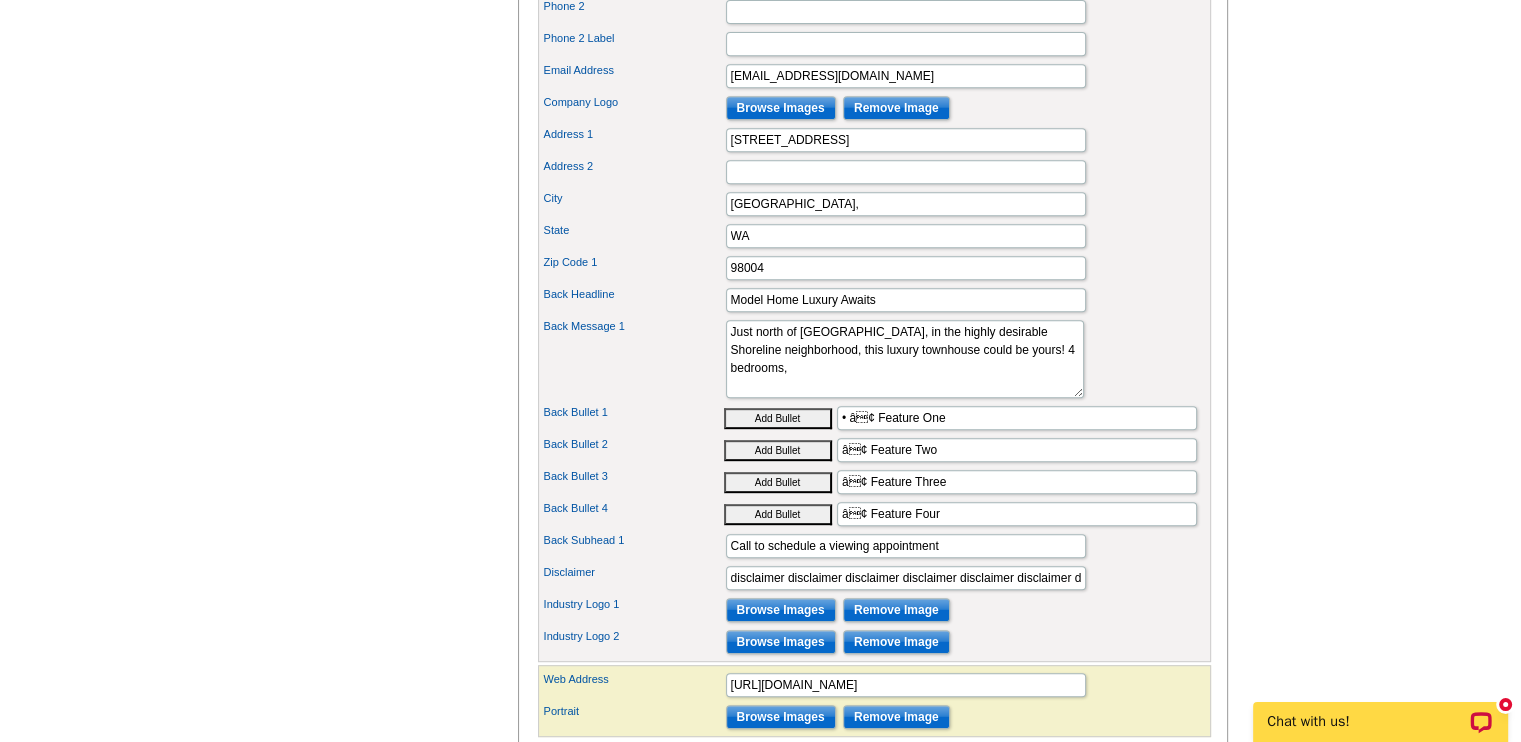 click on "Industry Logo 2
Browse Images
Remove Image" at bounding box center (874, 642) 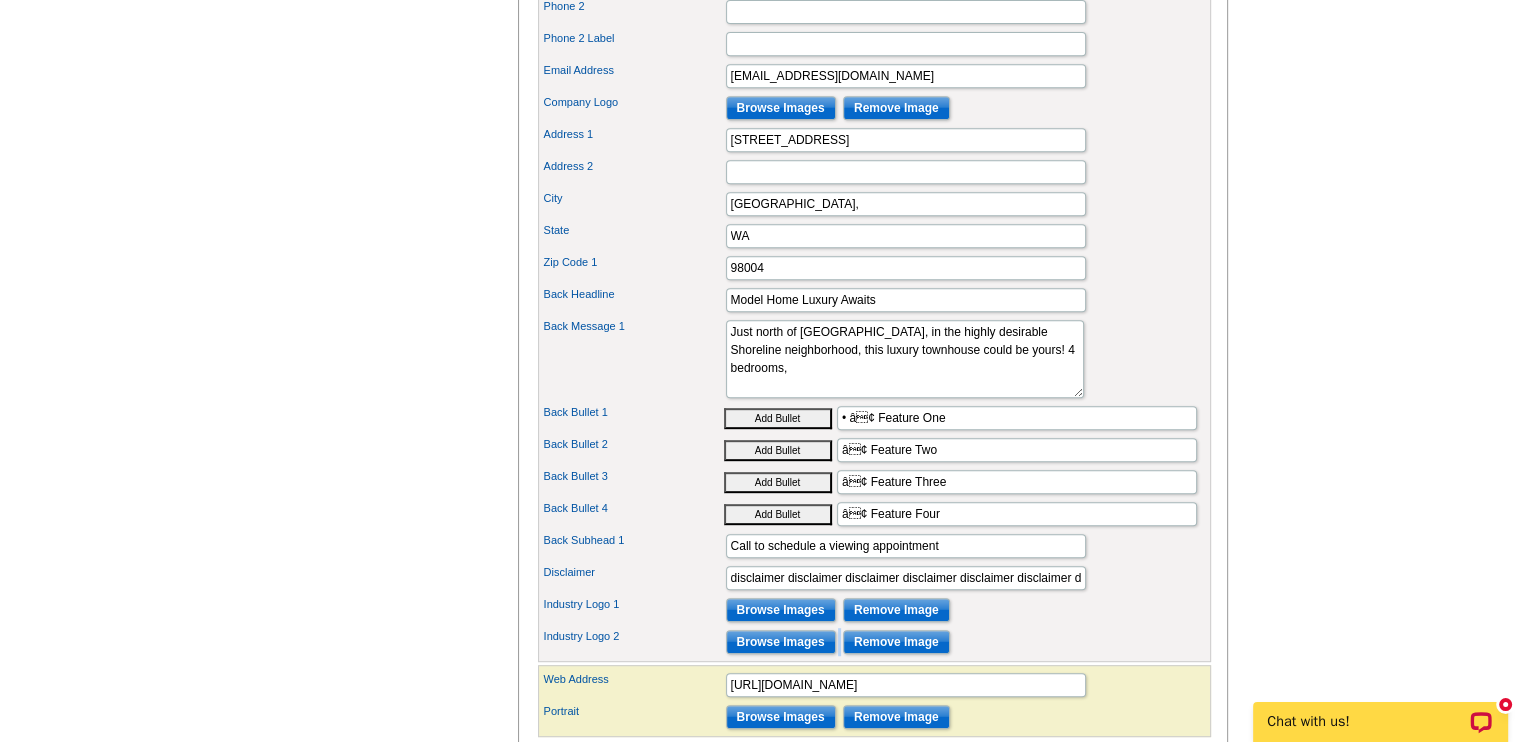 click on "Industry Logo 2
Browse Images
Remove Image" at bounding box center (874, 642) 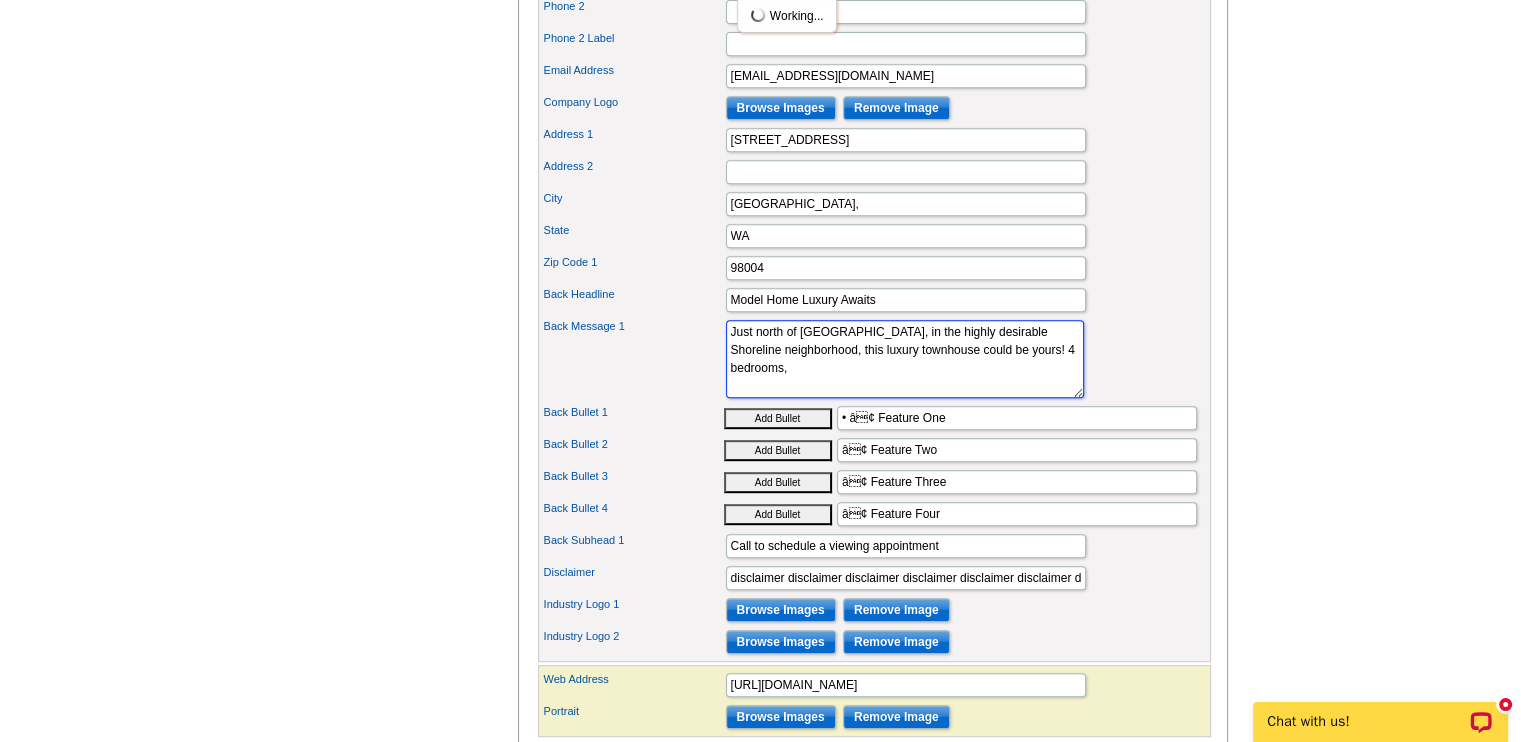 drag, startPoint x: 876, startPoint y: 649, endPoint x: 801, endPoint y: 387, distance: 272.5234 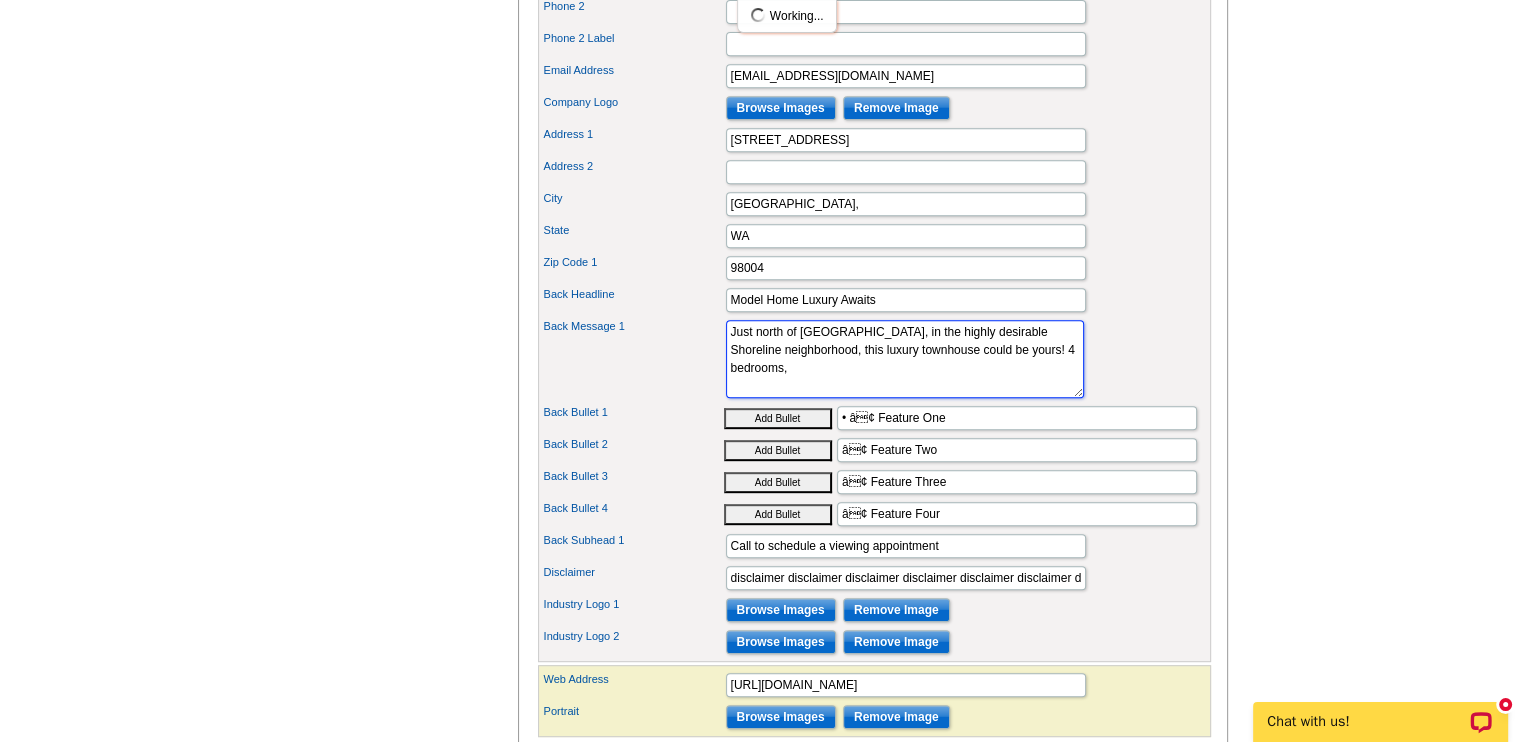 click on "Lorem ipsum dolor sit amet, consectetuer adipiscing elit, sed diam nonummy nibh euismod tincidunt ut laoreet dolore magna aliquam erat volutpat. Ut wisi enim ad minim veniam, quis nostrud exerci tation ullamcorper suscipit lobortis nisl ut" at bounding box center (905, 359) 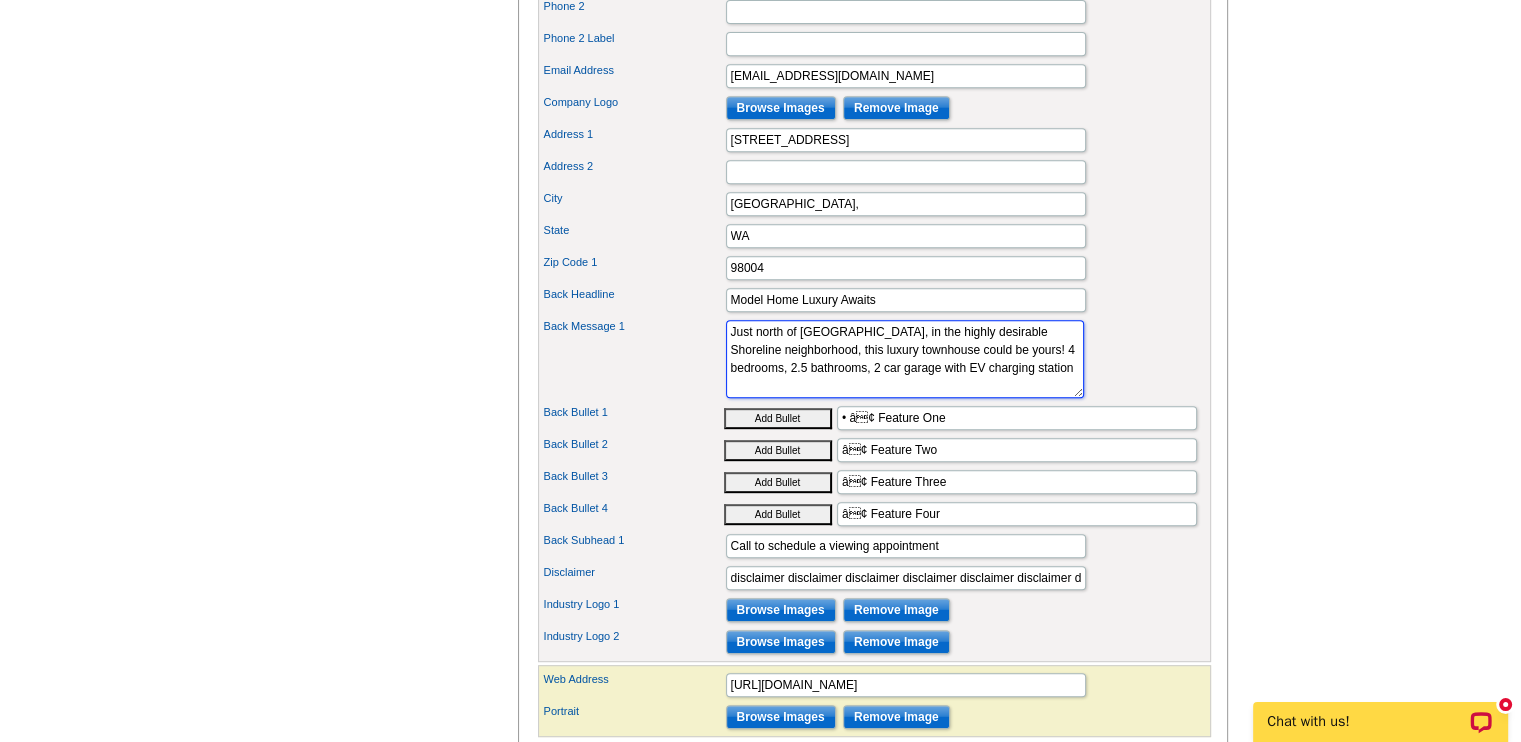 click on "Lorem ipsum dolor sit amet, consectetuer adipiscing elit, sed diam nonummy nibh euismod tincidunt ut laoreet dolore magna aliquam erat volutpat. Ut wisi enim ad minim veniam, quis nostrud exerci tation ullamcorper suscipit lobortis nisl ut" at bounding box center (905, 359) 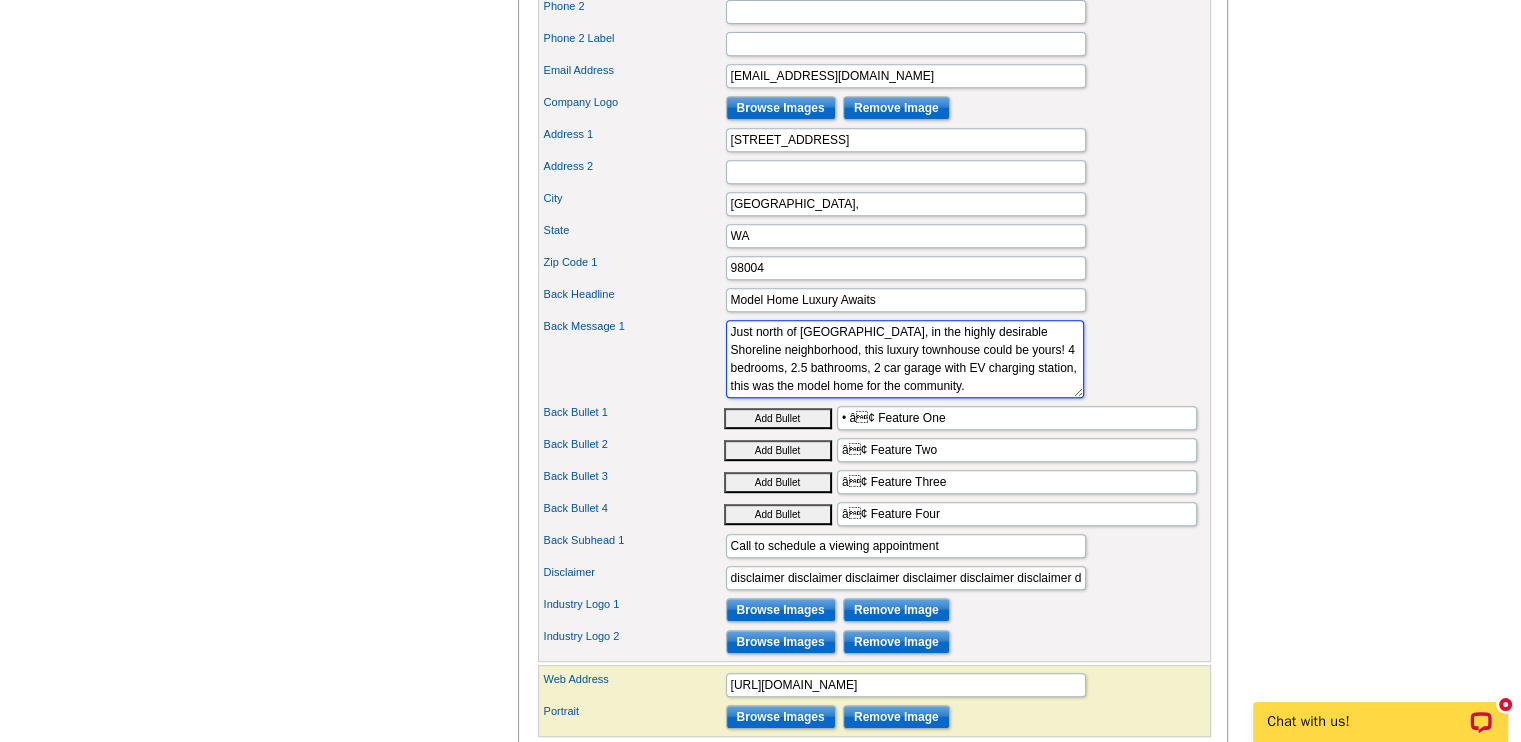 type on "Just north of Seattle, in the highly desirable Shoreline neighborhood, this luxury townhouse could be yours! 4 bedrooms, 2.5 bathrooms, 2 car garage with EV charging station, this was the model home for the community." 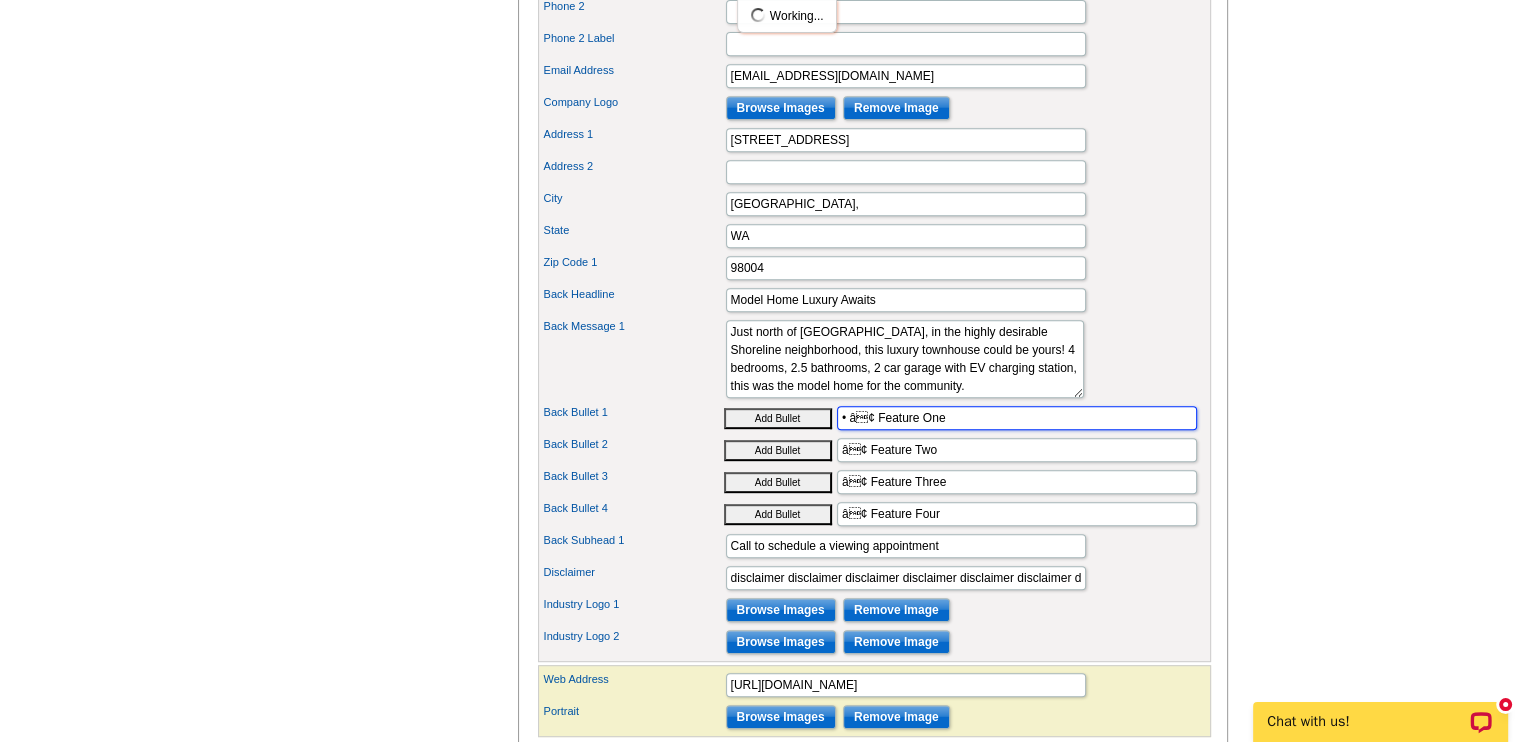 drag, startPoint x: 944, startPoint y: 446, endPoint x: 831, endPoint y: 441, distance: 113.110565 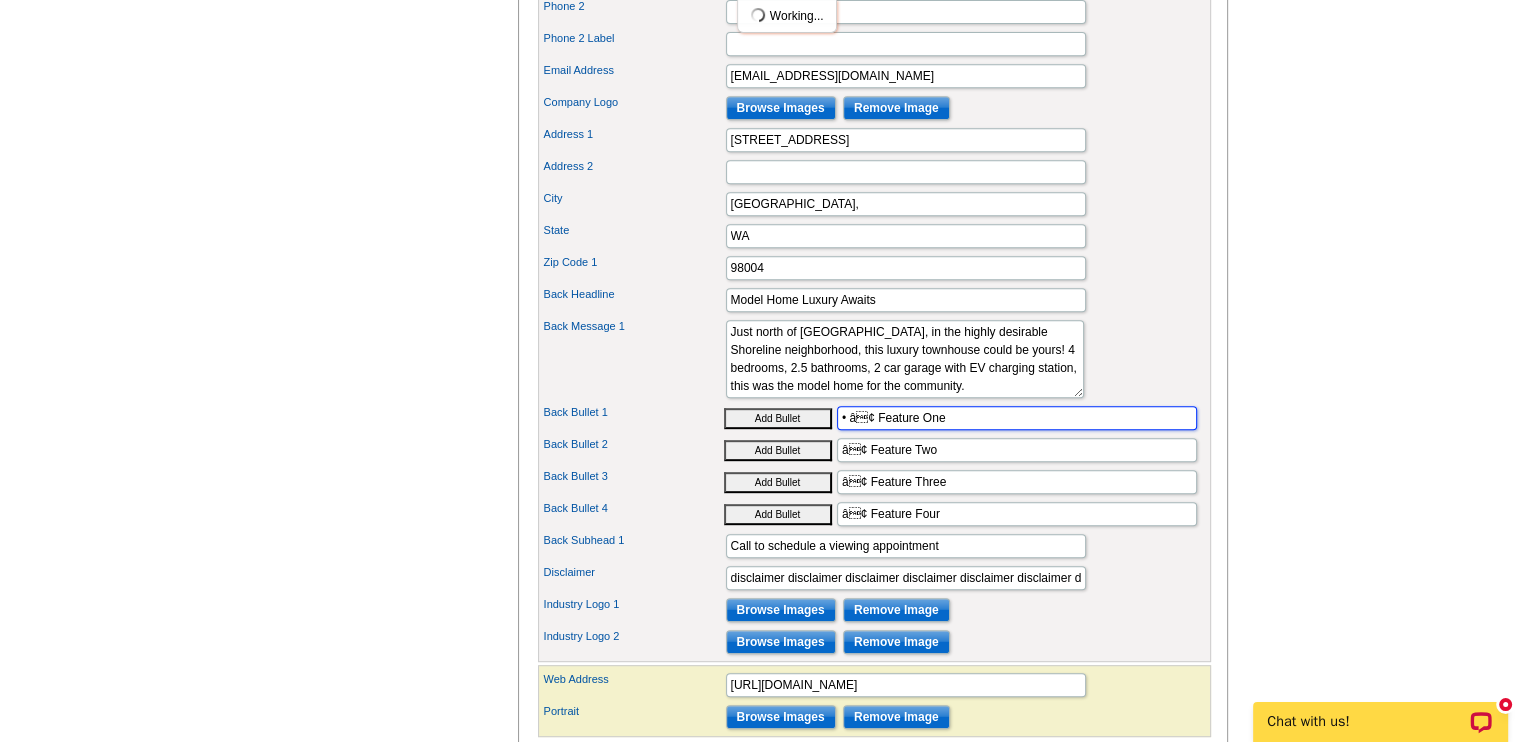 click on "Back Bullet 1
Add Bullet
• â¢ Feature One" at bounding box center [874, 418] 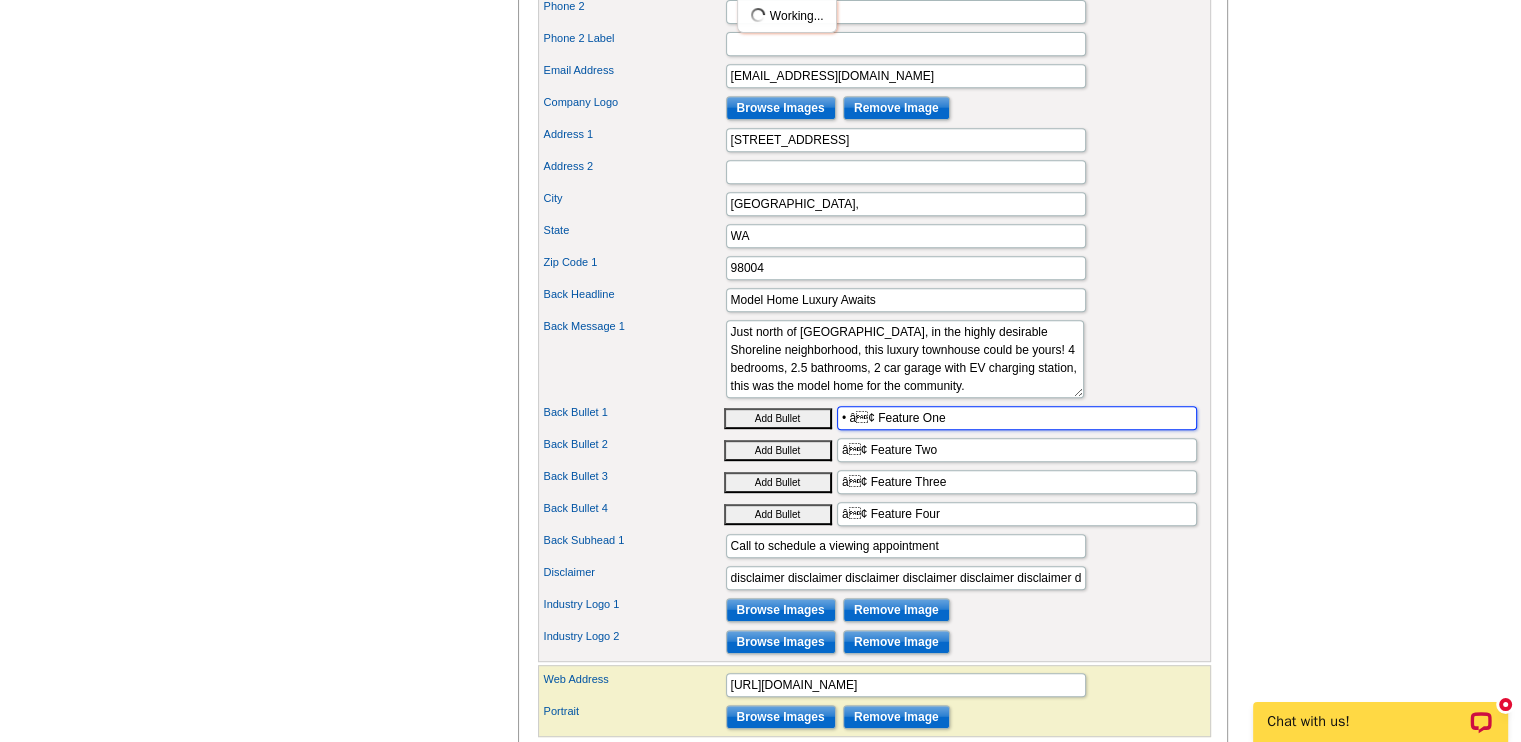 click on "• â¢ Feature One" at bounding box center (1017, 418) 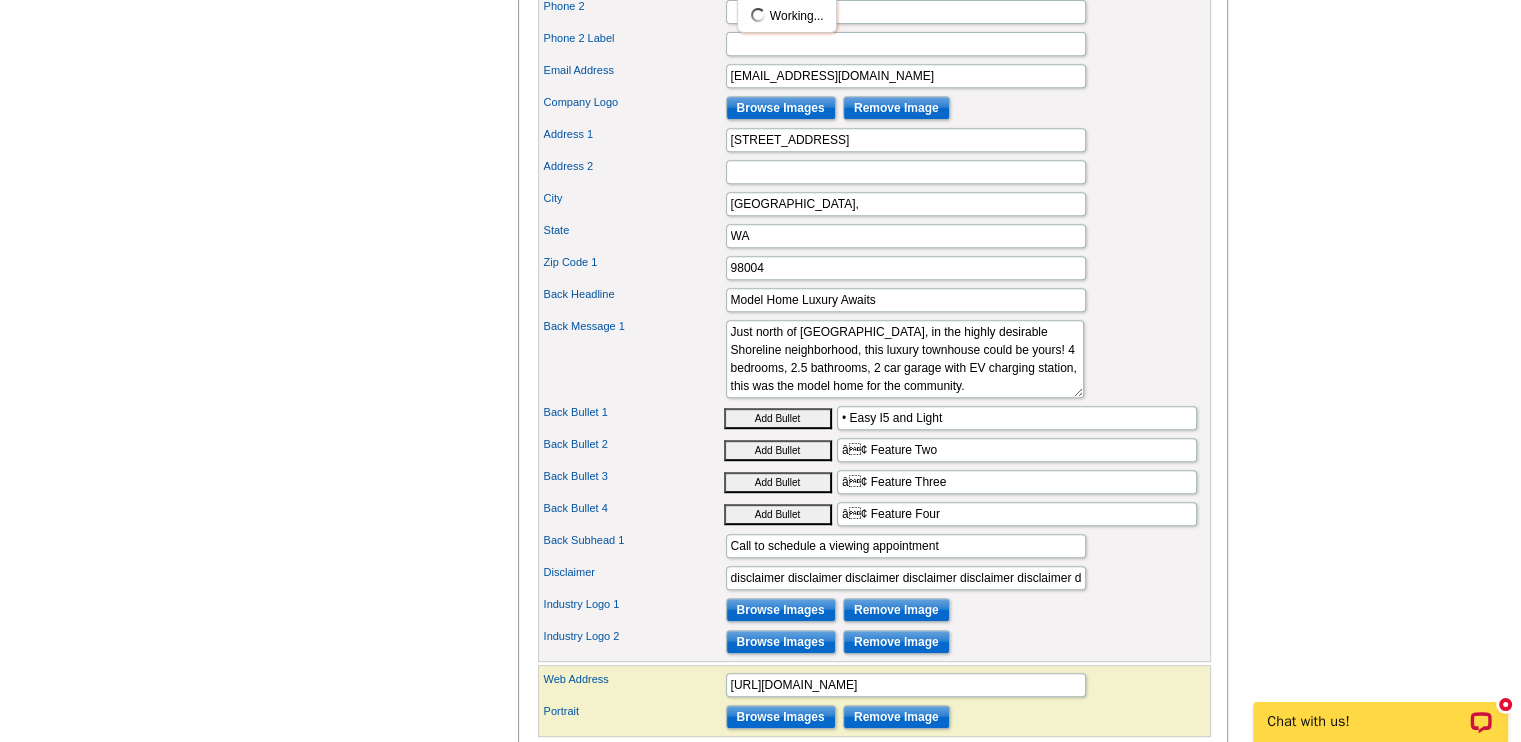 click on "Back Message 1
Lorem ipsum dolor sit amet, consectetuer adipiscing elit, sed diam nonummy nibh euismod tincidunt ut laoreet dolore magna aliquam erat volutpat. Ut wisi enim ad minim veniam, quis nostrud exerci tation ullamcorper suscipit lobortis nisl ut" at bounding box center [874, 359] 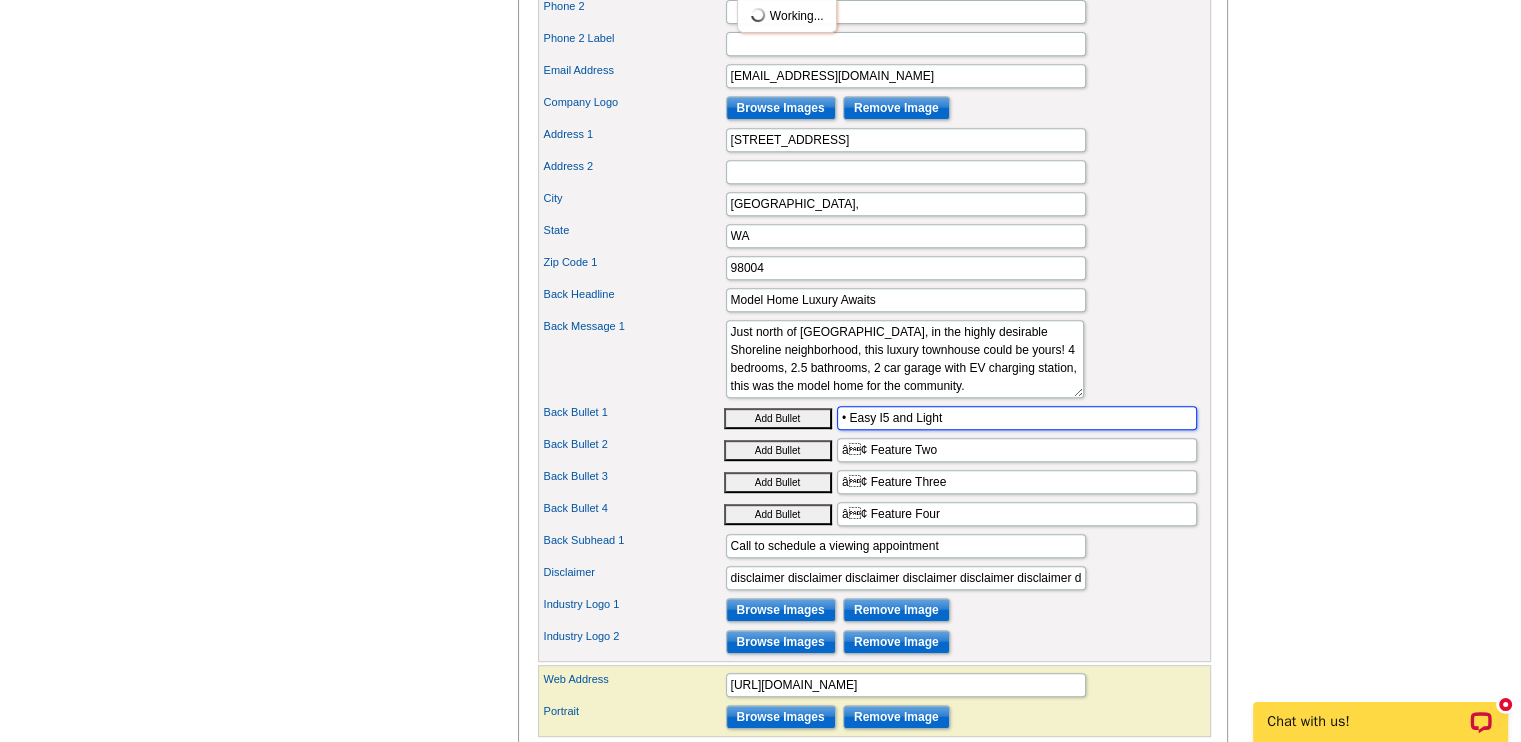 click on "• Easy I5 and Light" at bounding box center (1017, 418) 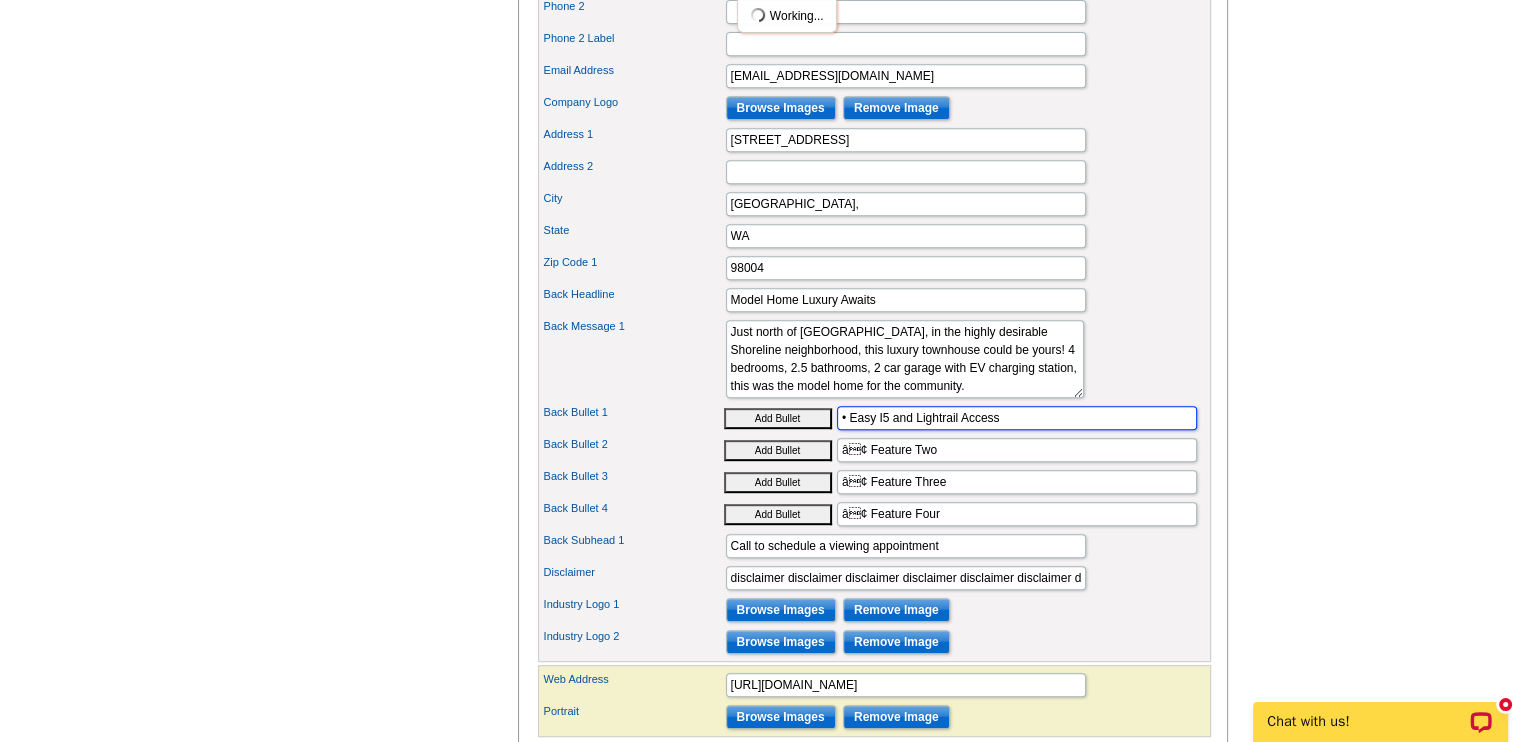 type on "• Easy I5 and Lightrail Access" 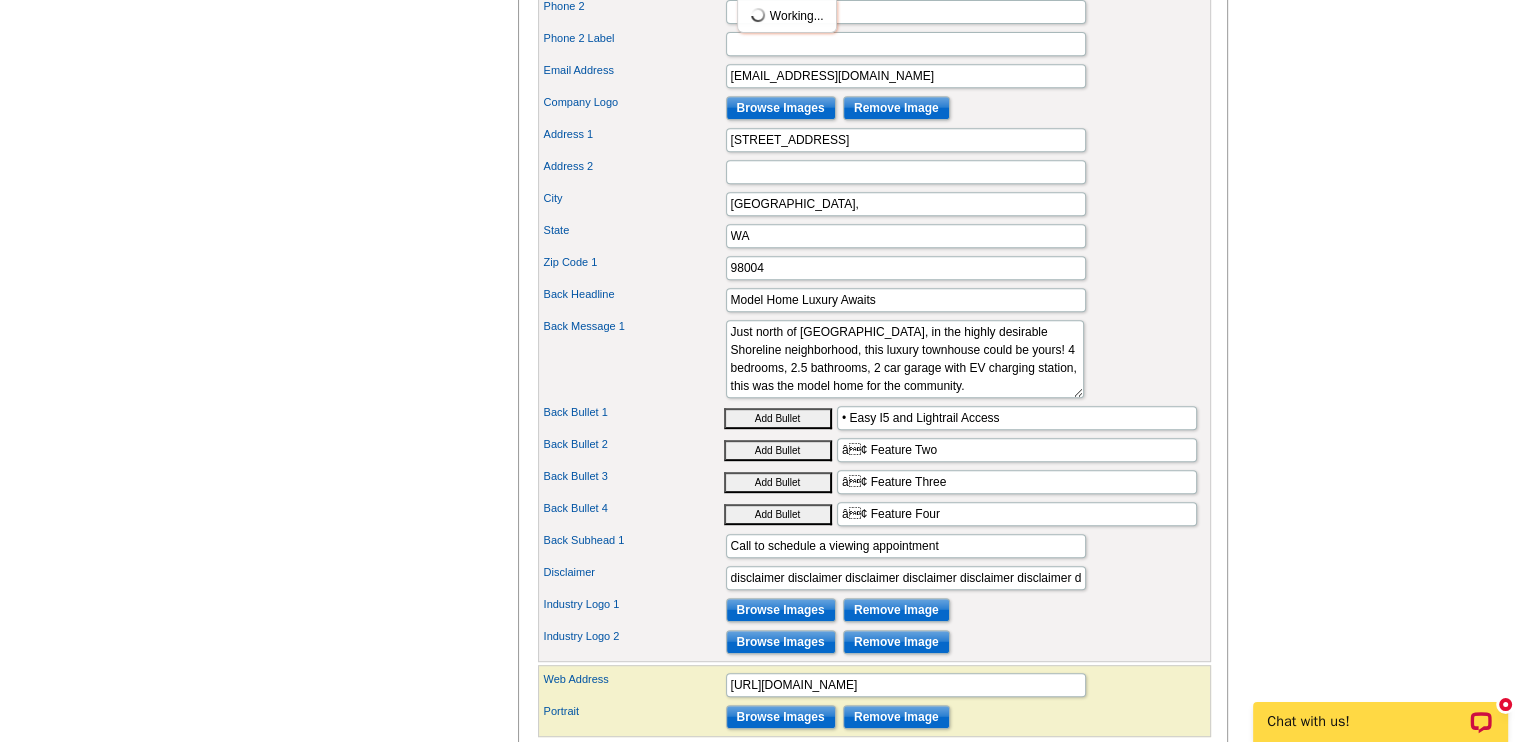 type 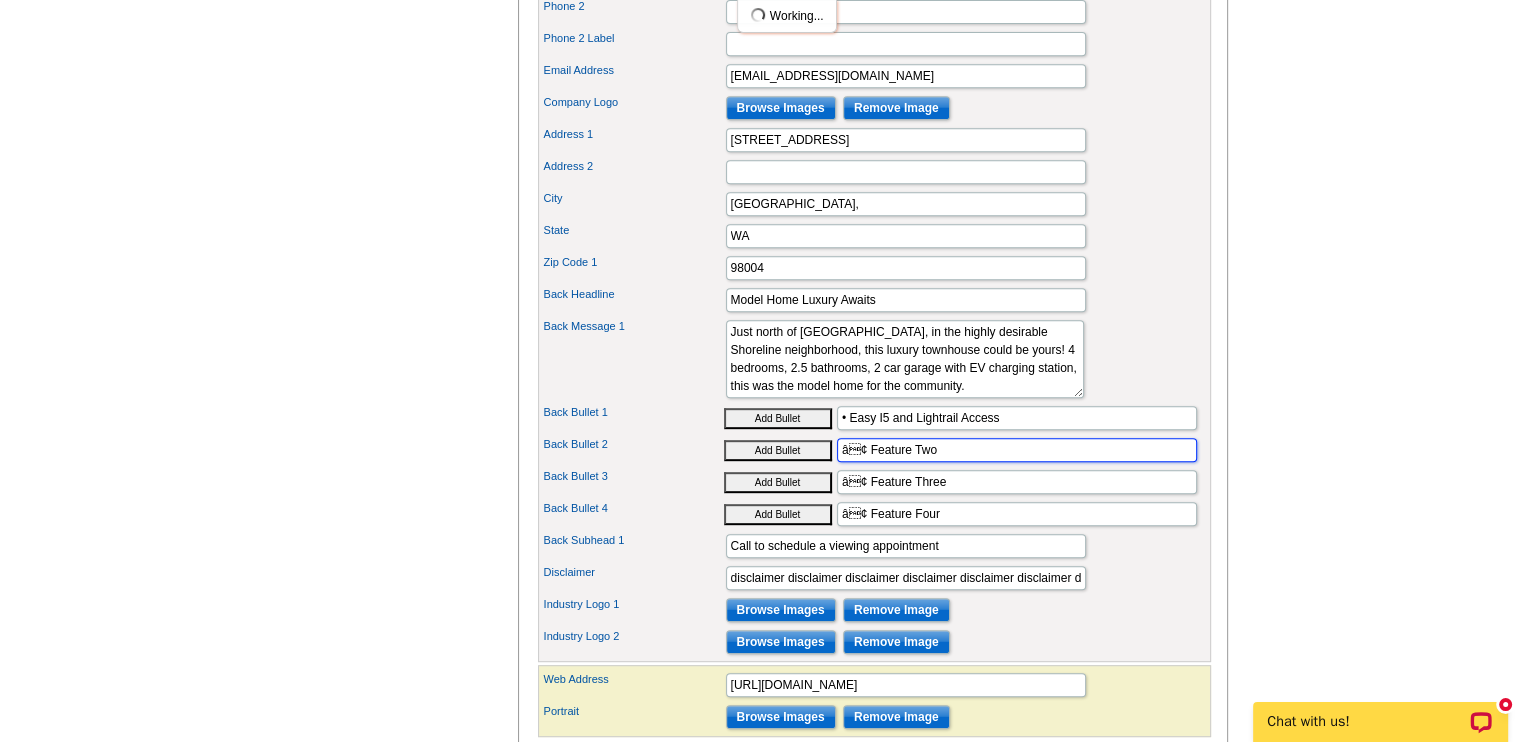 click on "â¢ Feature Two" at bounding box center (1017, 450) 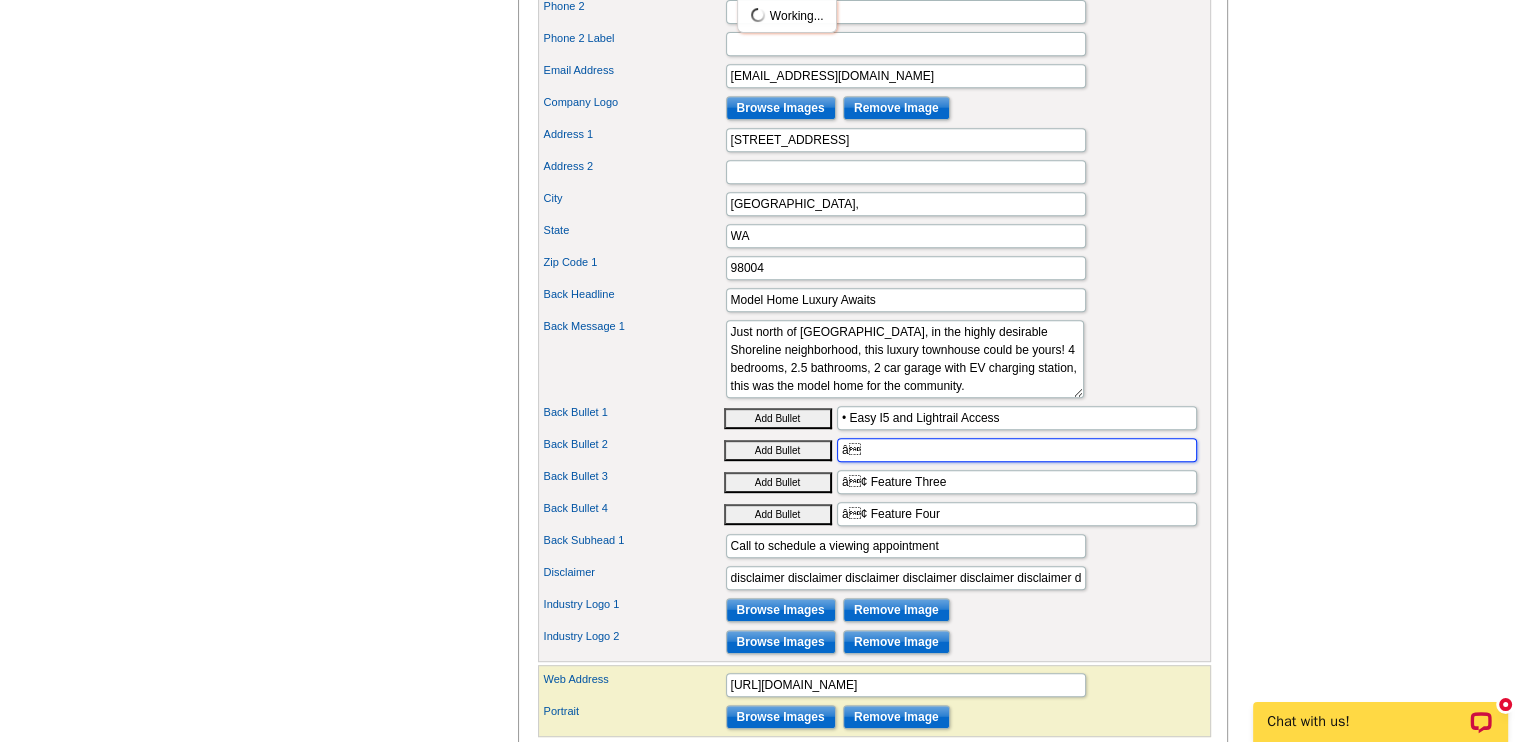 type on "â" 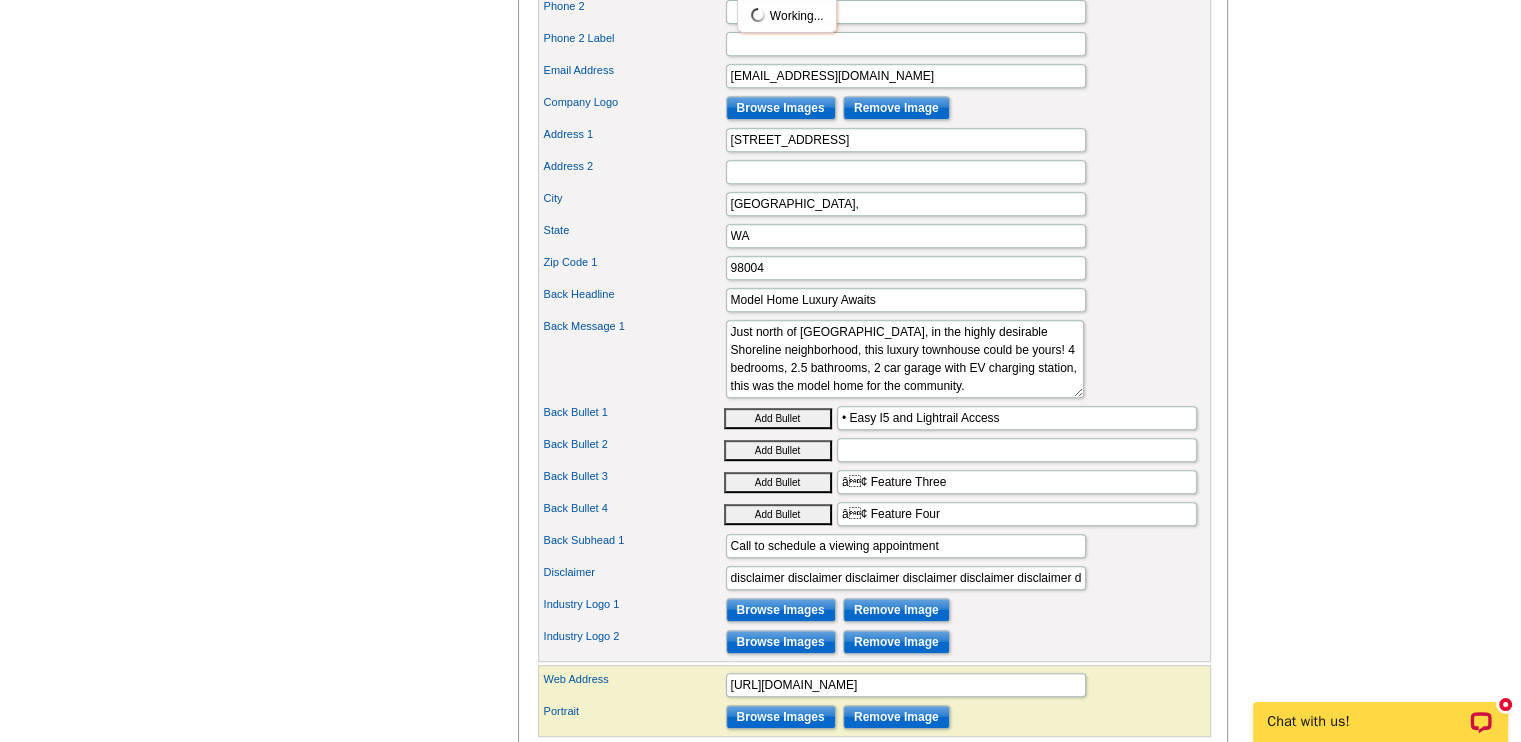 click on "Back Bullet 1
Add Bullet
• Easy I5 and Lightrail Access" at bounding box center [874, 418] 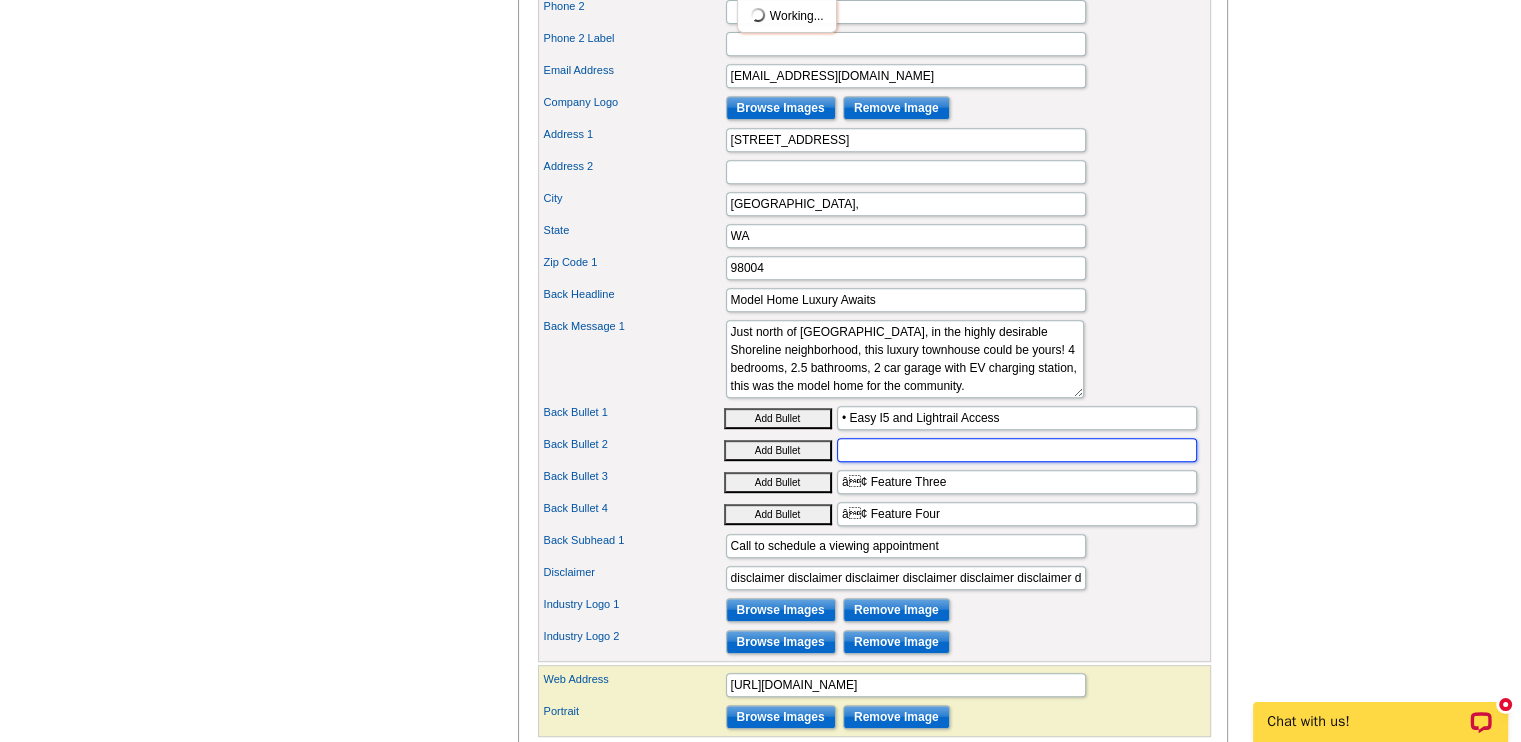 click on "Back Bullet 2" at bounding box center (1017, 450) 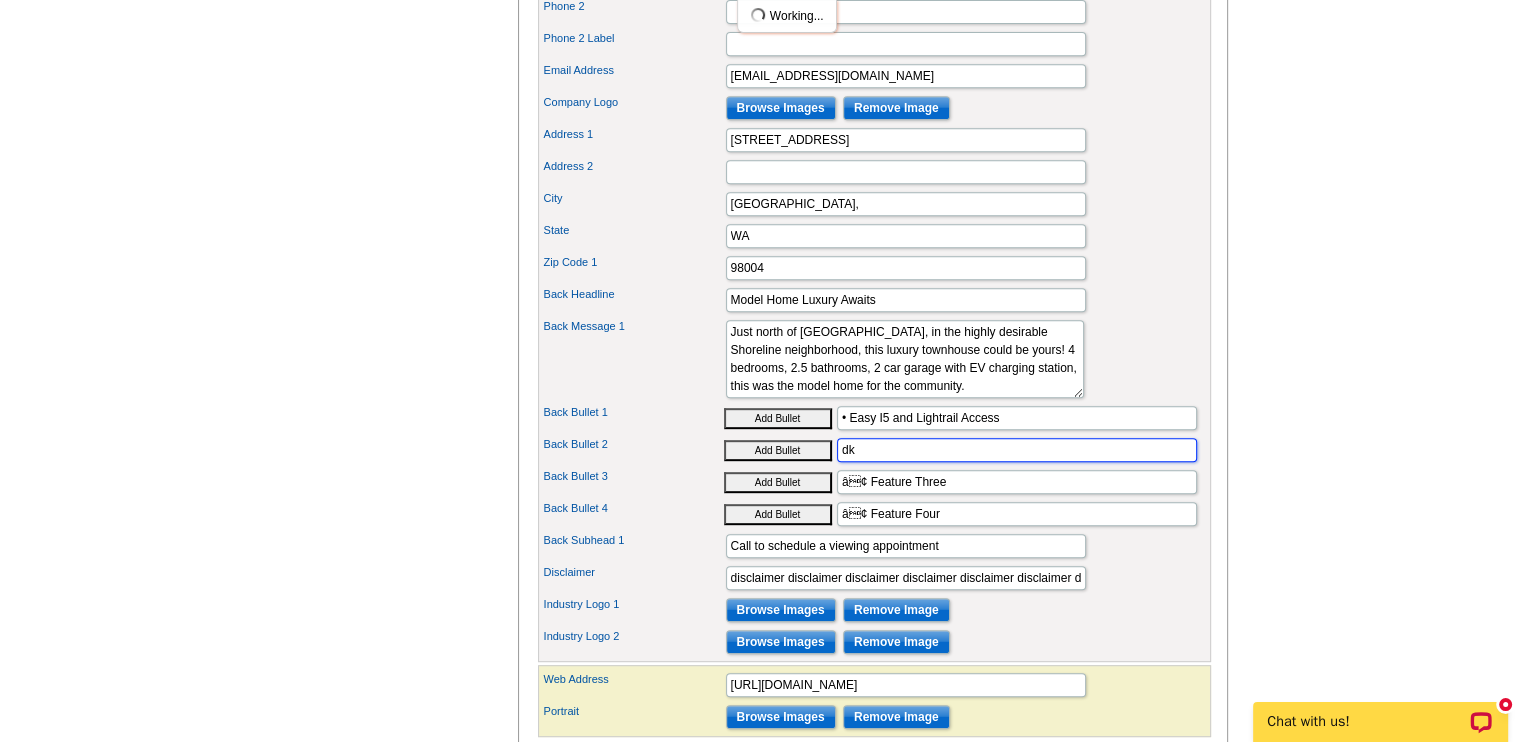 type on "d" 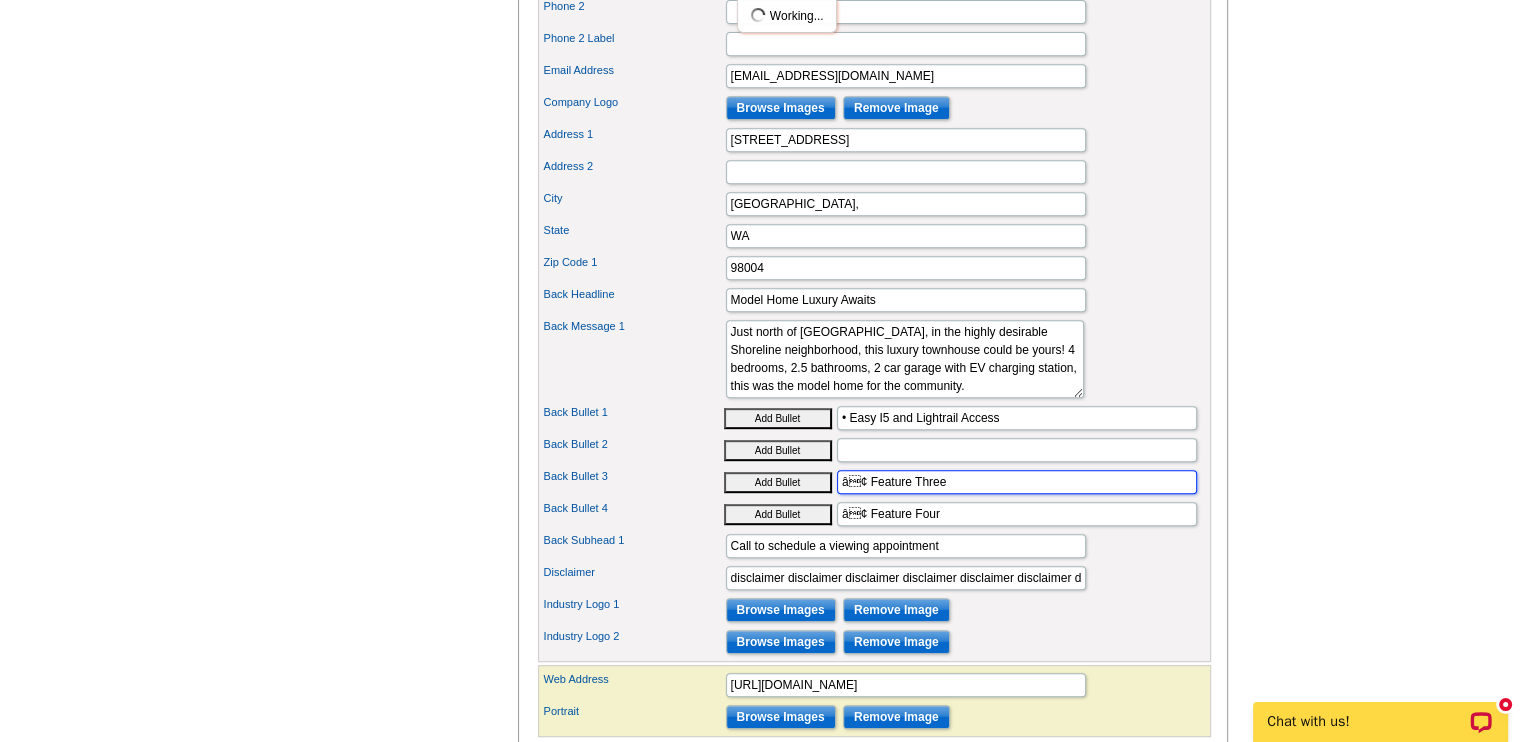 drag, startPoint x: 956, startPoint y: 507, endPoint x: 832, endPoint y: 511, distance: 124.0645 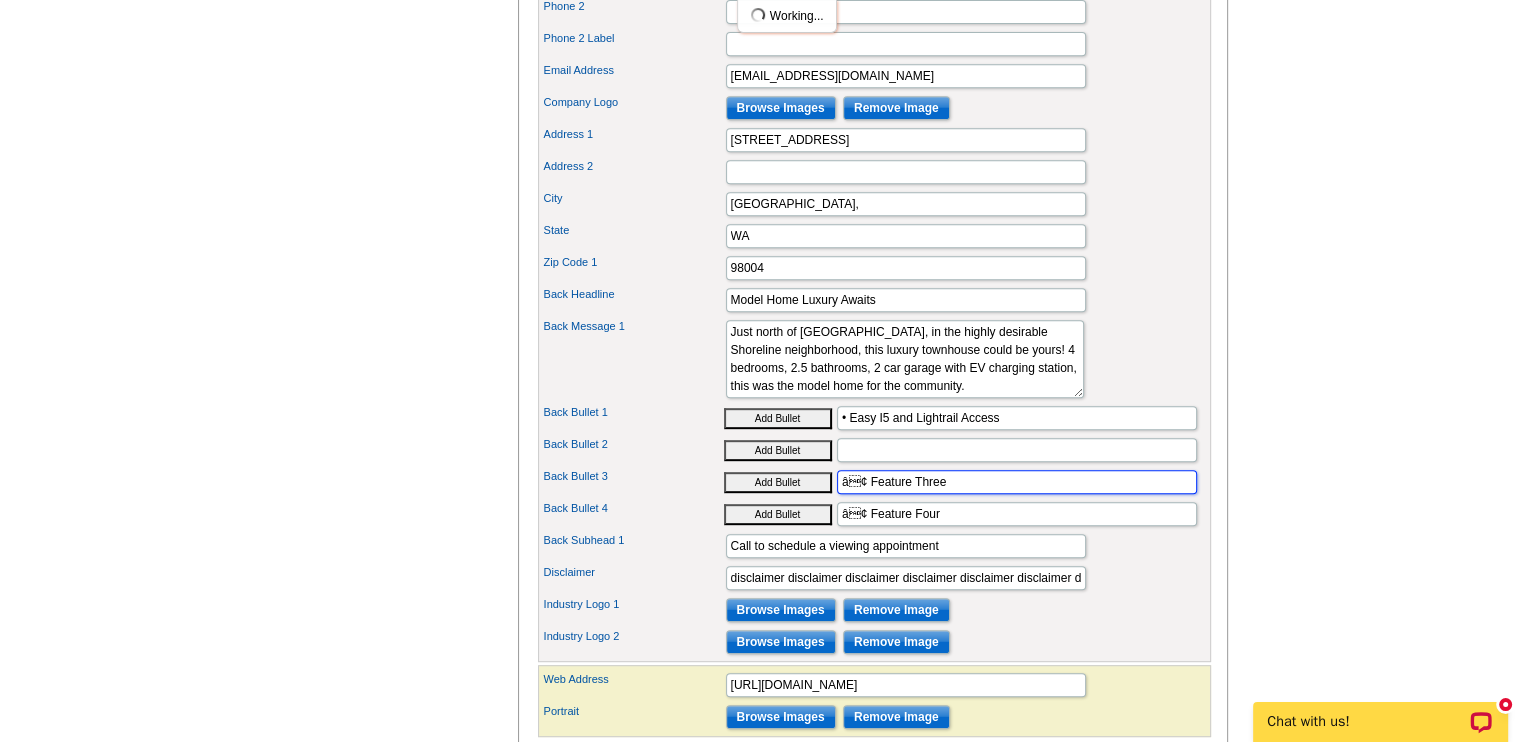 click on "Back Bullet 3
Add Bullet
â¢ Feature Three" at bounding box center [874, 482] 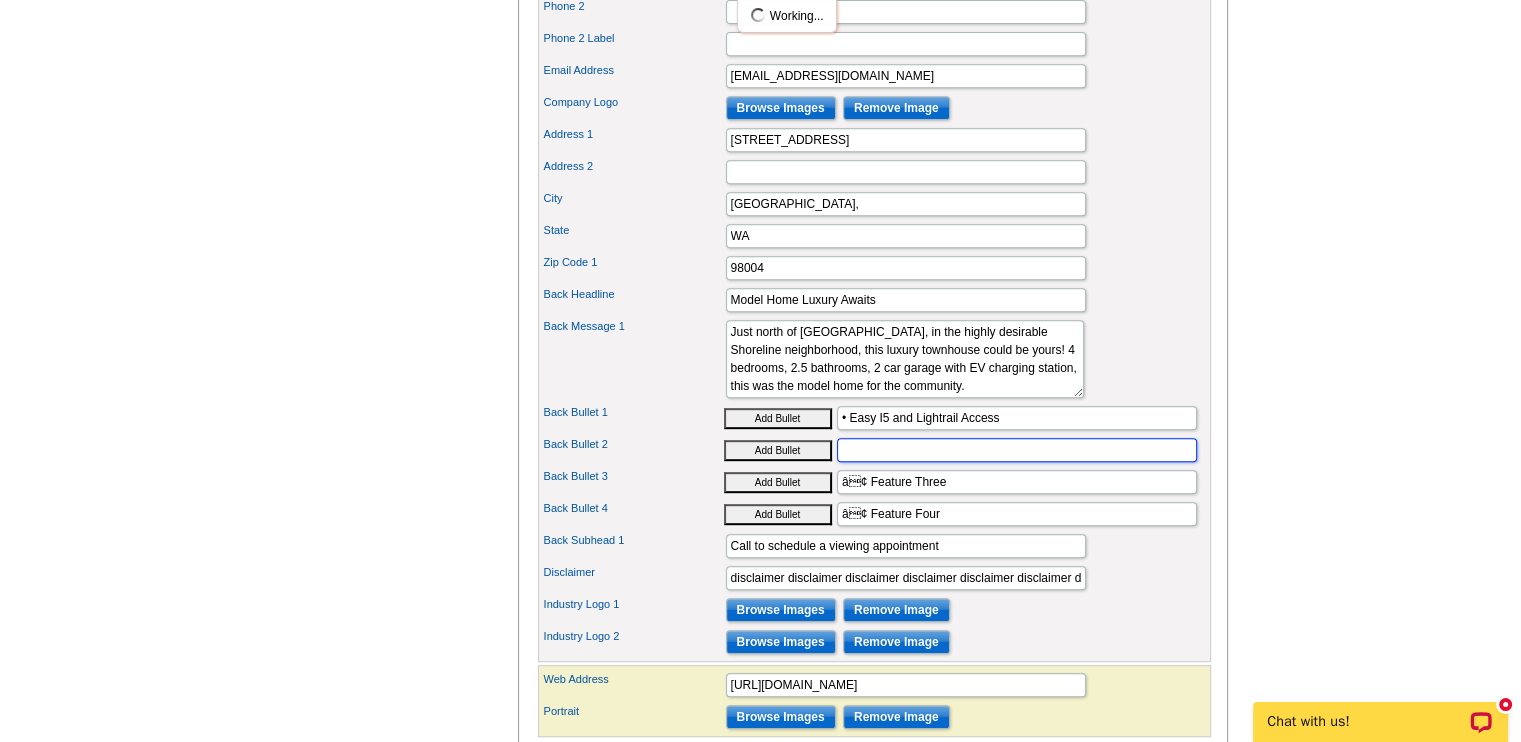 click on "Back Bullet 2" at bounding box center (1017, 450) 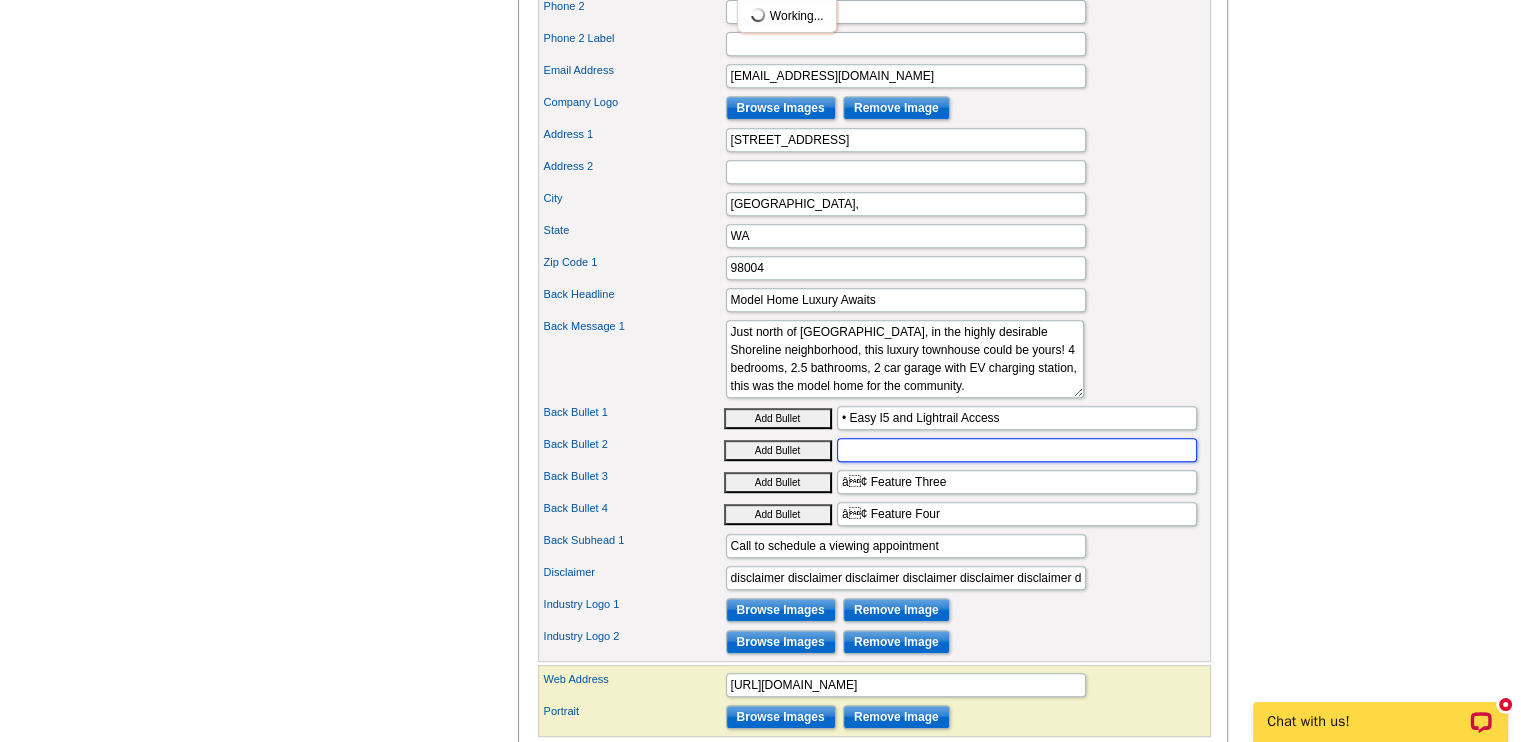 paste on "â¢ Feature Three" 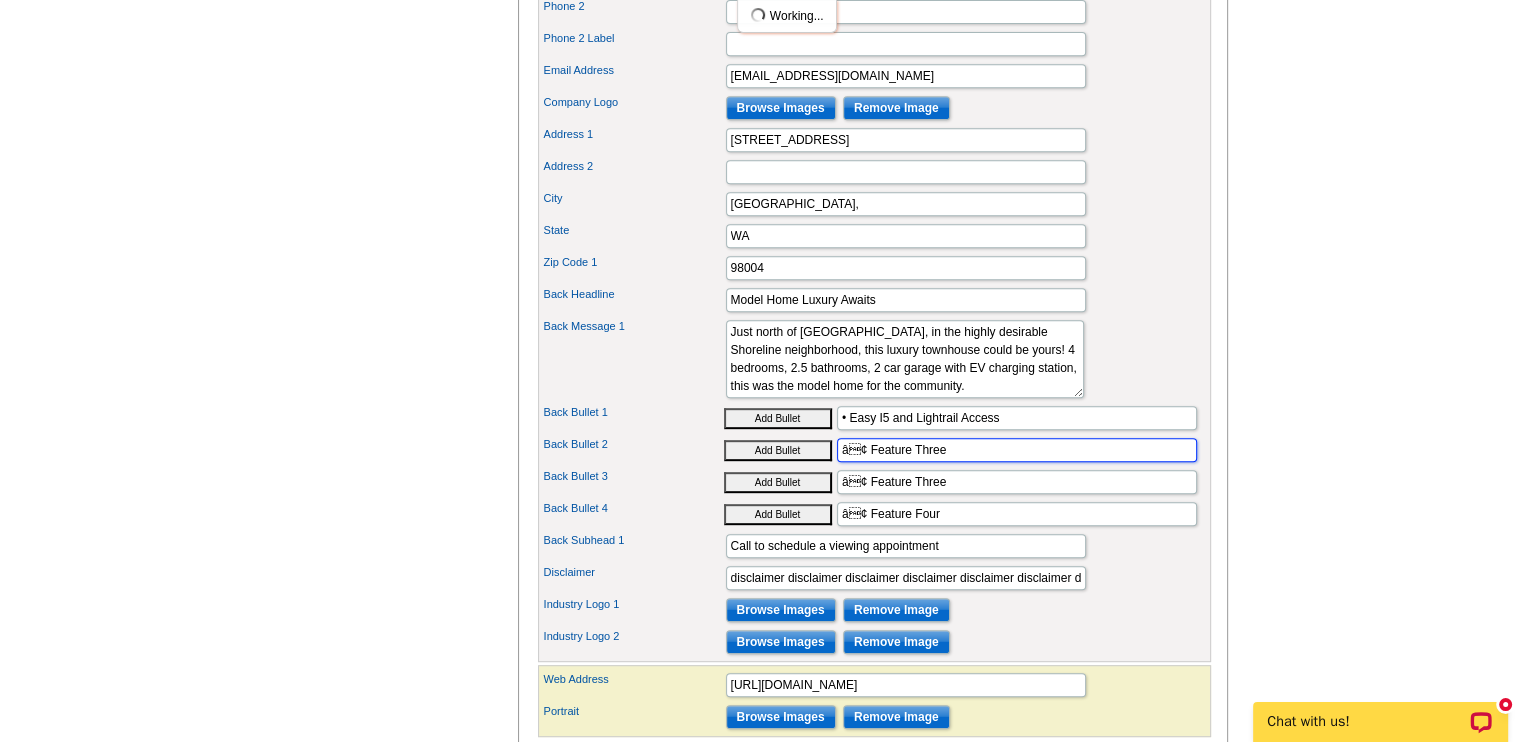 click on "â¢ Feature Three" at bounding box center [1017, 450] 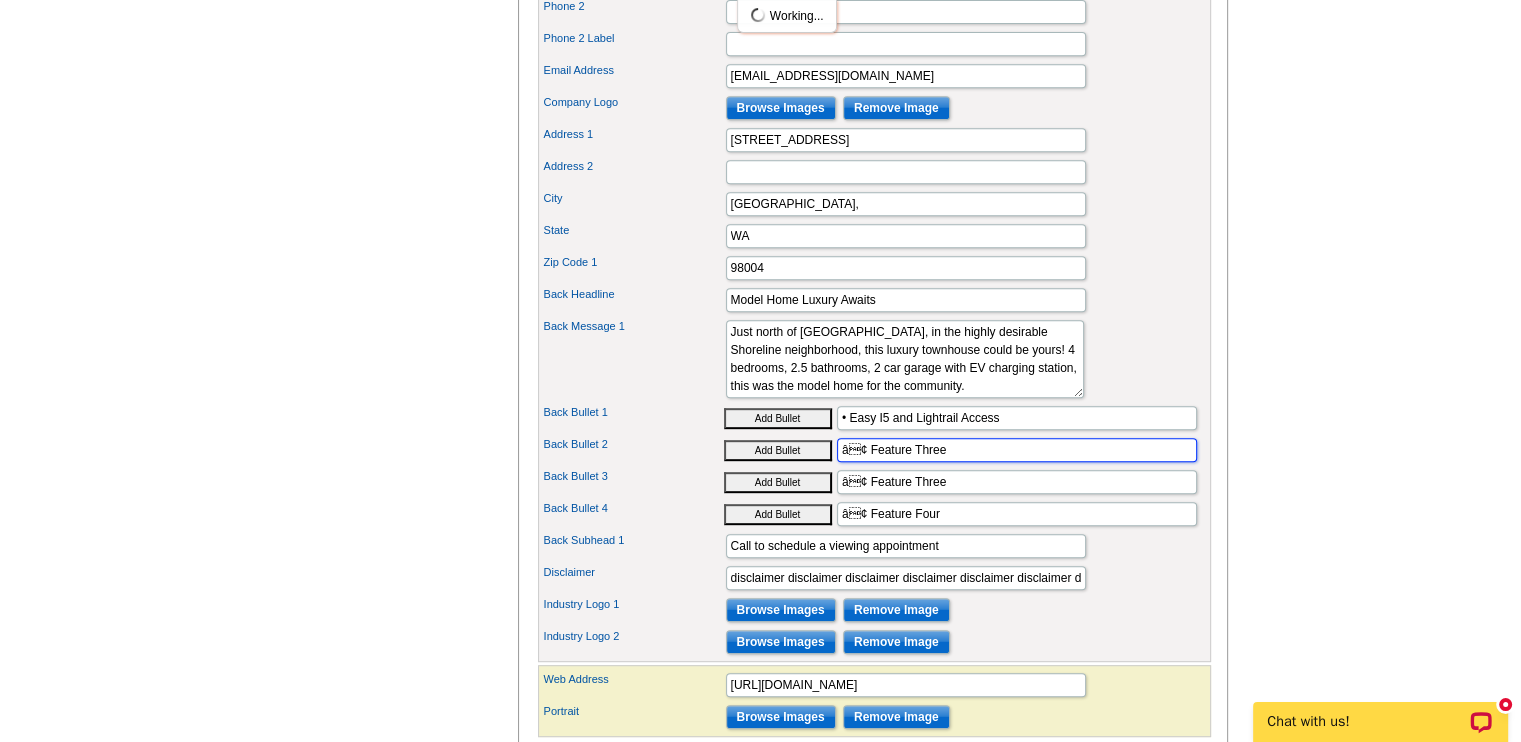 drag, startPoint x: 921, startPoint y: 470, endPoint x: 948, endPoint y: 471, distance: 27.018513 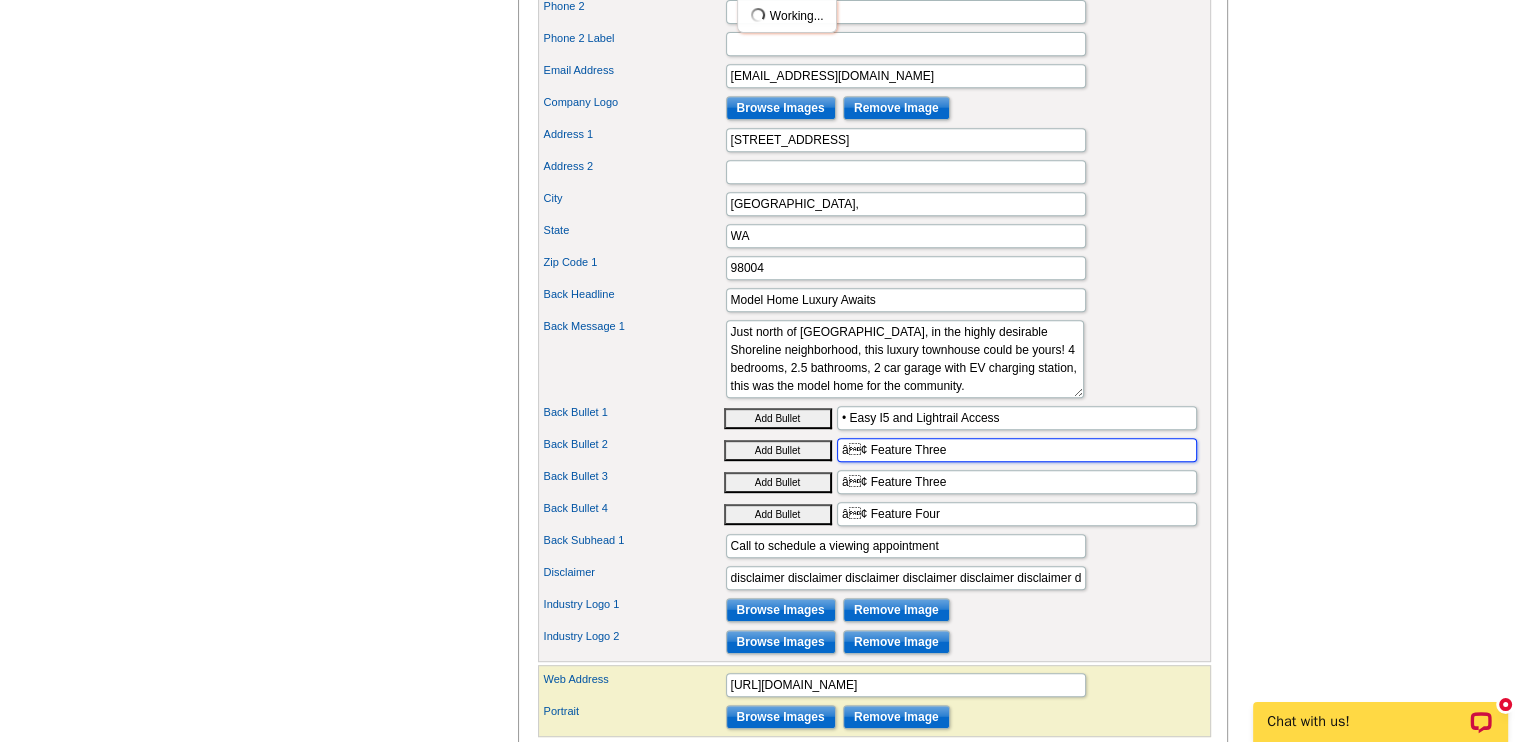 click on "â¢ Feature Three" at bounding box center (1017, 450) 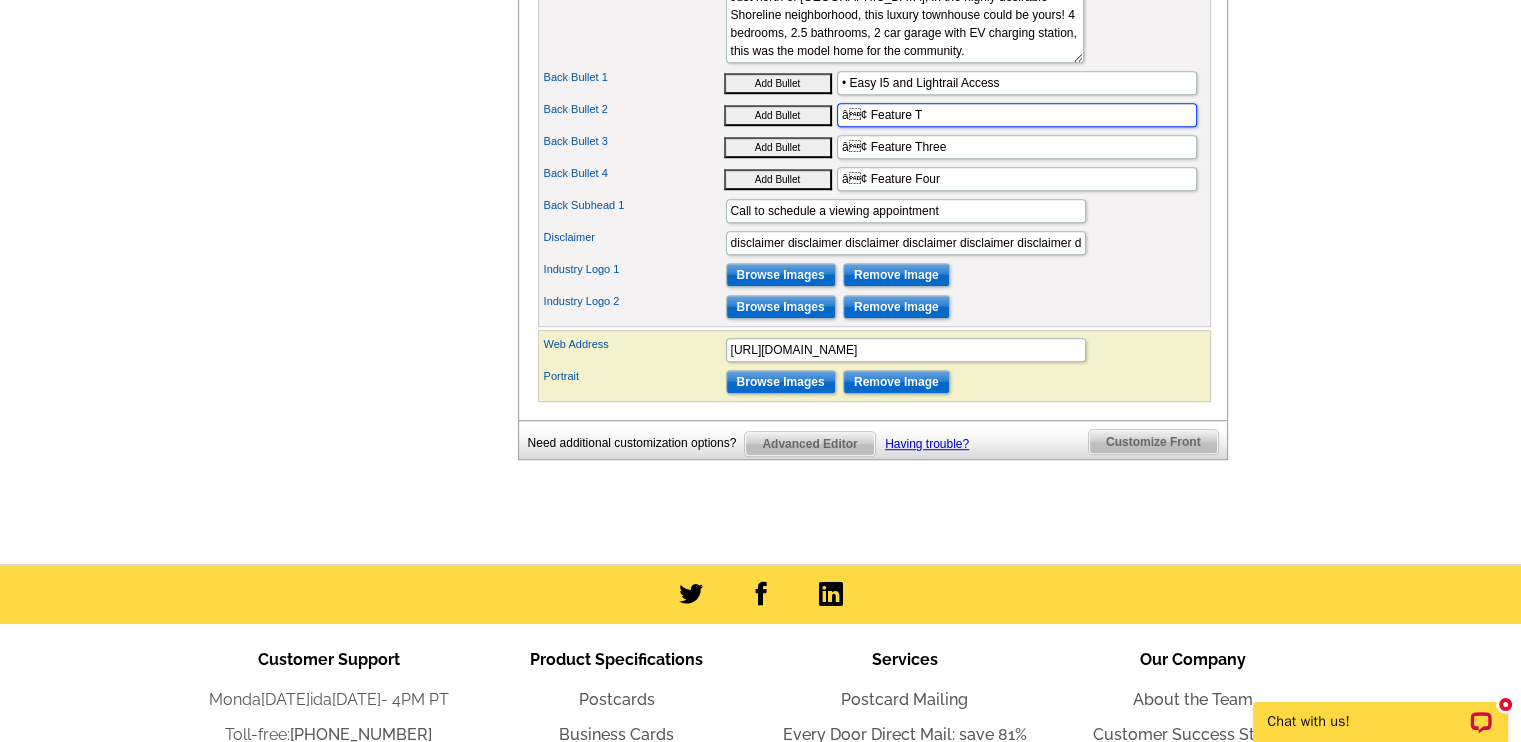 scroll, scrollTop: 1244, scrollLeft: 0, axis: vertical 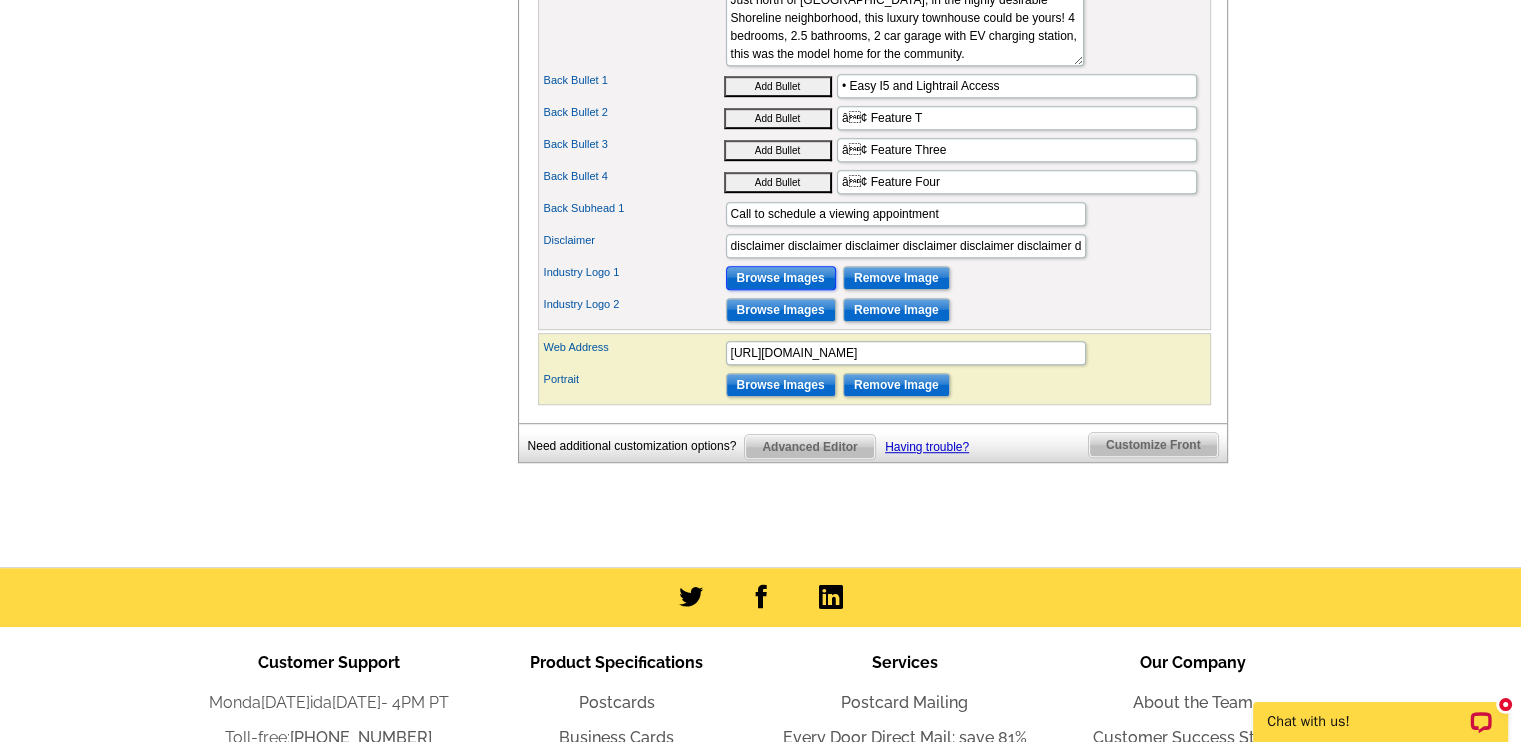 click on "Browse Images" at bounding box center (781, 278) 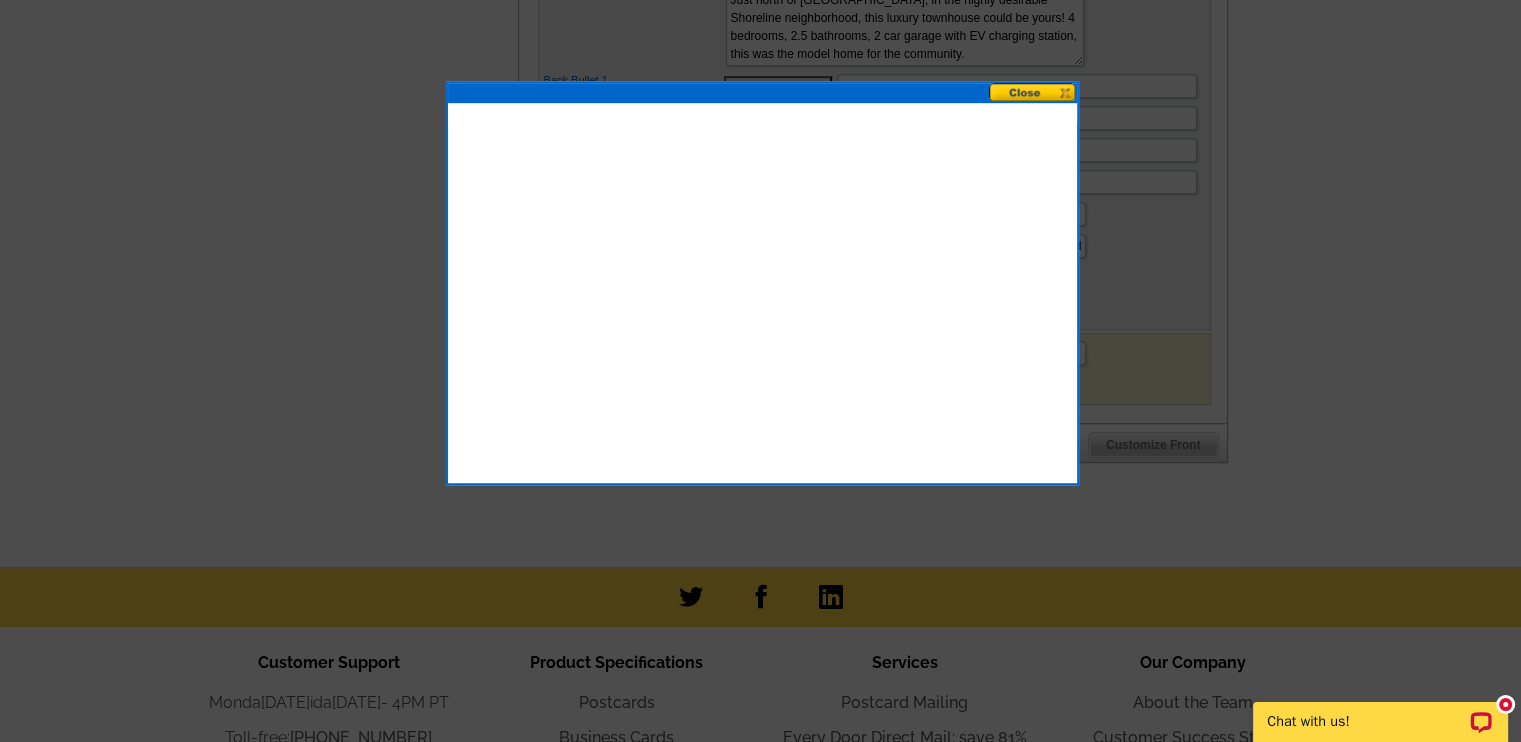 click at bounding box center [1033, 92] 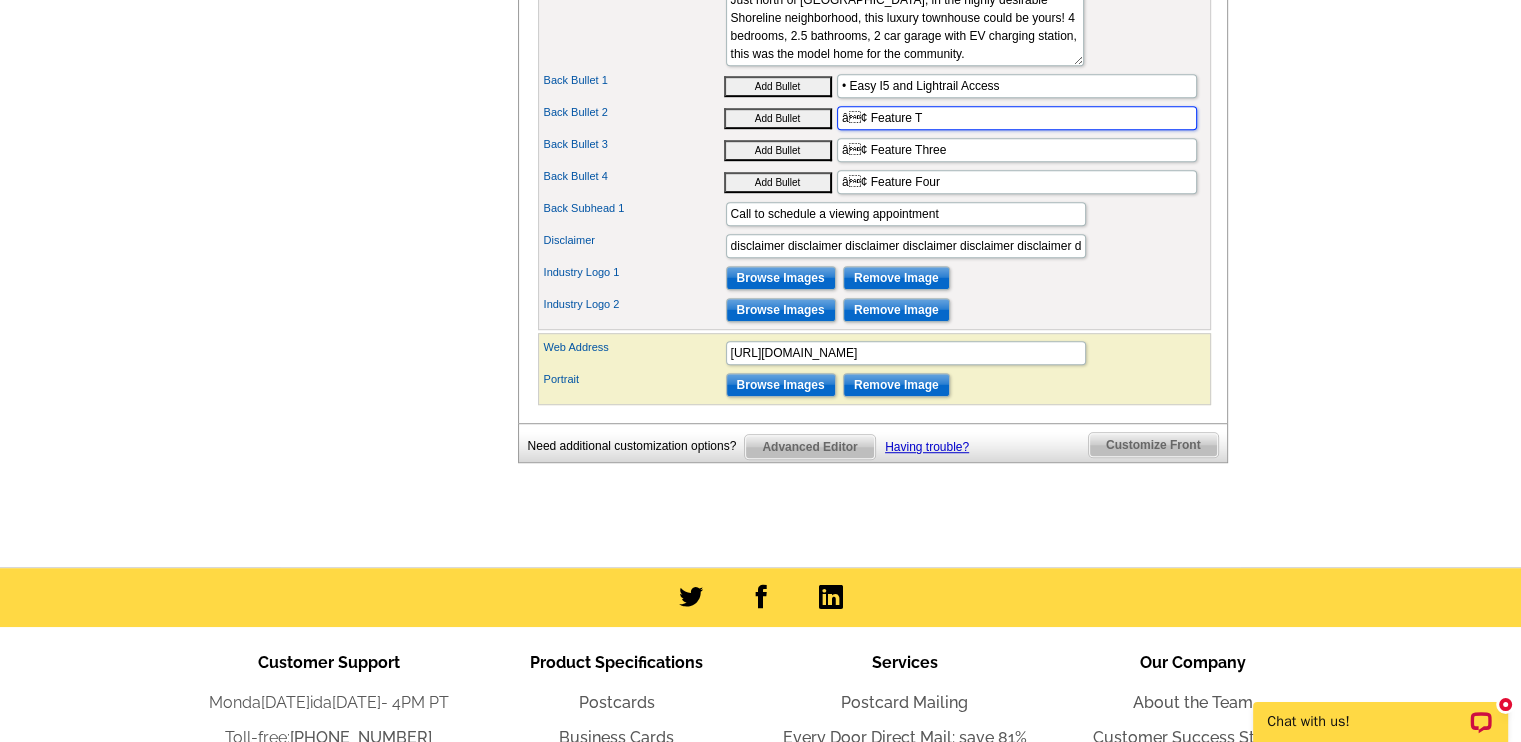 click on "â¢ Feature T" at bounding box center [1017, 118] 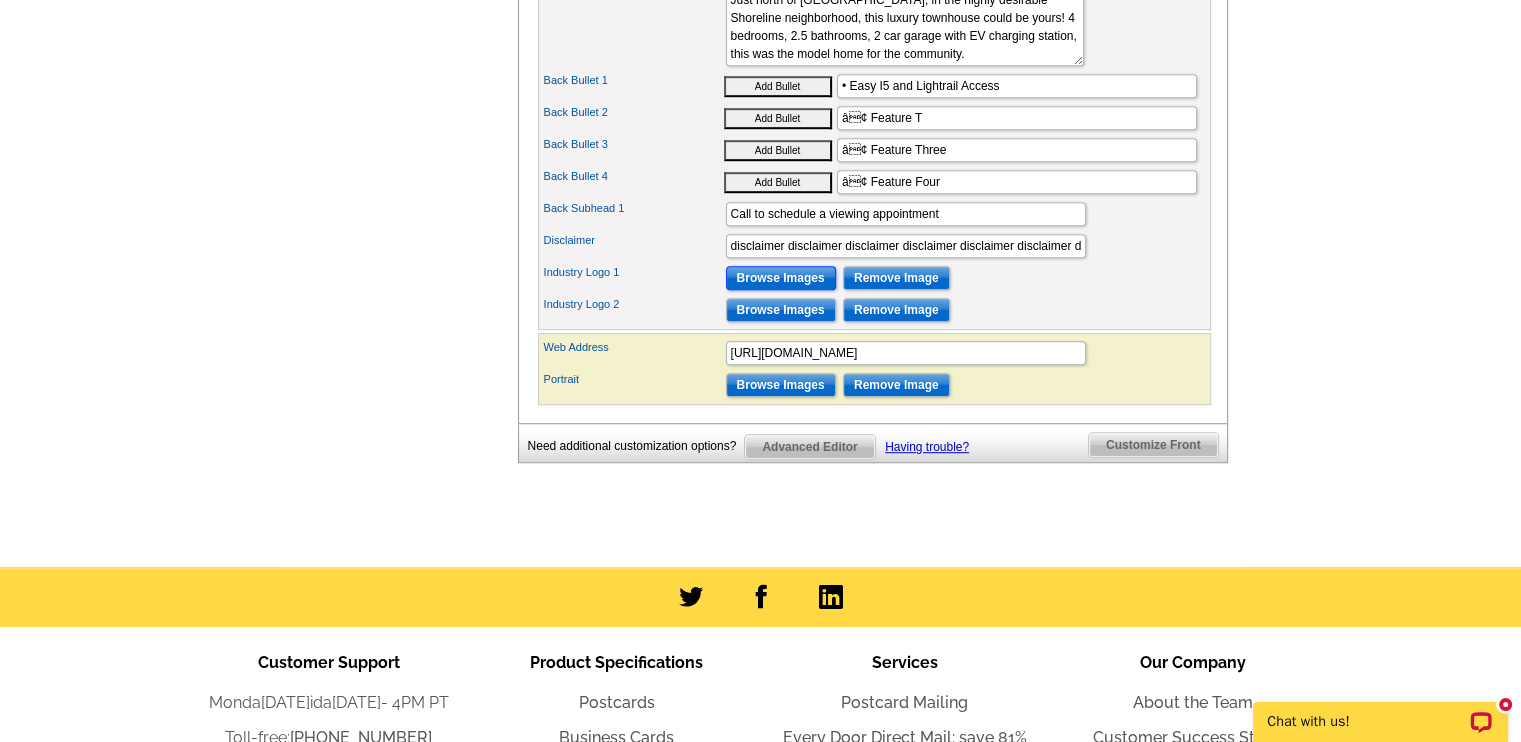 click on "Browse Images" at bounding box center (781, 278) 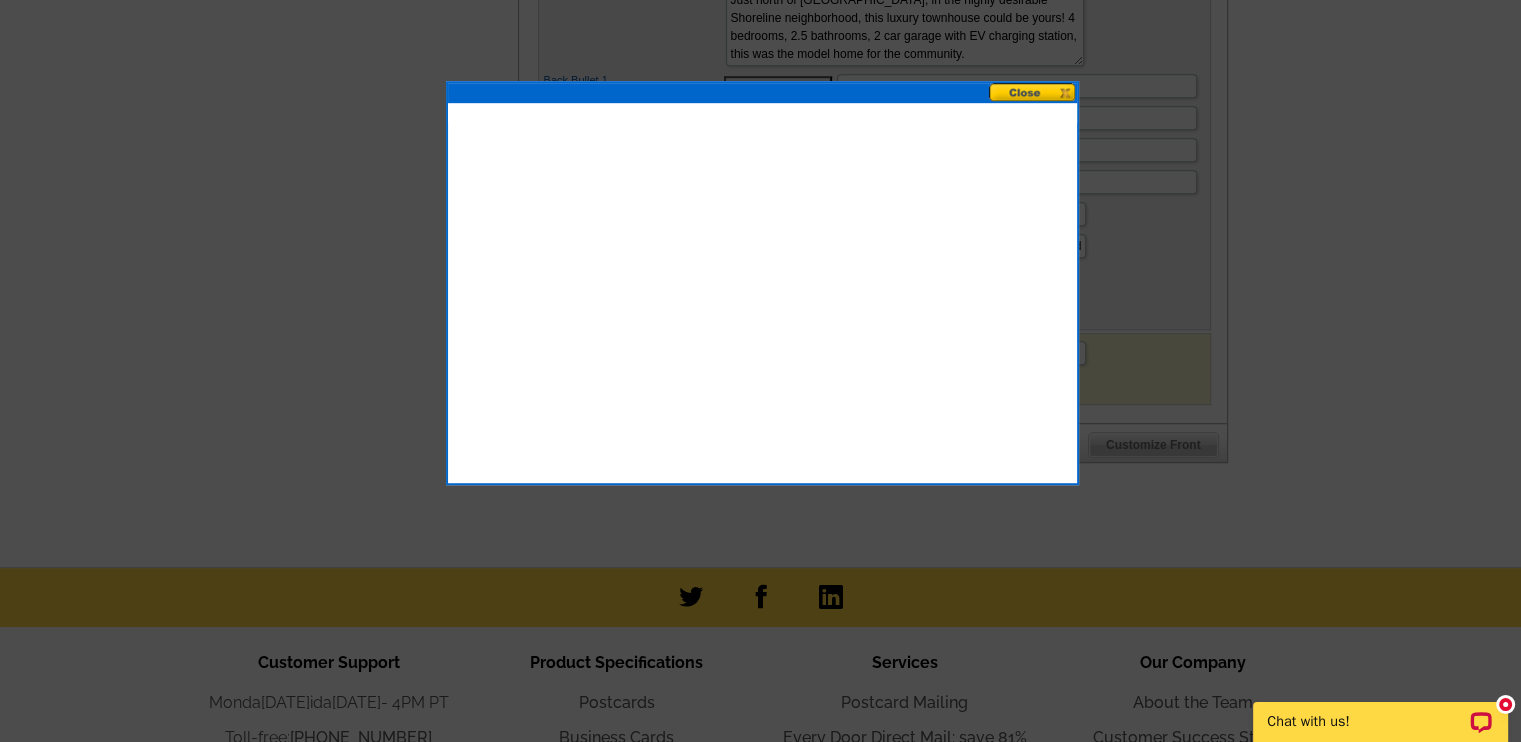 click at bounding box center (762, 283) 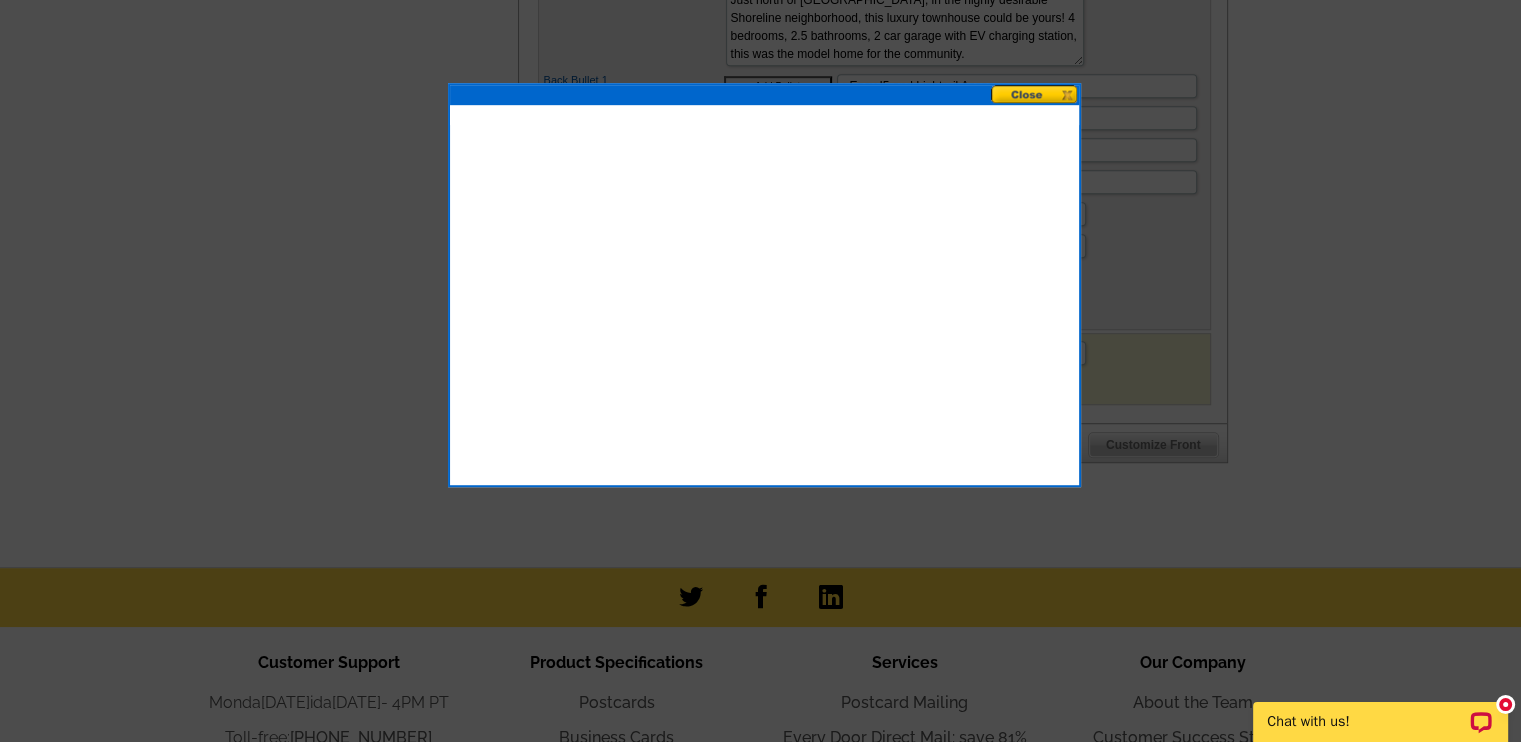 drag, startPoint x: 1023, startPoint y: 87, endPoint x: 1007, endPoint y: 92, distance: 16.763054 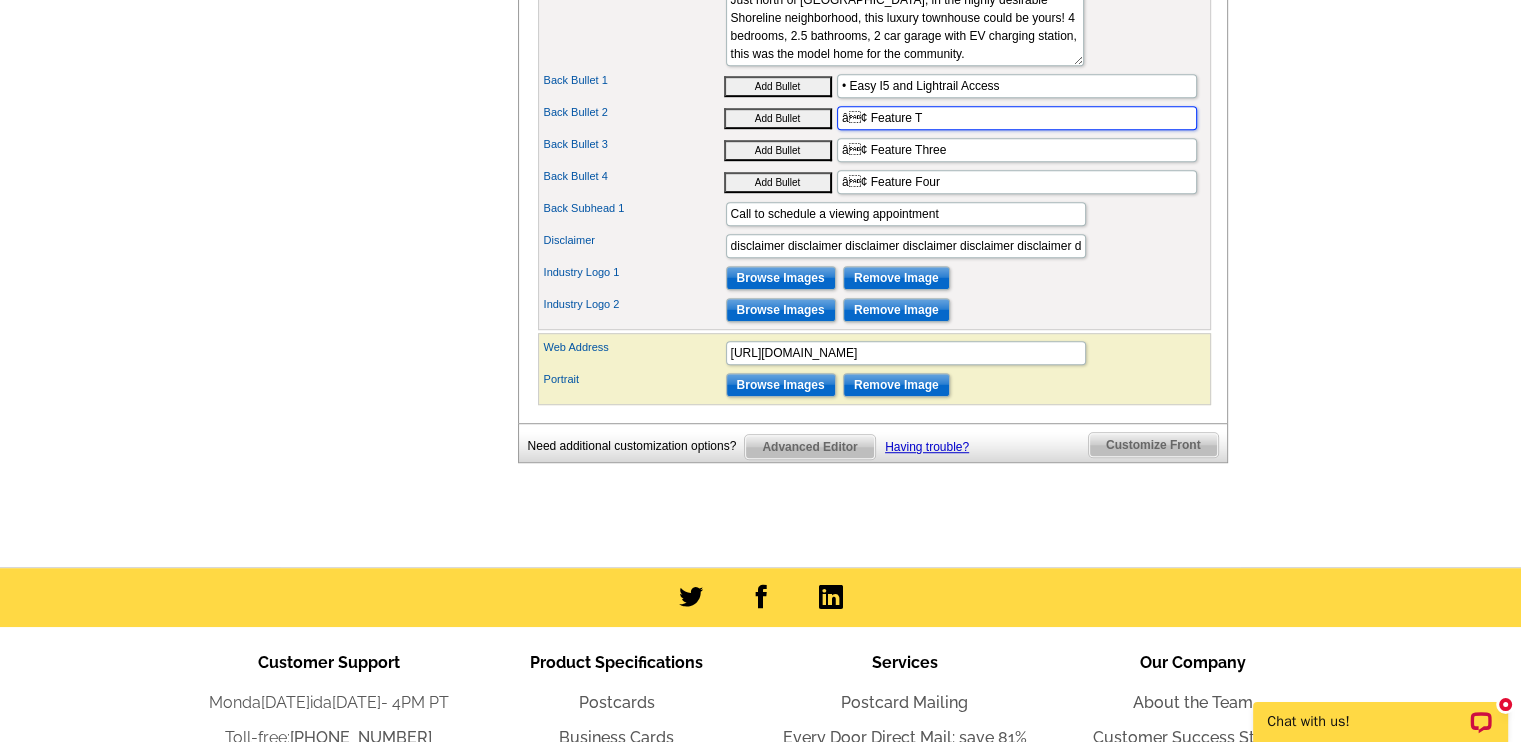 click on "â¢ Feature T" at bounding box center [1017, 118] 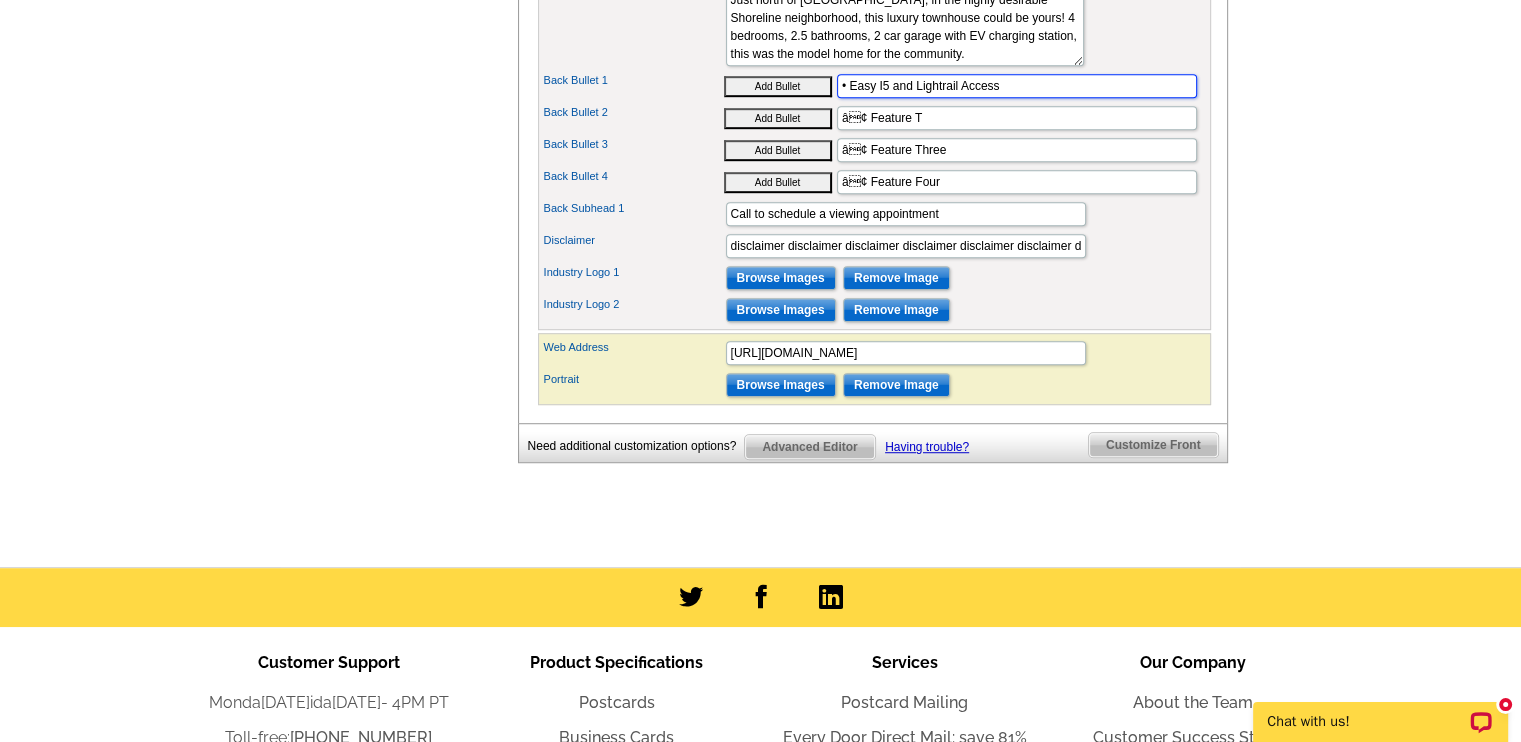 drag, startPoint x: 1078, startPoint y: 110, endPoint x: 825, endPoint y: 117, distance: 253.09682 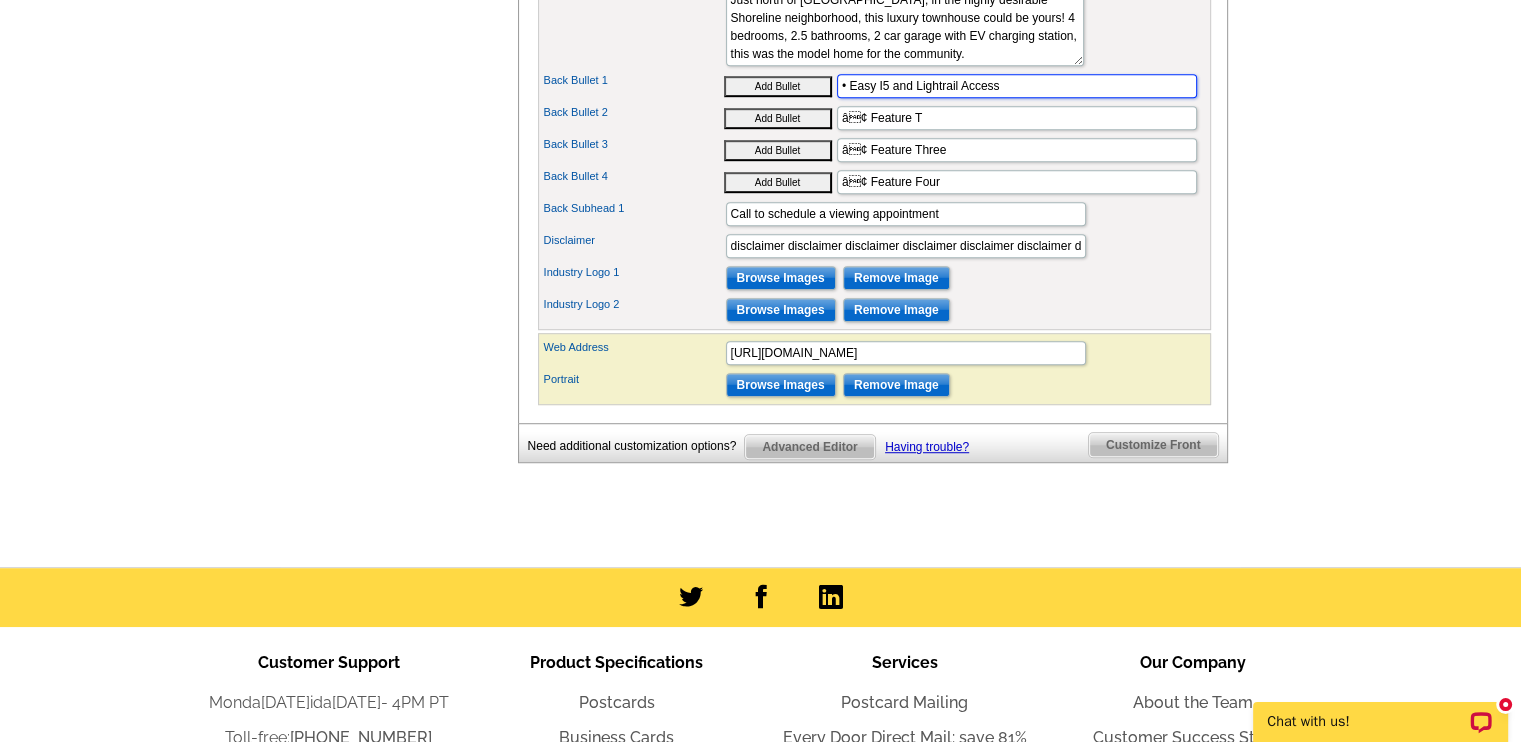 click on "Back Bullet 1
Add Bullet
• Easy I5 and Lightrail Access" at bounding box center [874, 86] 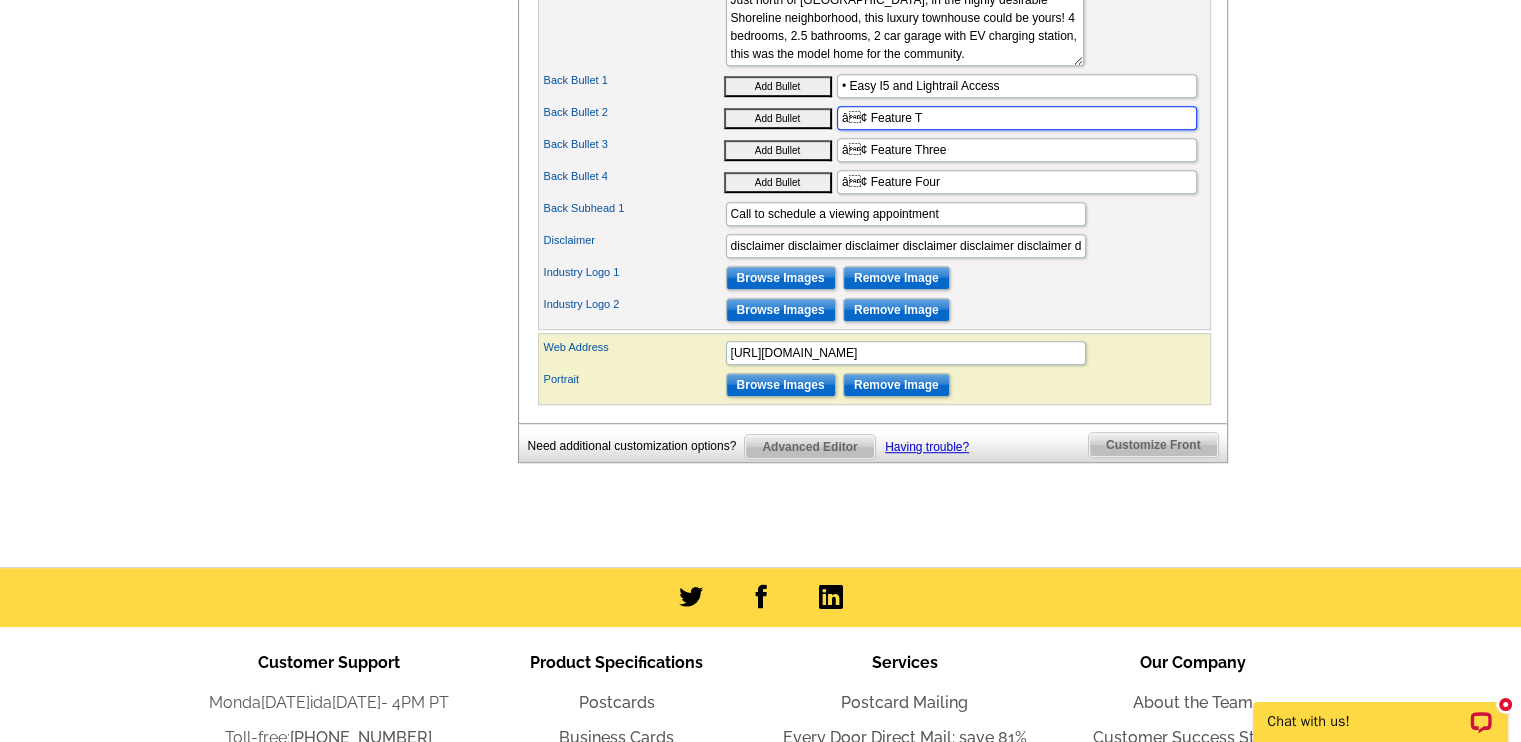 drag, startPoint x: 940, startPoint y: 133, endPoint x: 812, endPoint y: 142, distance: 128.31601 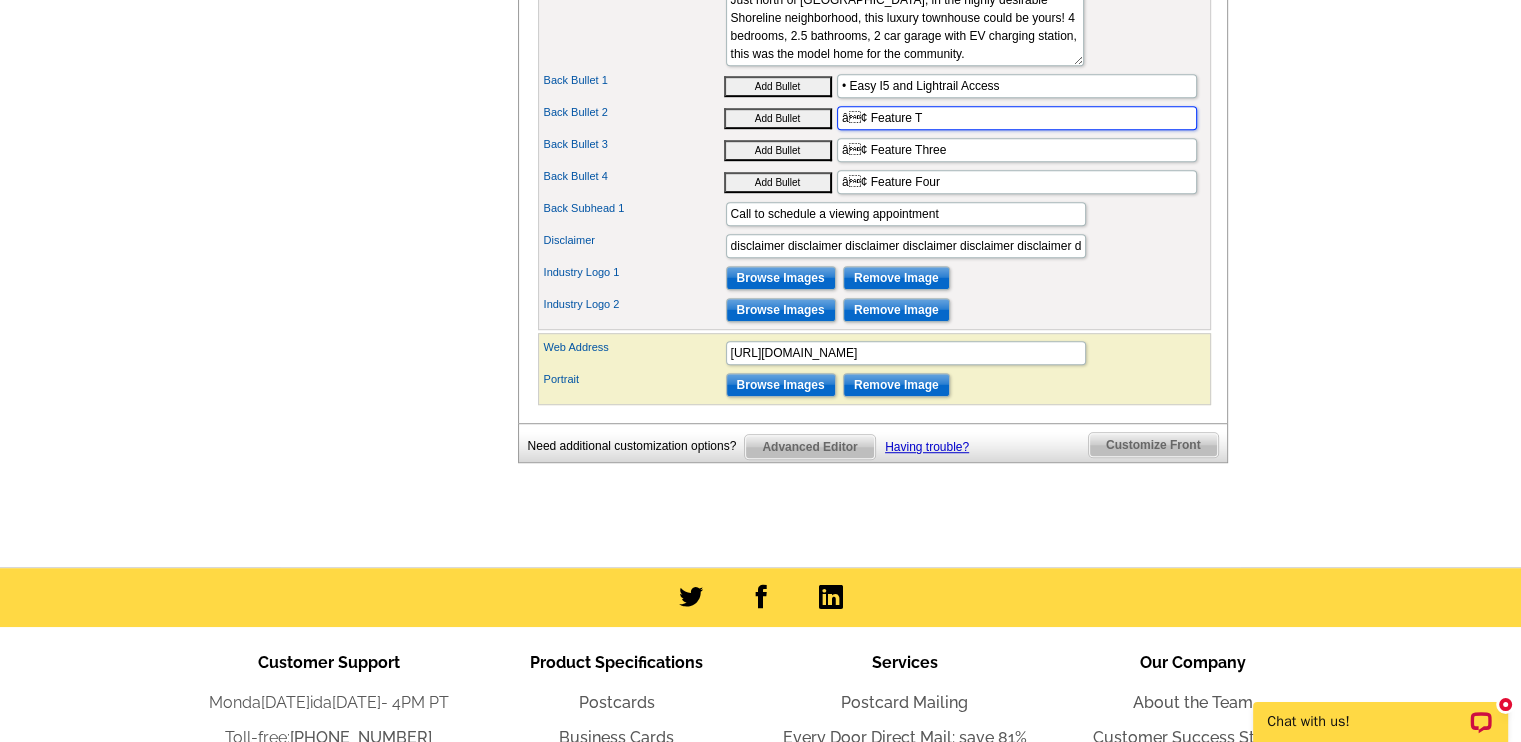 click on "Back Bullet 2
Add Bullet
â¢ Feature T" at bounding box center [874, 118] 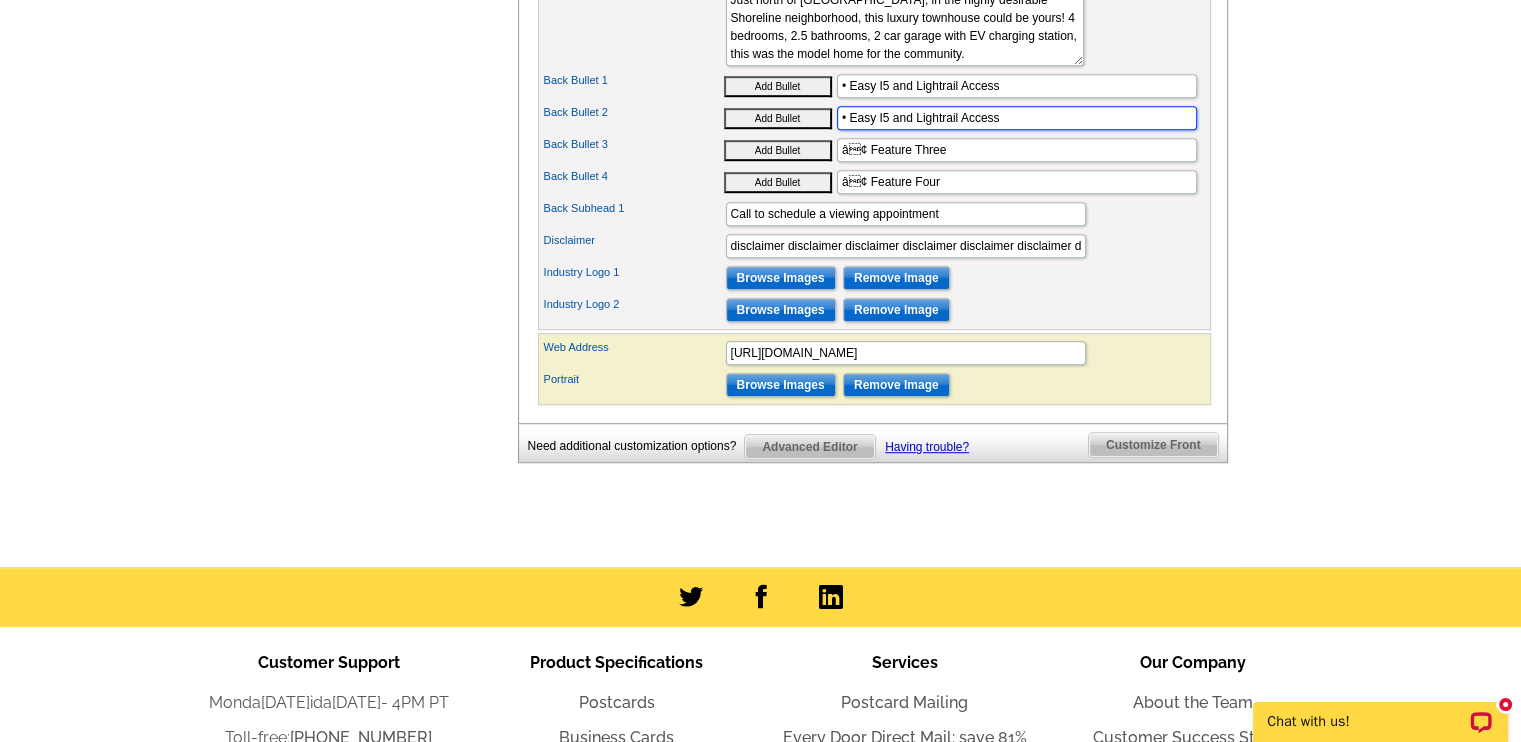 type on "• Easy I5 and Lightrail Access" 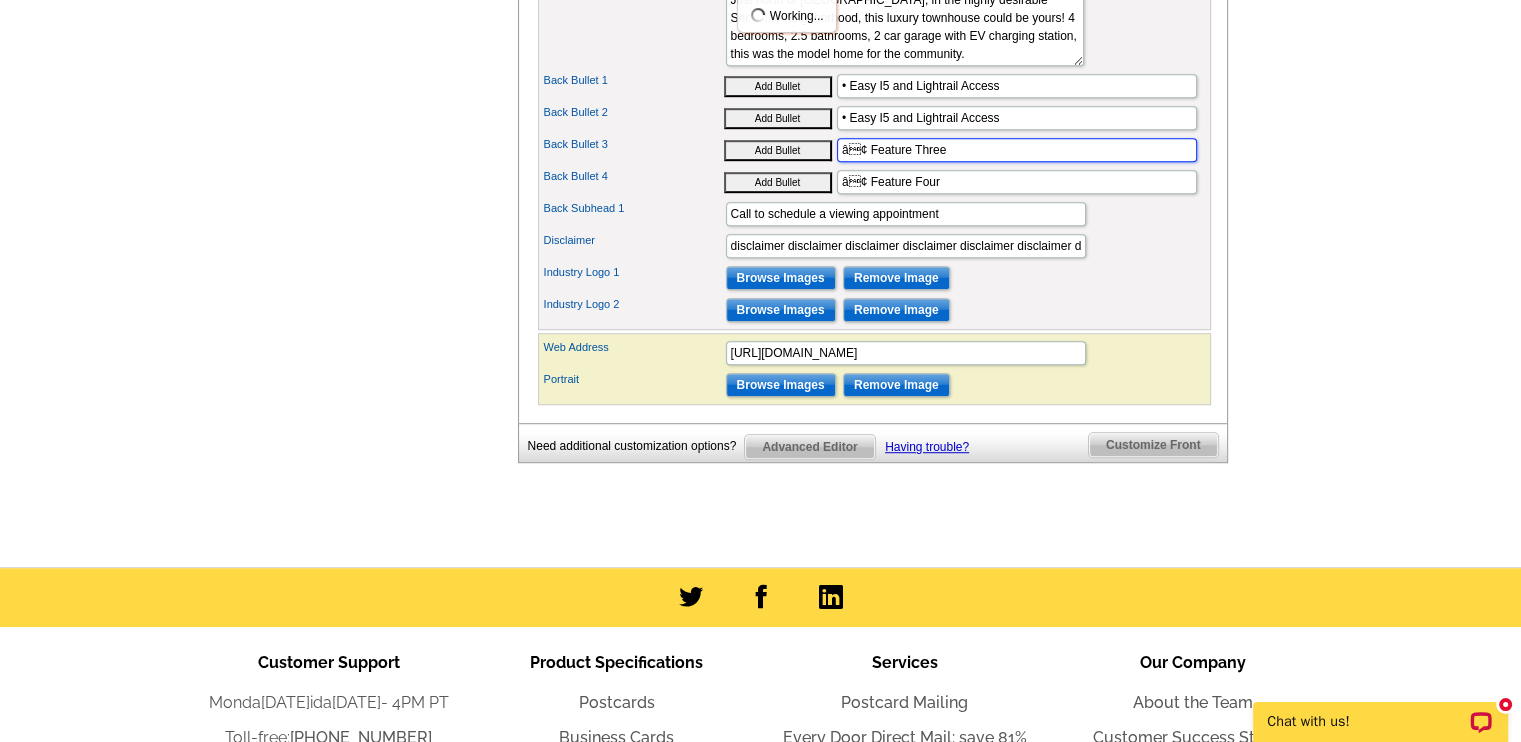 drag, startPoint x: 954, startPoint y: 174, endPoint x: 806, endPoint y: 179, distance: 148.08444 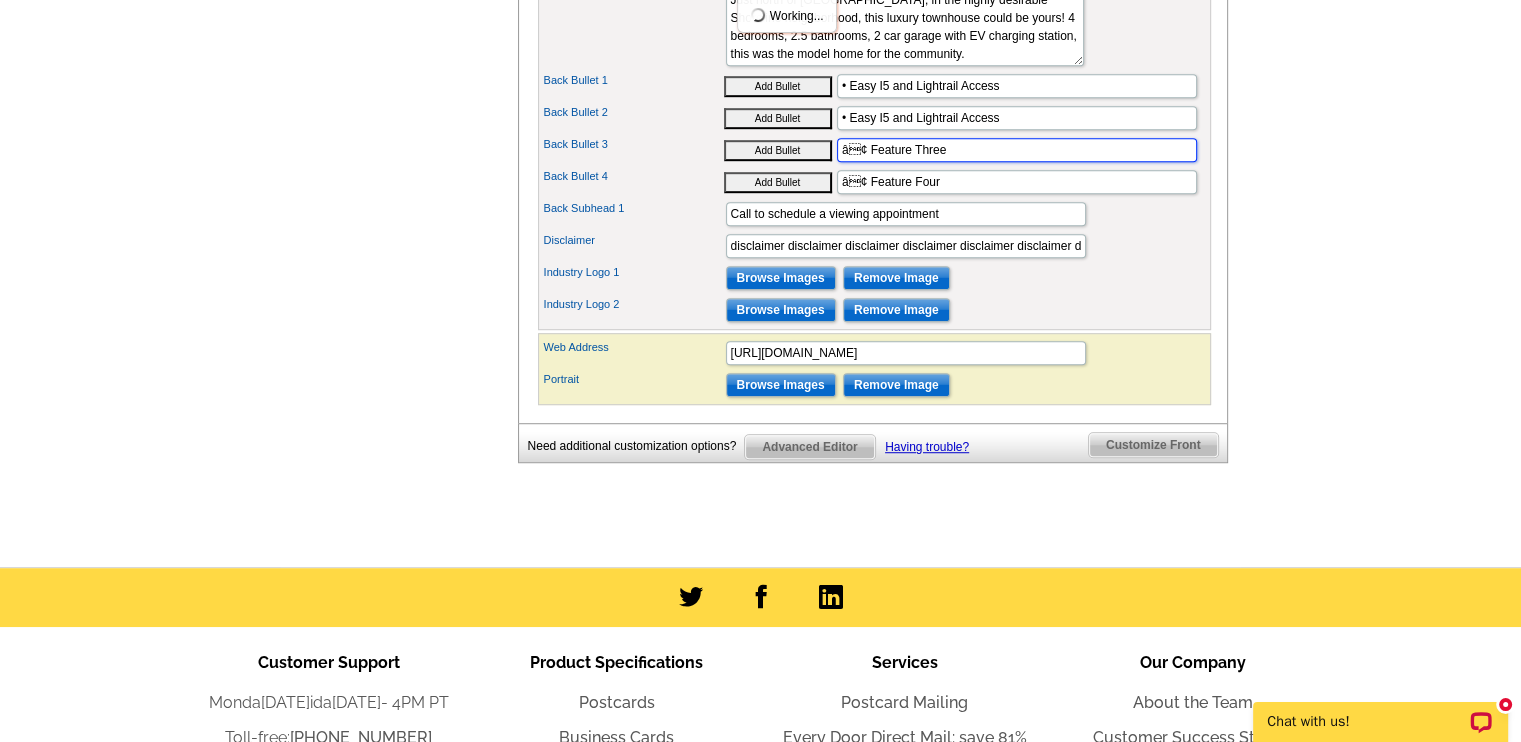 click on "Back Bullet 3
Add Bullet
â¢ Feature Three" at bounding box center [874, 150] 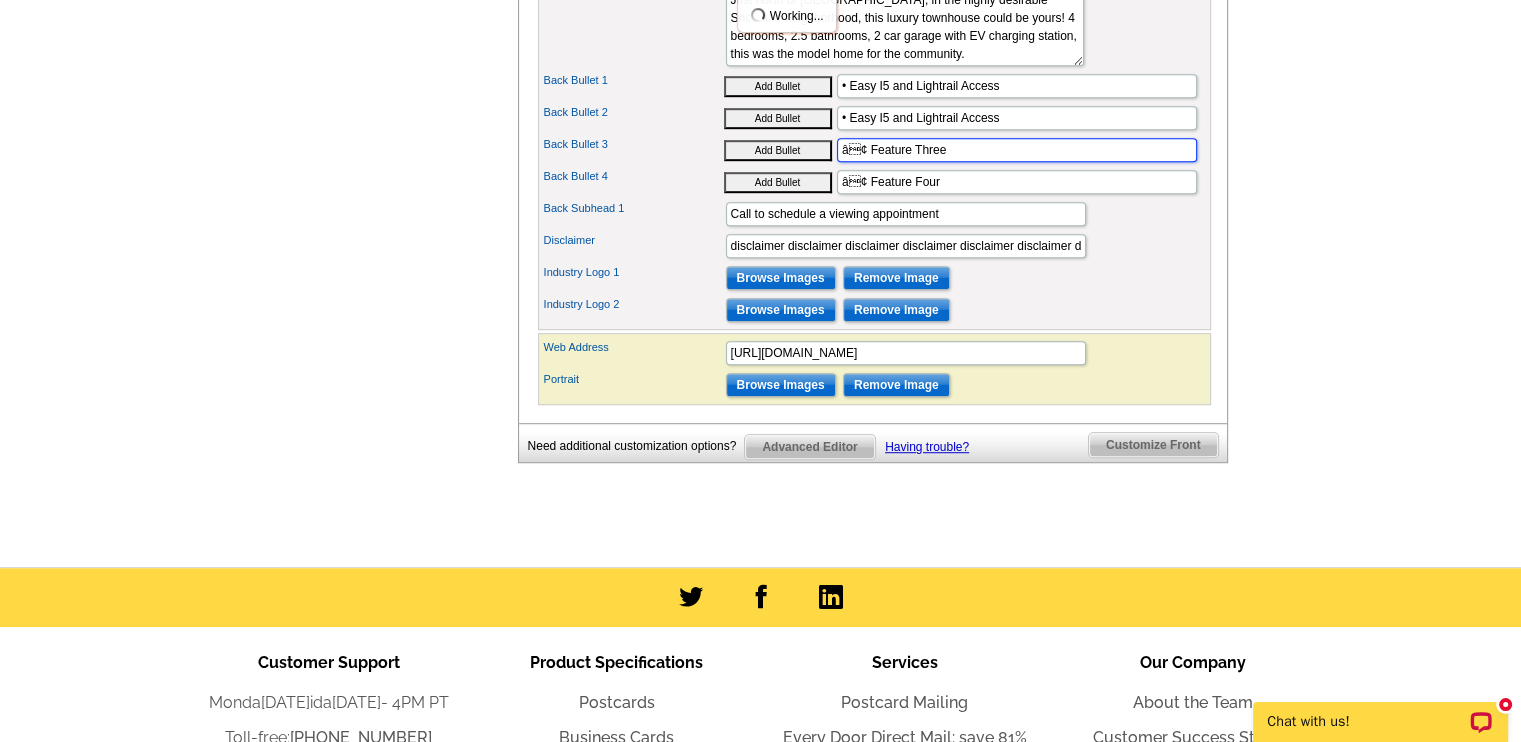 paste on "• Easy I5 and Lightrail Access" 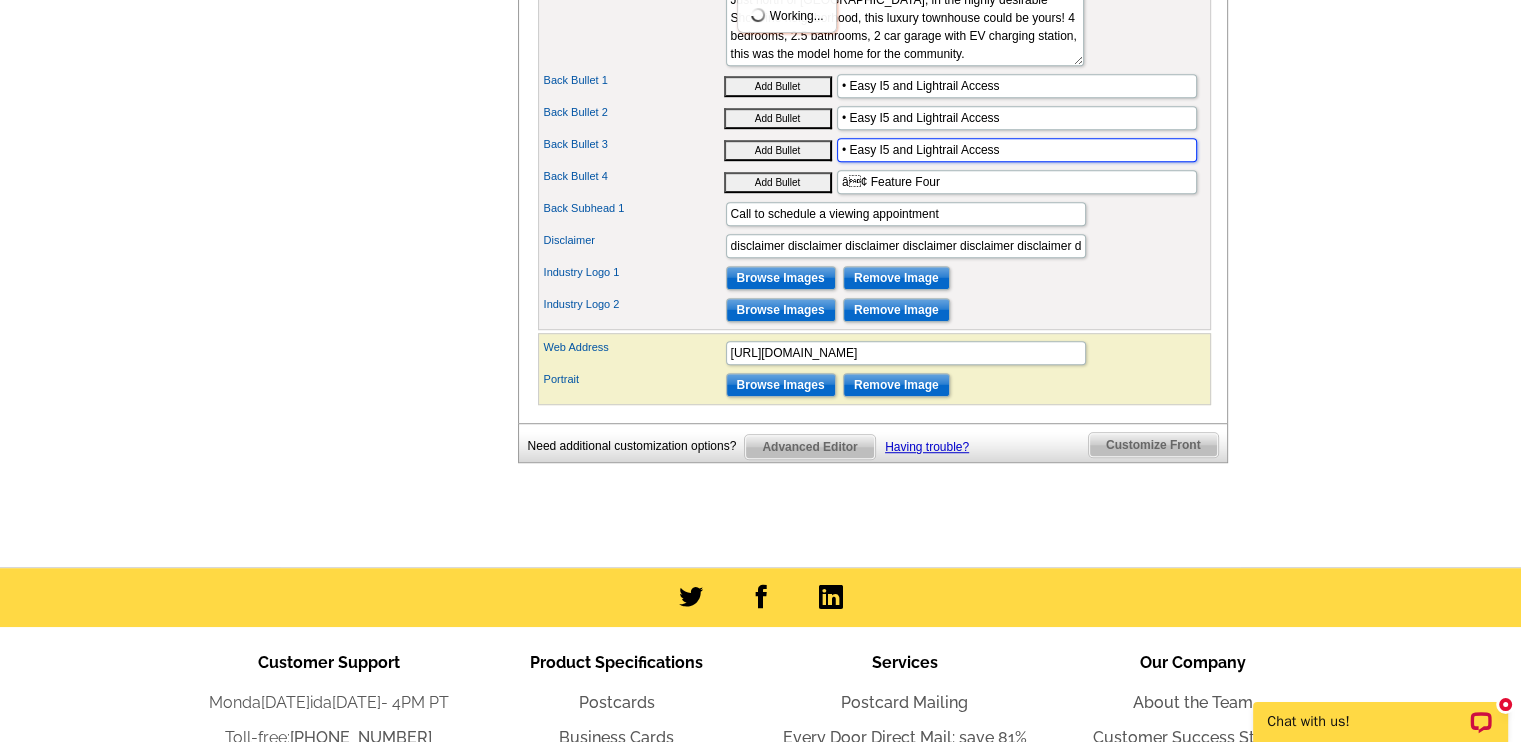type on "• Easy I5 and Lightrail Access" 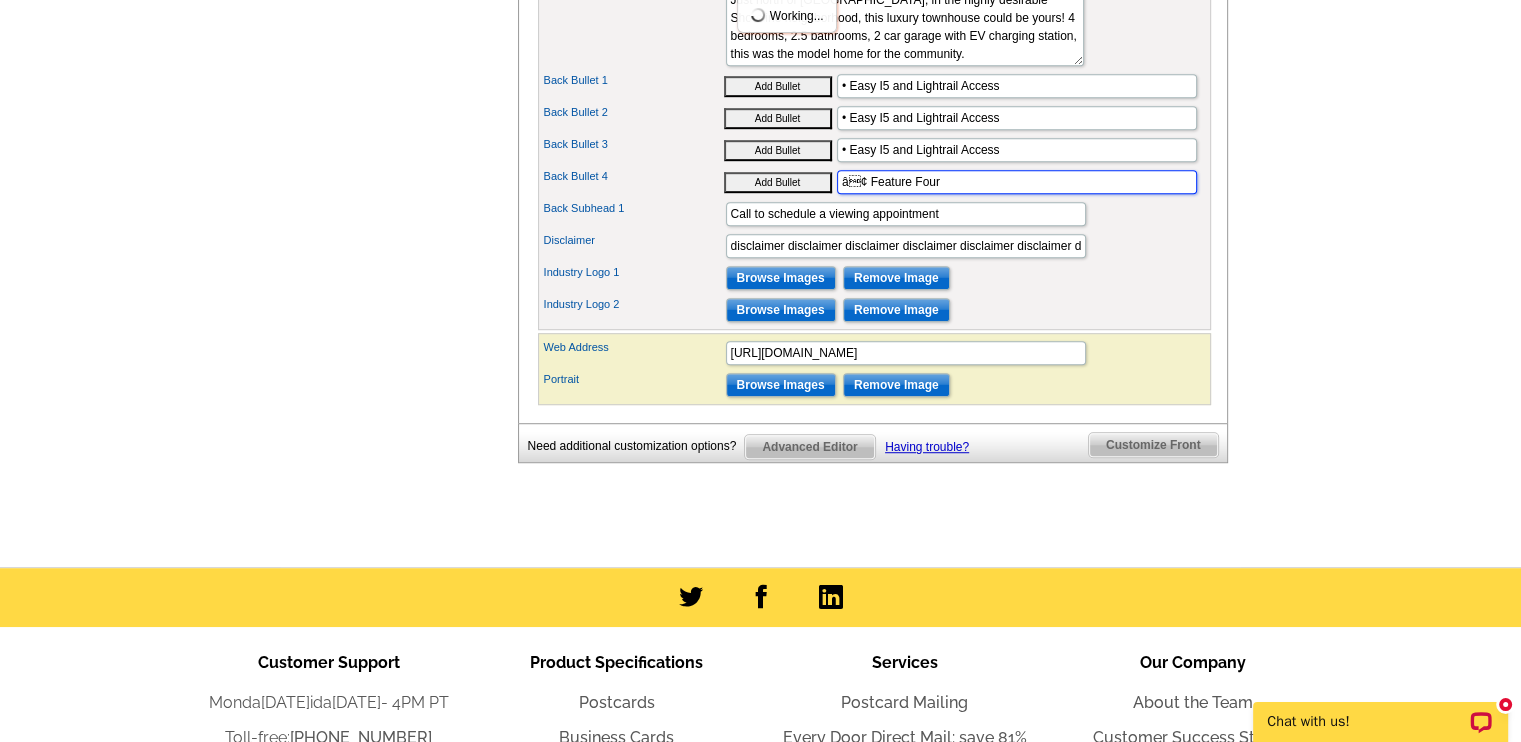 click on "â¢ Feature Four" at bounding box center (1017, 182) 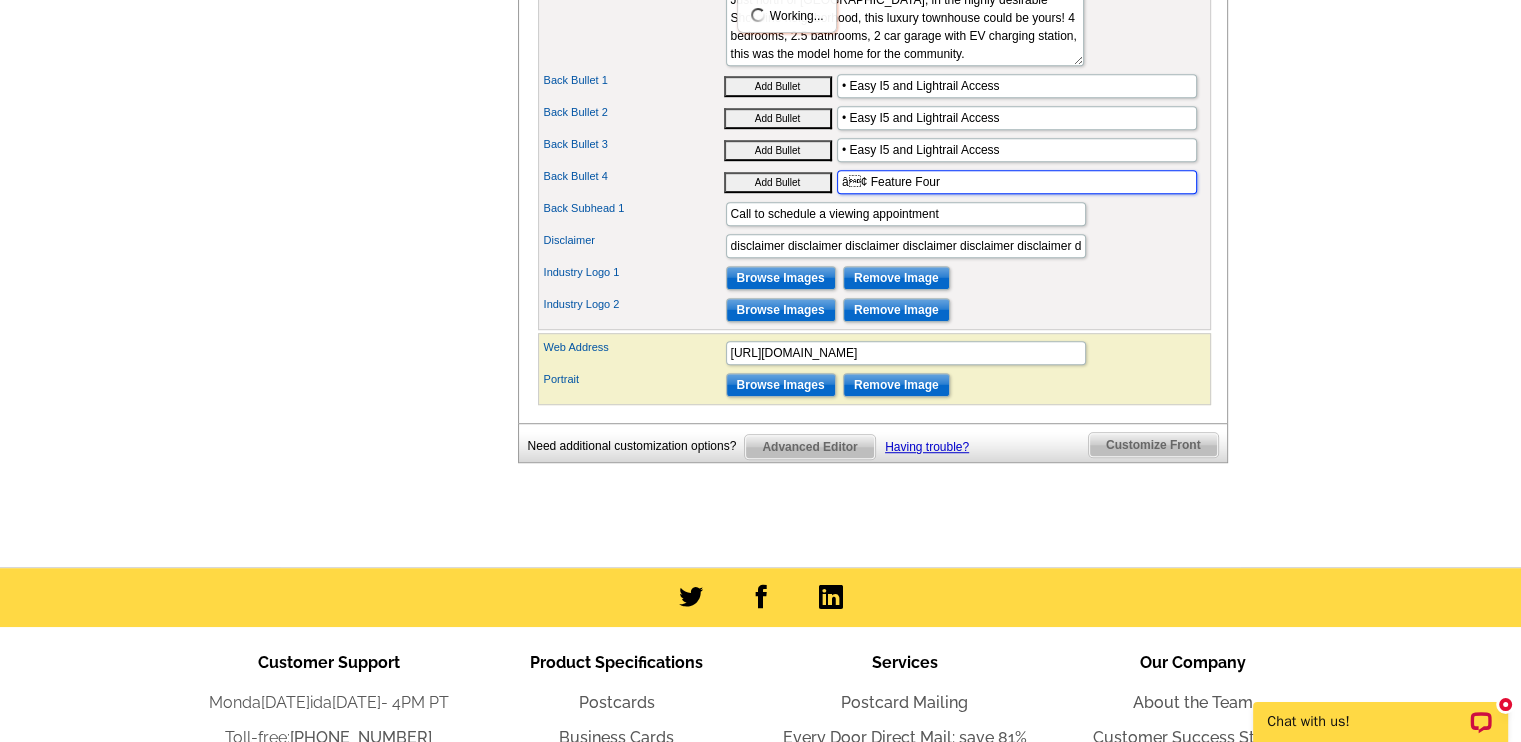 drag, startPoint x: 950, startPoint y: 209, endPoint x: 796, endPoint y: 213, distance: 154.05194 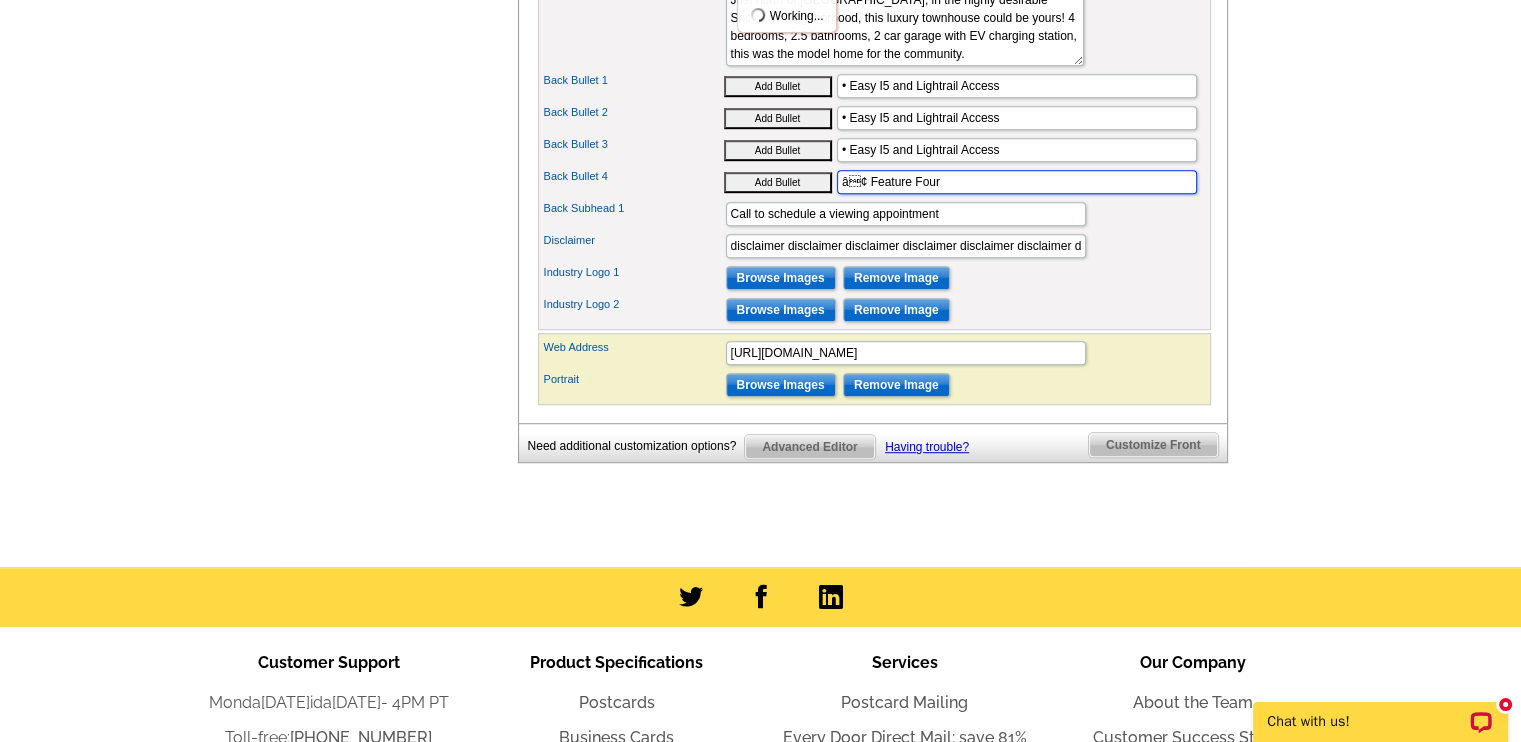 click on "Back Bullet 4
Add Bullet
â¢ Feature Four" at bounding box center (874, 182) 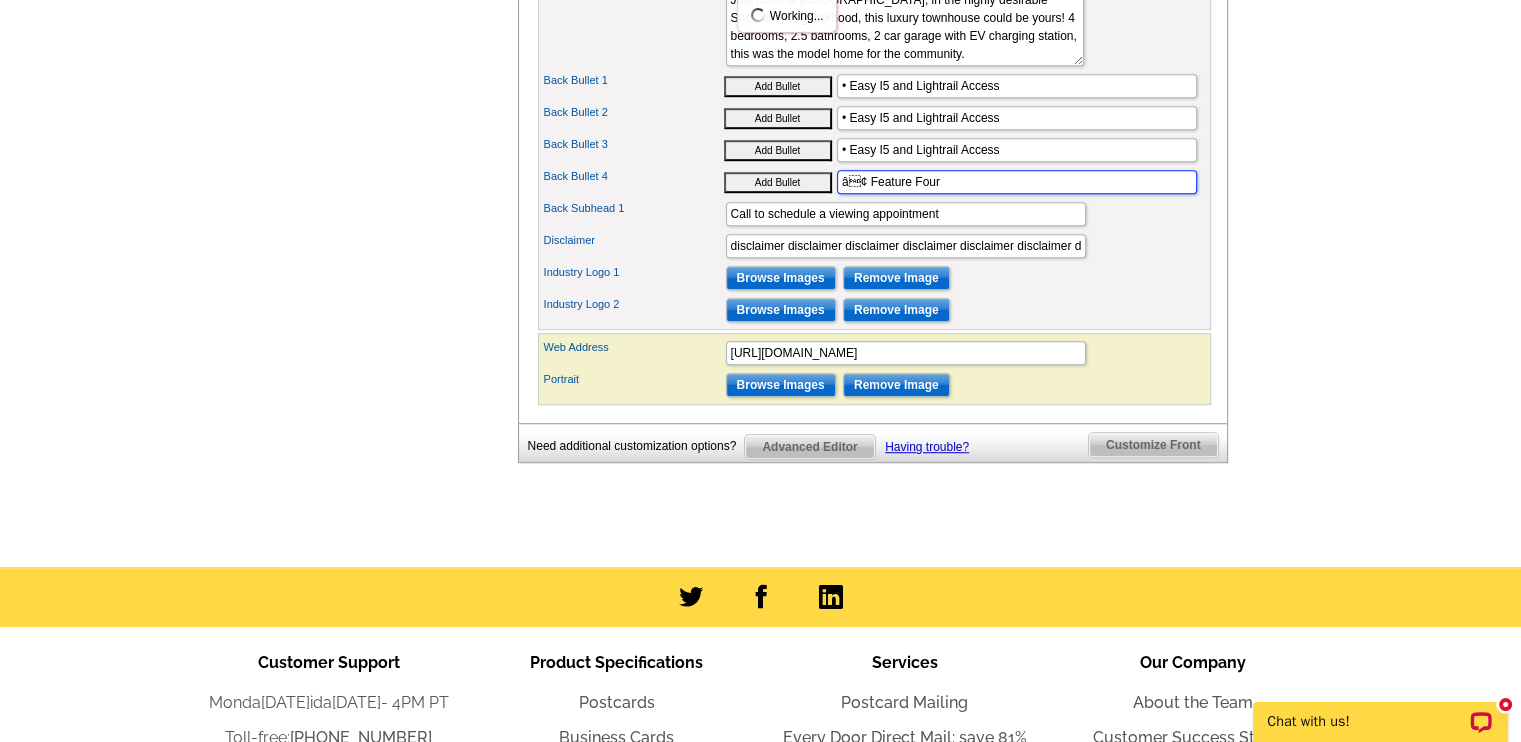 paste on "• Easy I5 and Lightrail Access" 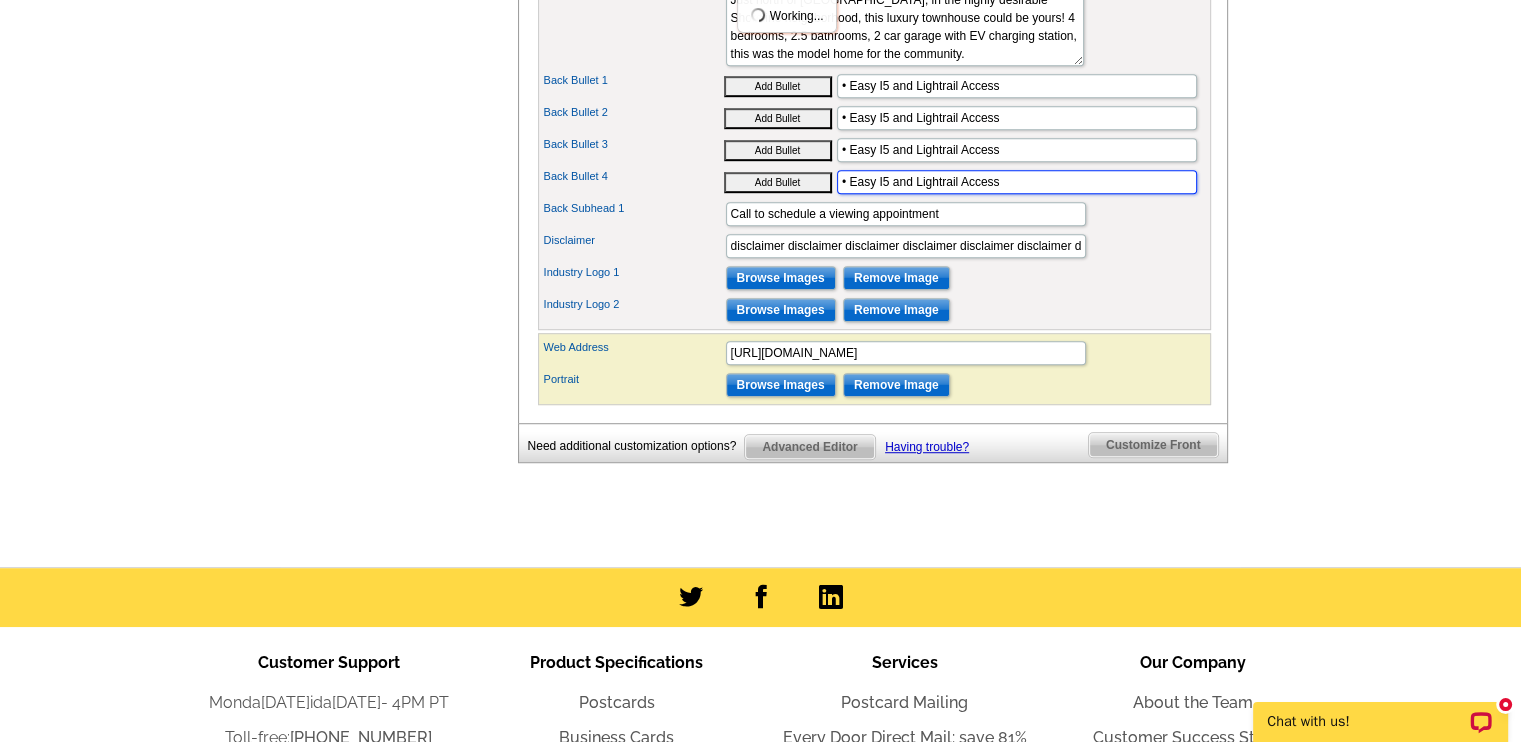 type on "• Easy I5 and Lightrail Access" 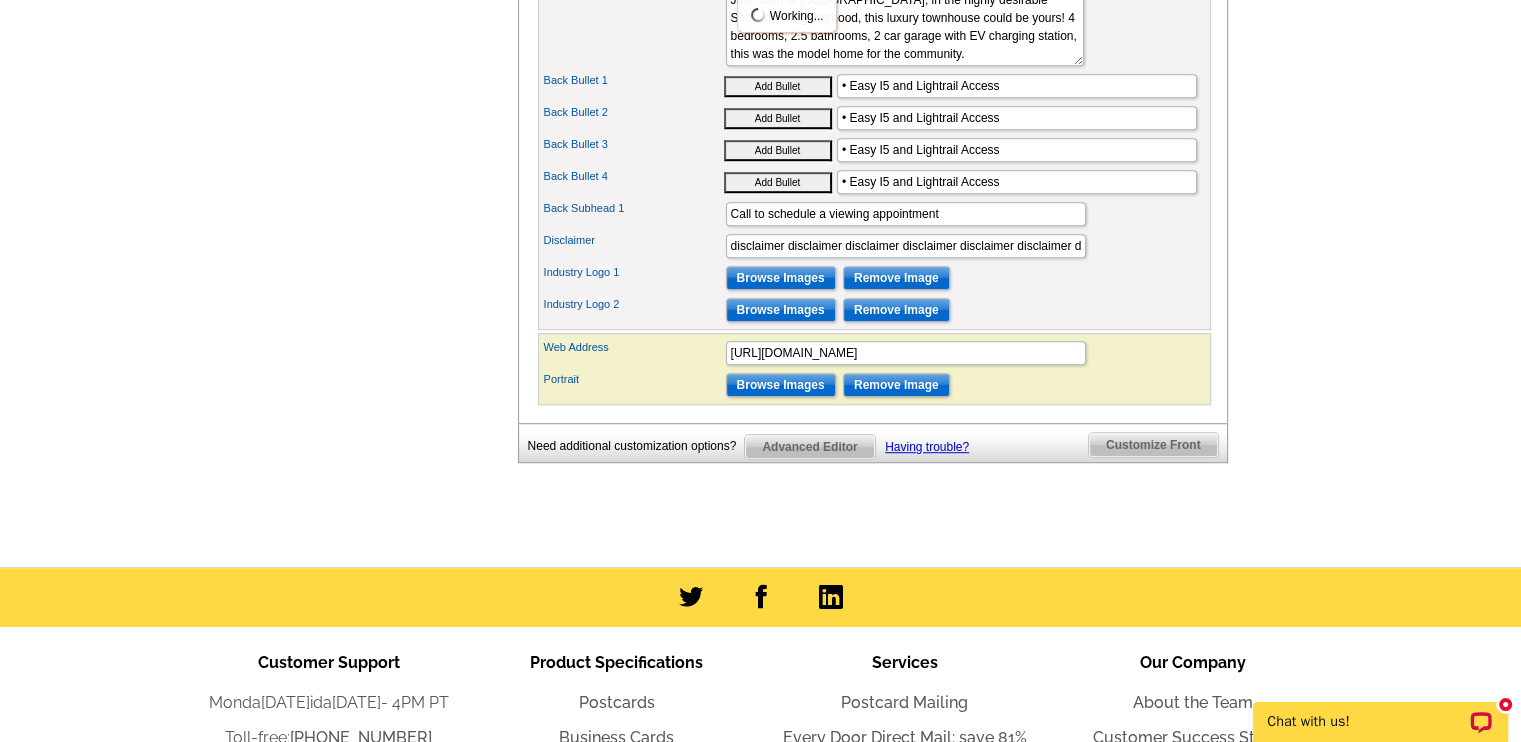 click on "Back Bullet 2
Add Bullet
• Easy I5 and Lightrail Access" at bounding box center [874, 118] 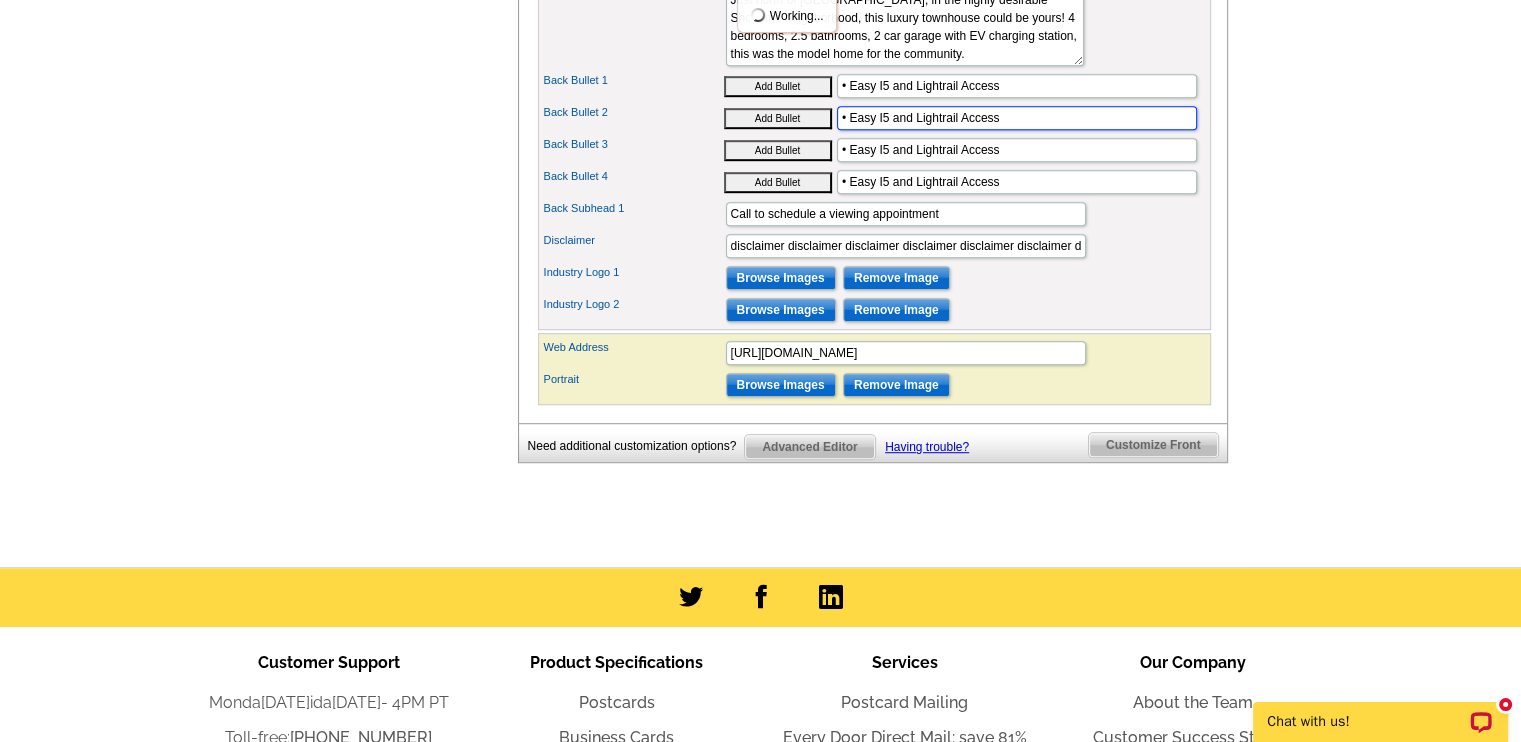 click on "• Easy I5 and Lightrail Access" at bounding box center (1017, 118) 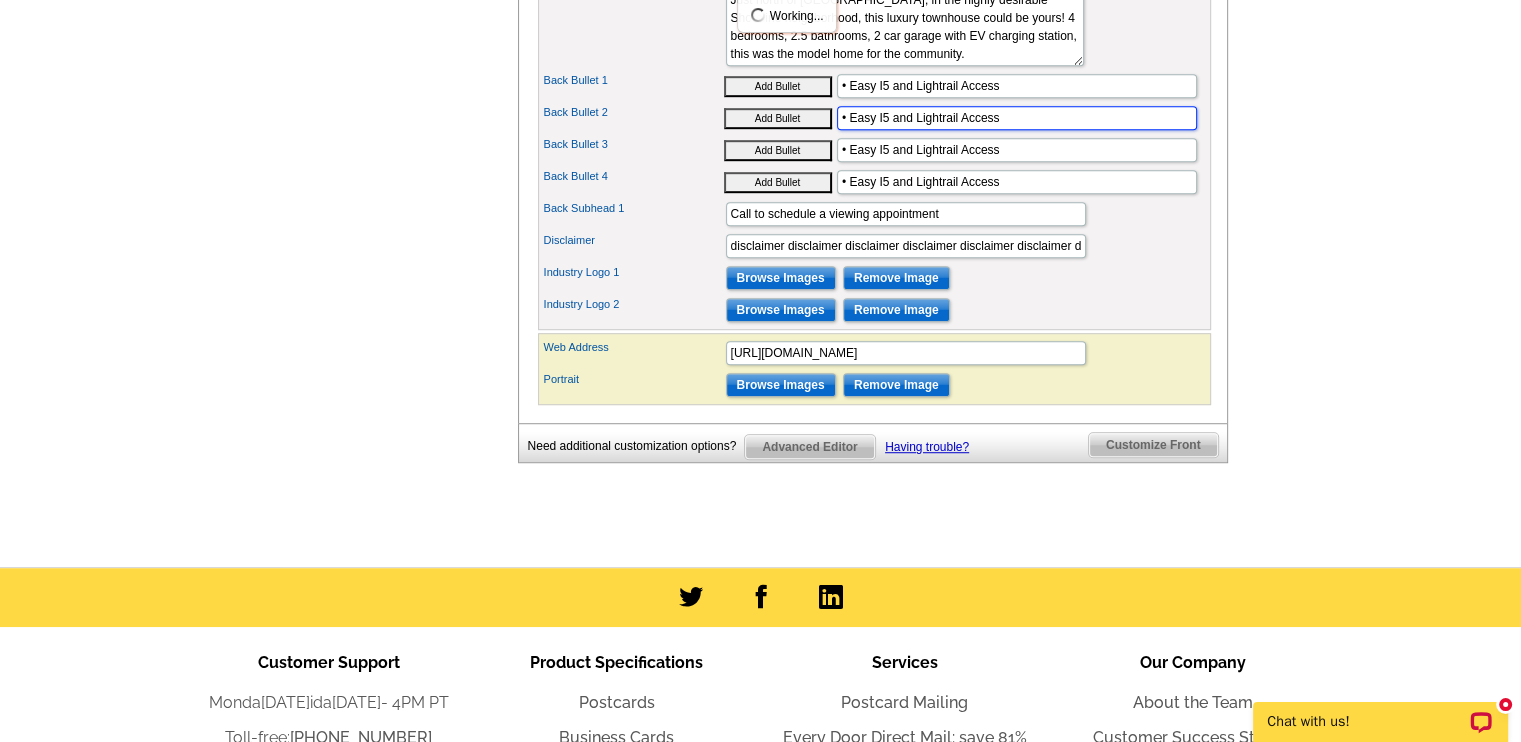 drag, startPoint x: 1004, startPoint y: 134, endPoint x: 850, endPoint y: 137, distance: 154.02922 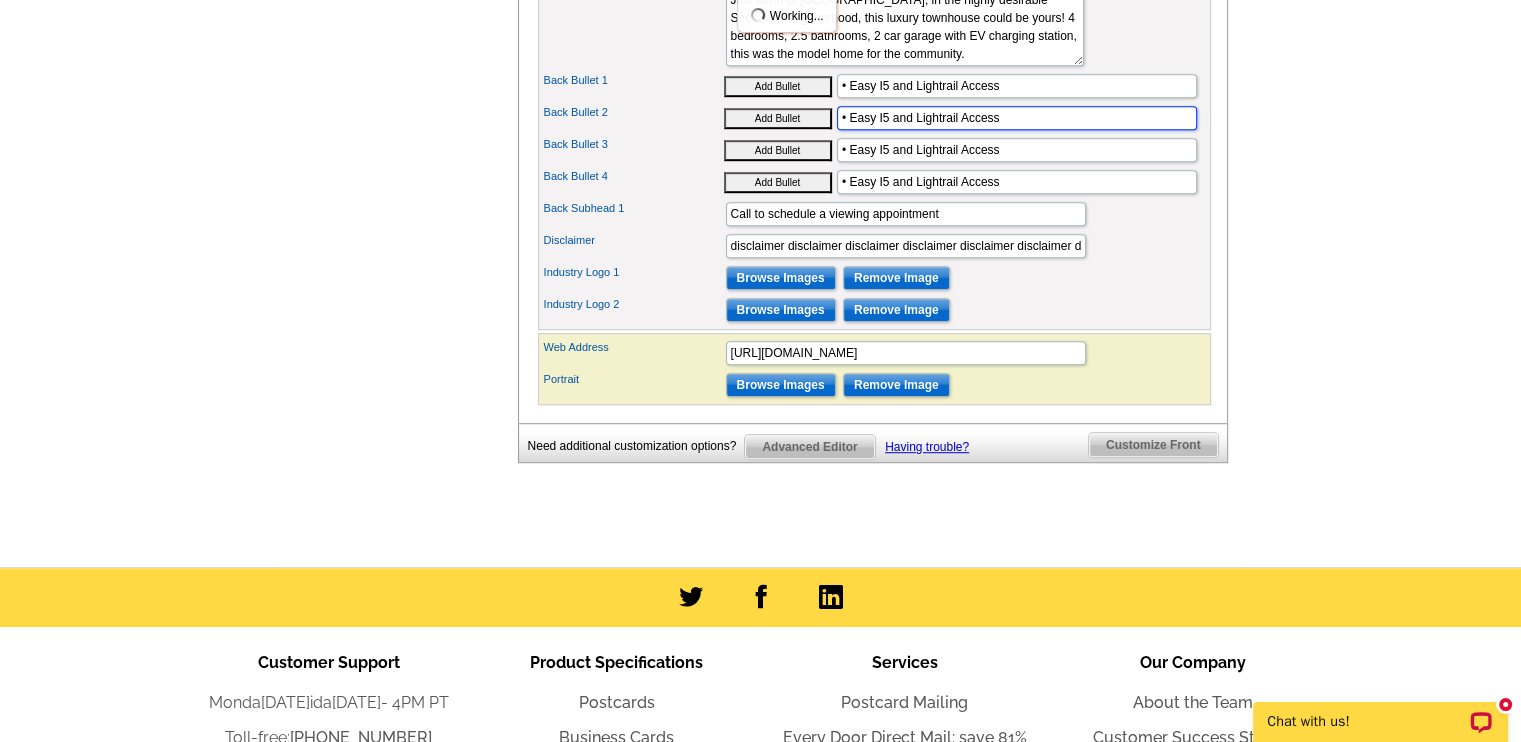 click on "• Easy I5 and Lightrail Access" at bounding box center [1017, 118] 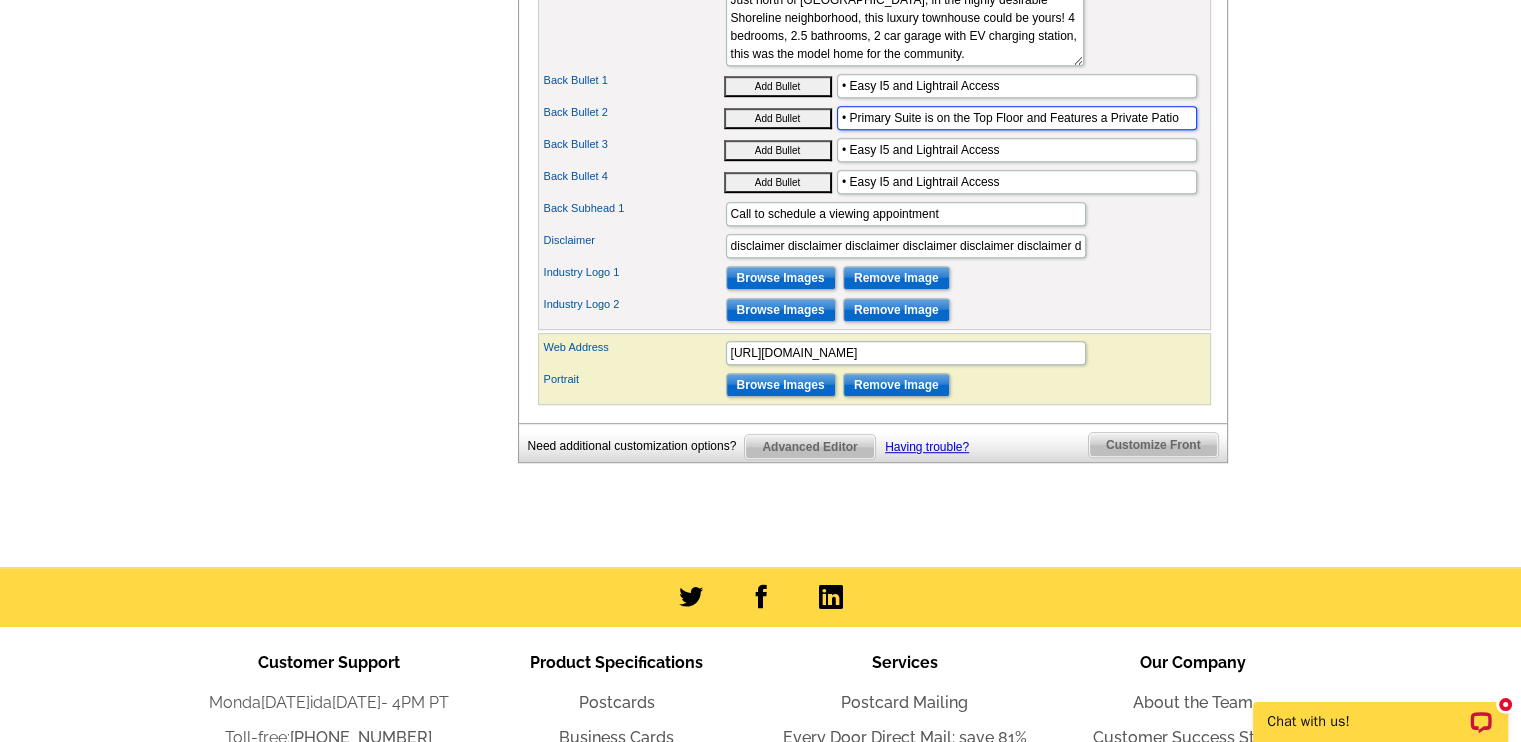 type on "• Primary Suite is on the Top Floor and Features a Private Patio" 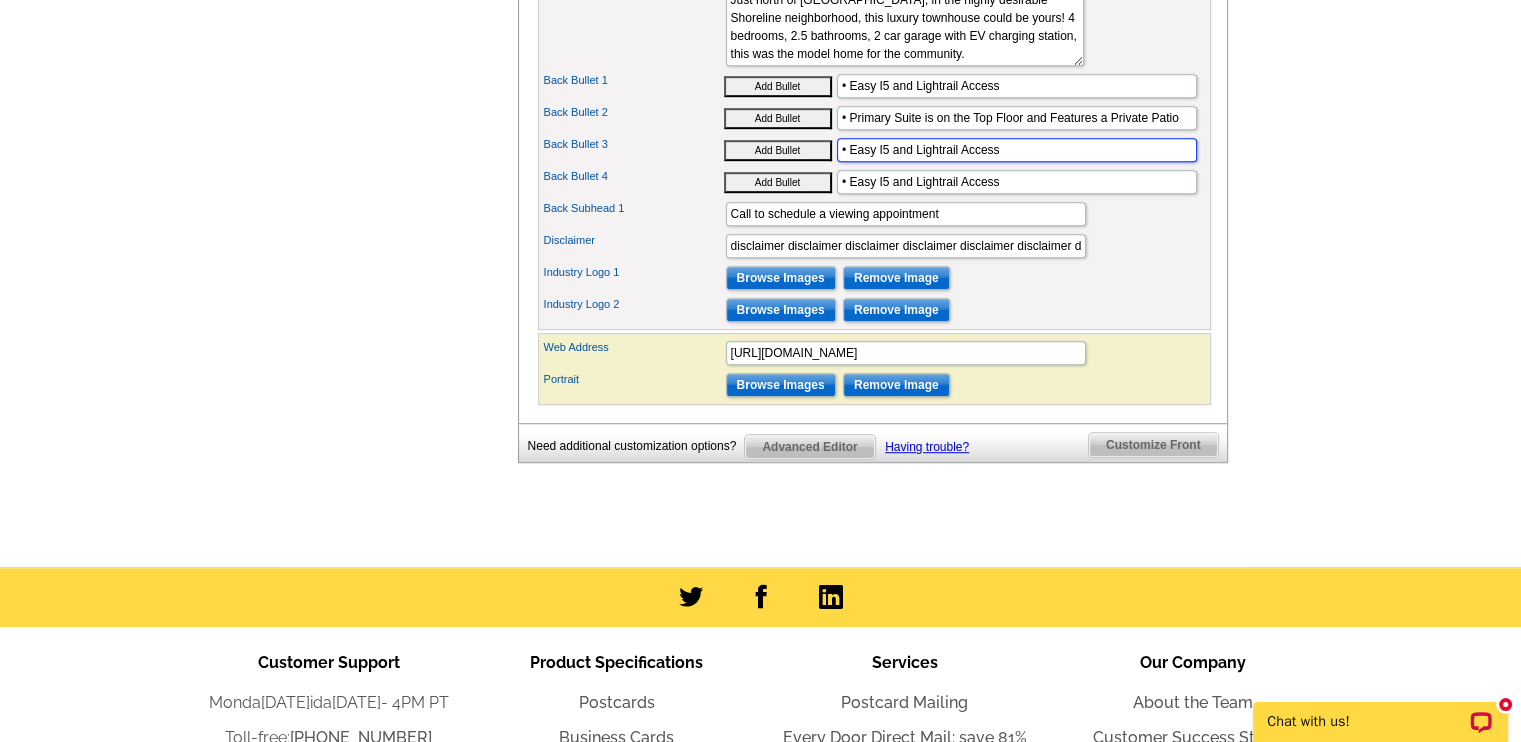 click on "• Easy I5 and Lightrail Access" at bounding box center (1017, 150) 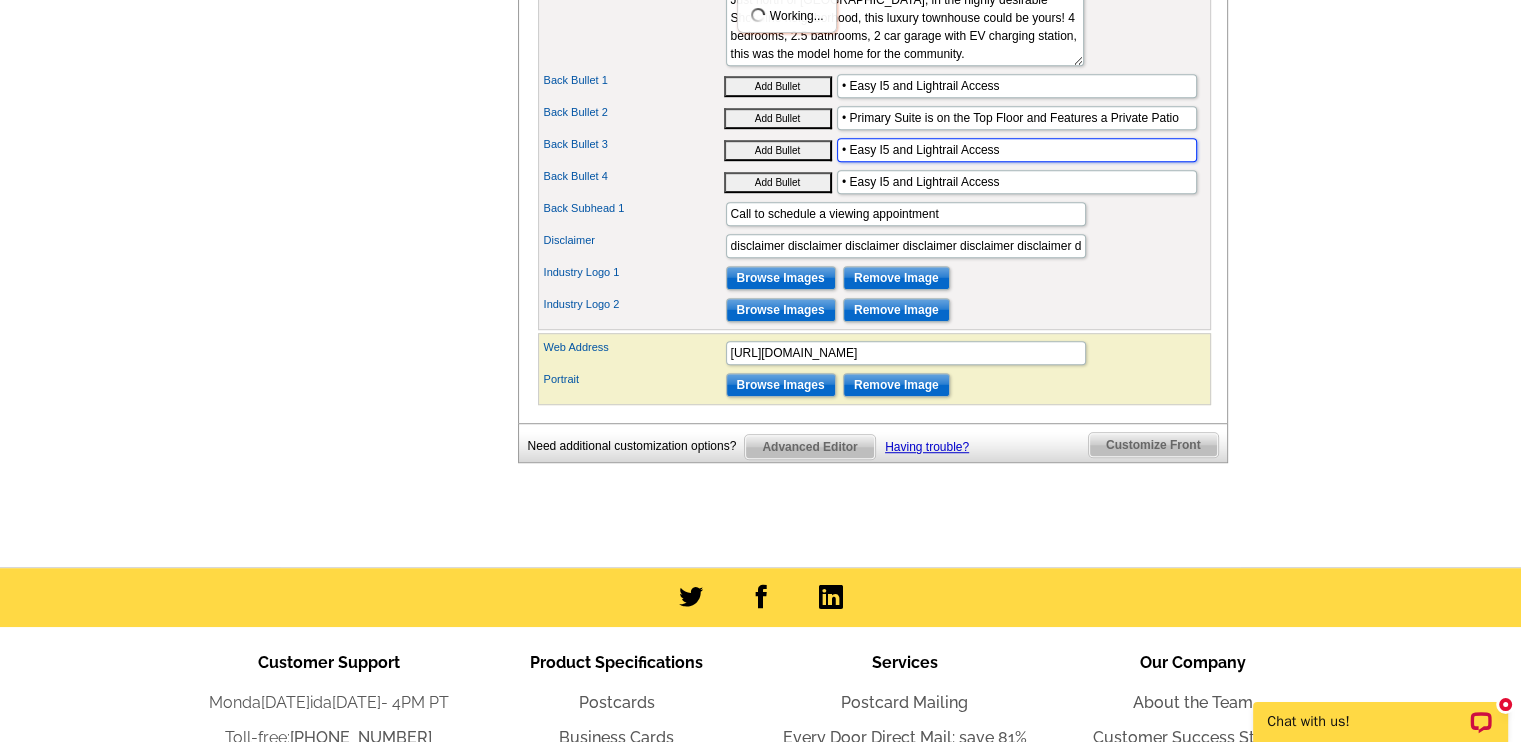 drag, startPoint x: 1000, startPoint y: 175, endPoint x: 847, endPoint y: 185, distance: 153.32645 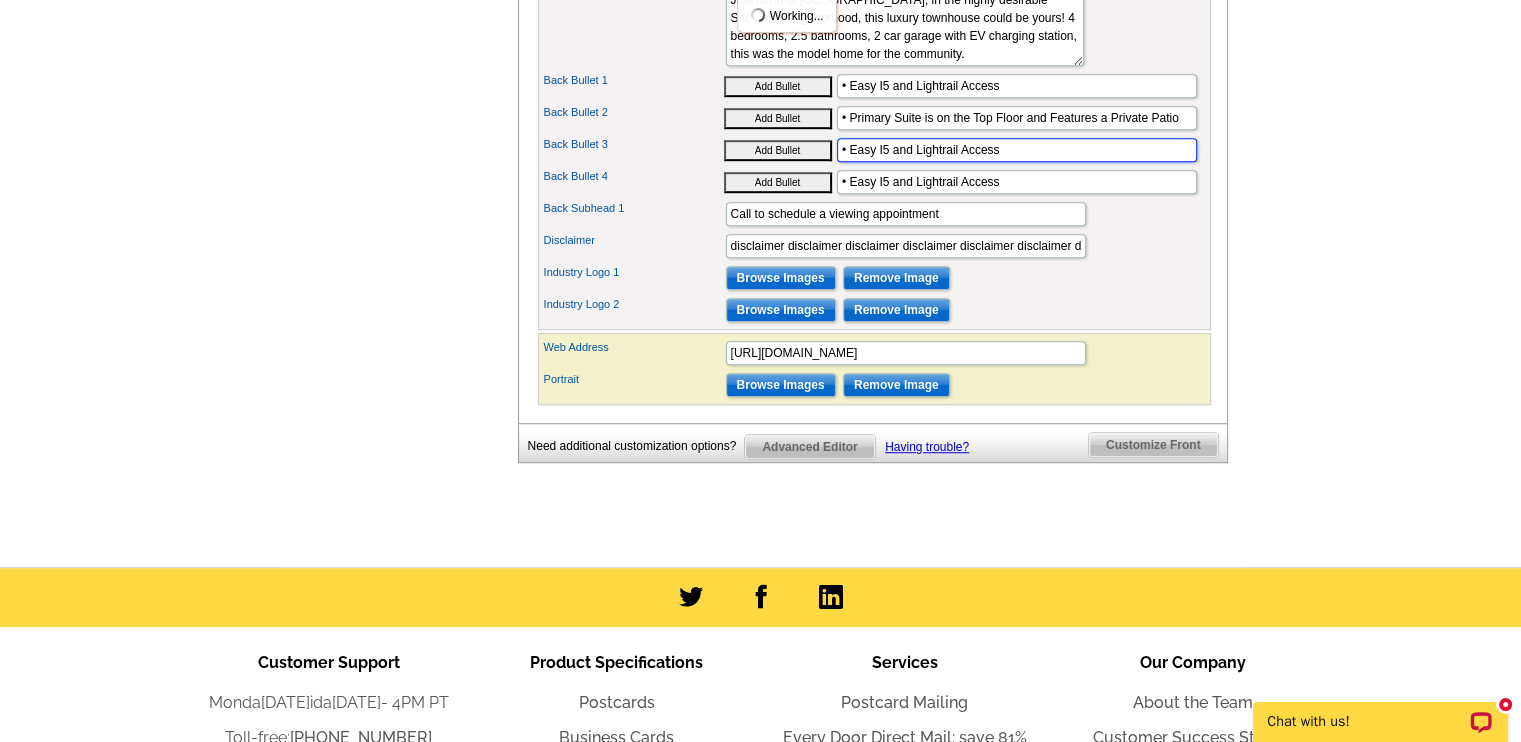 click on "• Easy I5 and Lightrail Access" at bounding box center [1017, 150] 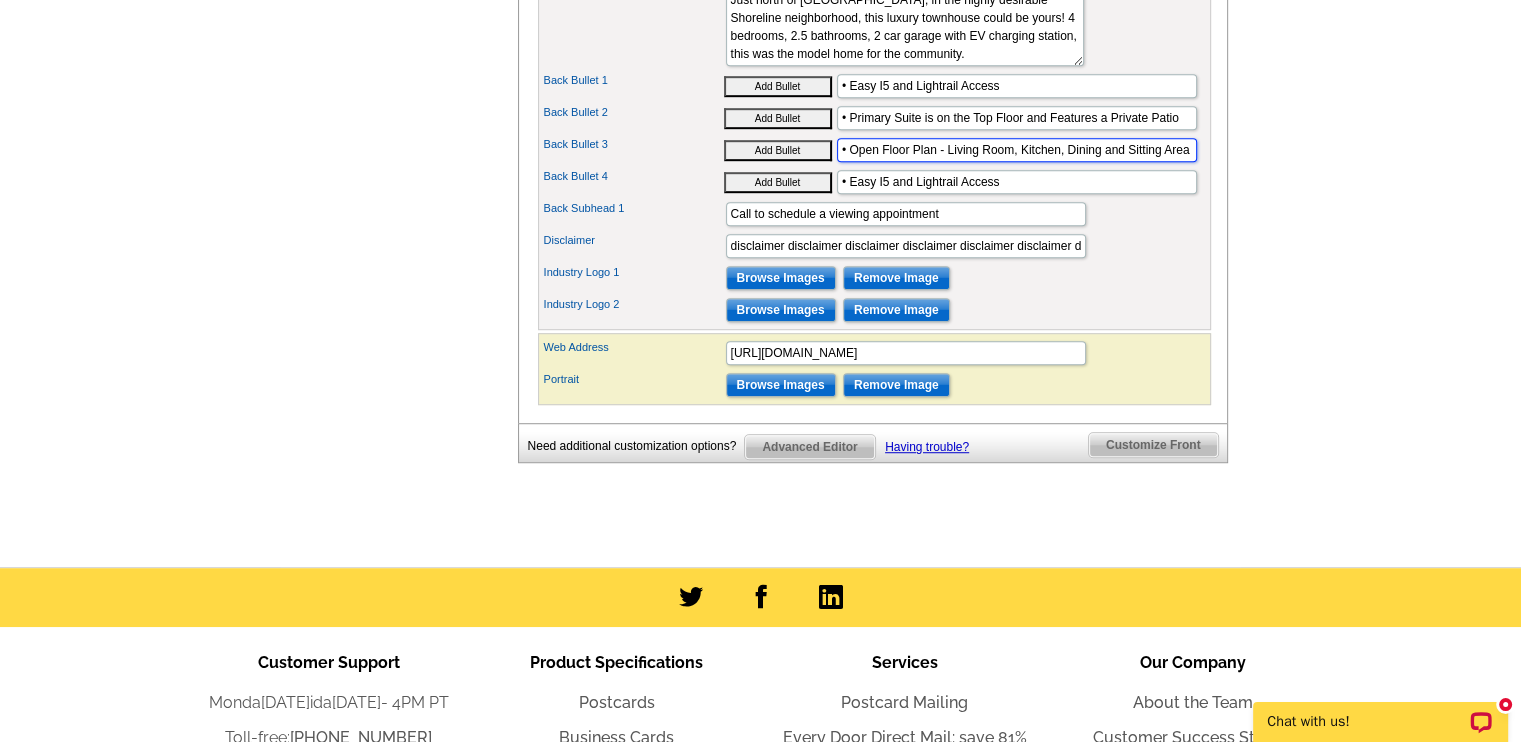 type on "• Open Floor Plan - Living Room, Kitchen, Dining and Sitting Area" 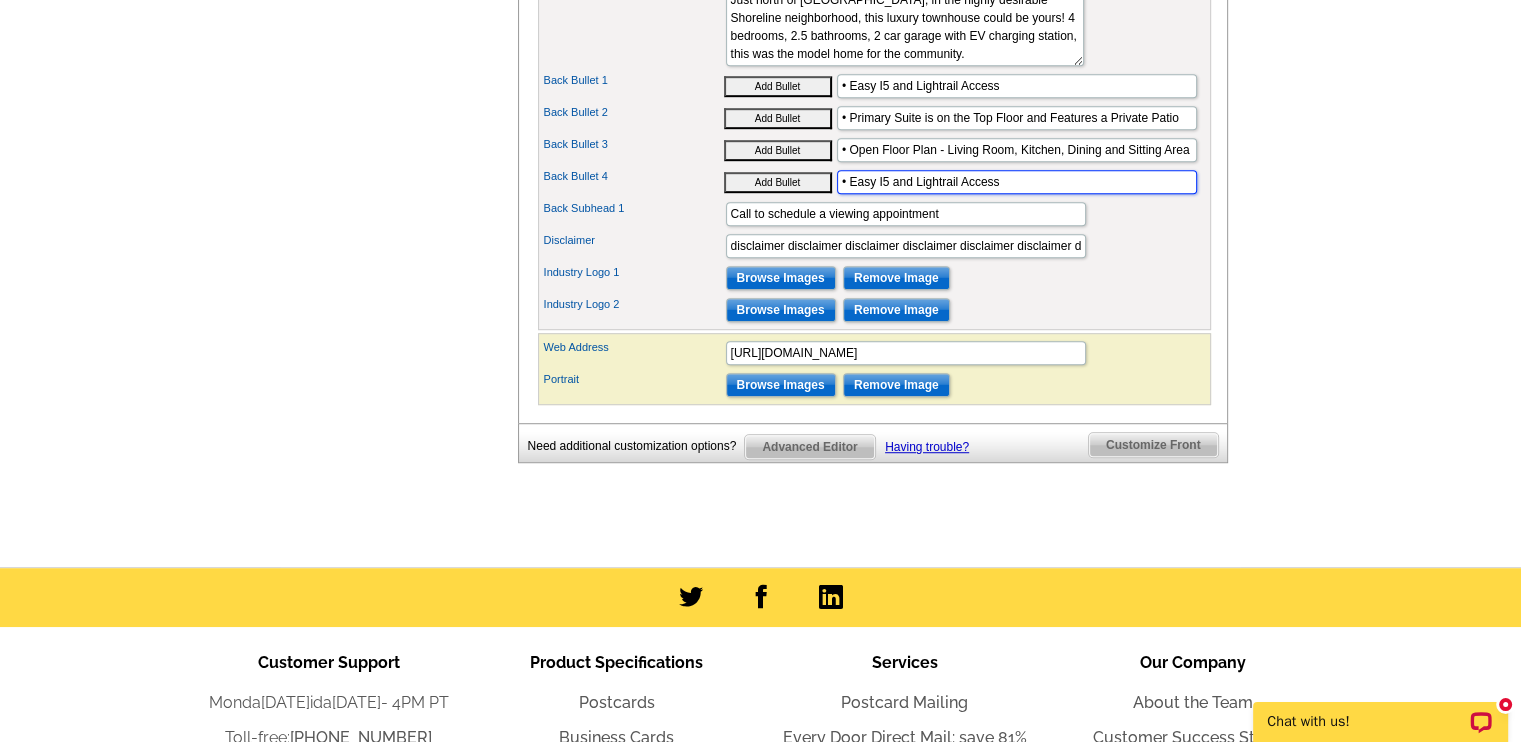 click on "• Easy I5 and Lightrail Access" at bounding box center (1017, 182) 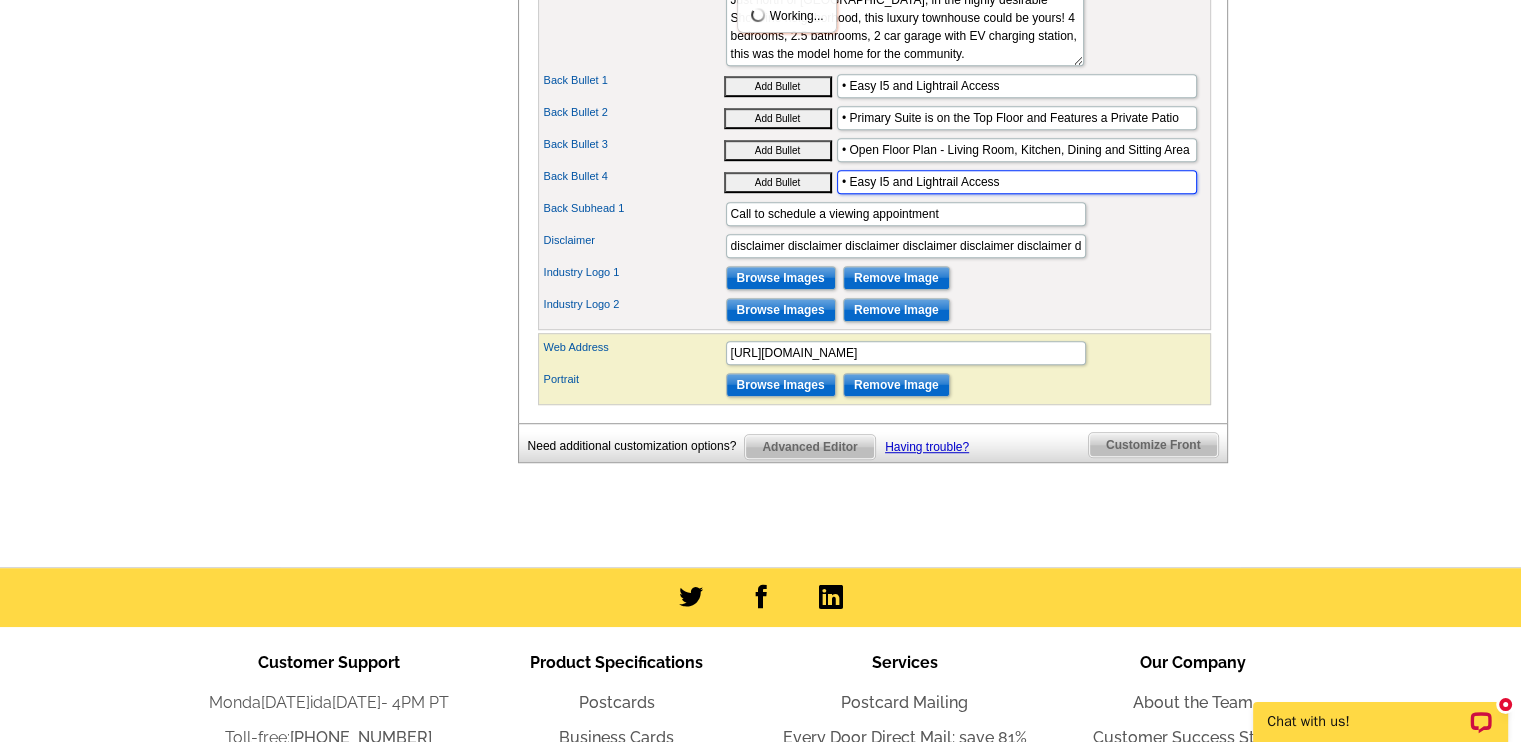 click on "• Easy I5 and Lightrail Access" at bounding box center [1017, 182] 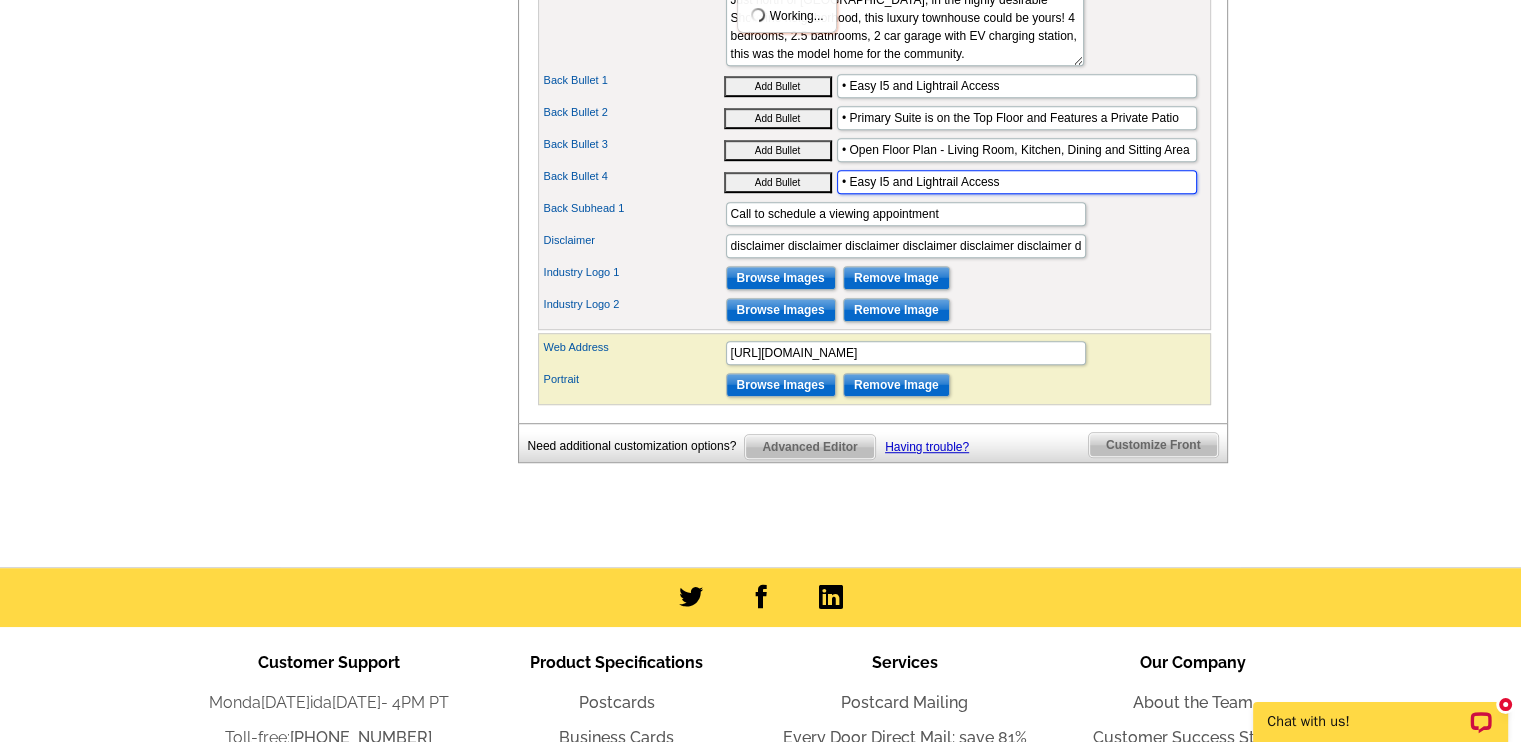 drag, startPoint x: 1009, startPoint y: 208, endPoint x: 849, endPoint y: 212, distance: 160.04999 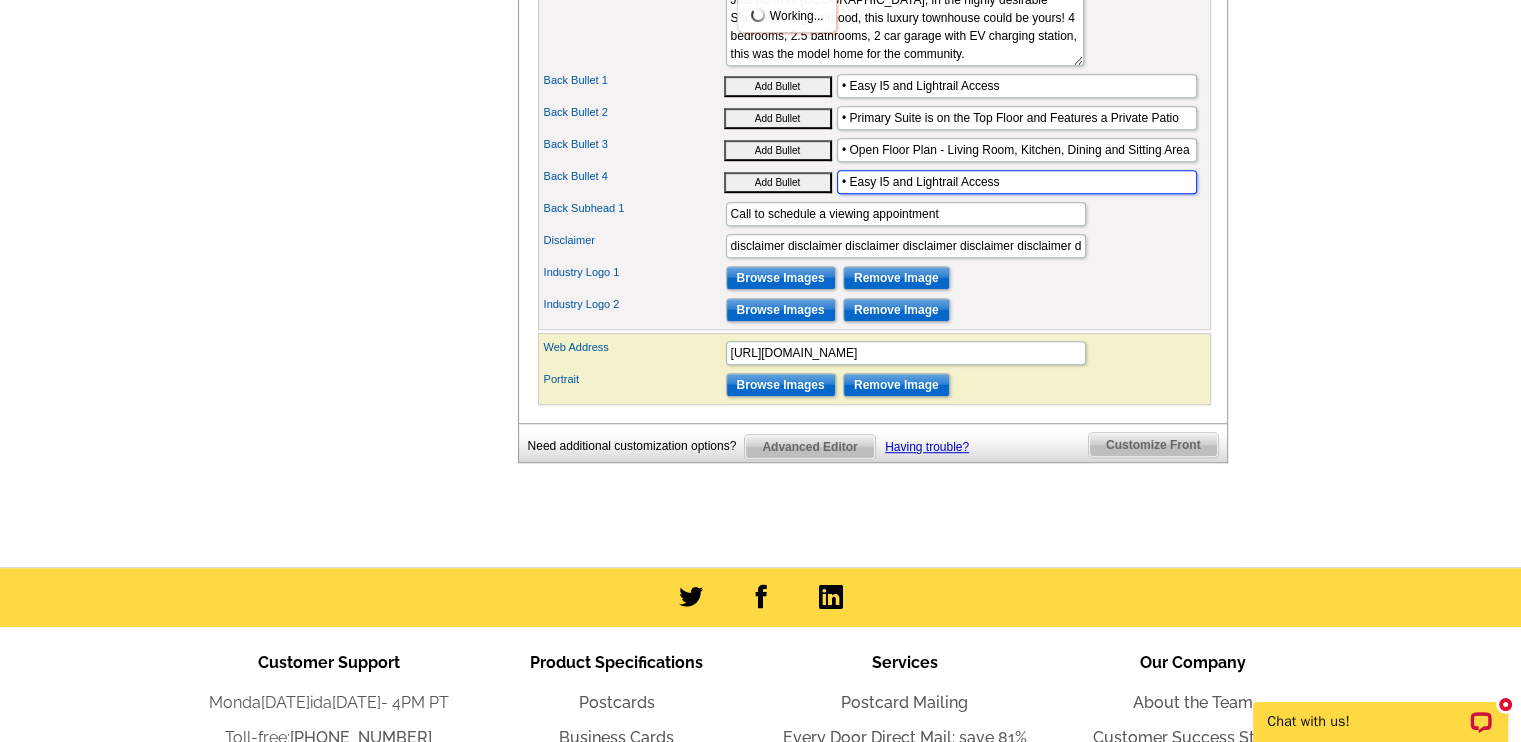 click on "• Easy I5 and Lightrail Access" at bounding box center (1017, 182) 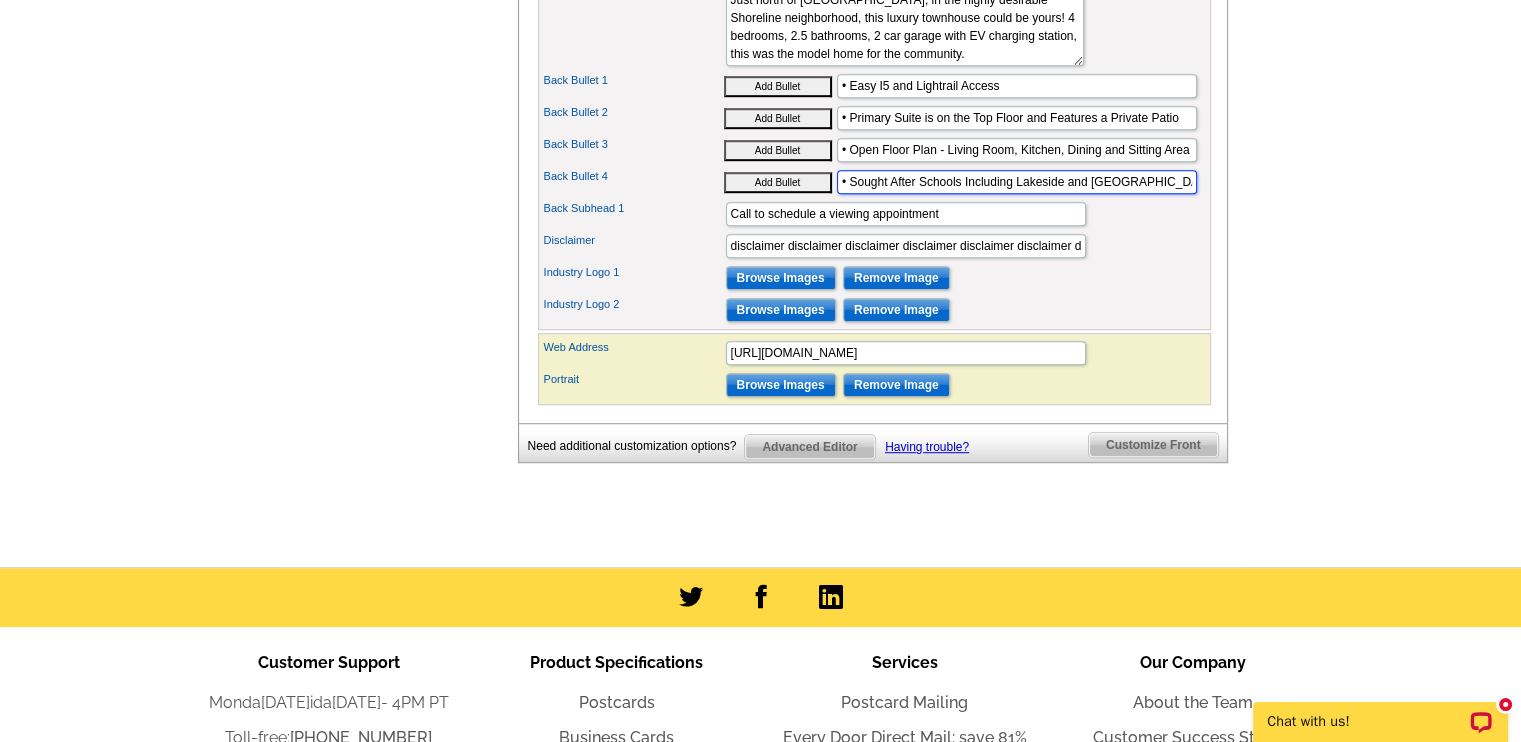 type on "• Sought After Schools Including Lakeside and Evergreen" 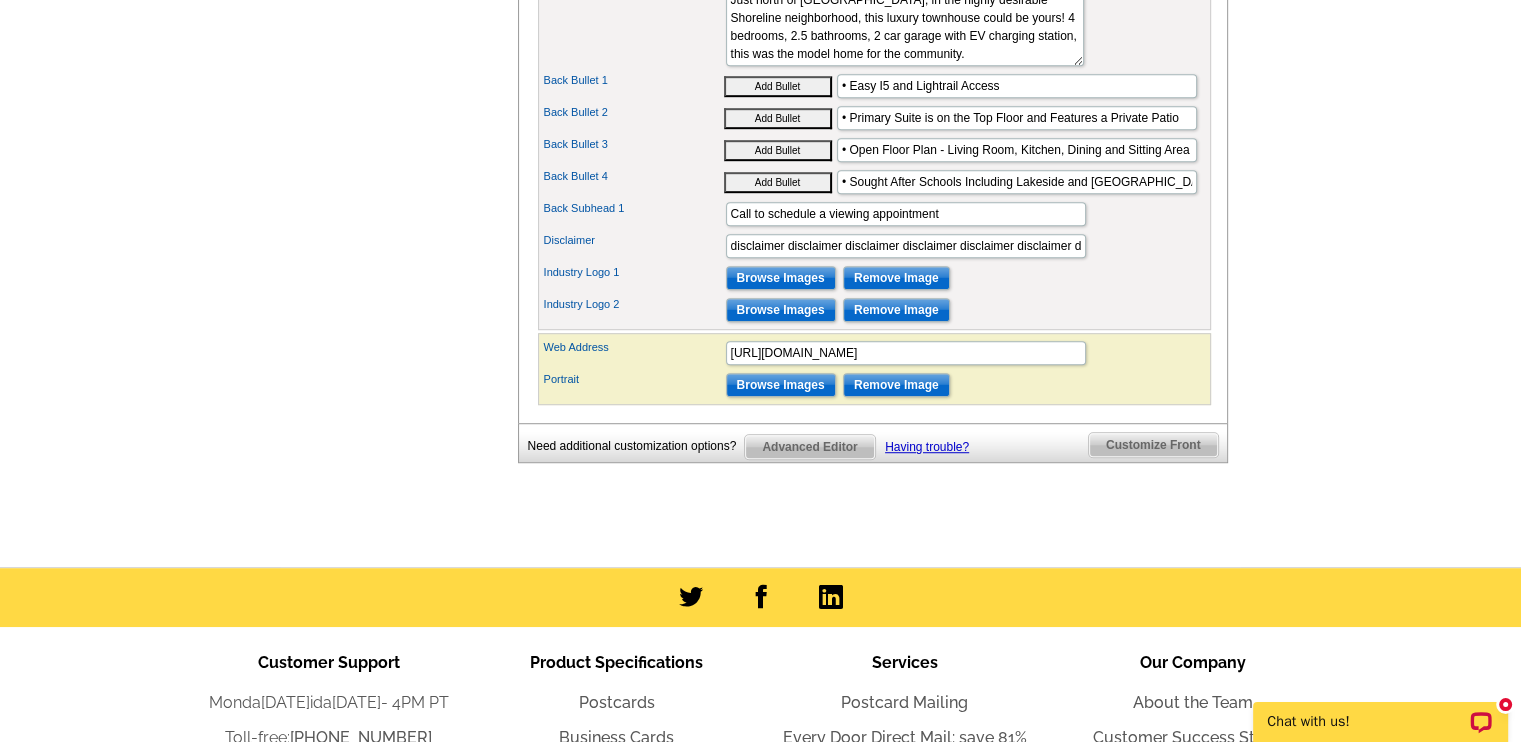 click on "Industry Logo 2
Browse Images
Remove Image" at bounding box center [874, 310] 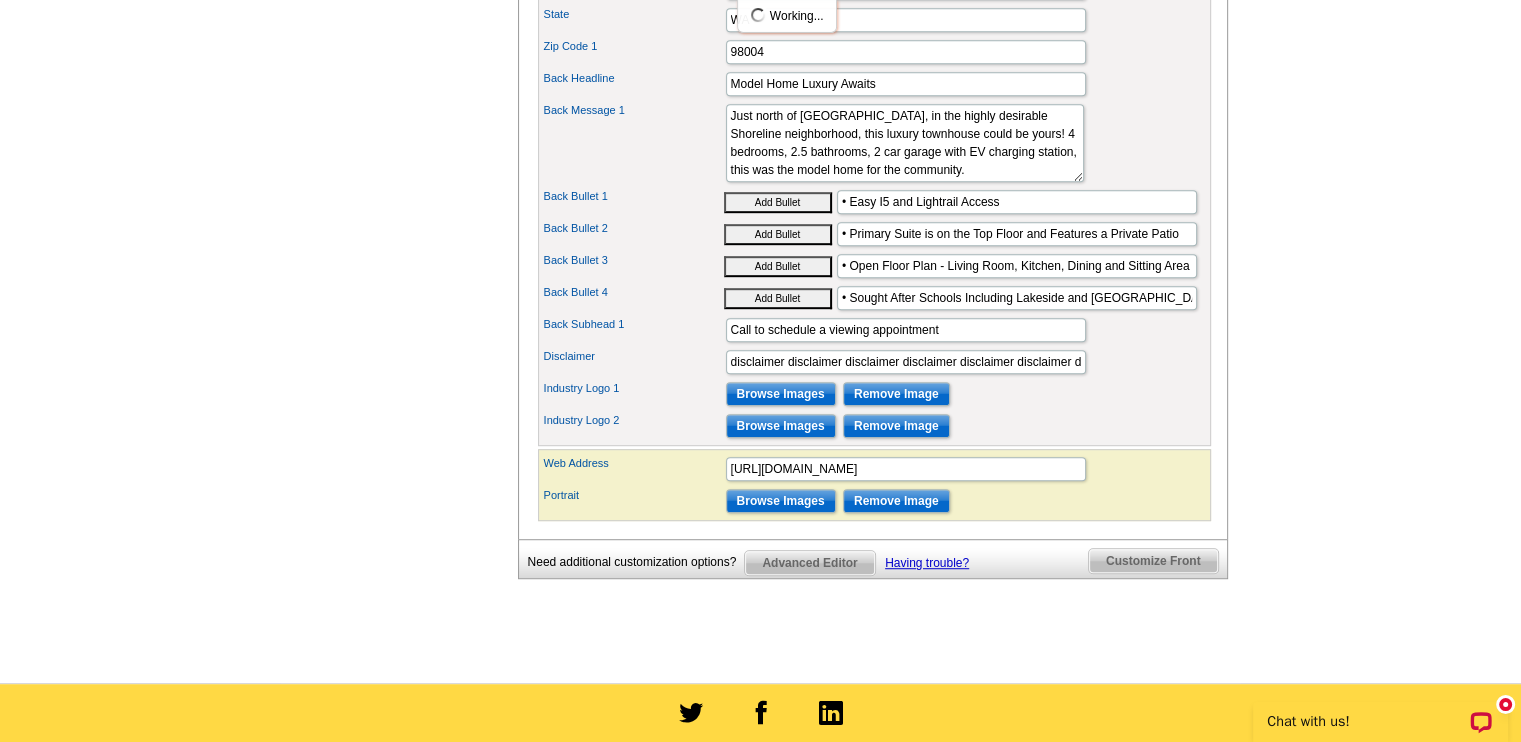 scroll, scrollTop: 1131, scrollLeft: 0, axis: vertical 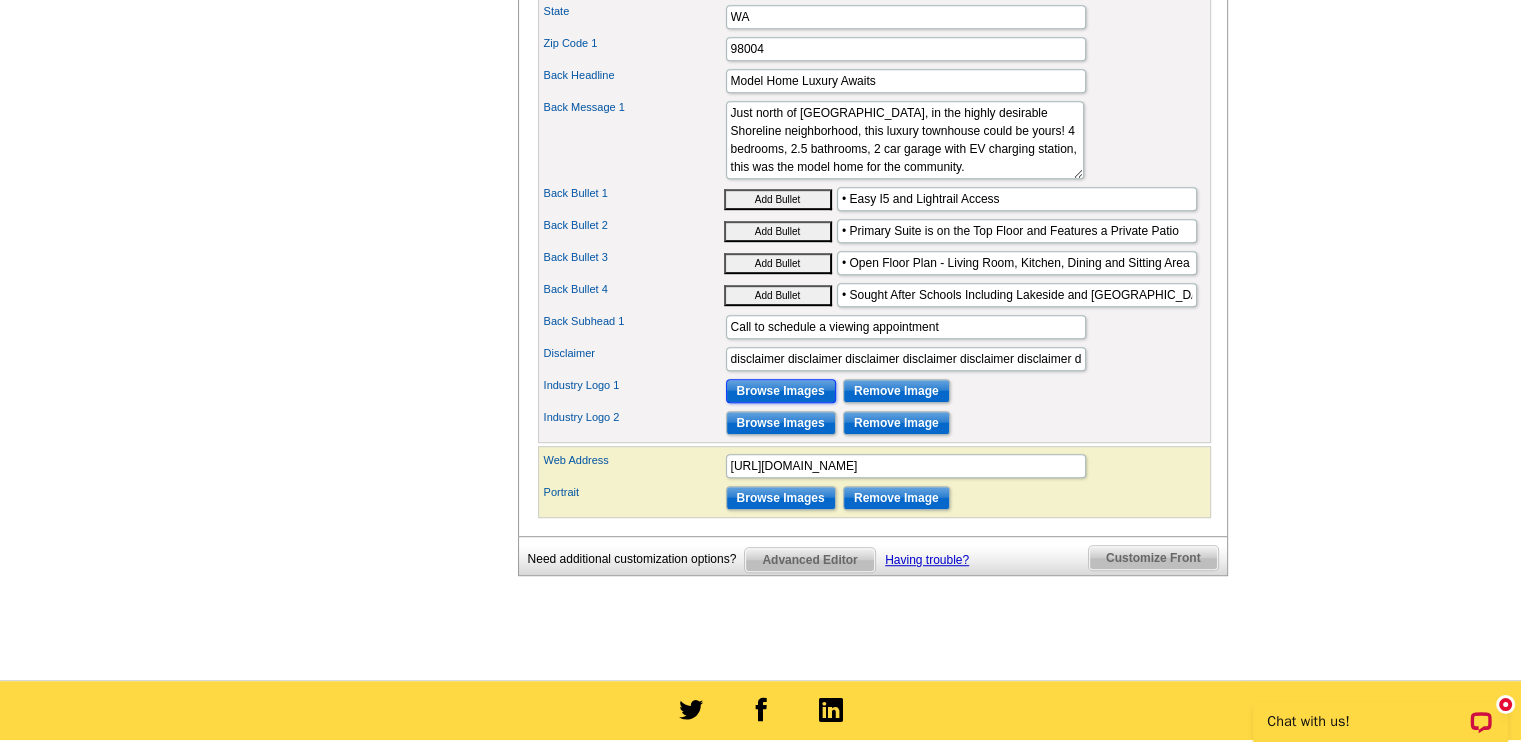 click on "Browse Images" at bounding box center [781, 391] 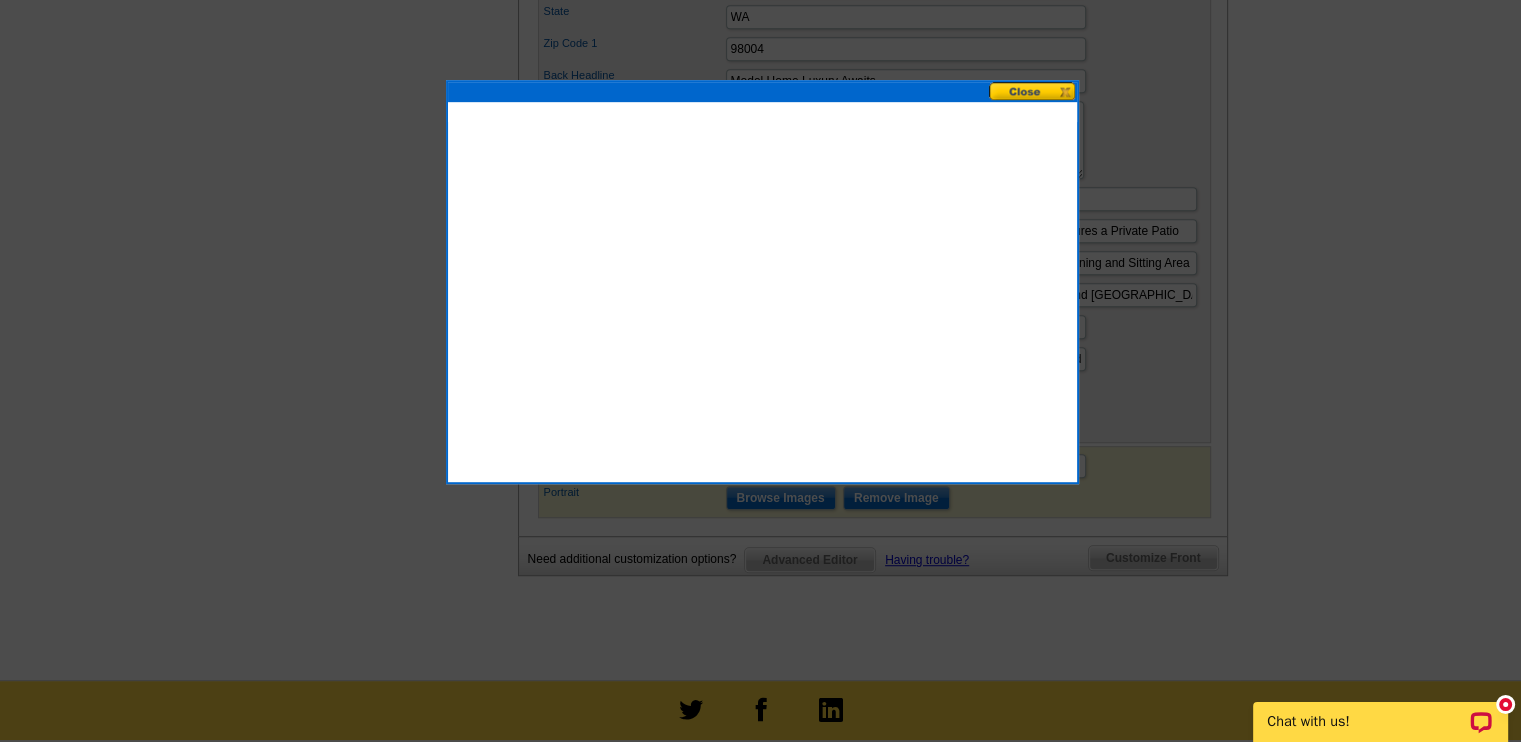 click at bounding box center [1033, 91] 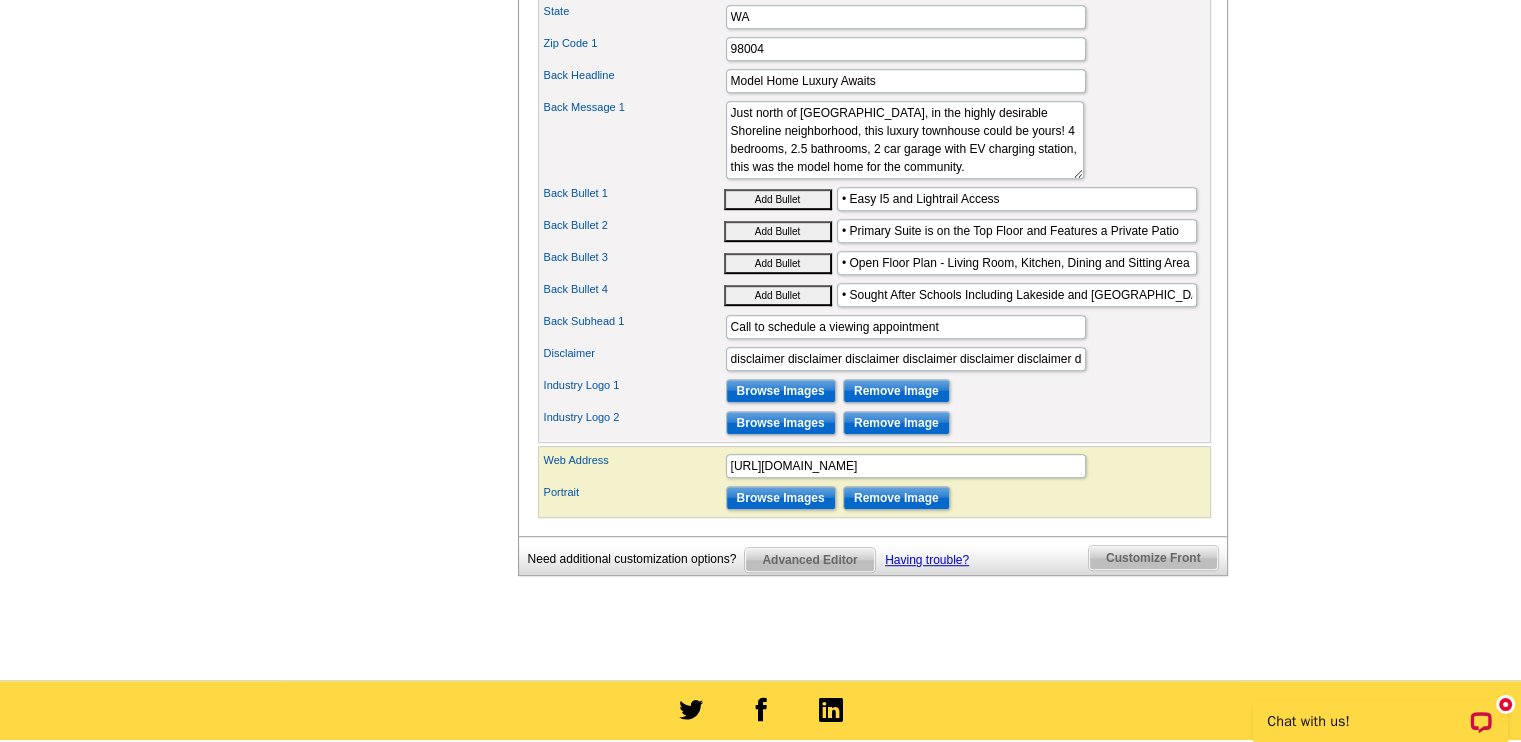 drag, startPoint x: 1518, startPoint y: 393, endPoint x: 1496, endPoint y: 223, distance: 171.41762 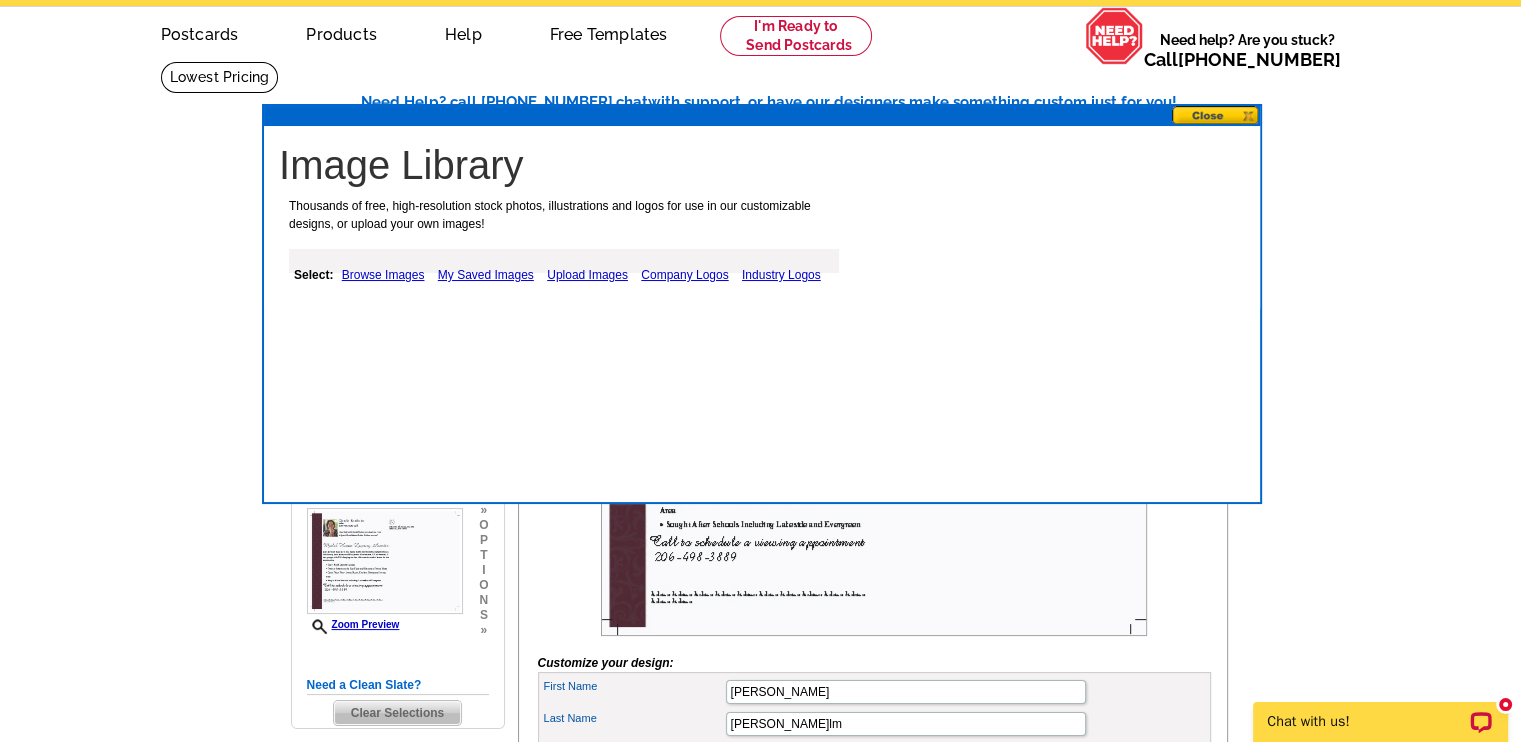scroll, scrollTop: 59, scrollLeft: 0, axis: vertical 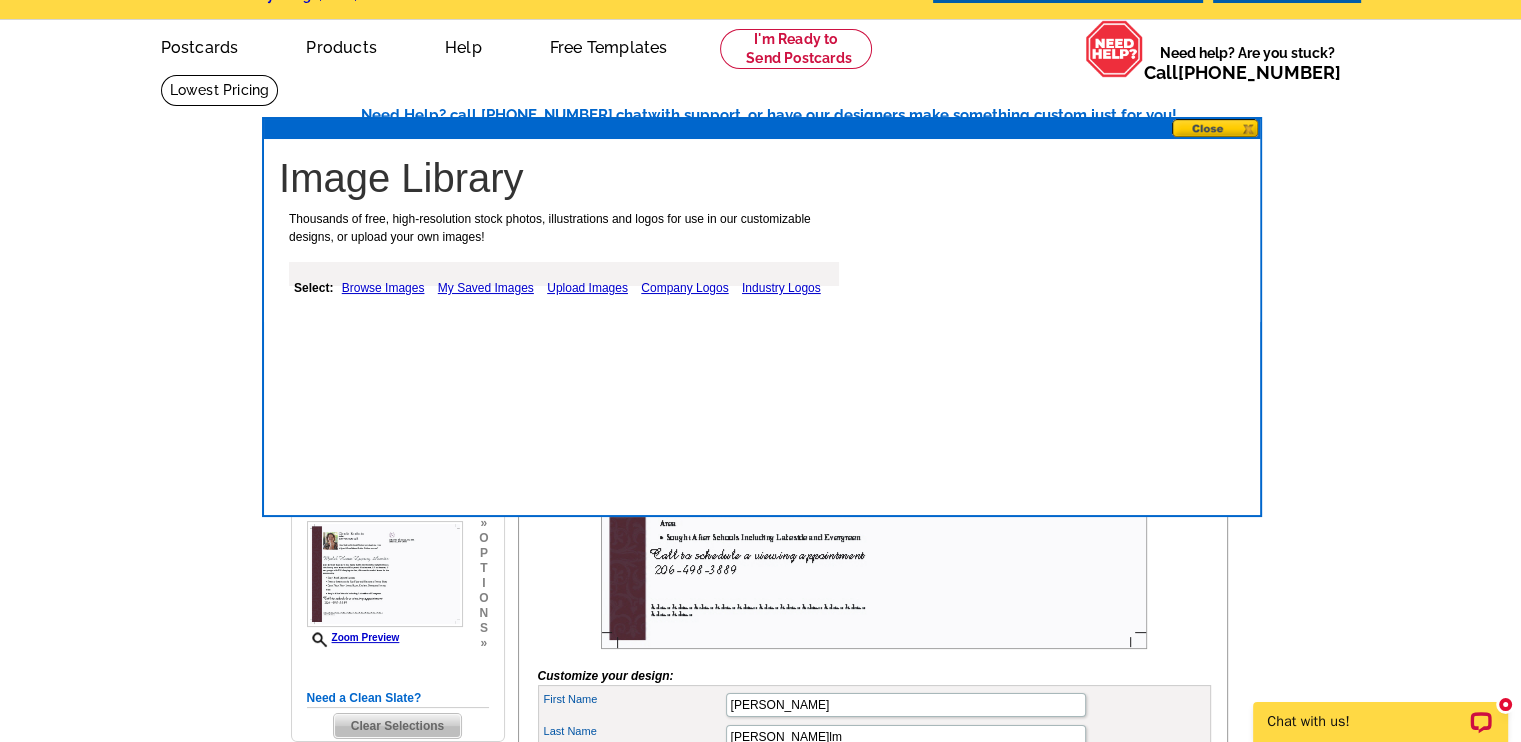 click on "Industry Logos" at bounding box center (781, 288) 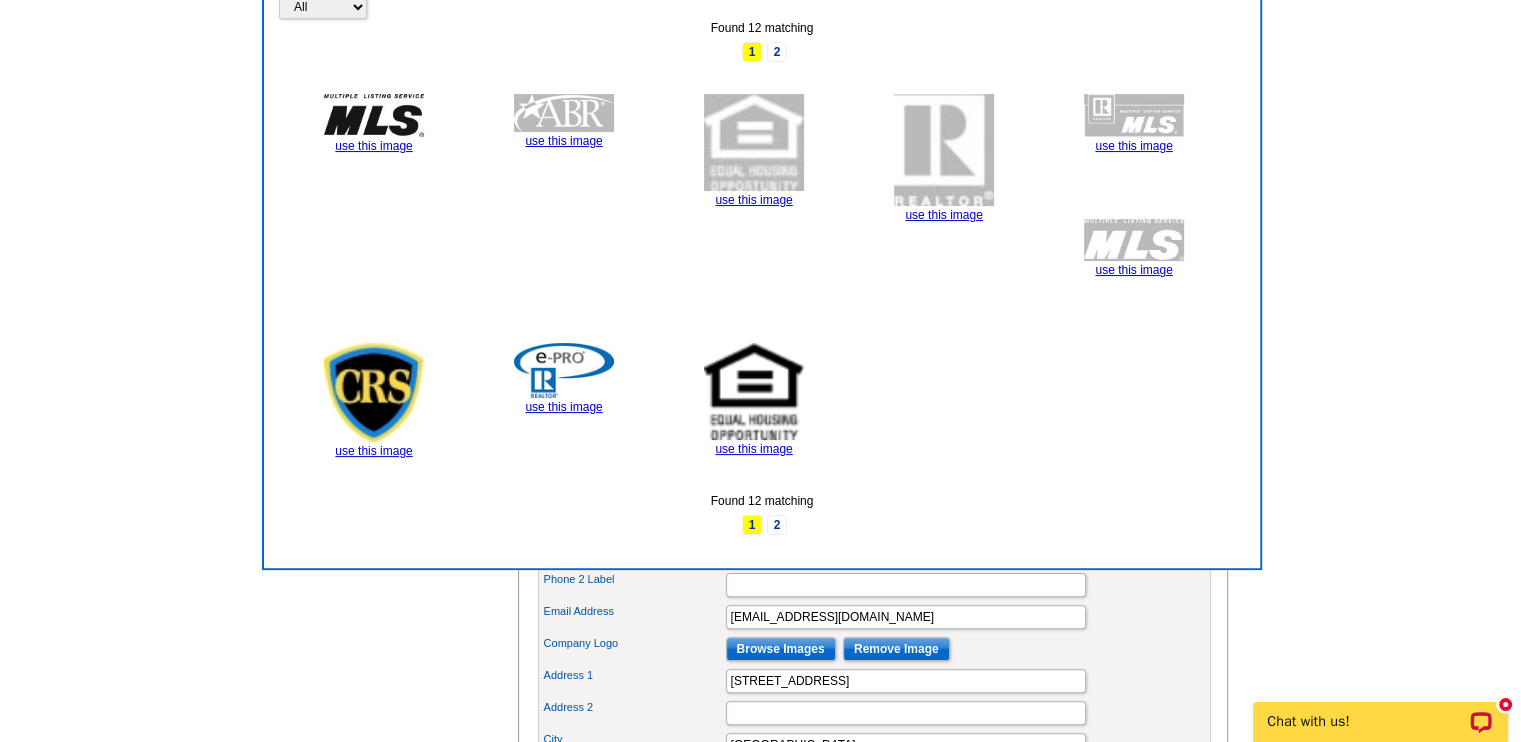 scroll, scrollTop: 392, scrollLeft: 0, axis: vertical 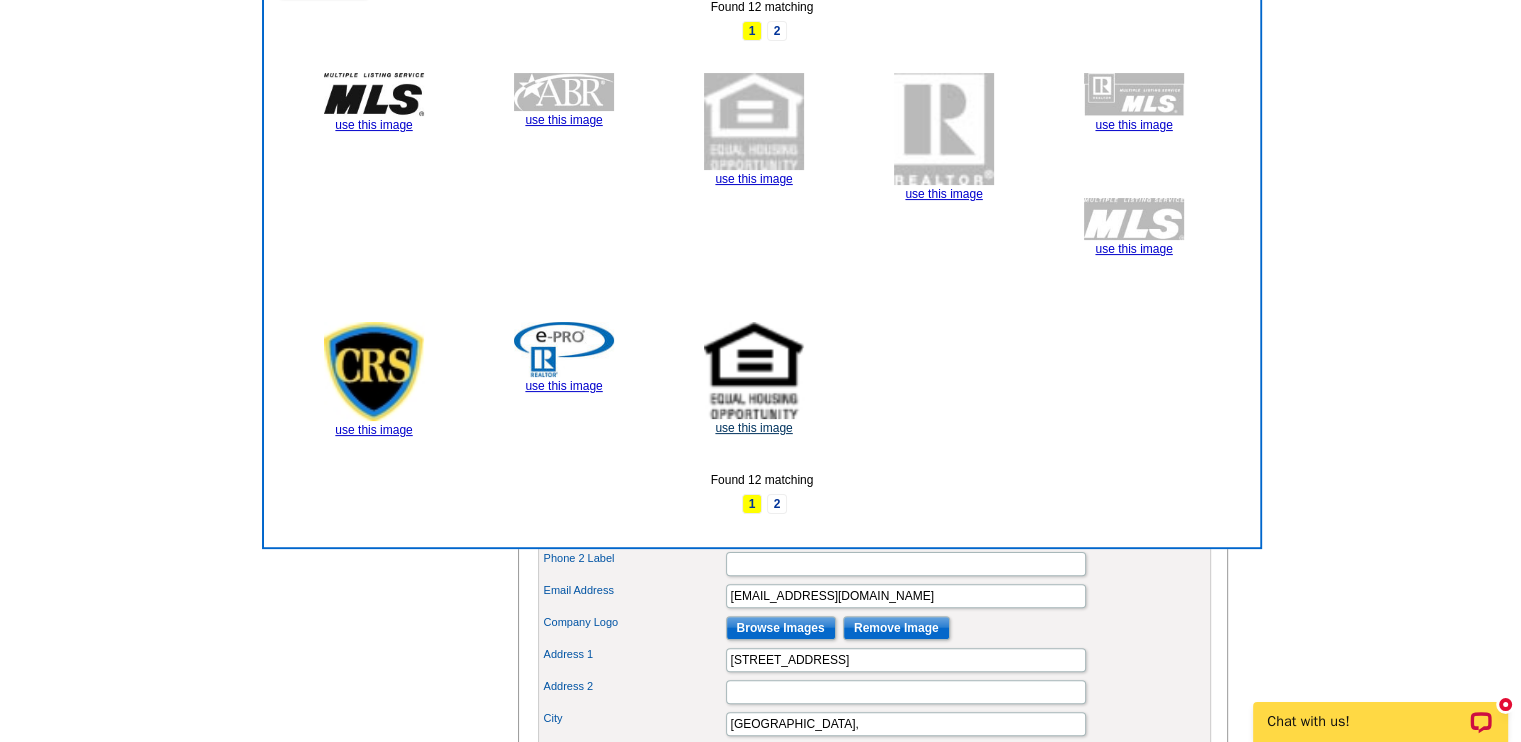 click on "use this image" at bounding box center [753, 428] 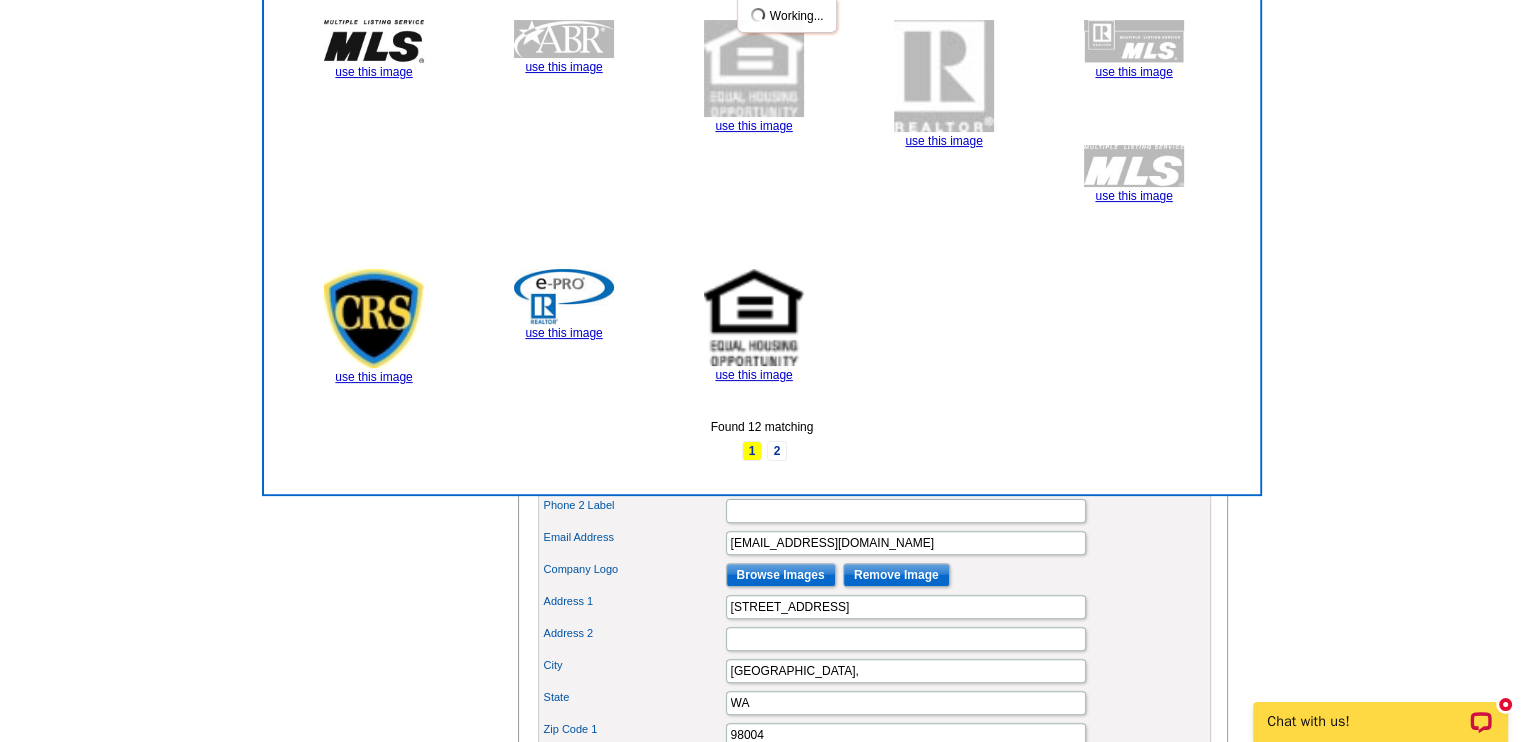 scroll, scrollTop: 468, scrollLeft: 0, axis: vertical 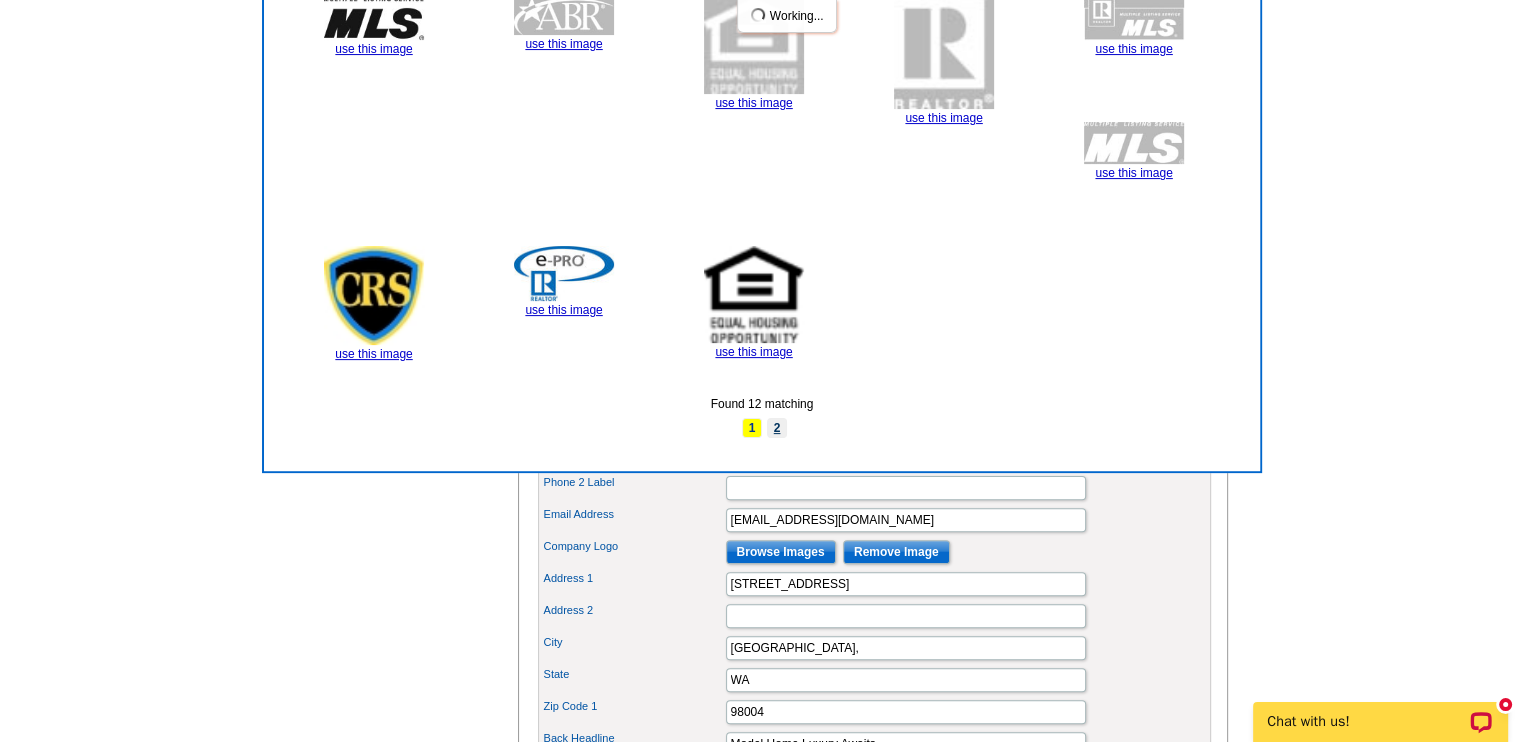 click on "2" at bounding box center [777, 428] 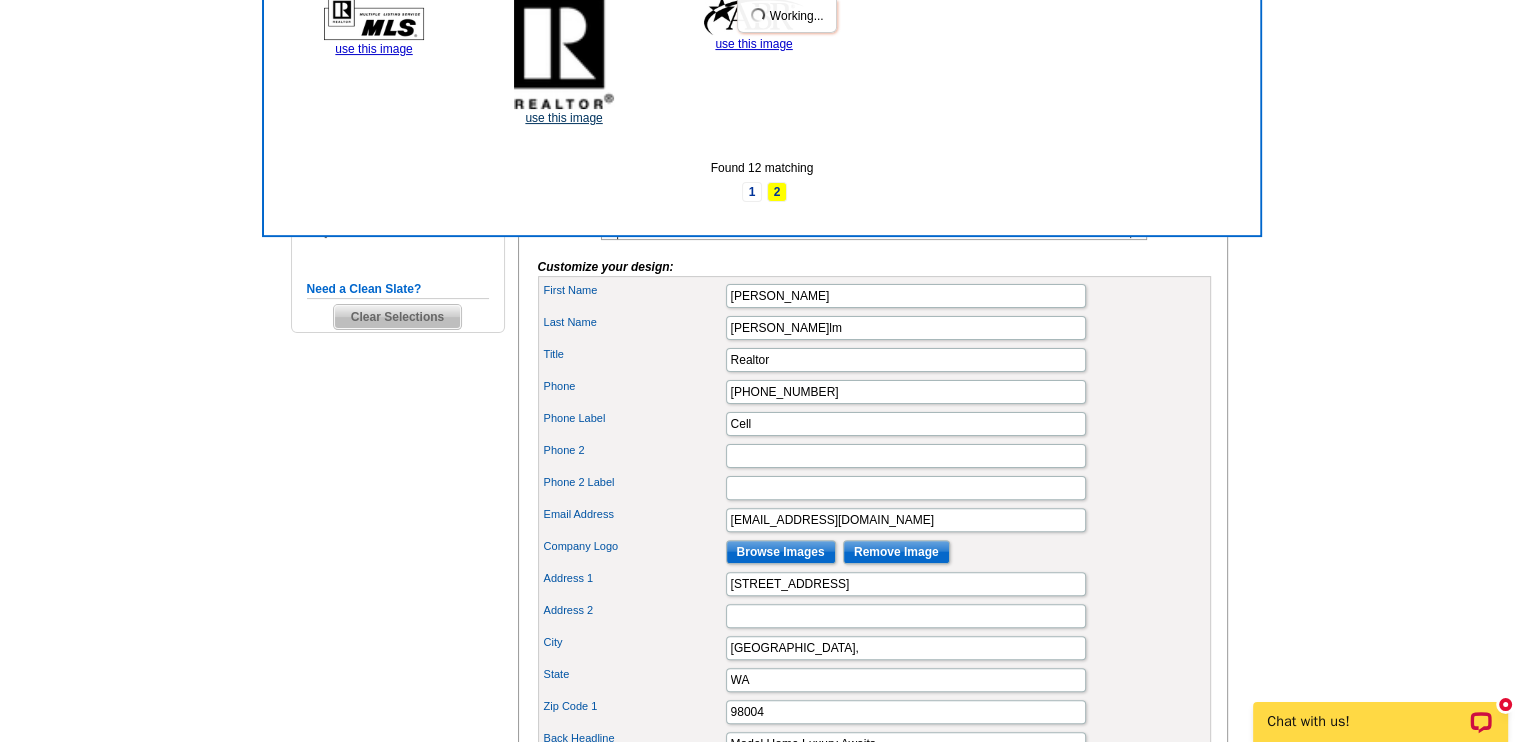click on "use this image" at bounding box center [563, 118] 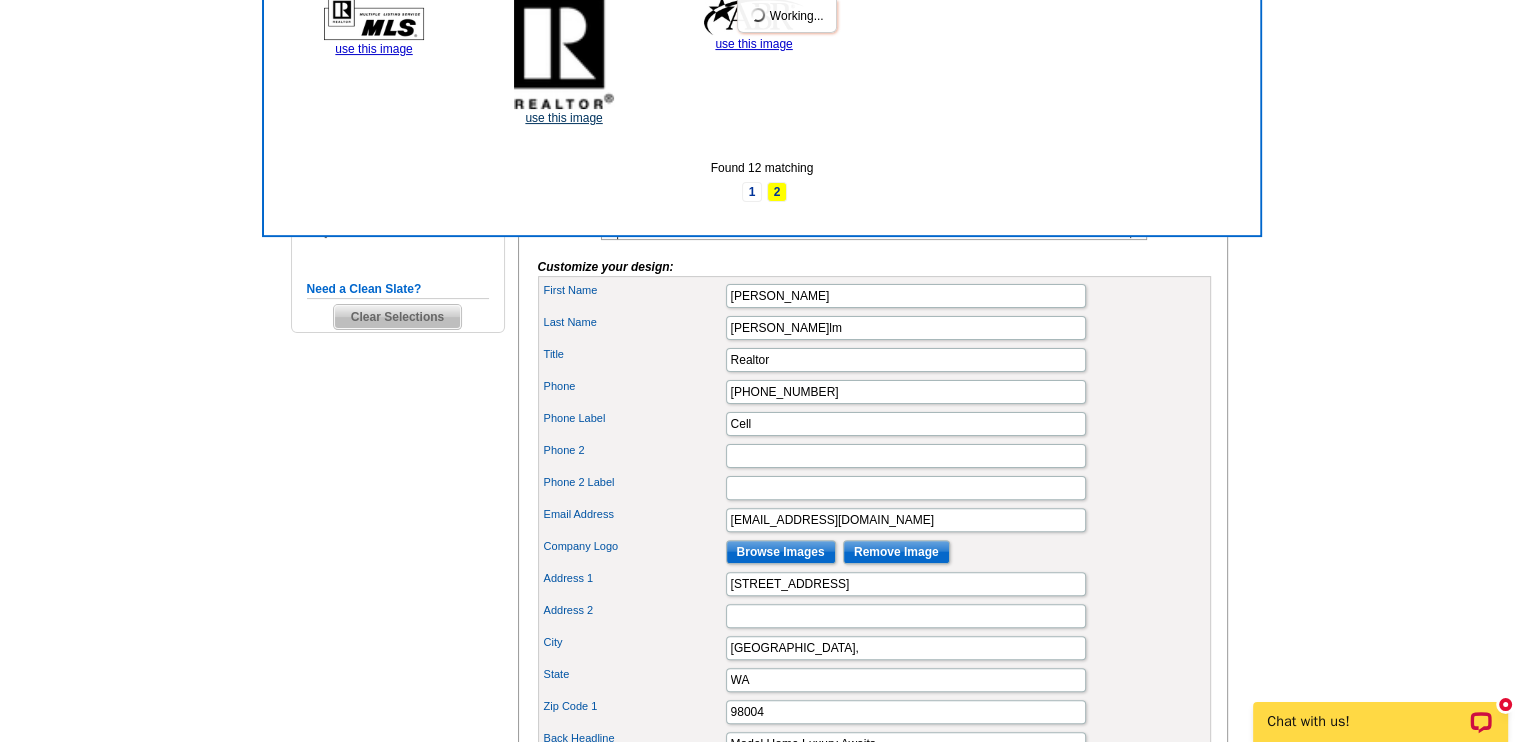 scroll, scrollTop: 0, scrollLeft: 0, axis: both 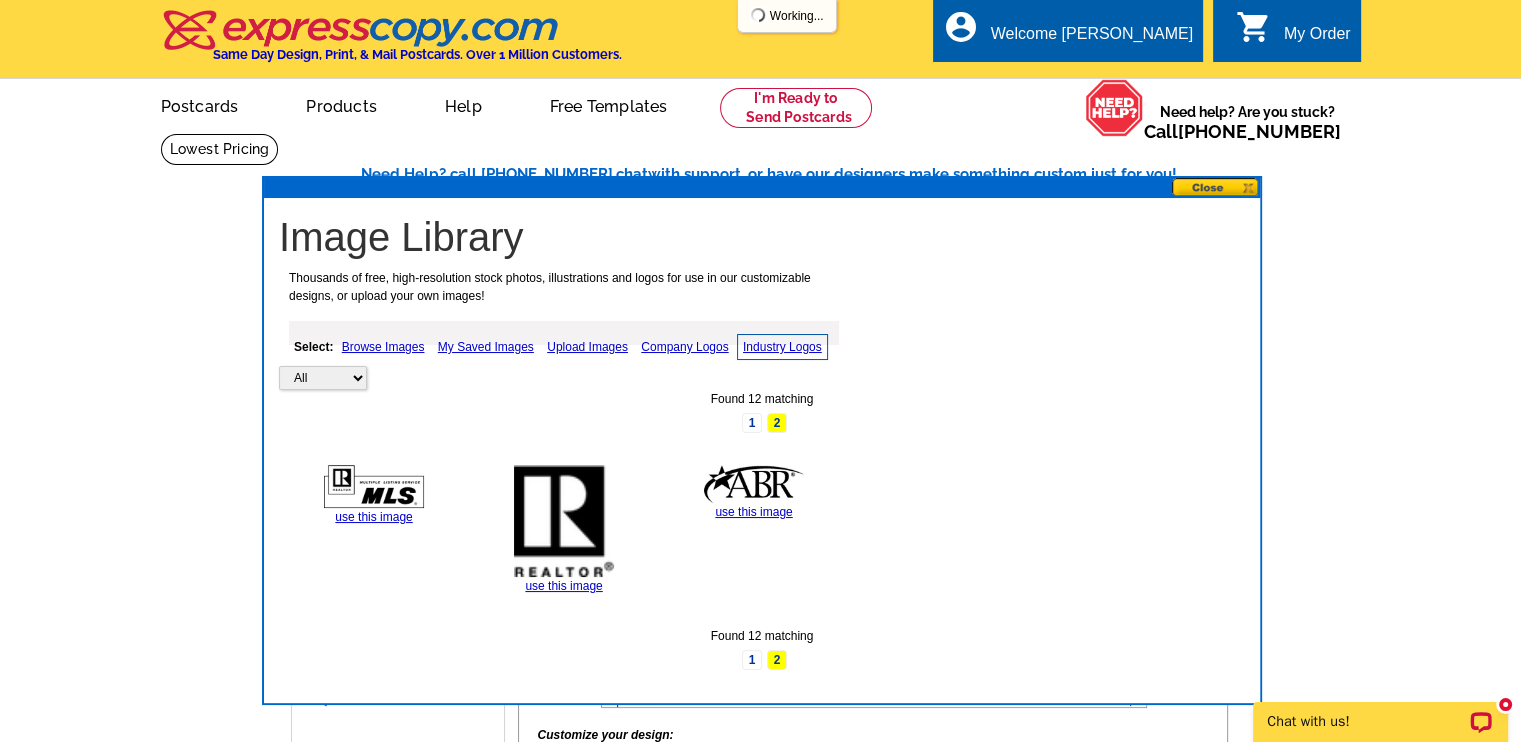 click at bounding box center (1216, 187) 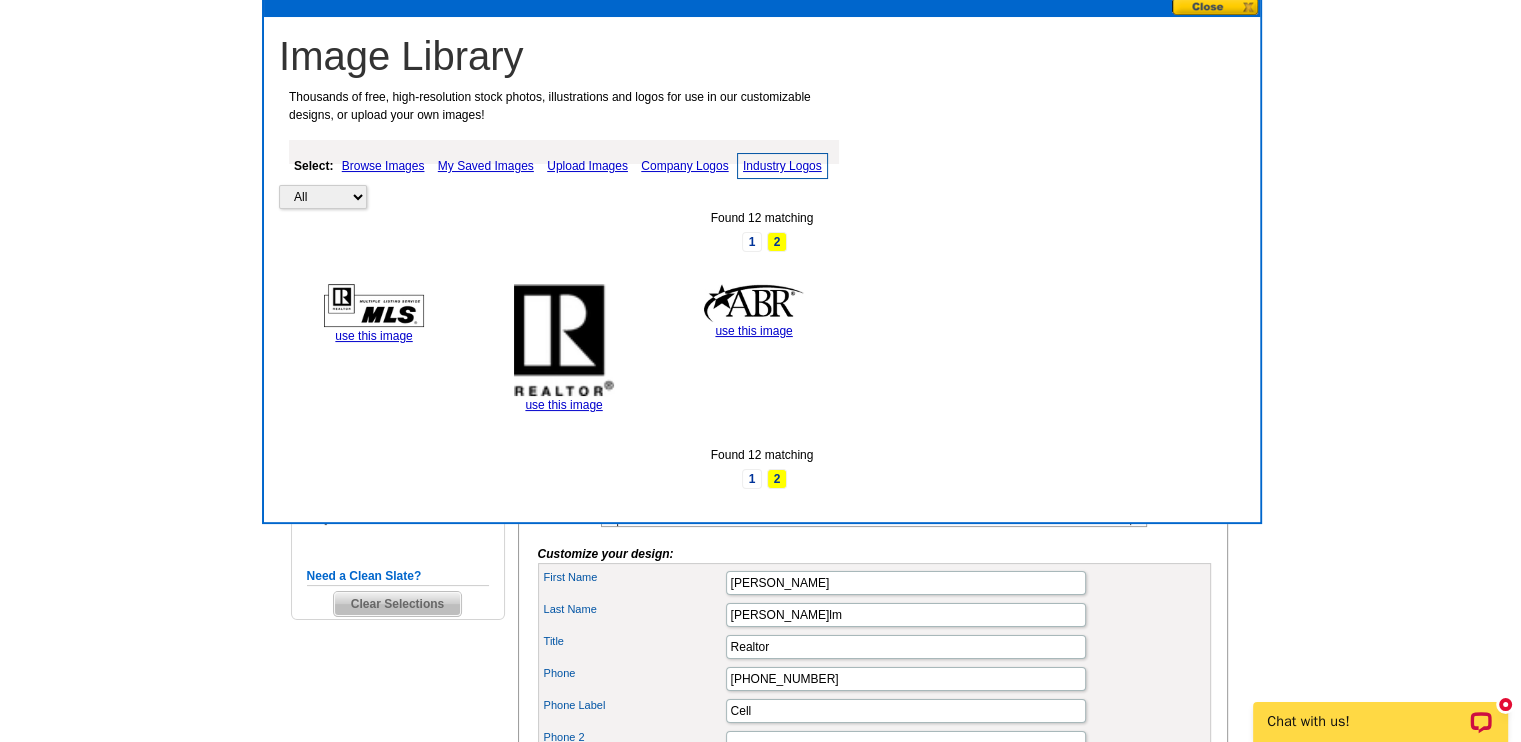 scroll, scrollTop: 152, scrollLeft: 0, axis: vertical 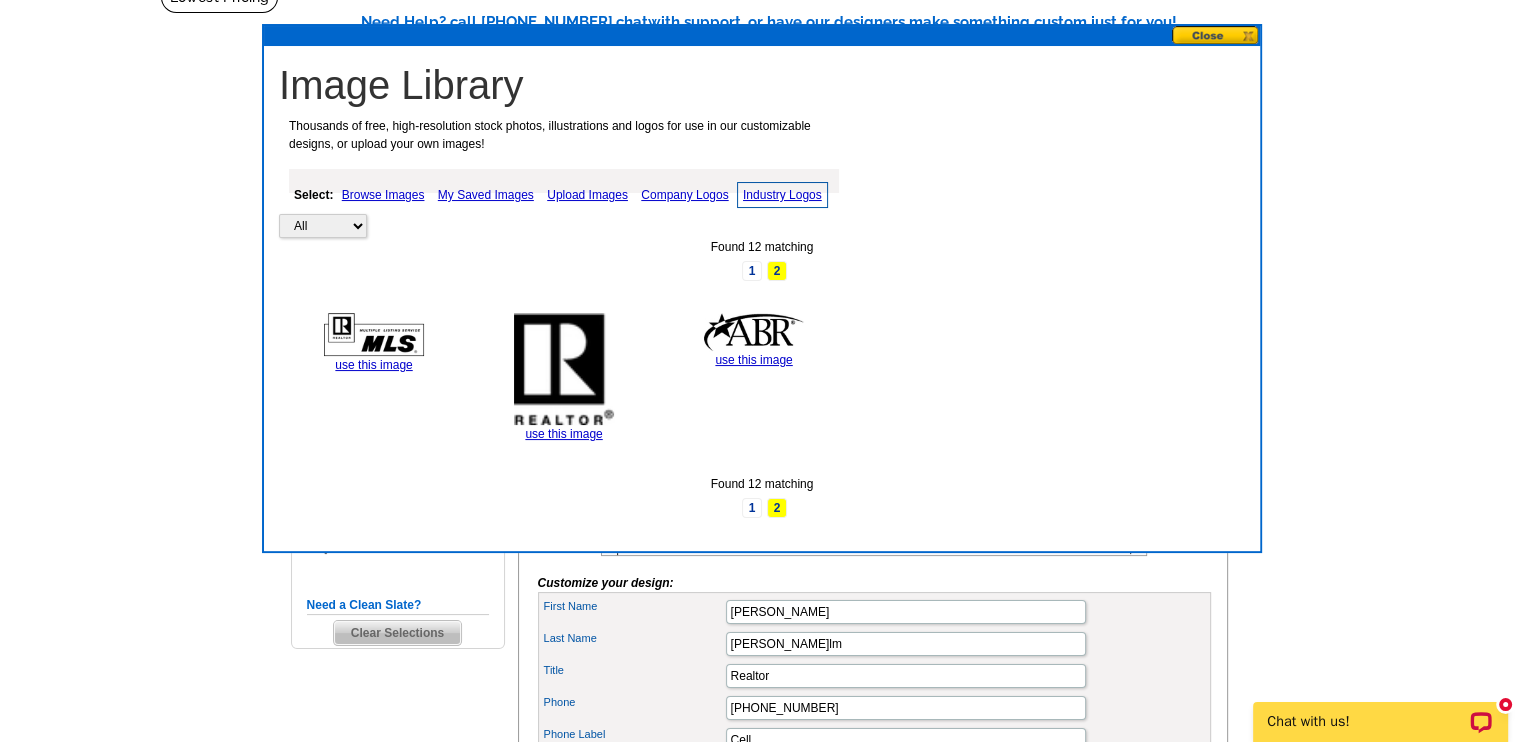 click at bounding box center [1216, 35] 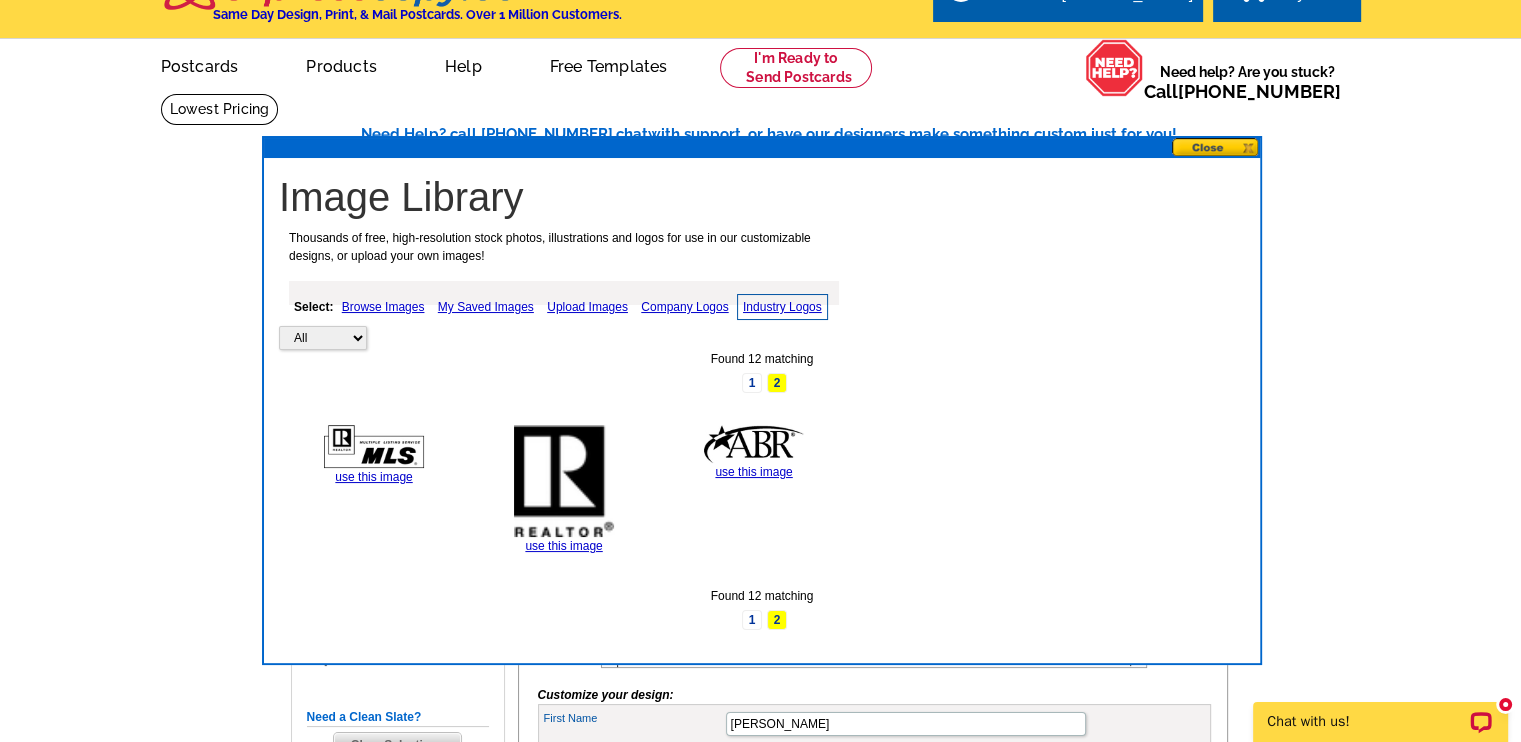 scroll, scrollTop: 0, scrollLeft: 0, axis: both 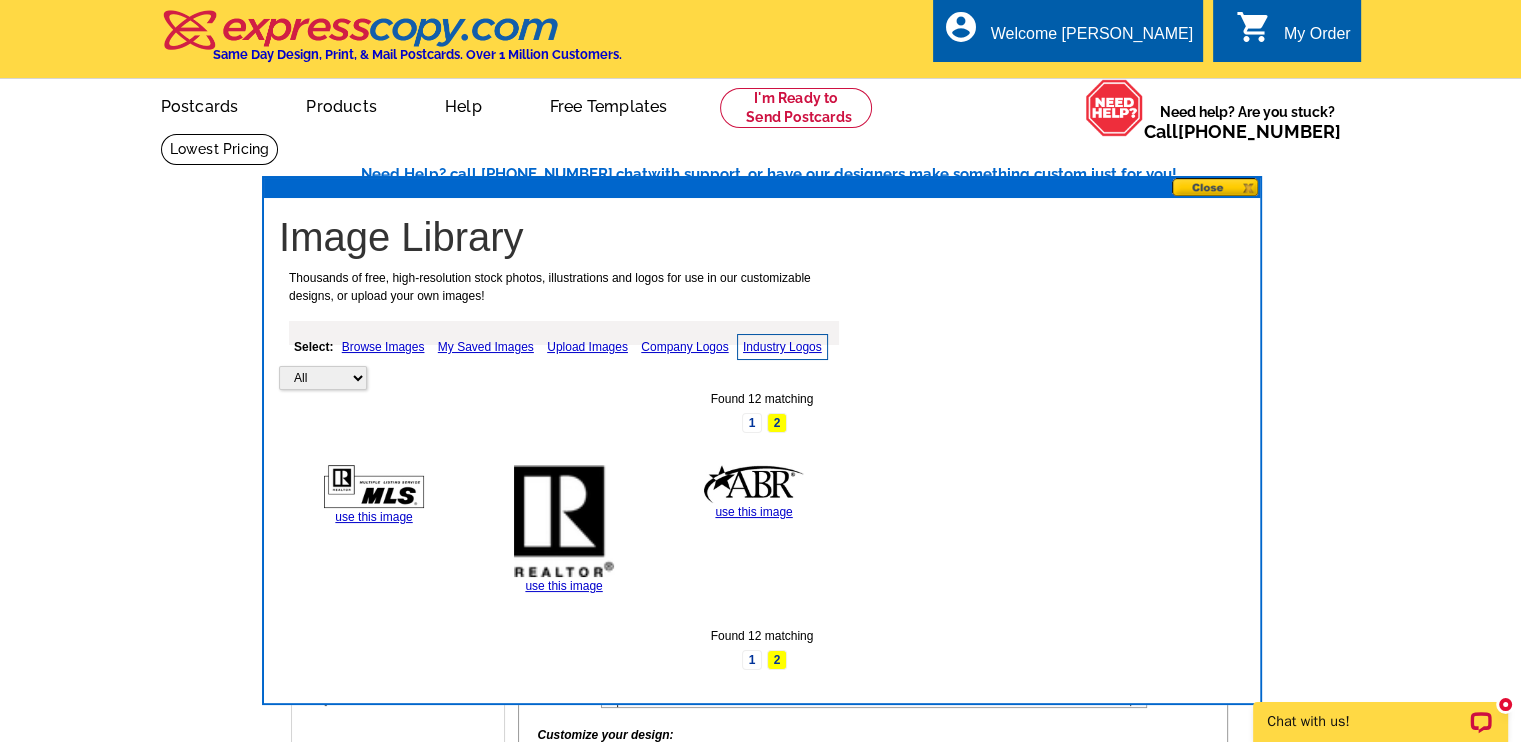 click at bounding box center [1216, 187] 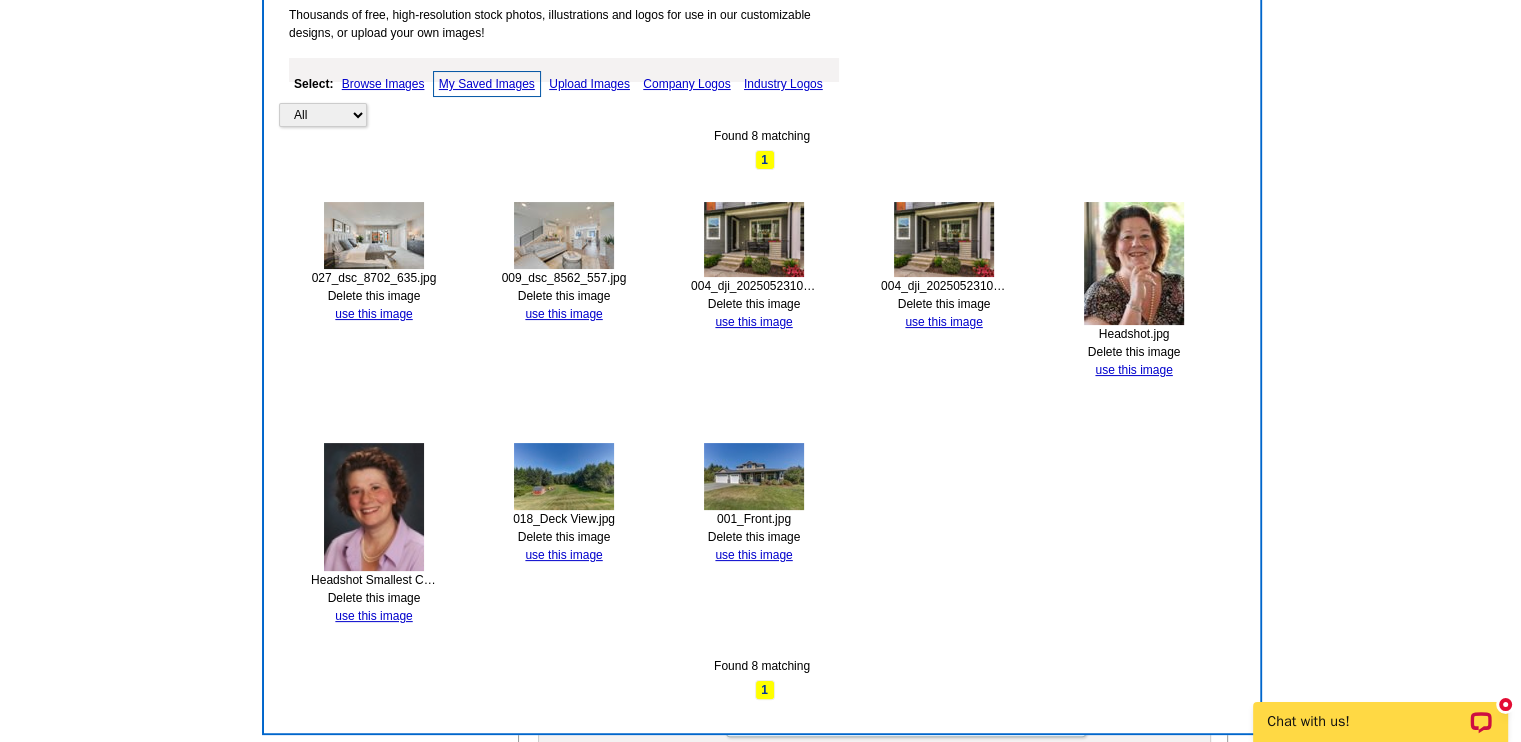 scroll, scrollTop: 322, scrollLeft: 0, axis: vertical 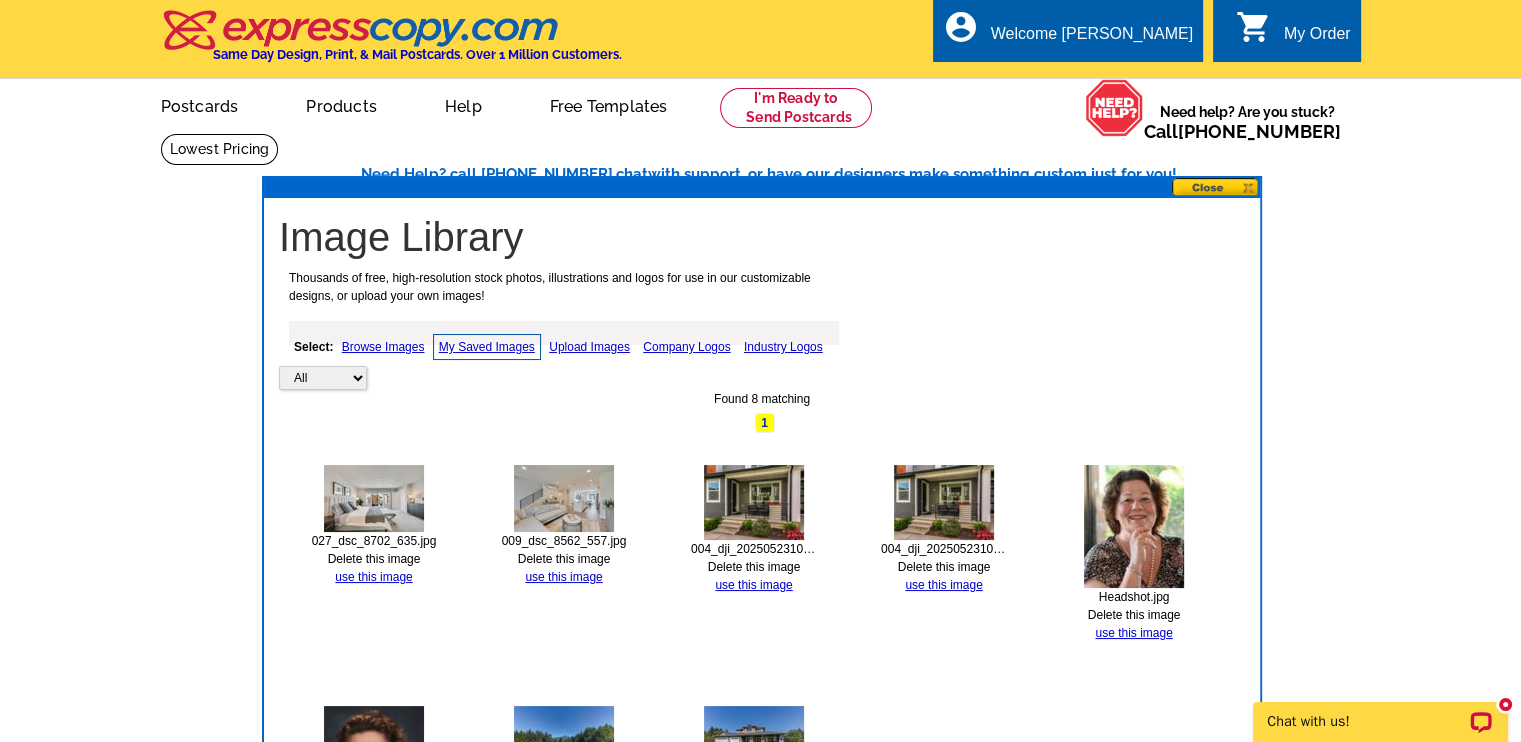 click at bounding box center [1216, 187] 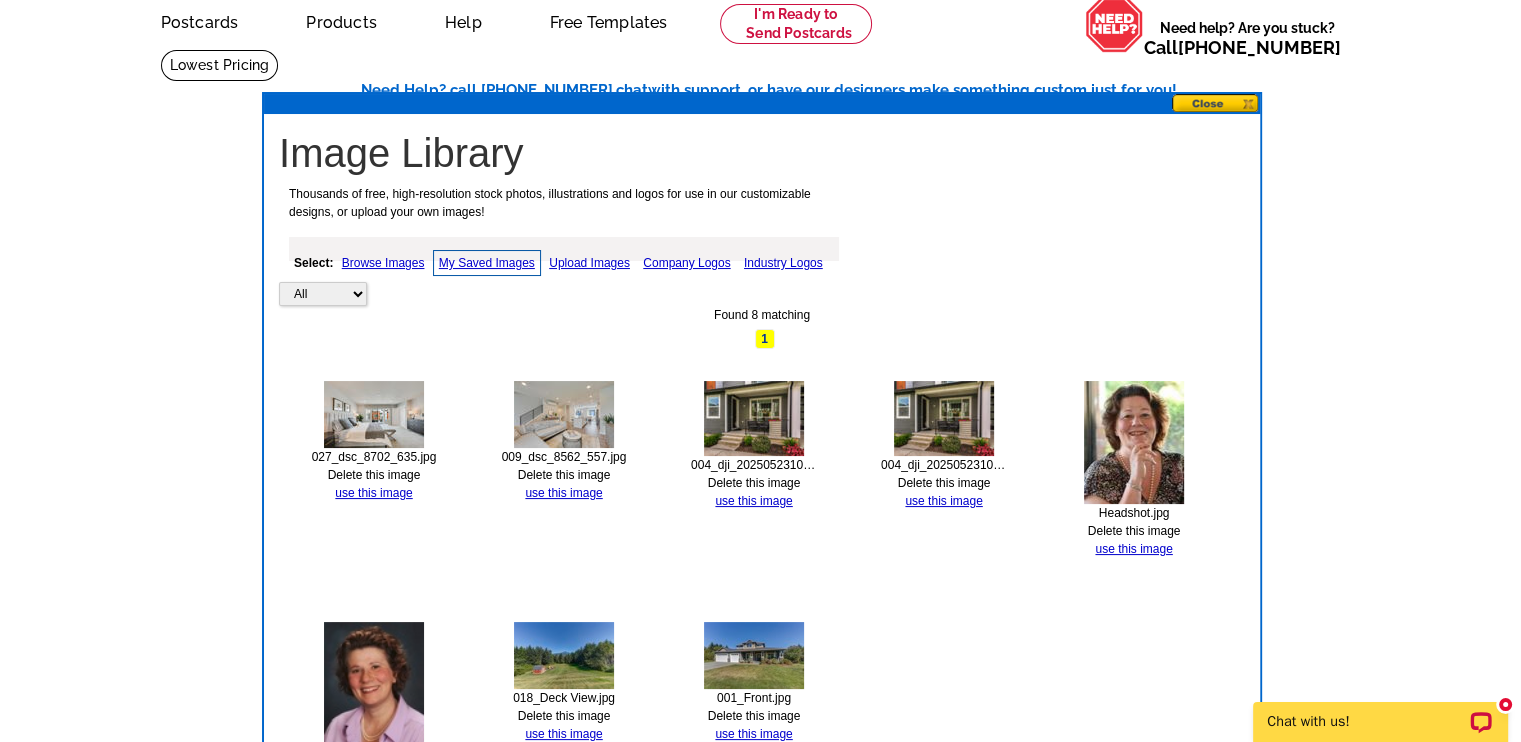 scroll, scrollTop: 79, scrollLeft: 0, axis: vertical 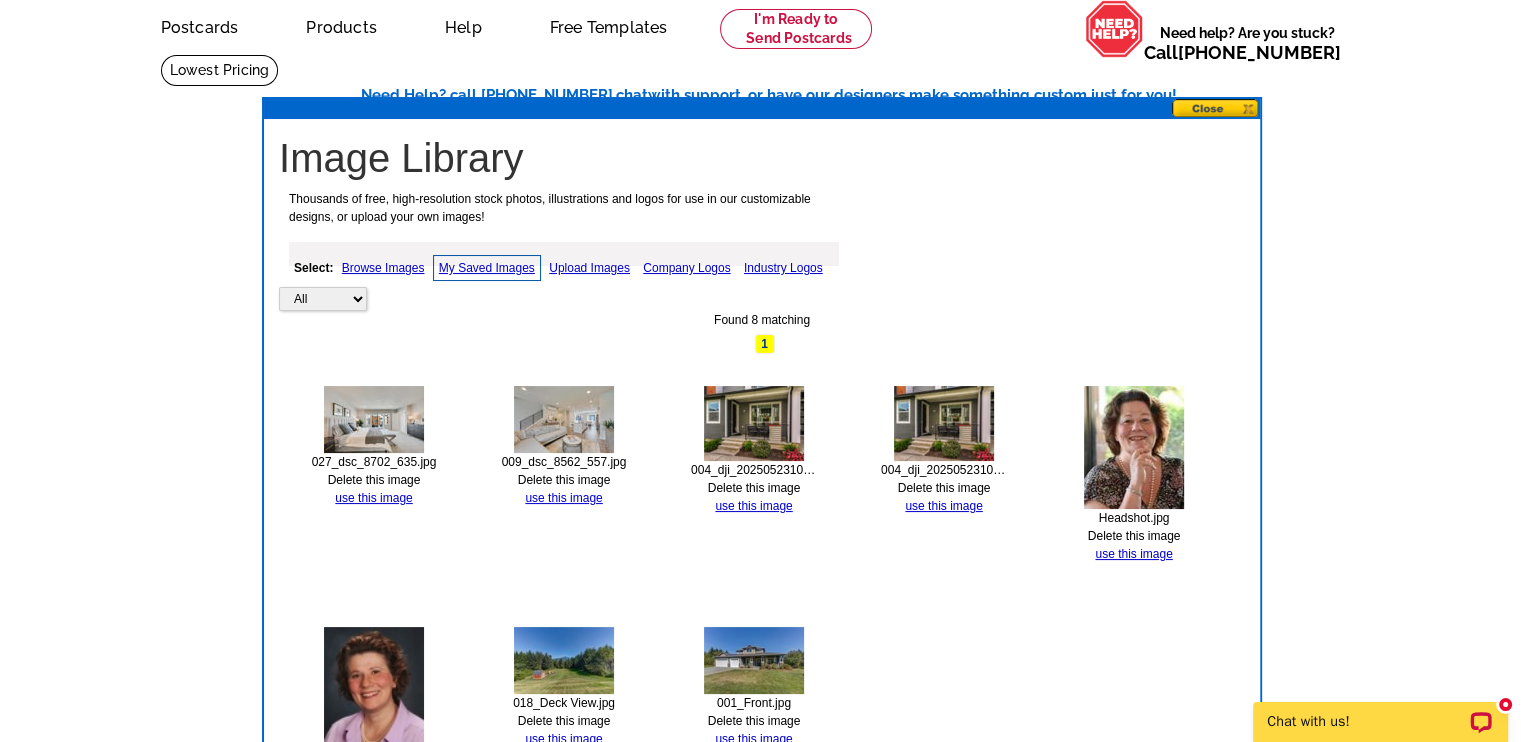 click at bounding box center (1216, 108) 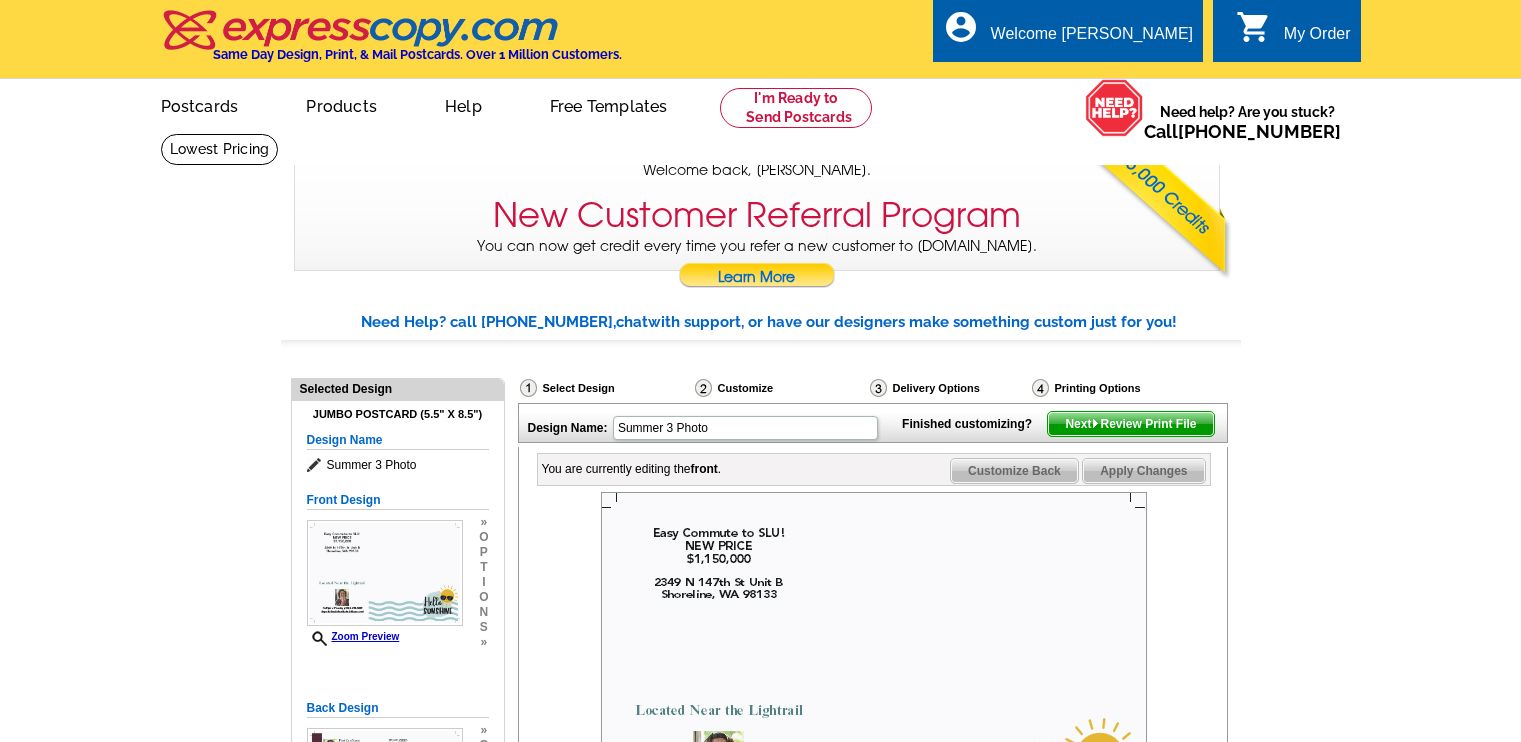 scroll, scrollTop: 951, scrollLeft: 0, axis: vertical 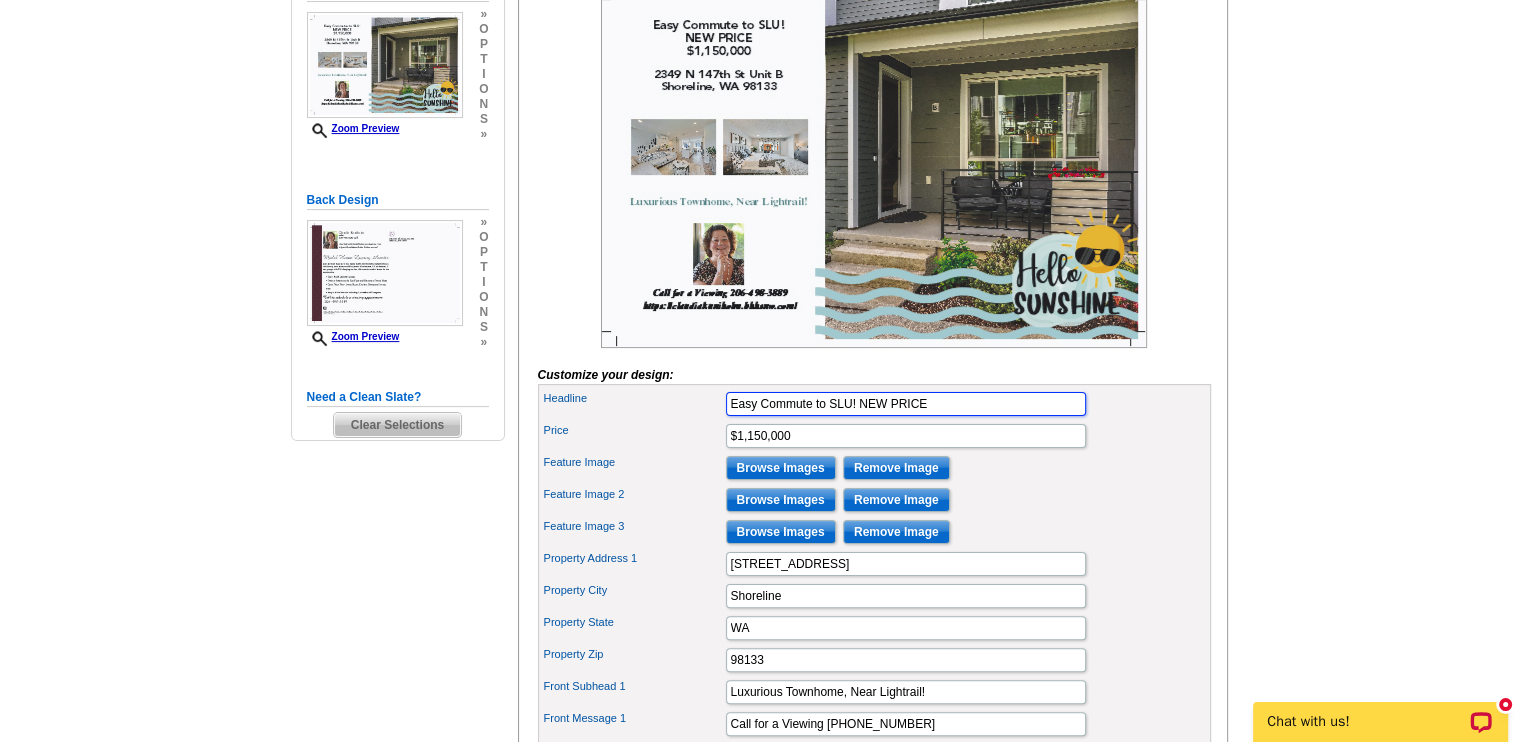 drag, startPoint x: 857, startPoint y: 440, endPoint x: 719, endPoint y: 460, distance: 139.44174 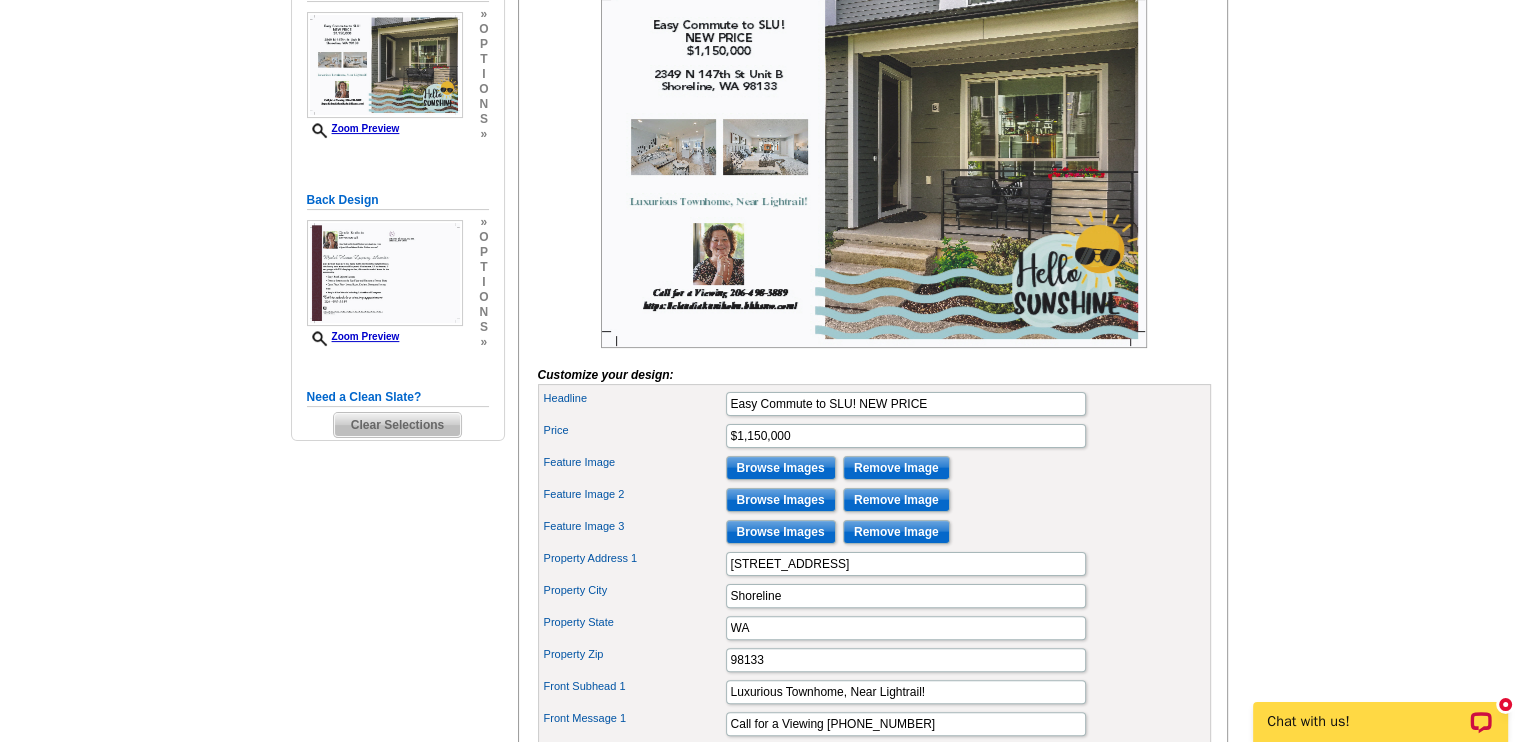 drag, startPoint x: 719, startPoint y: 460, endPoint x: 1142, endPoint y: 528, distance: 428.43085 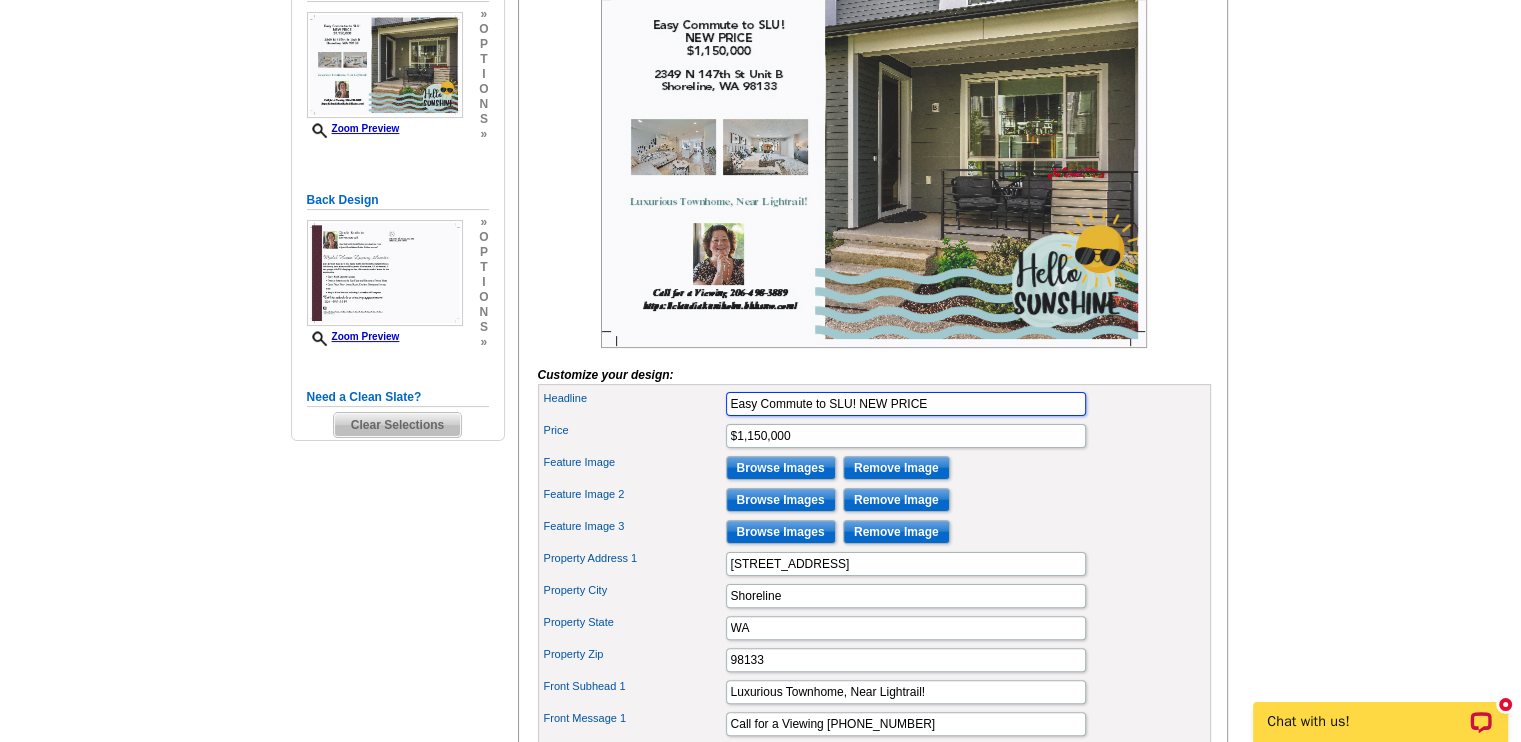 drag, startPoint x: 728, startPoint y: 436, endPoint x: 859, endPoint y: 434, distance: 131.01526 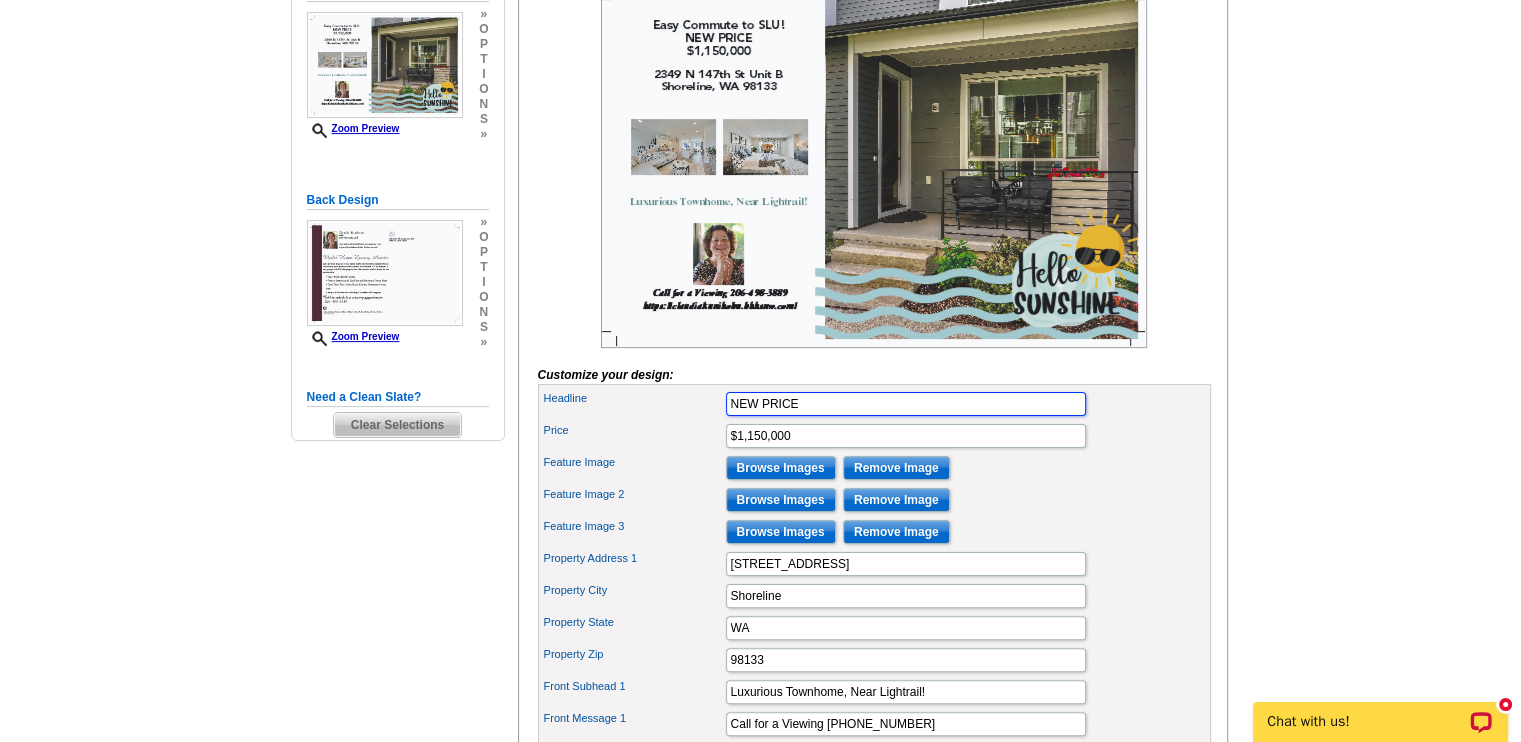 click on "NEW PRICE" at bounding box center (906, 404) 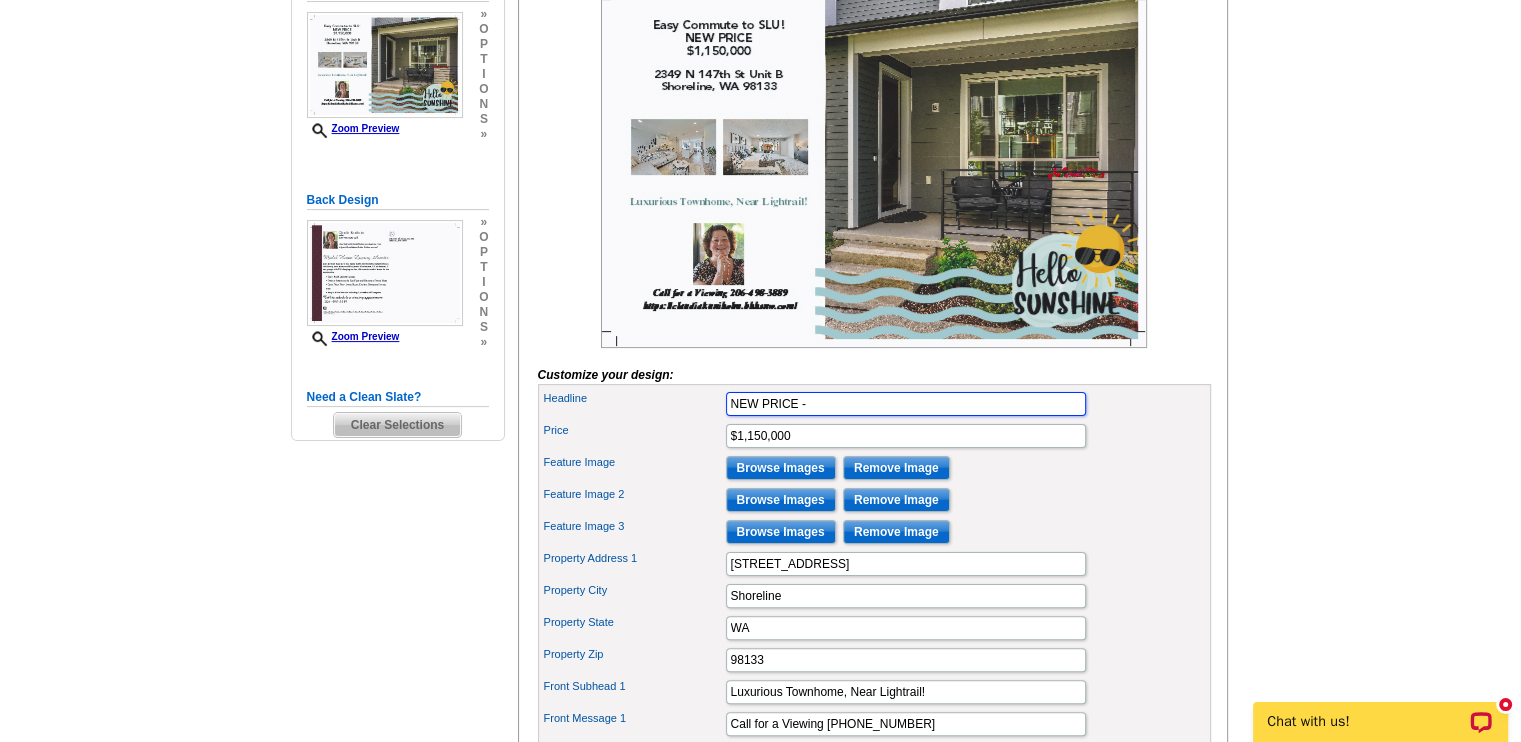 paste on "Easy Commute to SLU!" 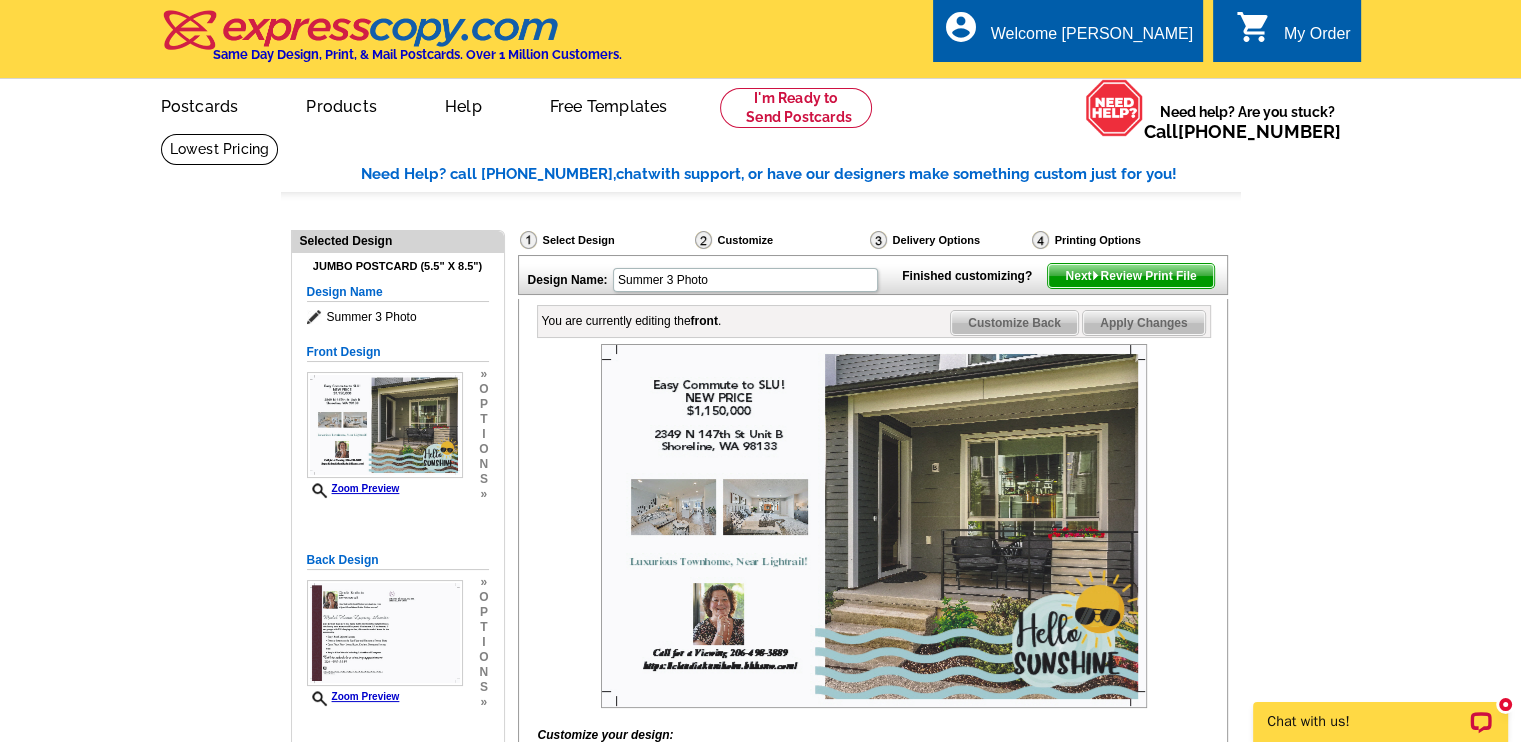 scroll, scrollTop: 0, scrollLeft: 0, axis: both 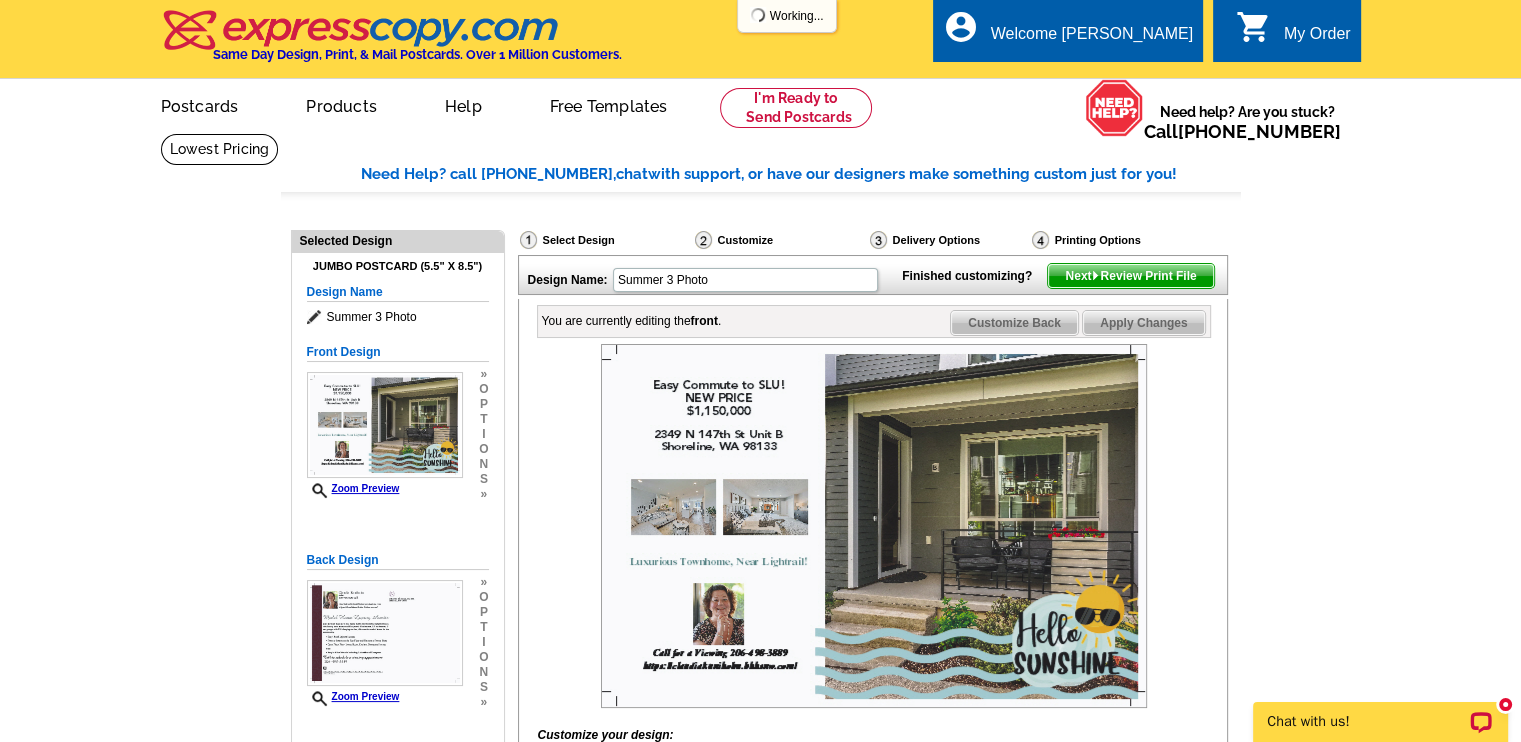 click on "Customize" at bounding box center (780, 242) 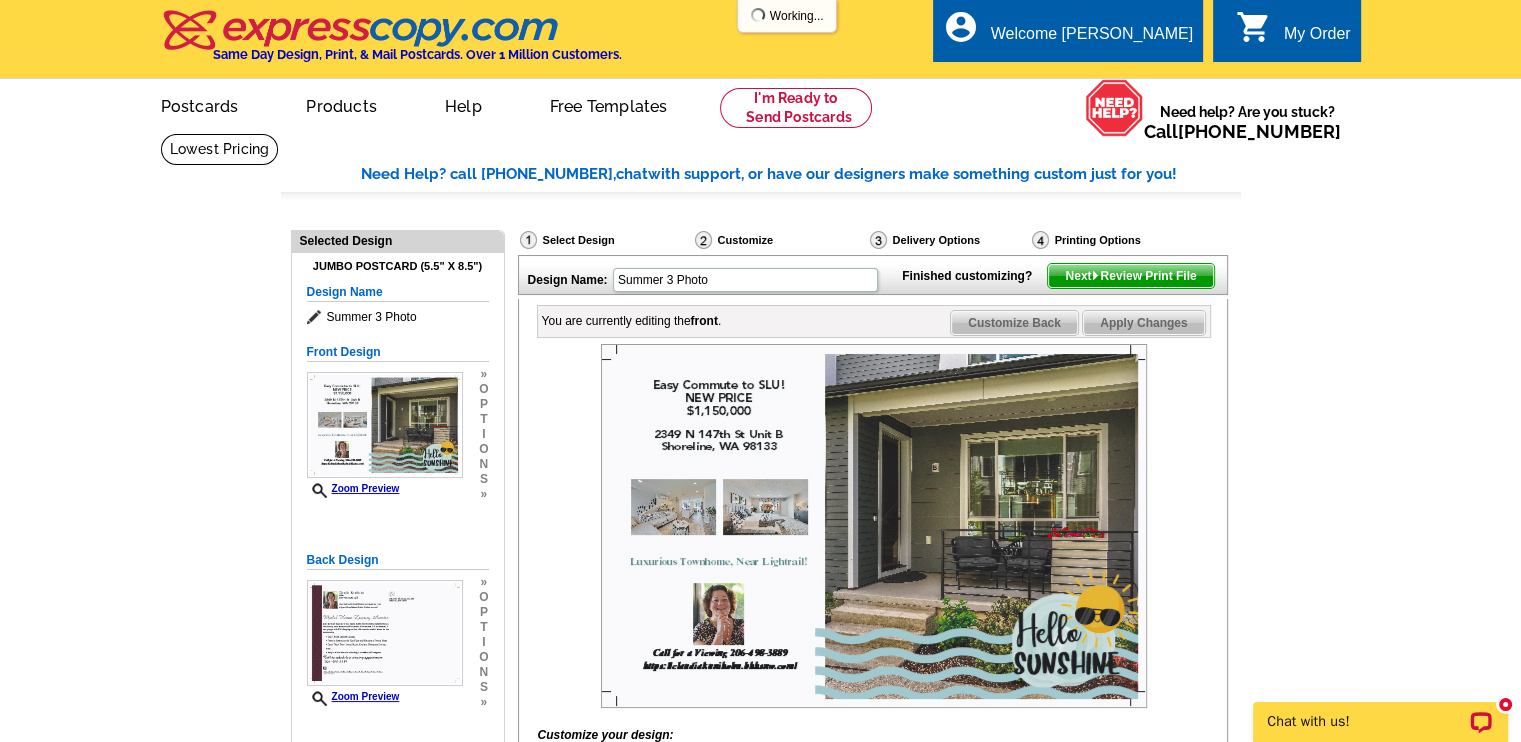 scroll, scrollTop: 0, scrollLeft: 0, axis: both 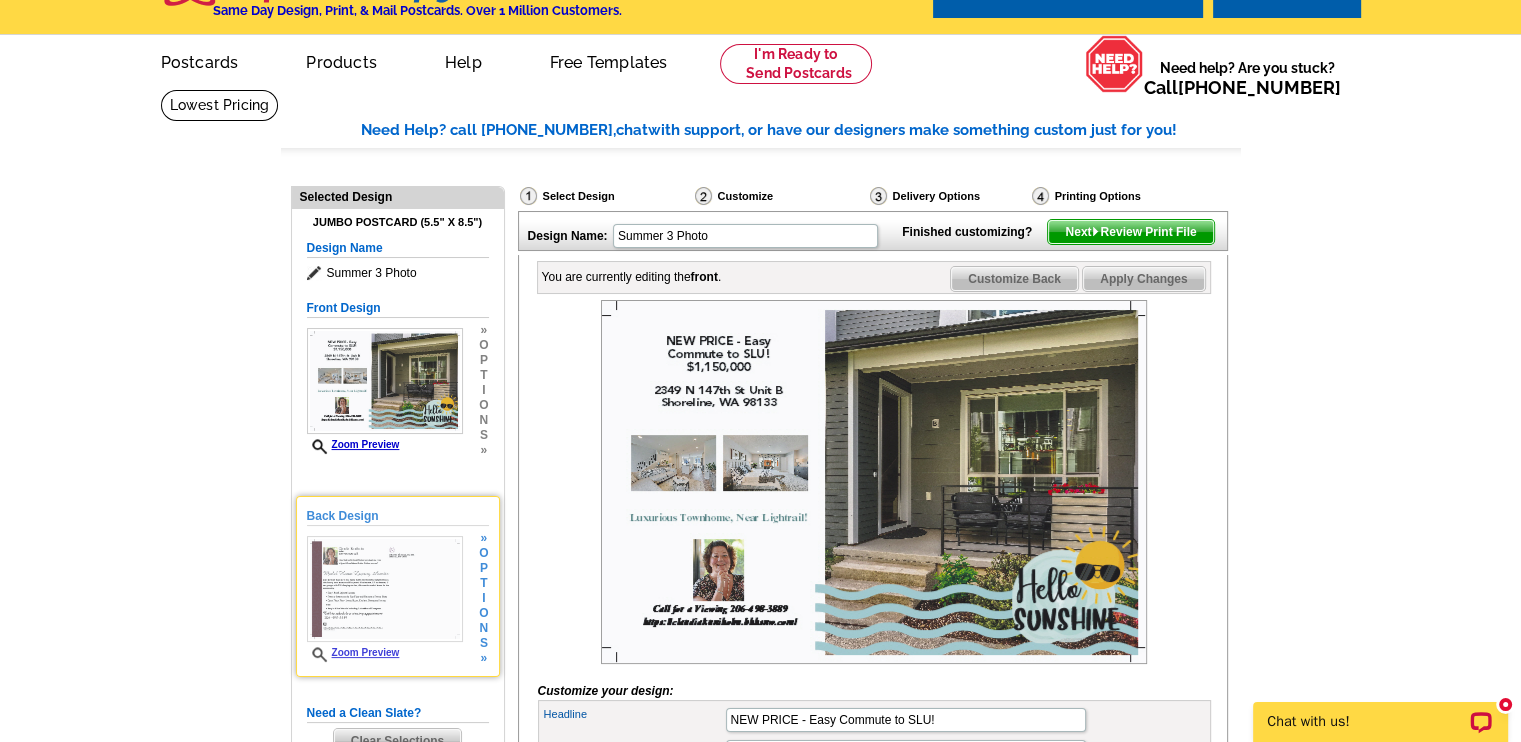 click at bounding box center (385, 589) 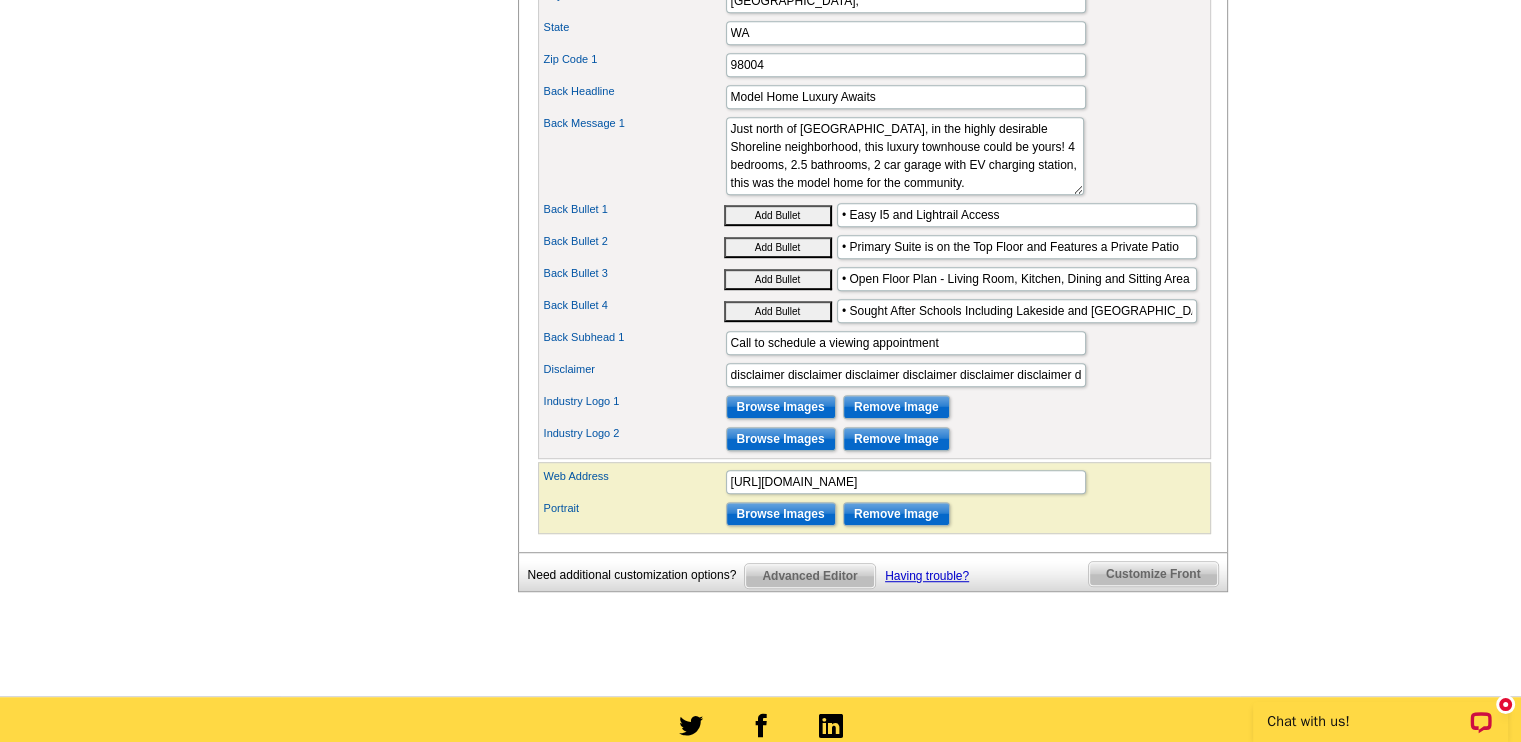 scroll, scrollTop: 1138, scrollLeft: 0, axis: vertical 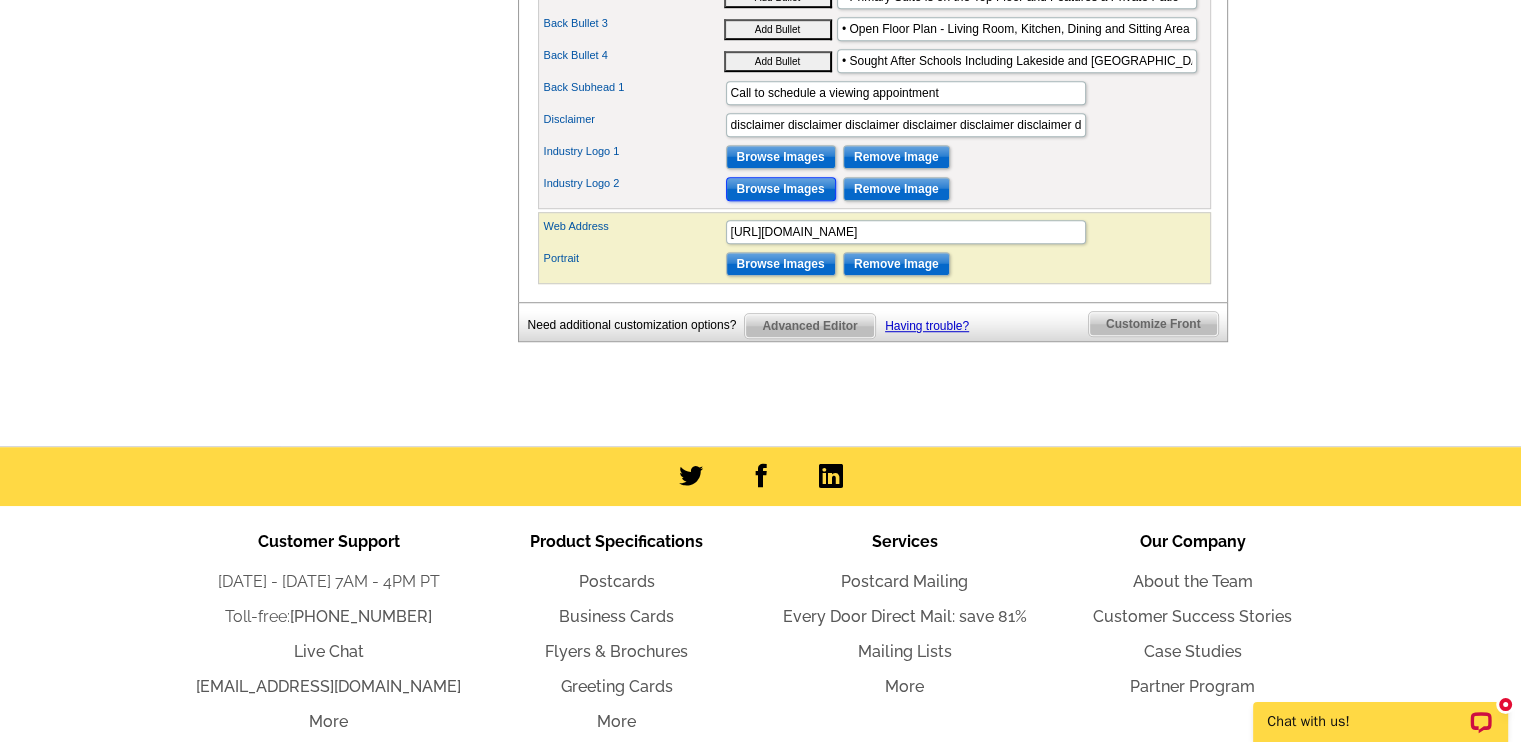 click on "Browse Images" at bounding box center [781, 189] 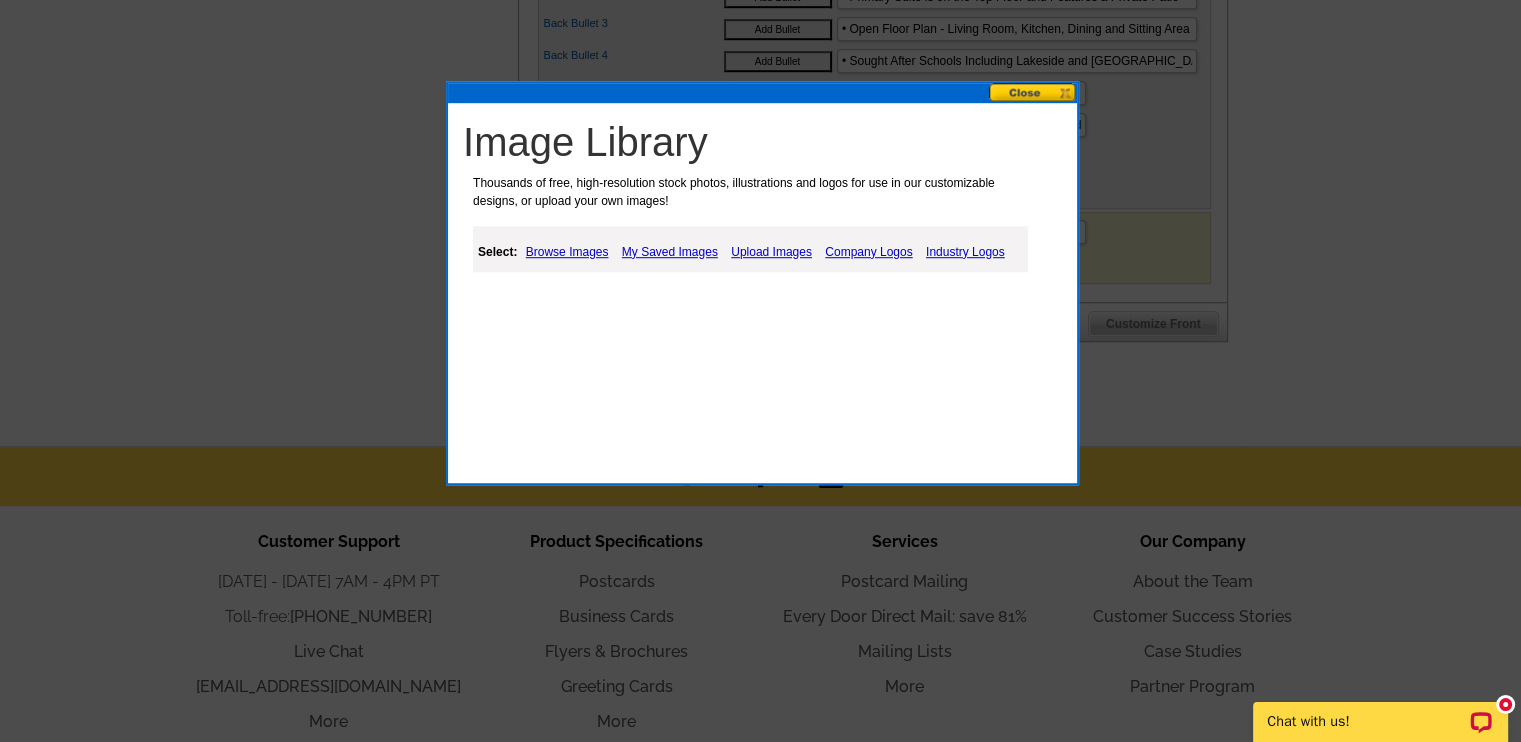 click on "Industry Logos" at bounding box center [965, 252] 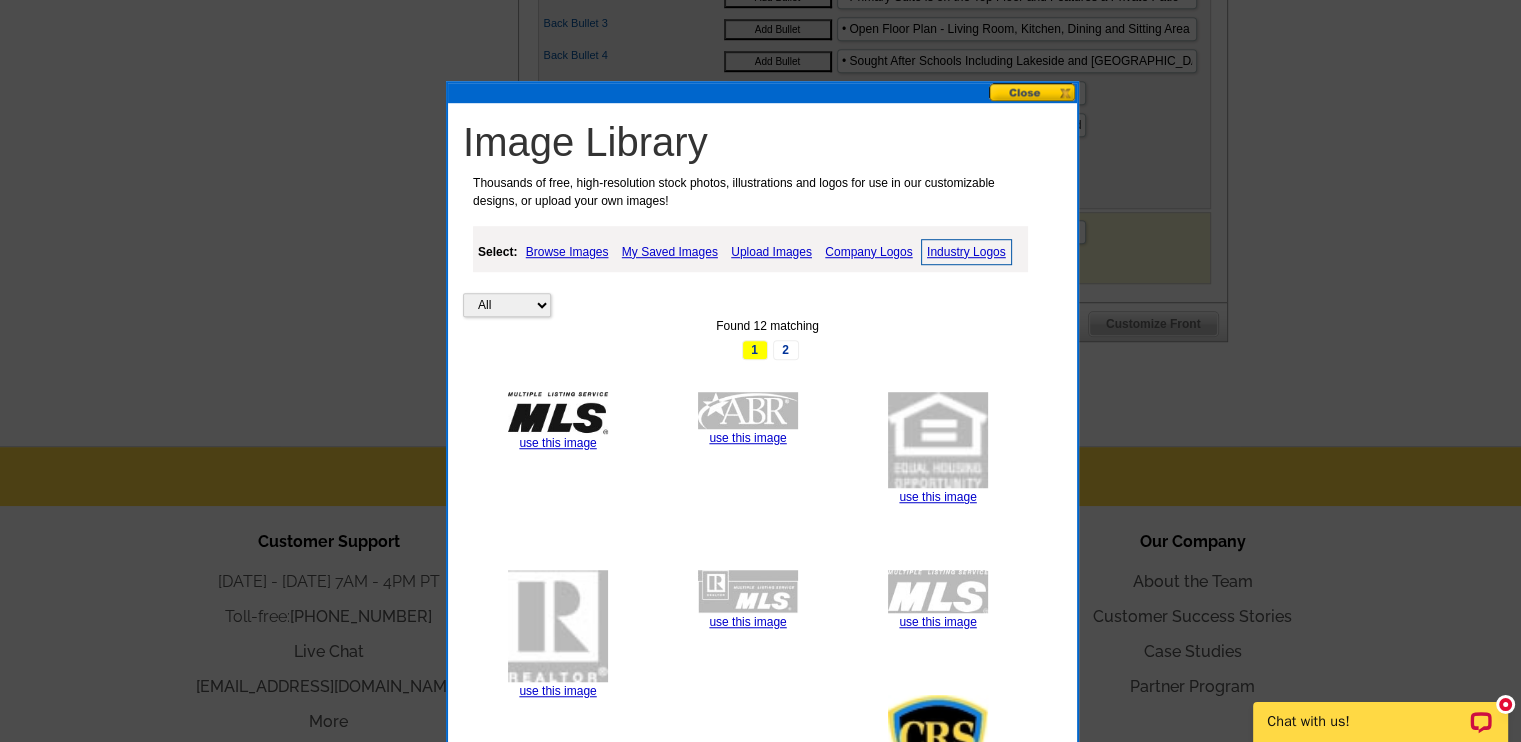 drag, startPoint x: 1516, startPoint y: 482, endPoint x: 1509, endPoint y: 519, distance: 37.65634 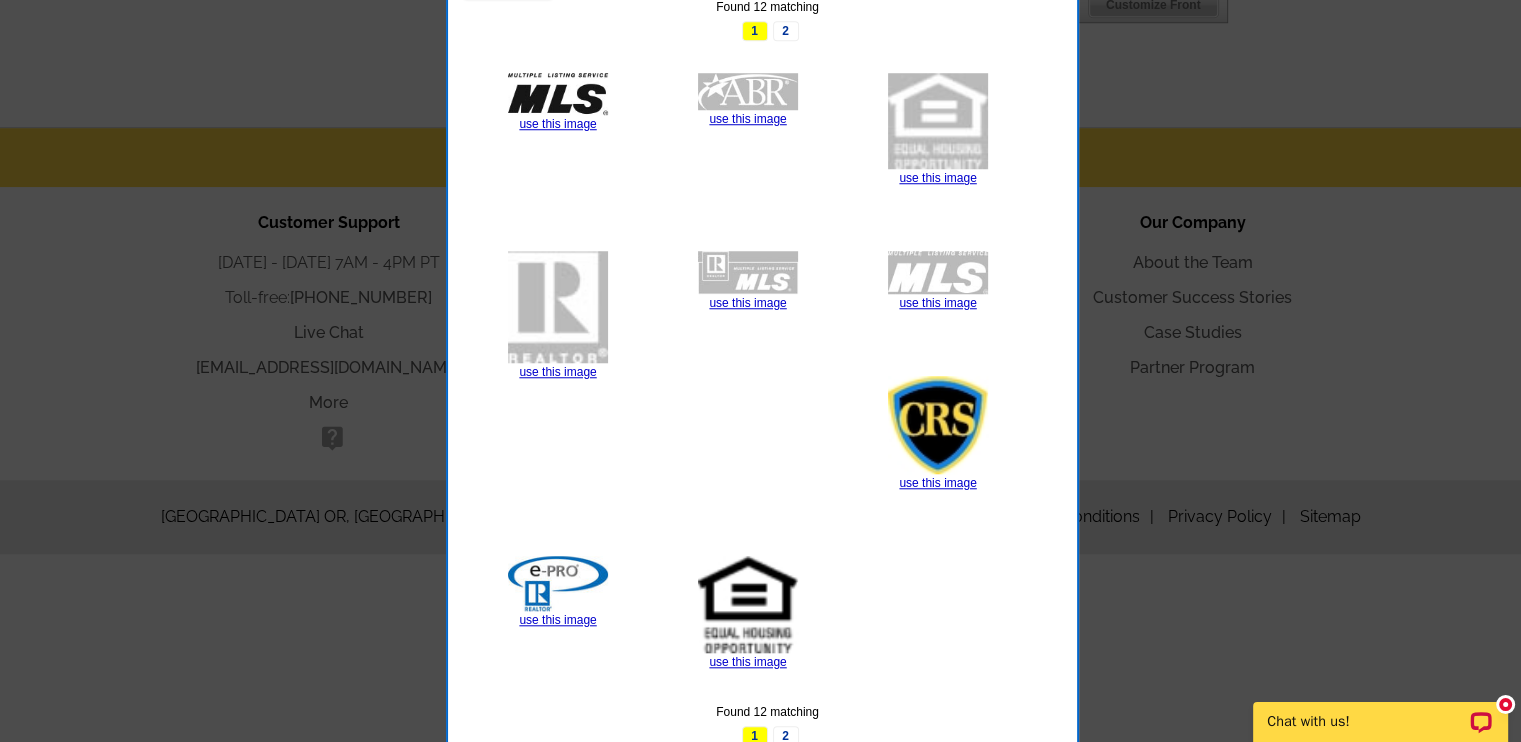 scroll, scrollTop: 1695, scrollLeft: 0, axis: vertical 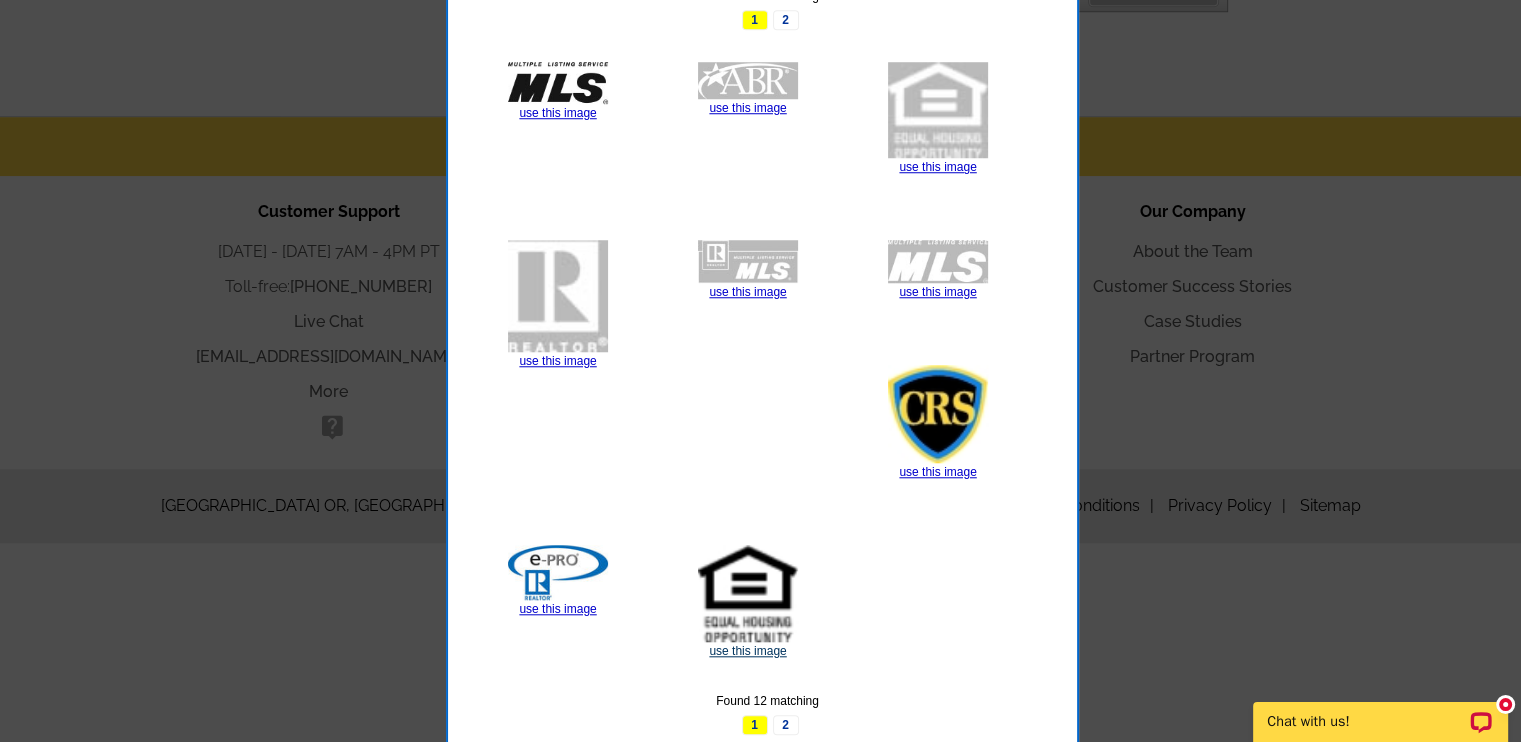 click on "use this image" at bounding box center [747, 651] 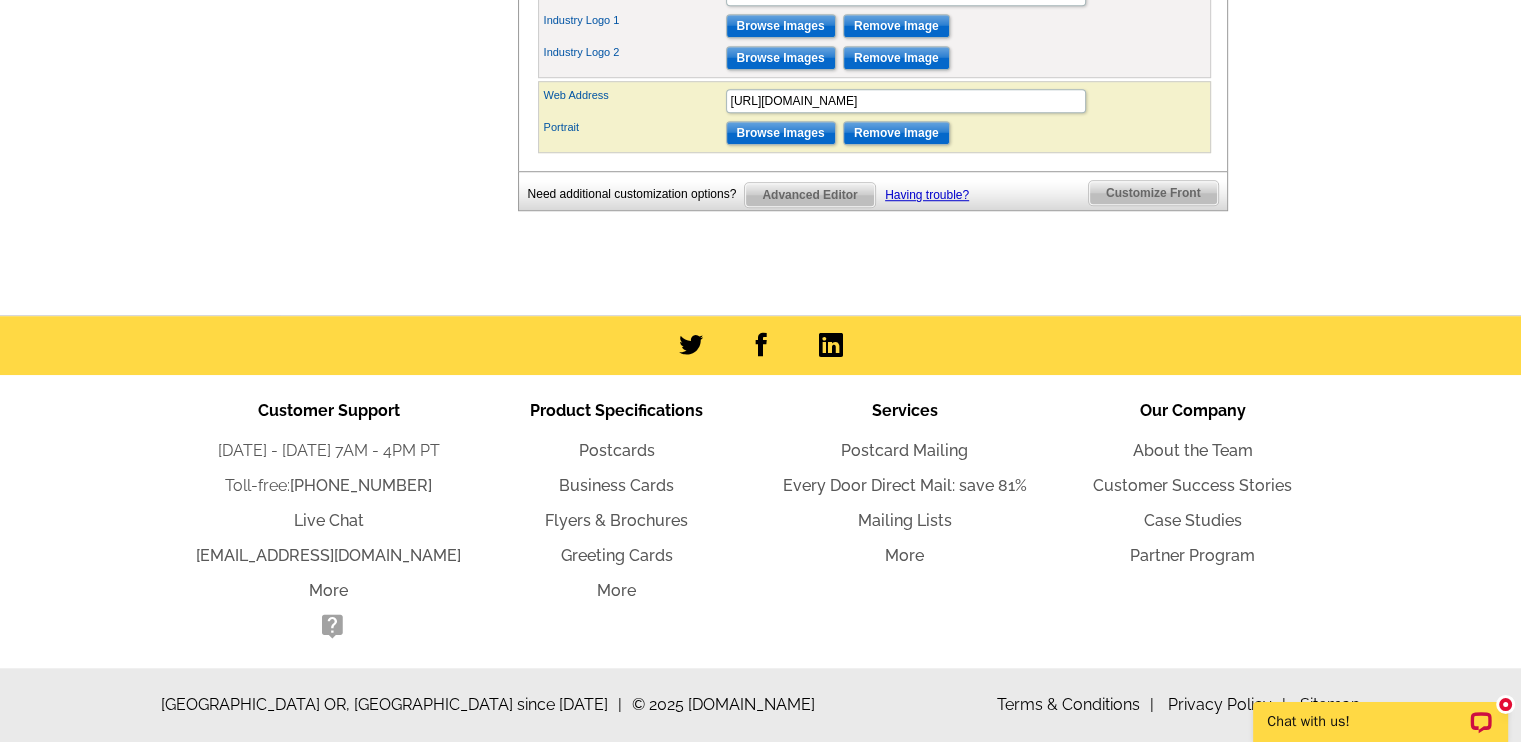 scroll, scrollTop: 0, scrollLeft: 0, axis: both 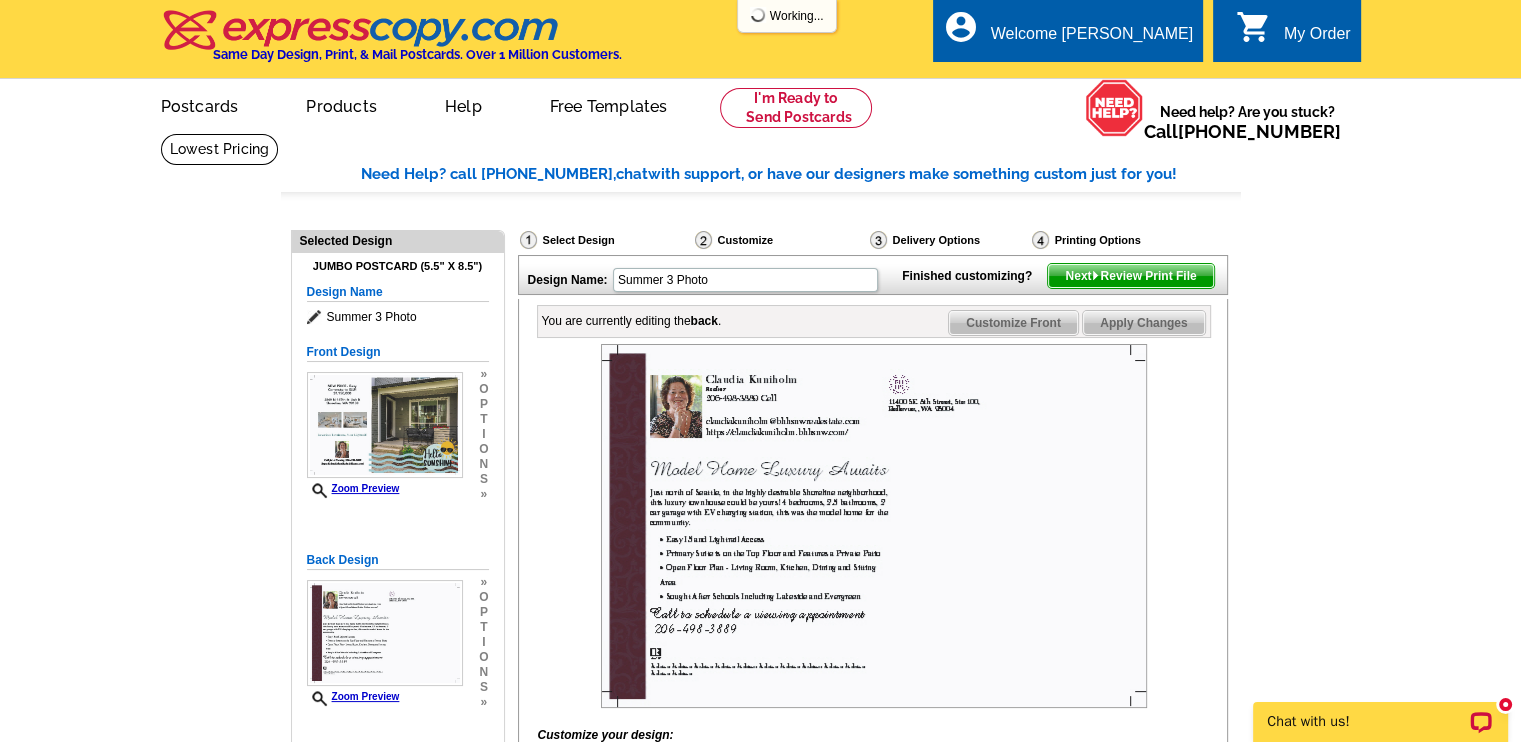 click on "Next   Review Print File" at bounding box center [1130, 276] 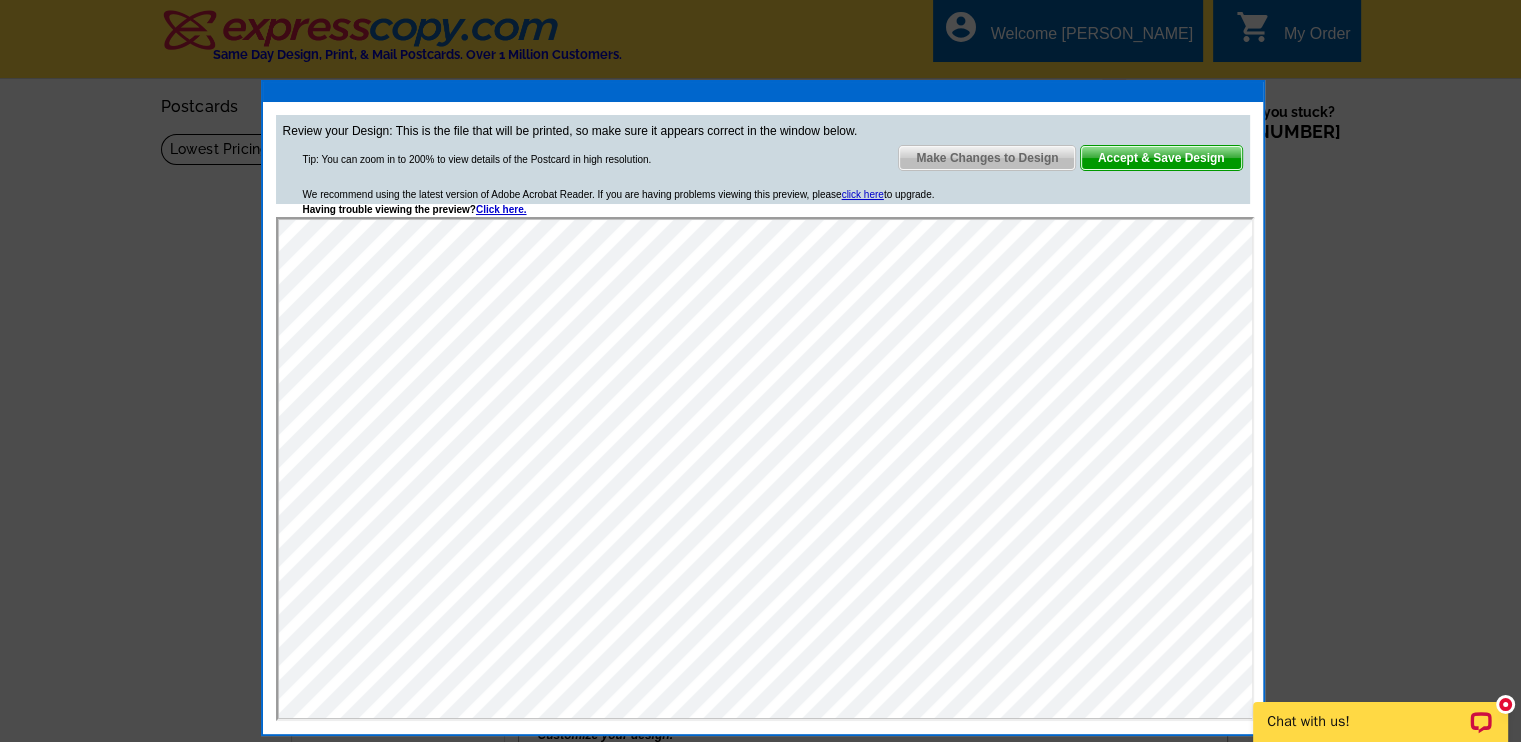 scroll, scrollTop: 0, scrollLeft: 0, axis: both 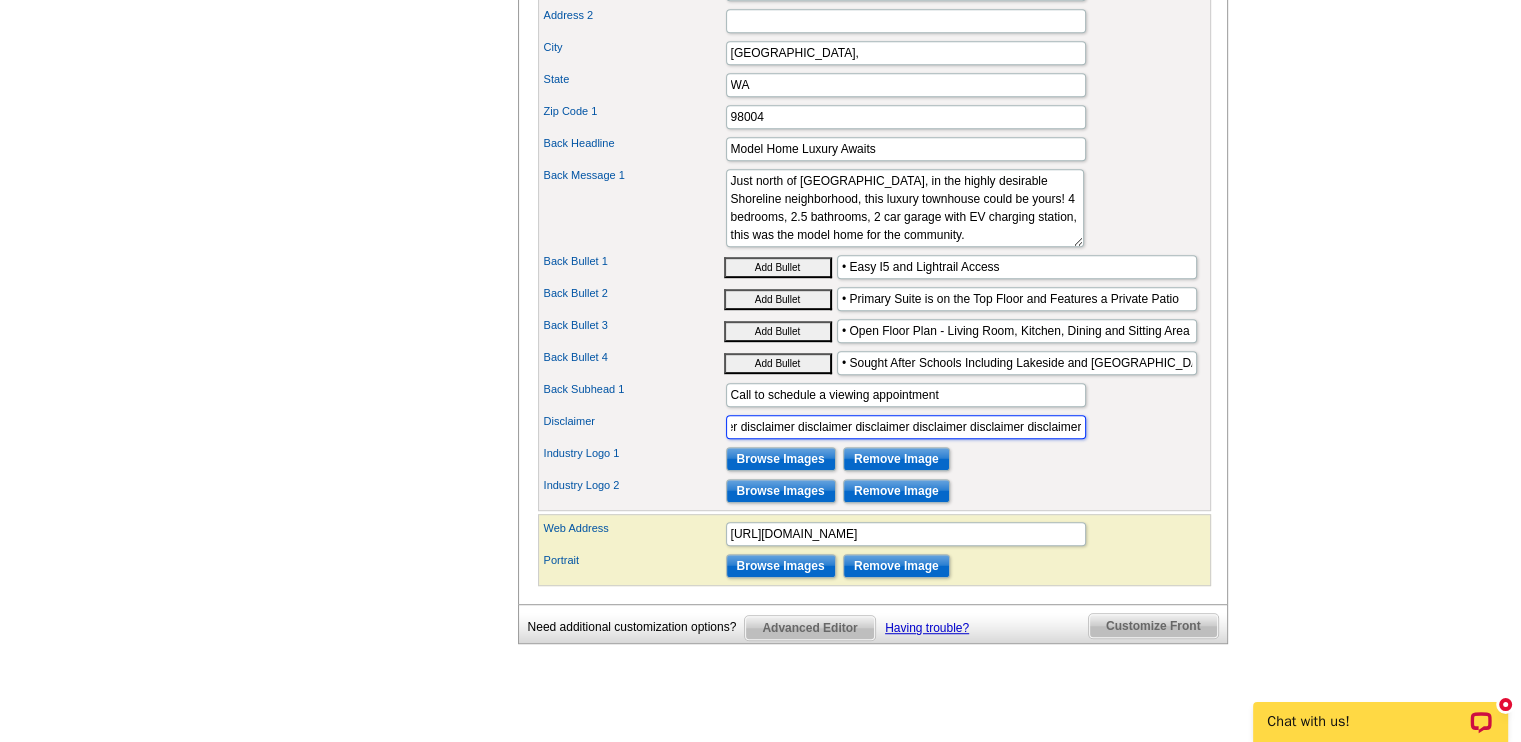 drag, startPoint x: 730, startPoint y: 452, endPoint x: 1113, endPoint y: 446, distance: 383.047 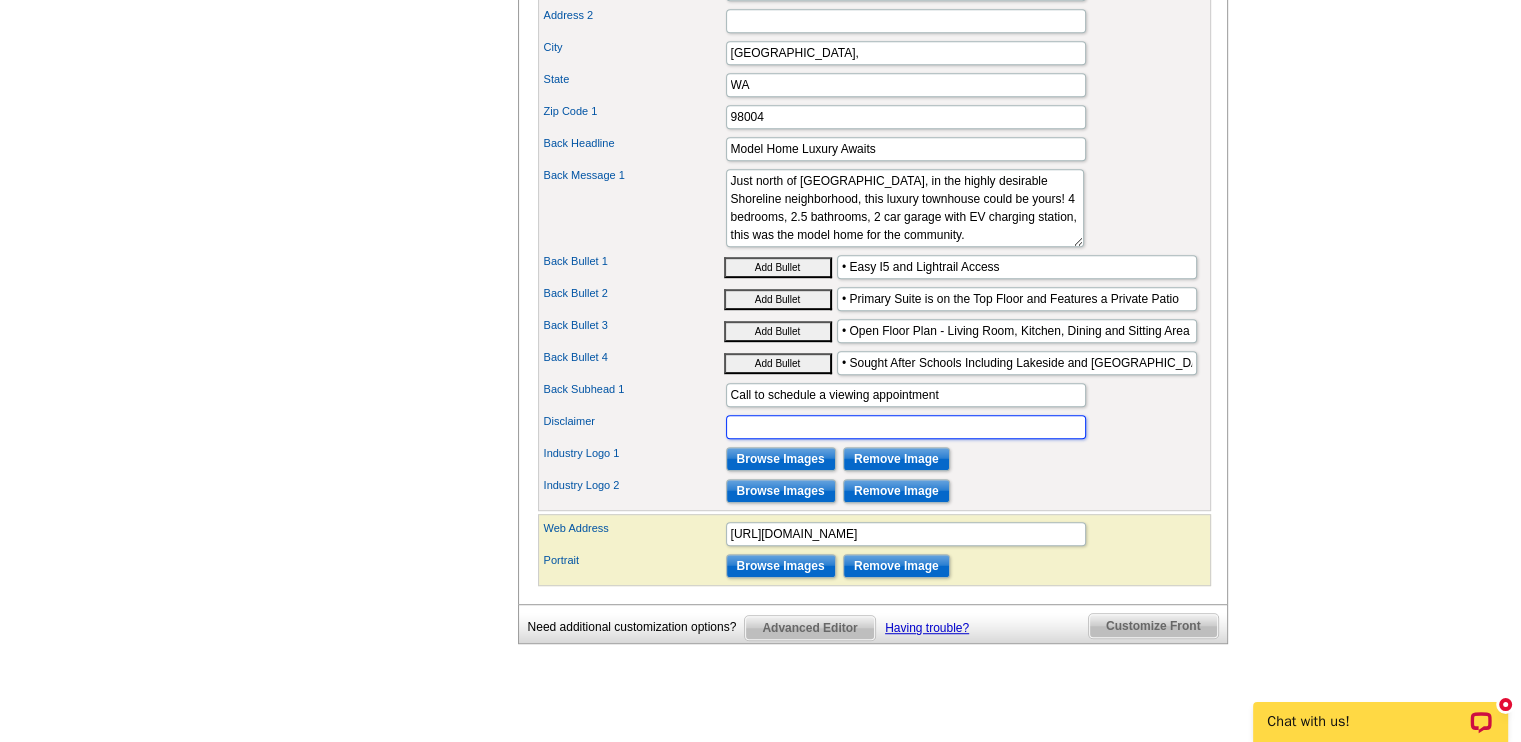 scroll, scrollTop: 0, scrollLeft: 0, axis: both 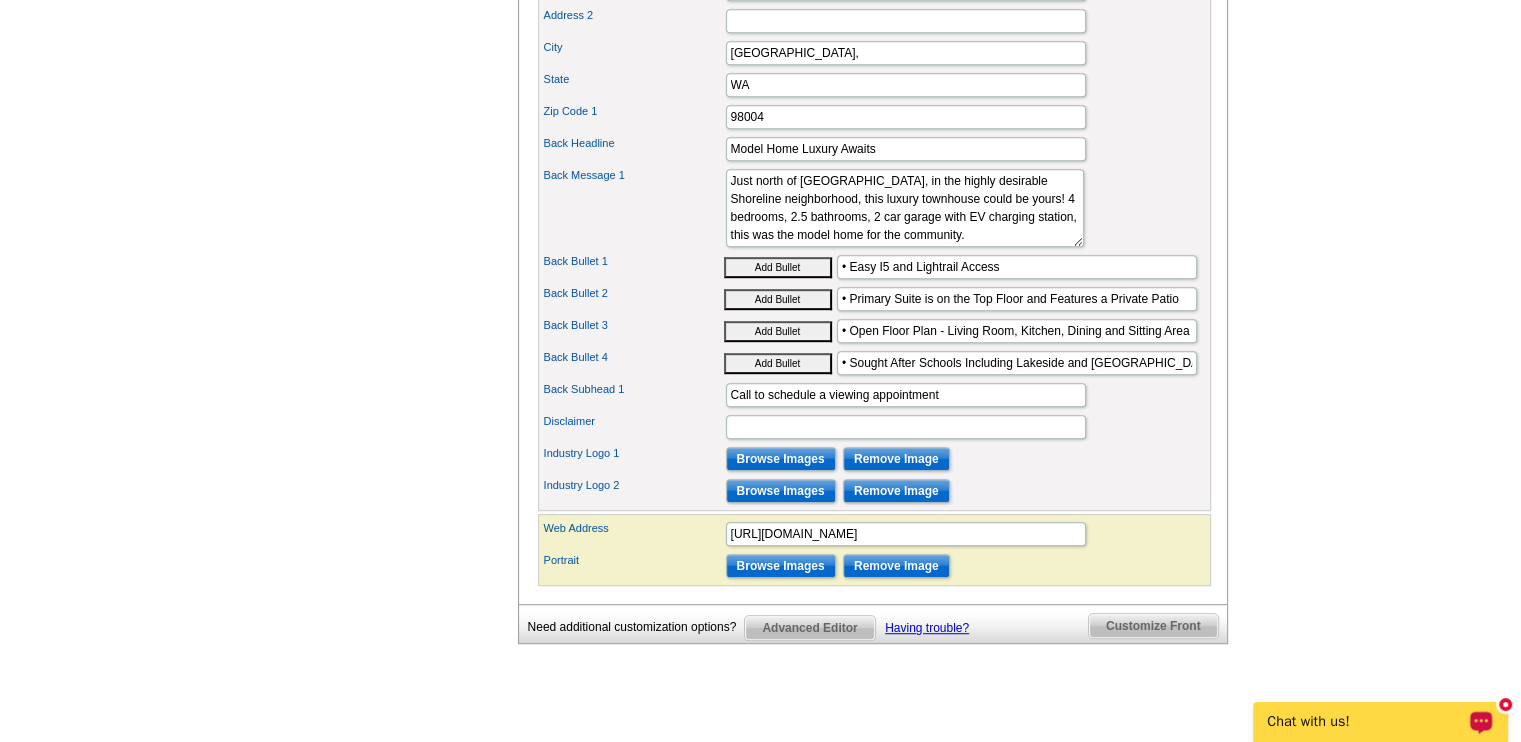 click on "Chat with us!" at bounding box center [1367, 722] 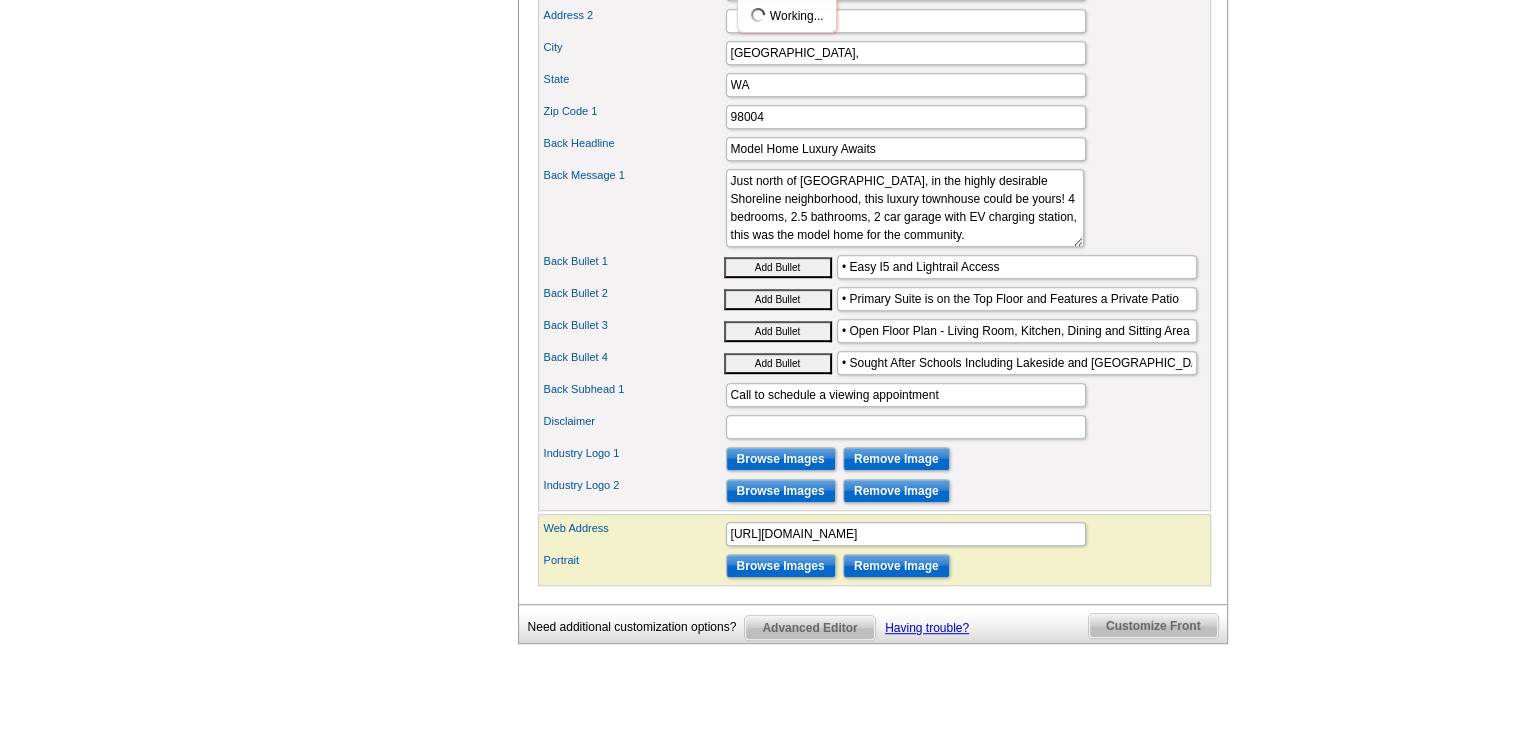 scroll, scrollTop: 0, scrollLeft: 0, axis: both 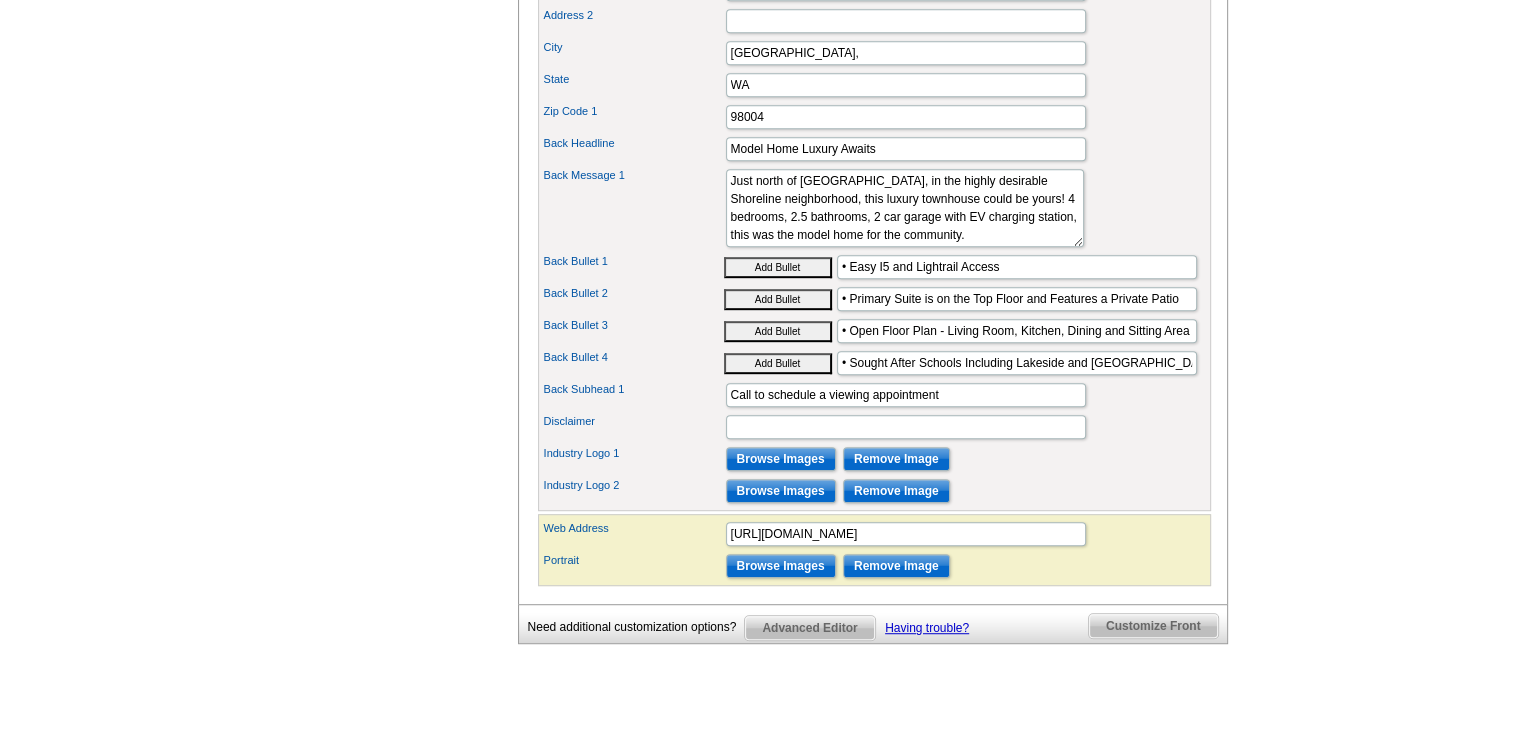 click on "Need Help? call 800-260-5887,  chat  with support, or have our designers make something custom just for you!
Got it, no need for the selection guide next time.
Show Results
Selected Design
Jumbo Postcard (5.5" x 8.5")
Design Name
Summer 3 Photo
Front Design
Zoom Preview
»
o
p
t
i
o
n
s
»
» o p" at bounding box center (760, -91) 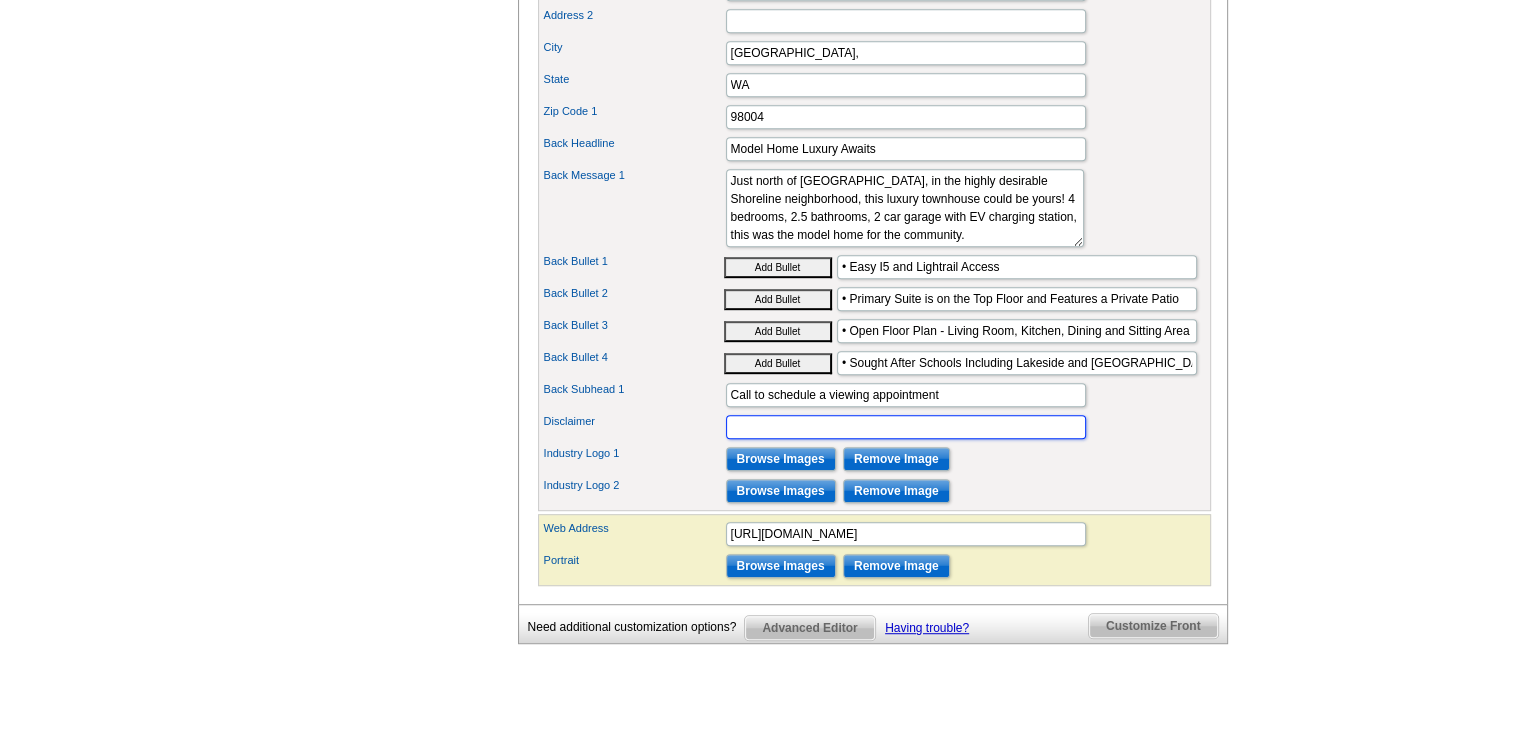 click on "Disclaimer" at bounding box center (906, 427) 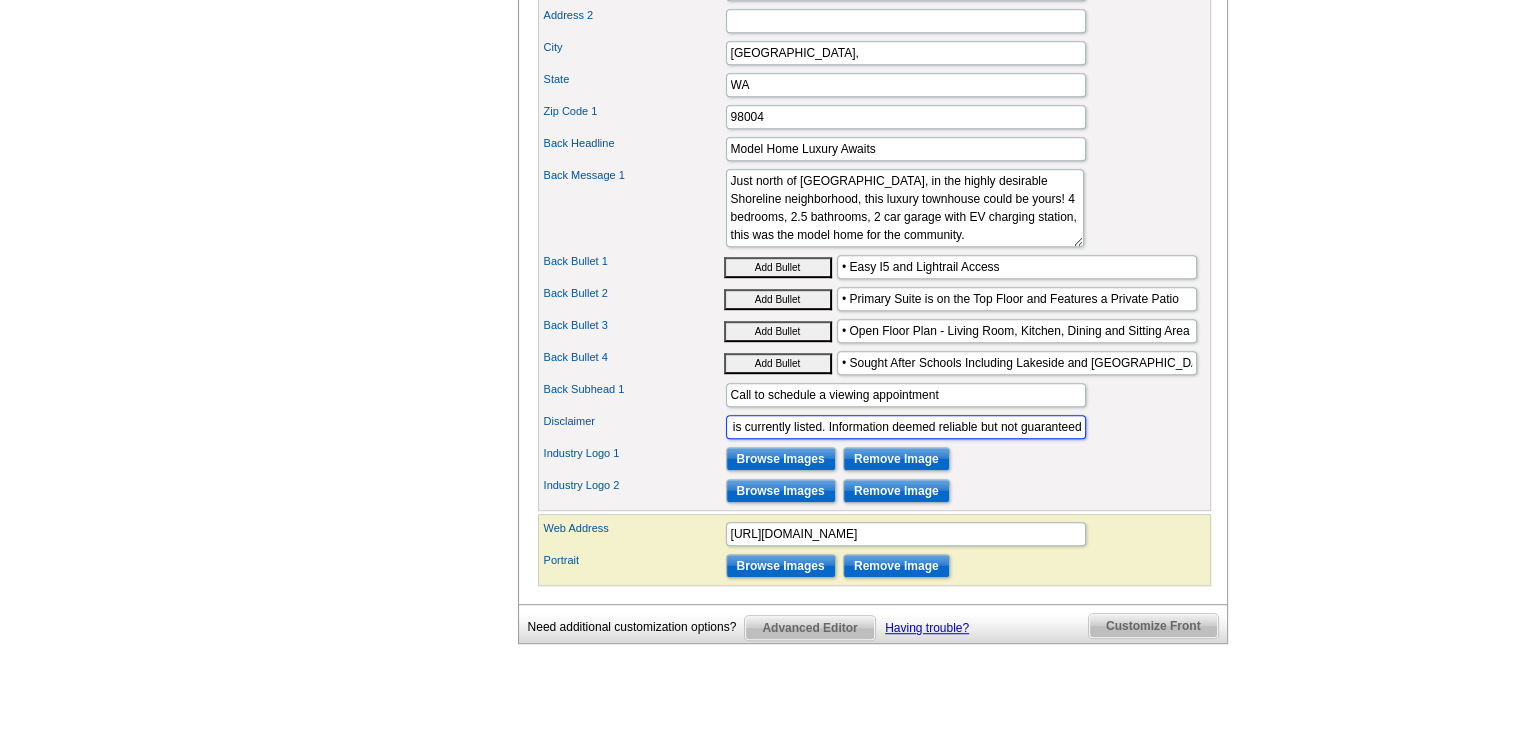 scroll, scrollTop: 0, scrollLeft: 264, axis: horizontal 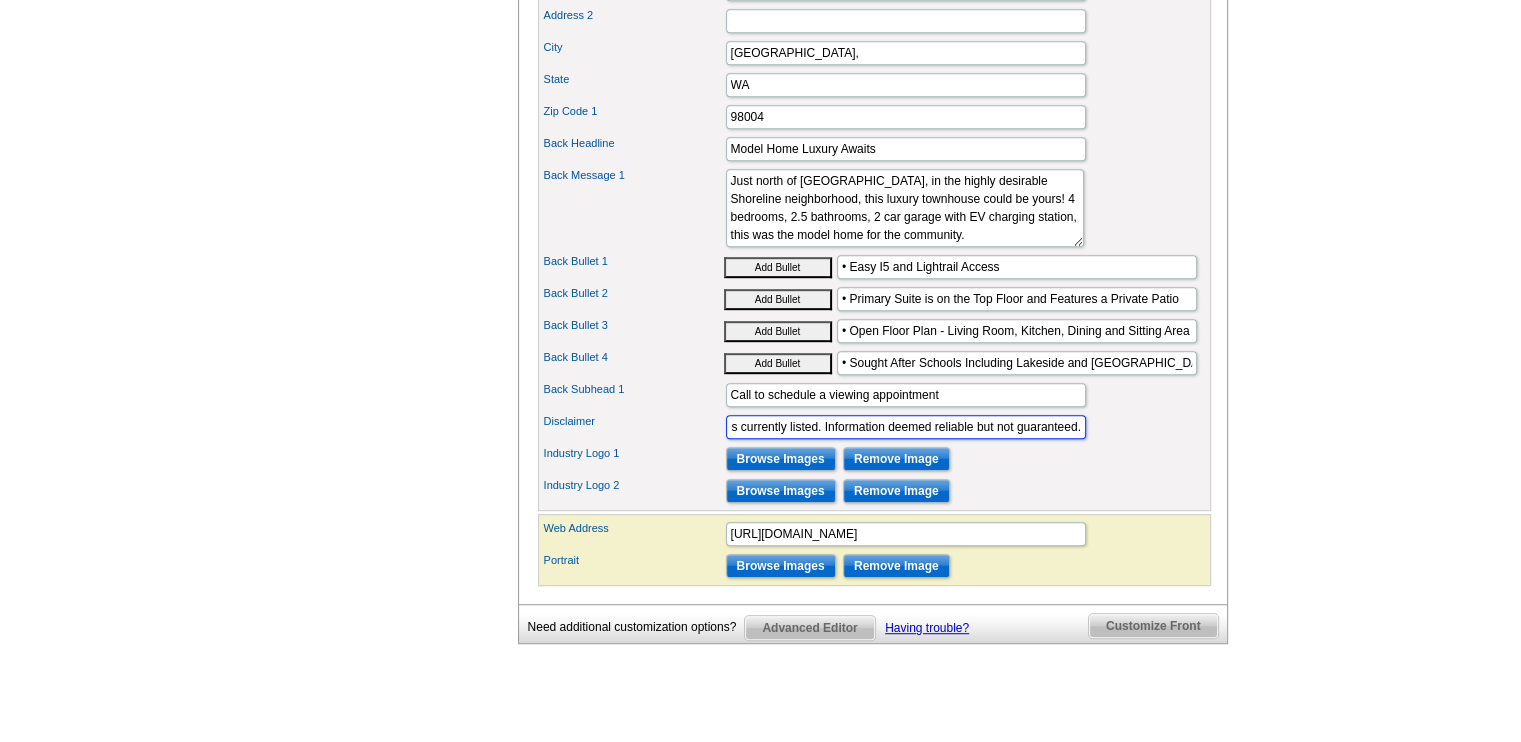 type on "This is not intended as a solicitation if your home is currently listed. Information deemed reliable but not guaranteed." 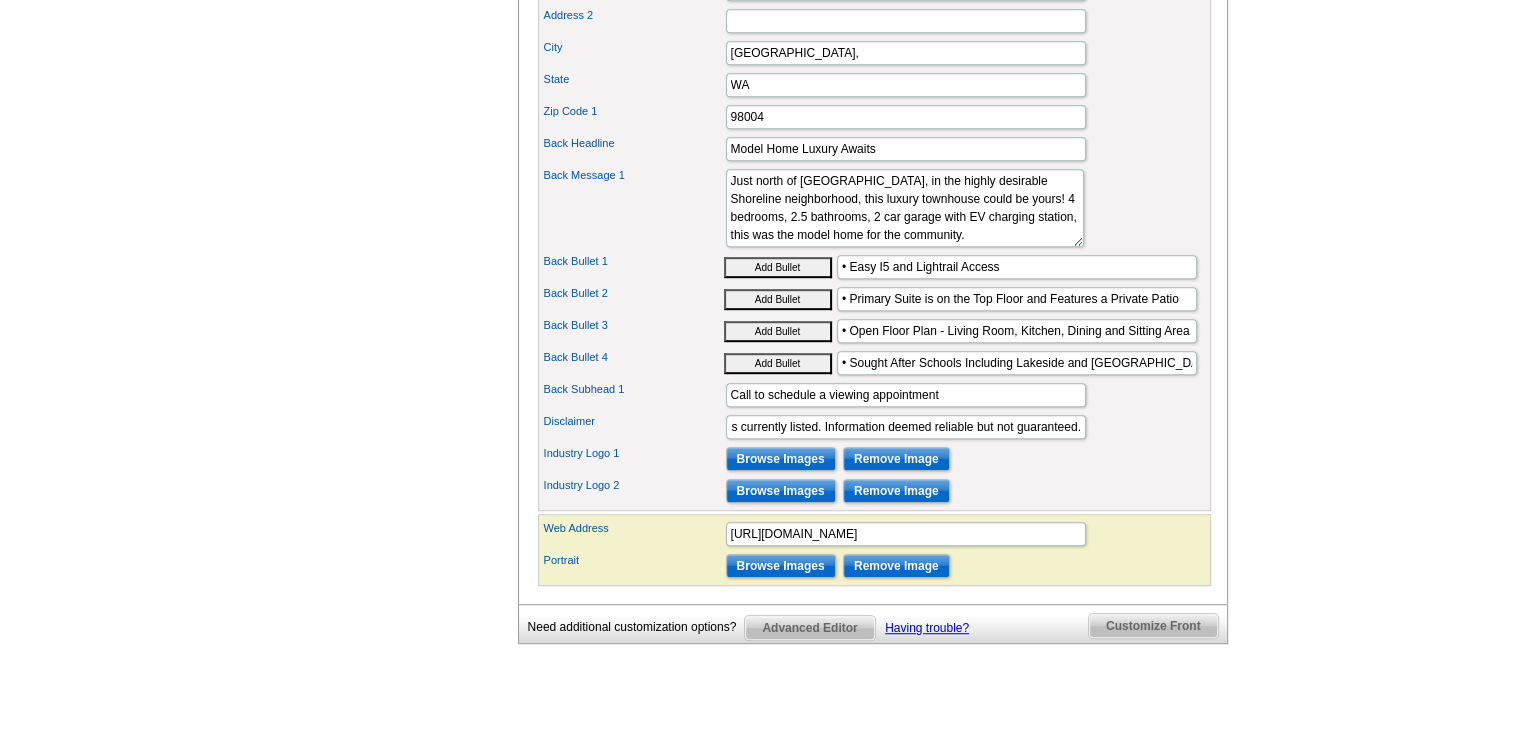 scroll, scrollTop: 0, scrollLeft: 0, axis: both 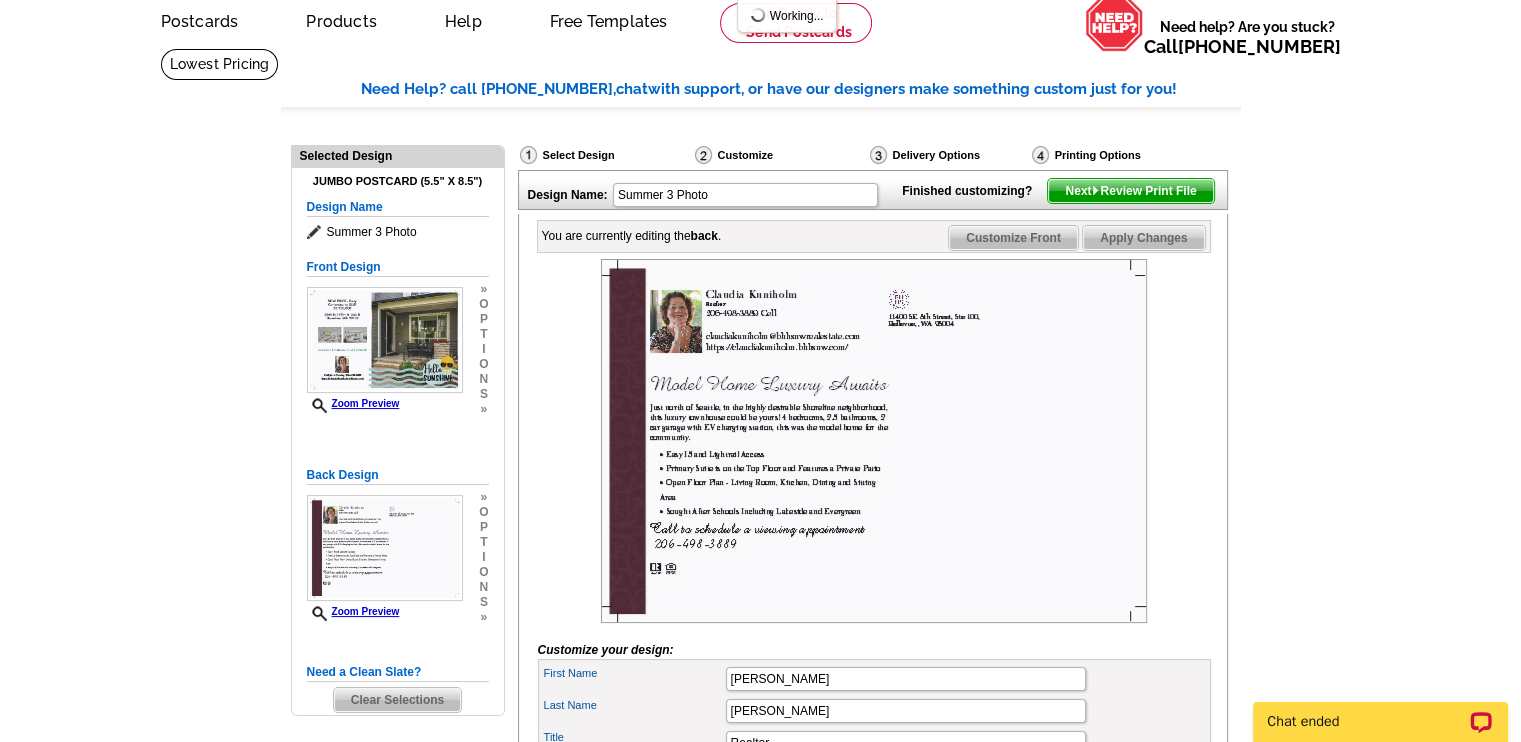 click on "Next   Review Print File" at bounding box center [1130, 191] 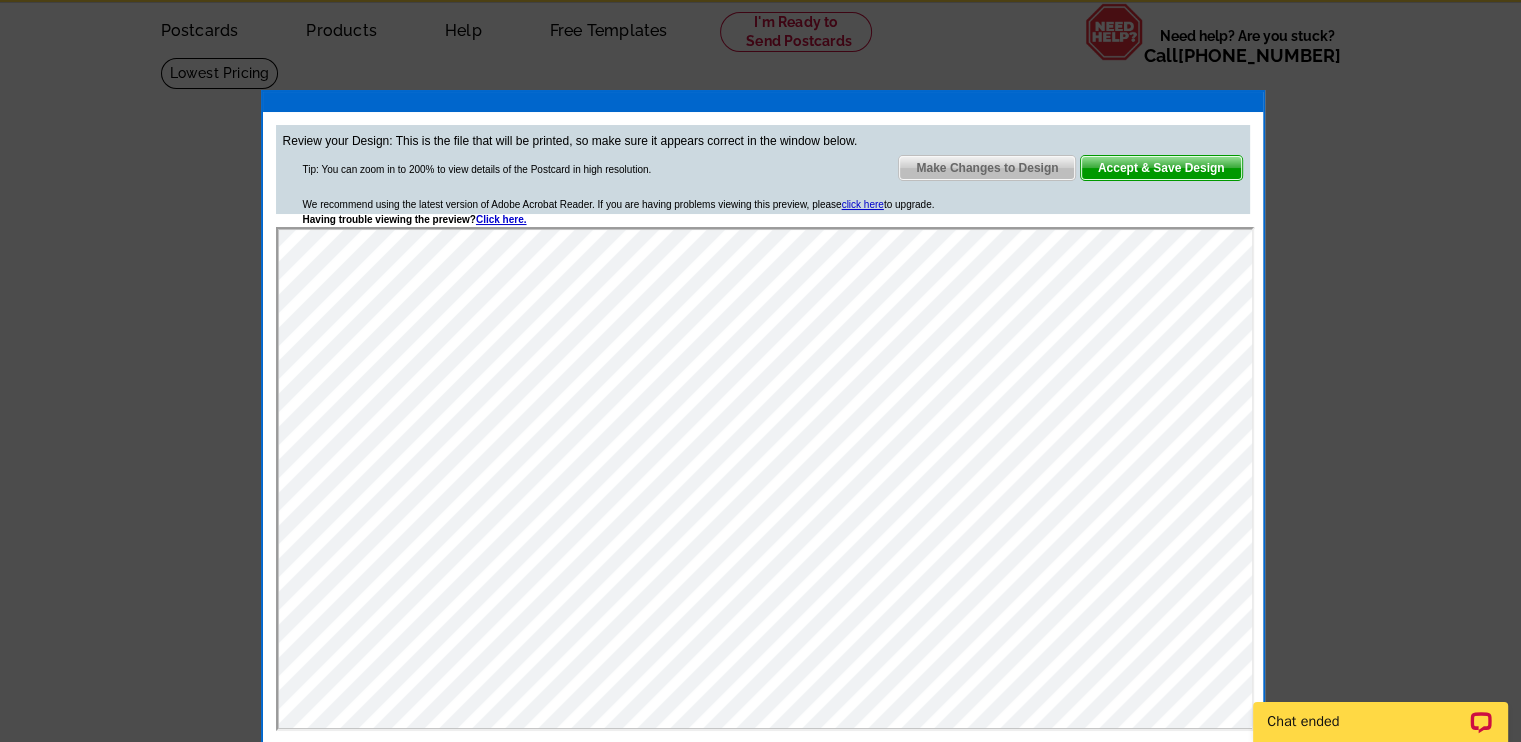 scroll, scrollTop: 80, scrollLeft: 0, axis: vertical 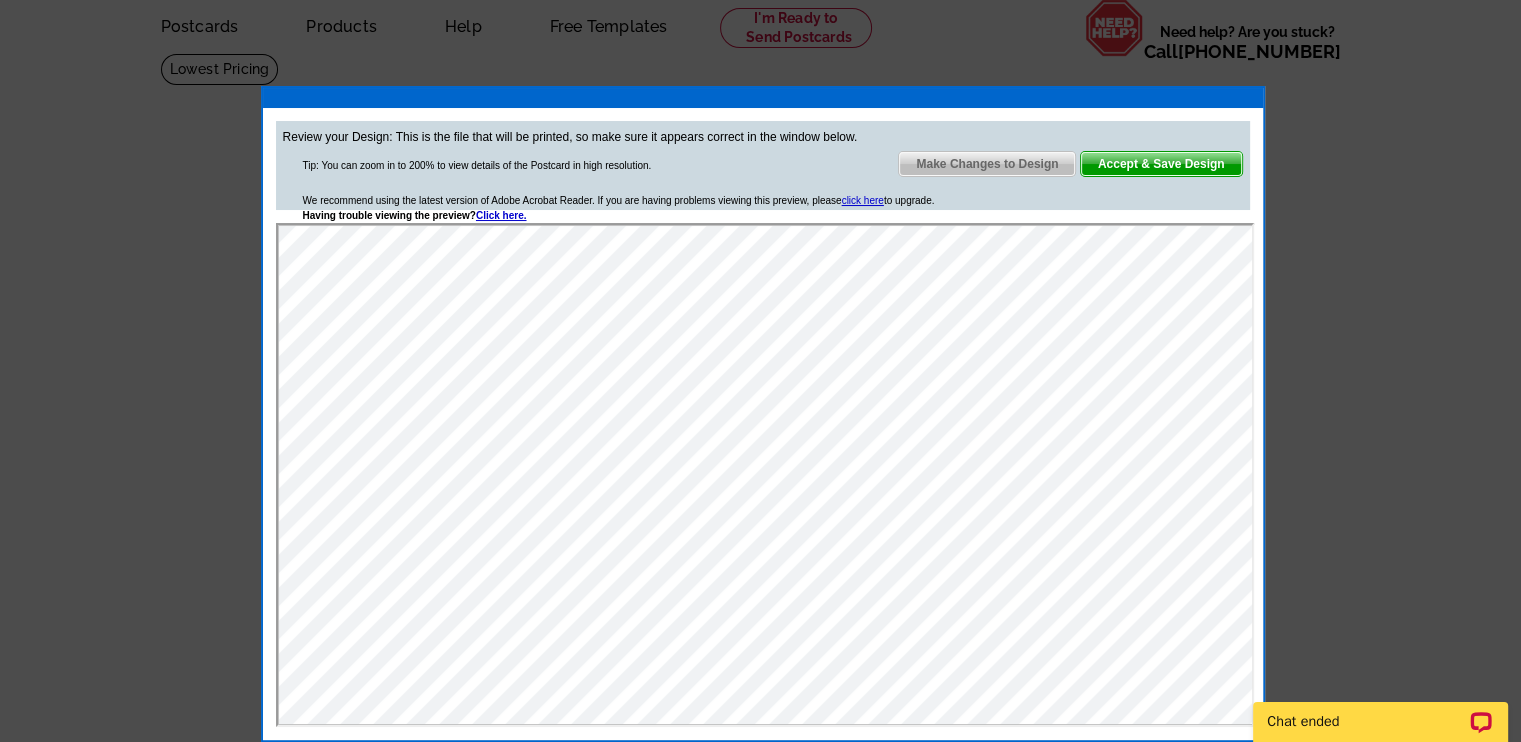 click on "Make Changes to Design" at bounding box center [987, 164] 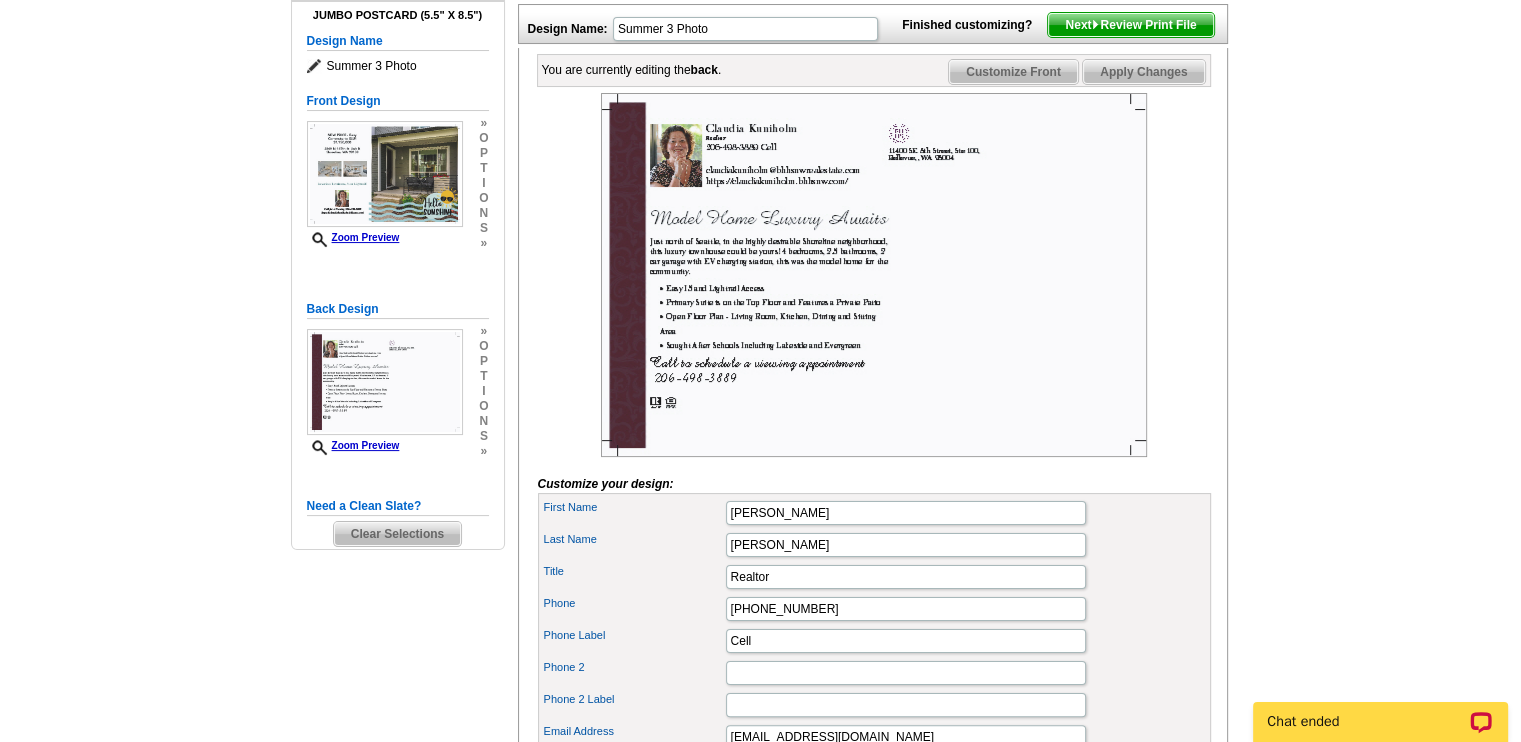 scroll, scrollTop: 223, scrollLeft: 0, axis: vertical 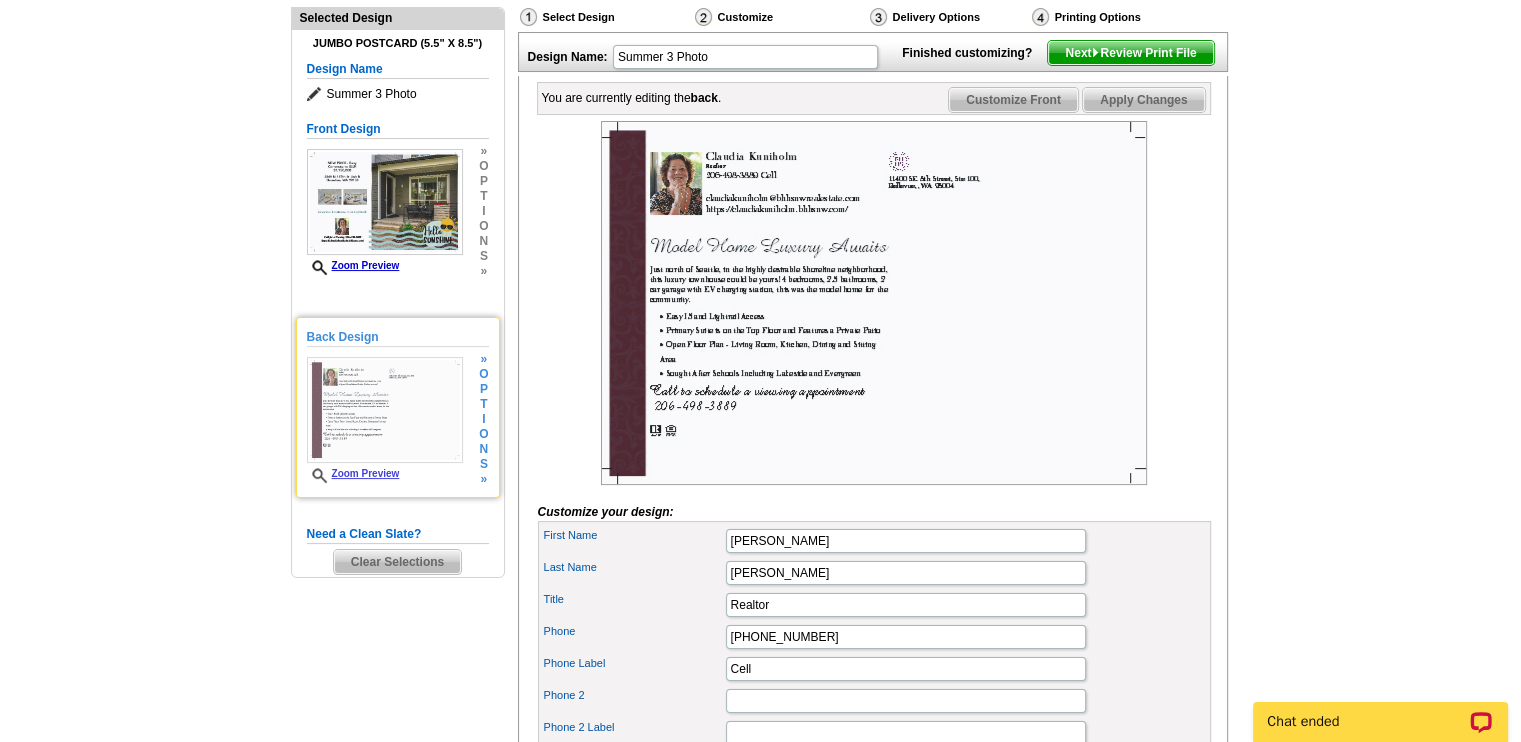 click at bounding box center [385, 410] 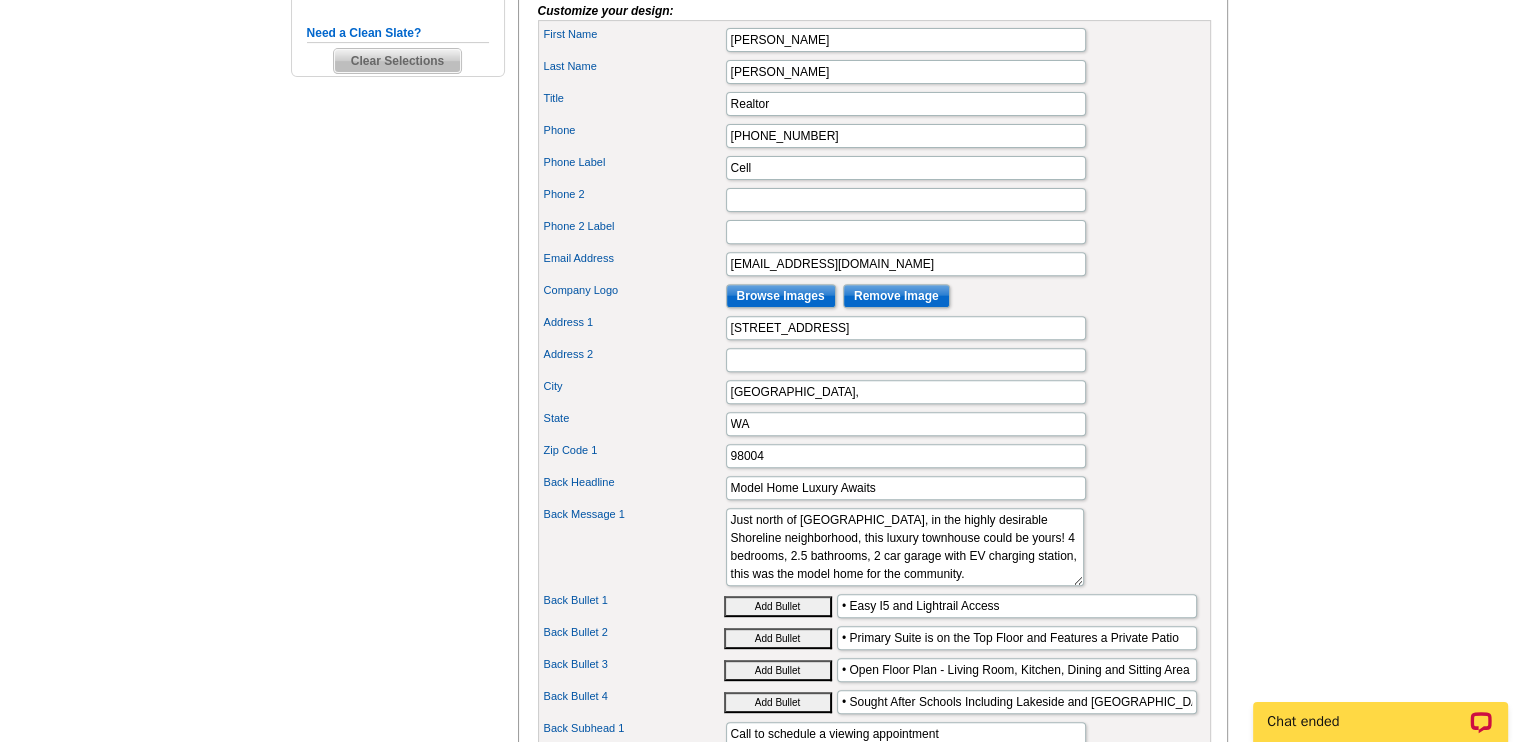 scroll, scrollTop: 729, scrollLeft: 0, axis: vertical 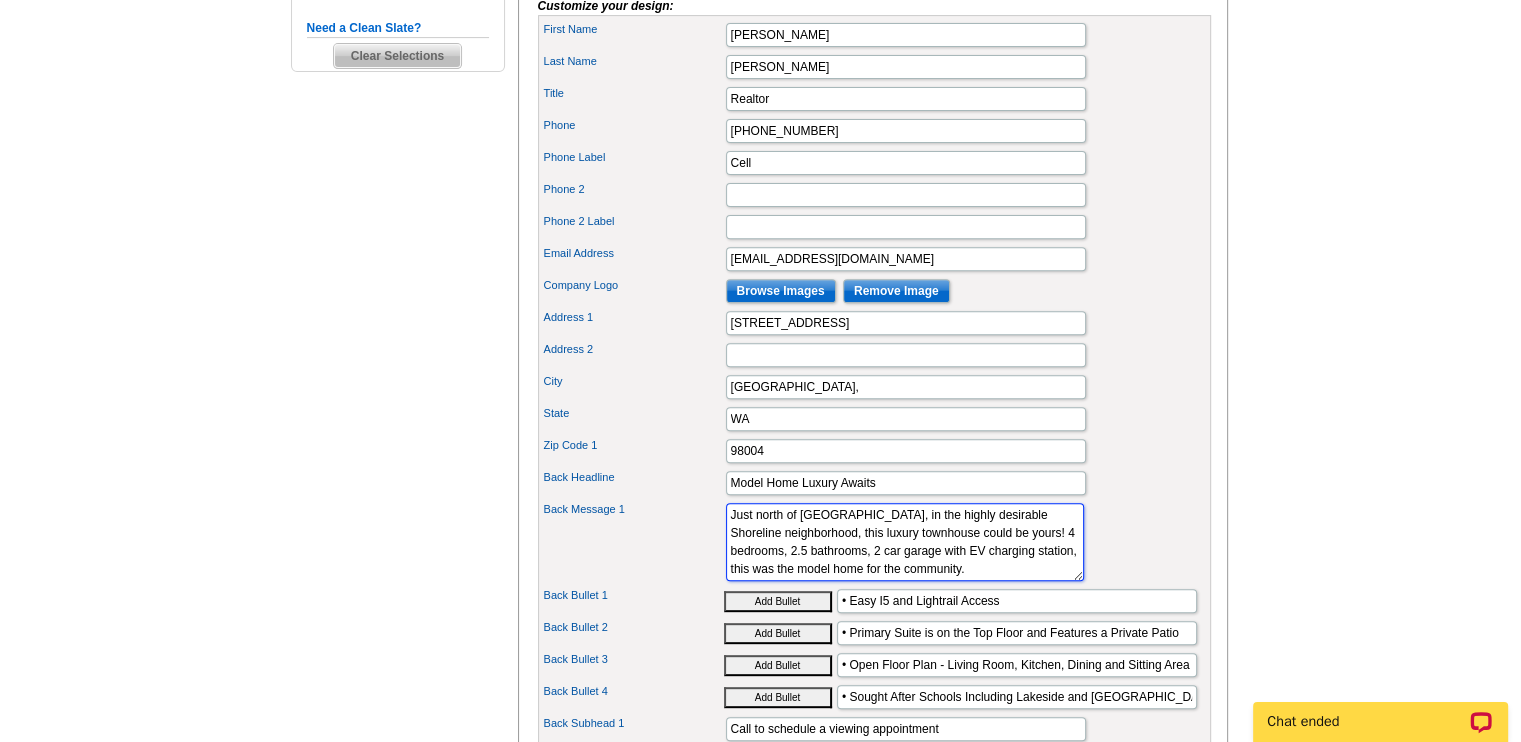 click on "Just north of Seattle, in the highly desirable Shoreline neighborhood, this luxury townhouse could be yours! 4 bedrooms, 2.5 bathrooms, 2 car garage with EV charging station, this was the model home for the community." at bounding box center [905, 542] 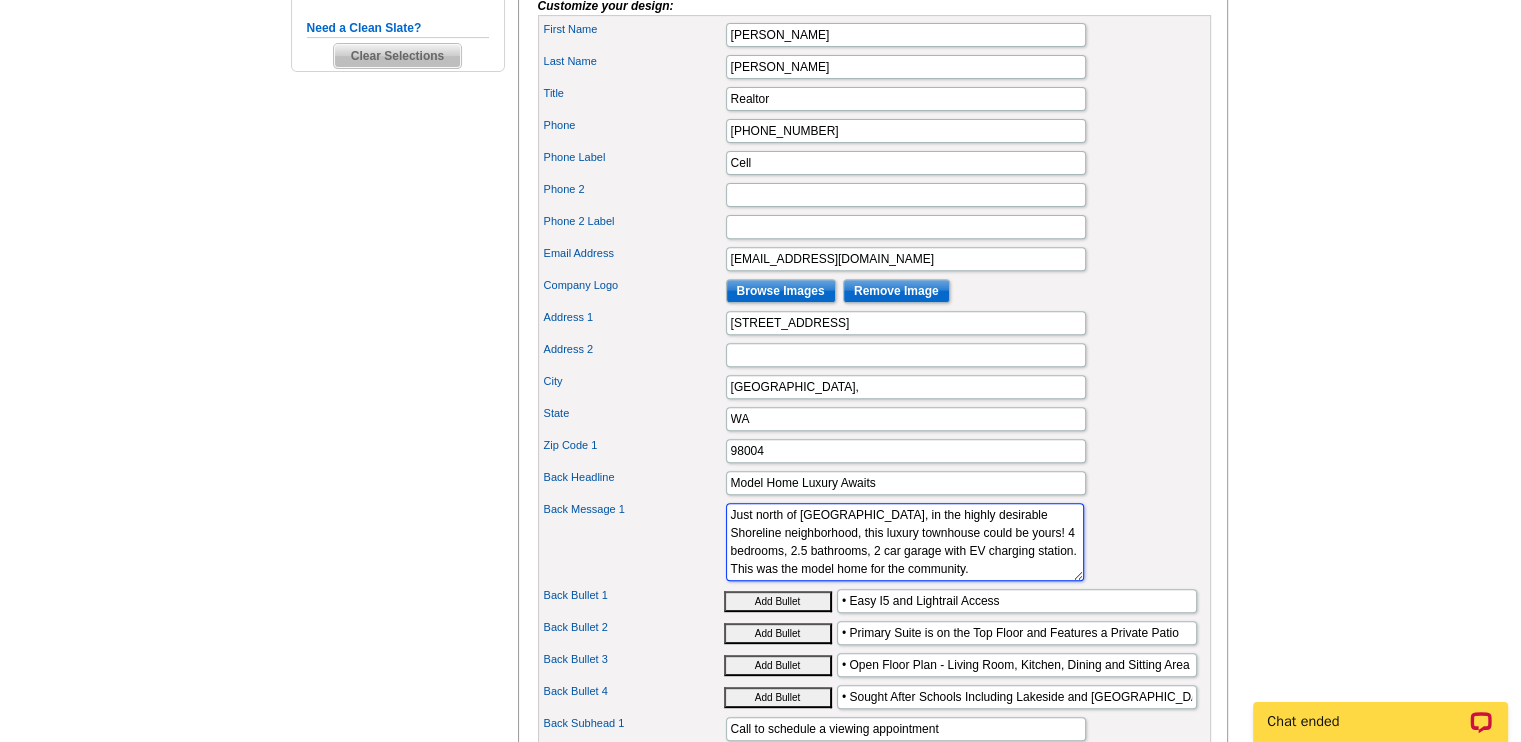 type on "Just north of Seattle, in the highly desirable Shoreline neighborhood, this luxury townhouse could be yours! 4 bedrooms, 2.5 bathrooms, 2 car garage with EV charging station. This was the model home for the community." 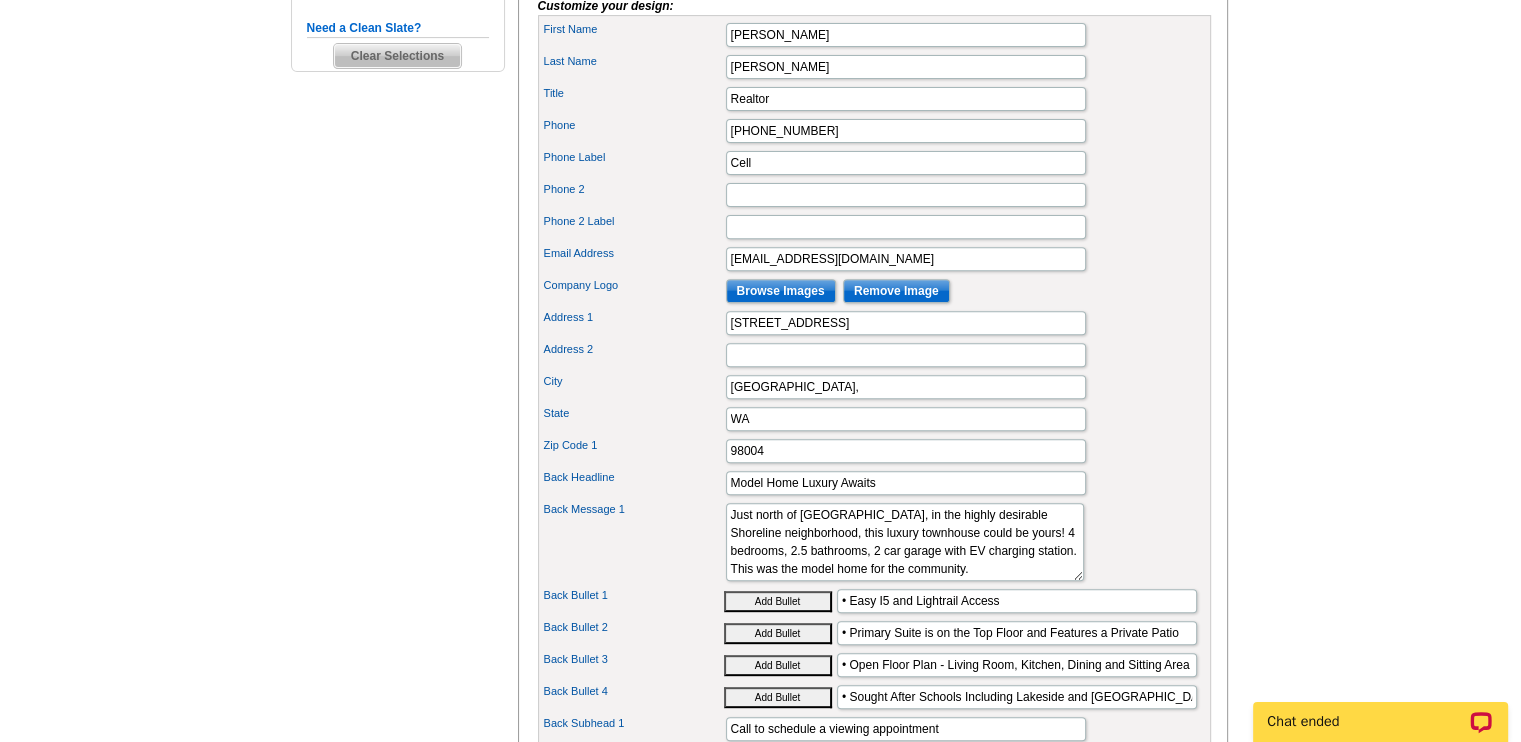 click on "Back Message 1
Just north of Seattle, in the highly desirable Shoreline neighborhood, this luxury townhouse could be yours! 4 bedrooms, 2.5 bathrooms, 2 car garage with EV charging station, this was the model home for the community." at bounding box center (874, 542) 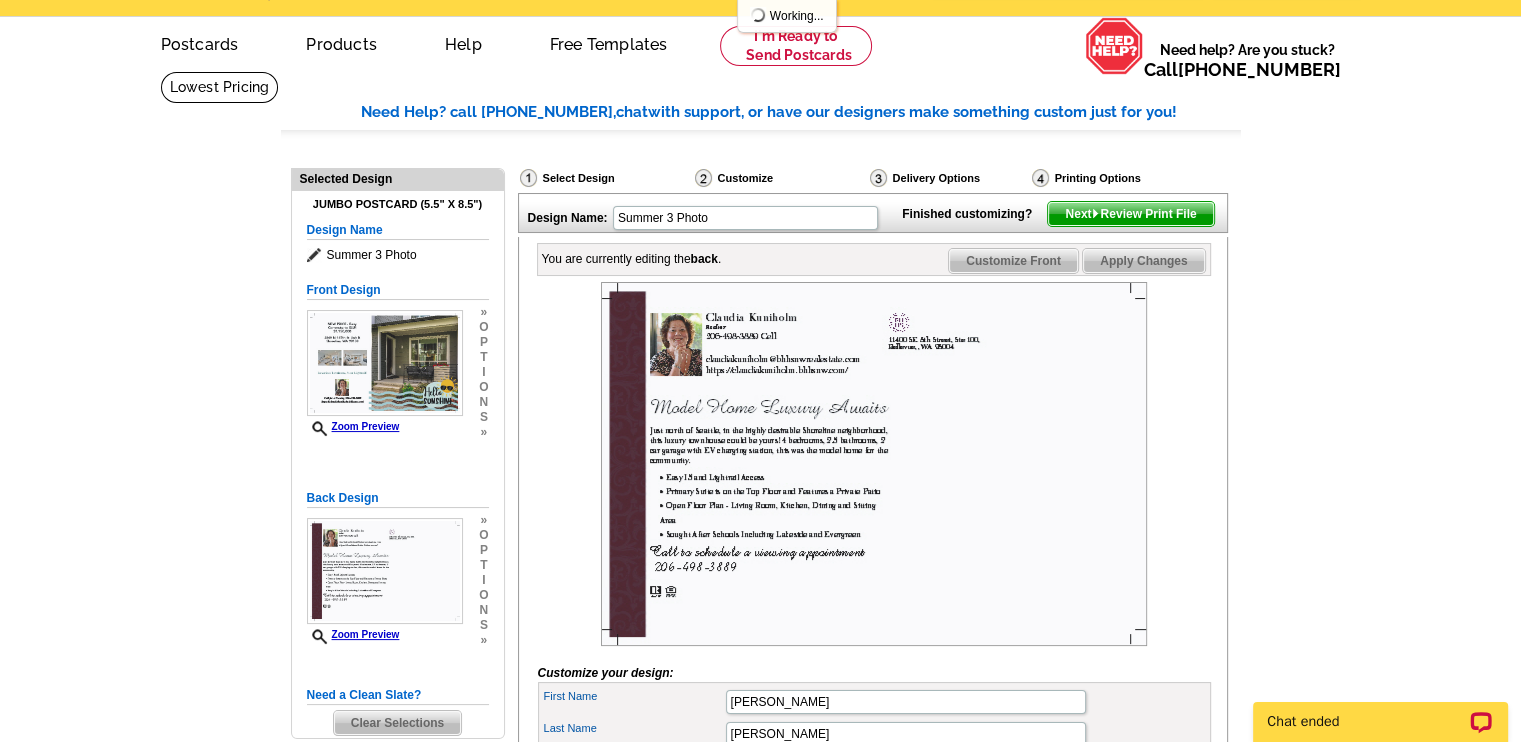scroll, scrollTop: 42, scrollLeft: 0, axis: vertical 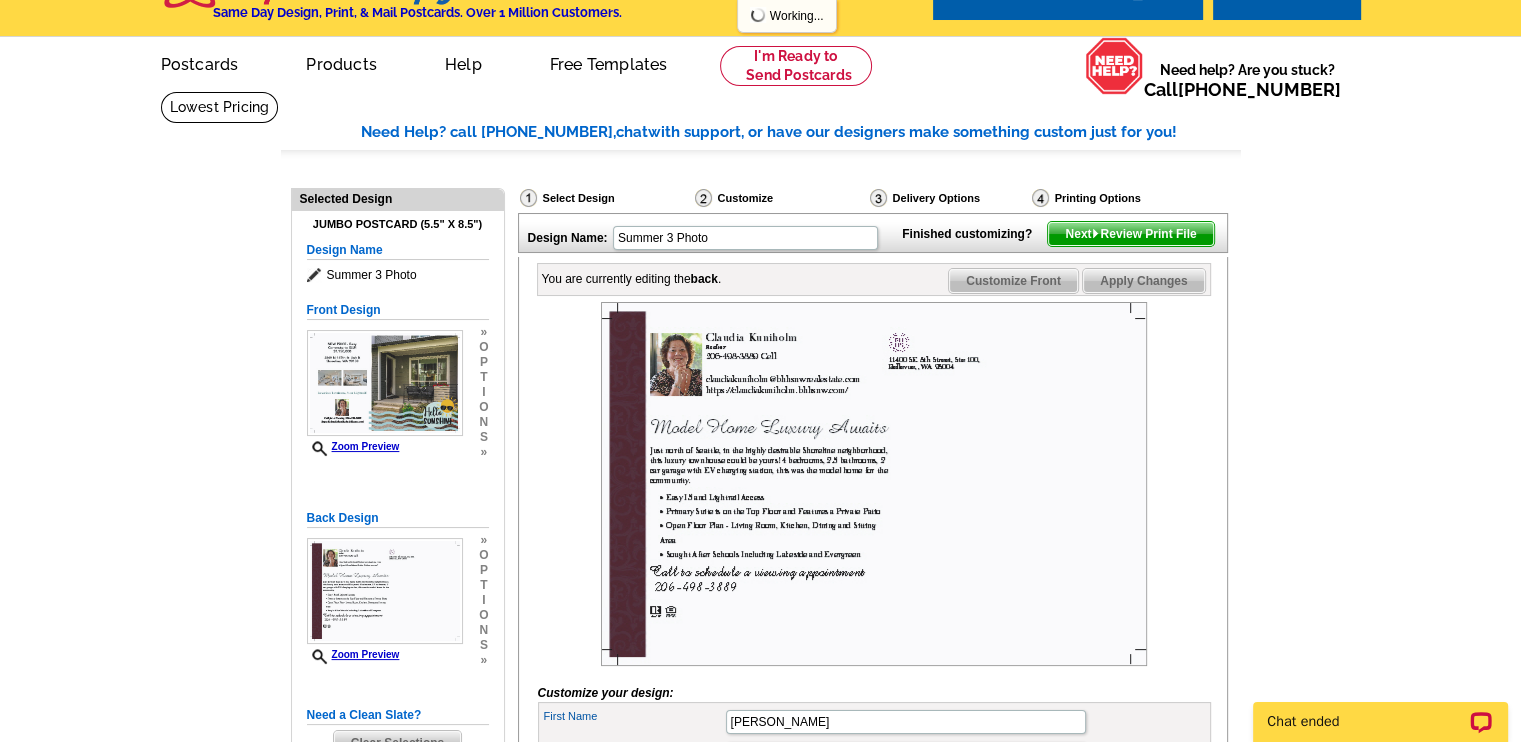 click on "Next   Review Print File" at bounding box center (1130, 234) 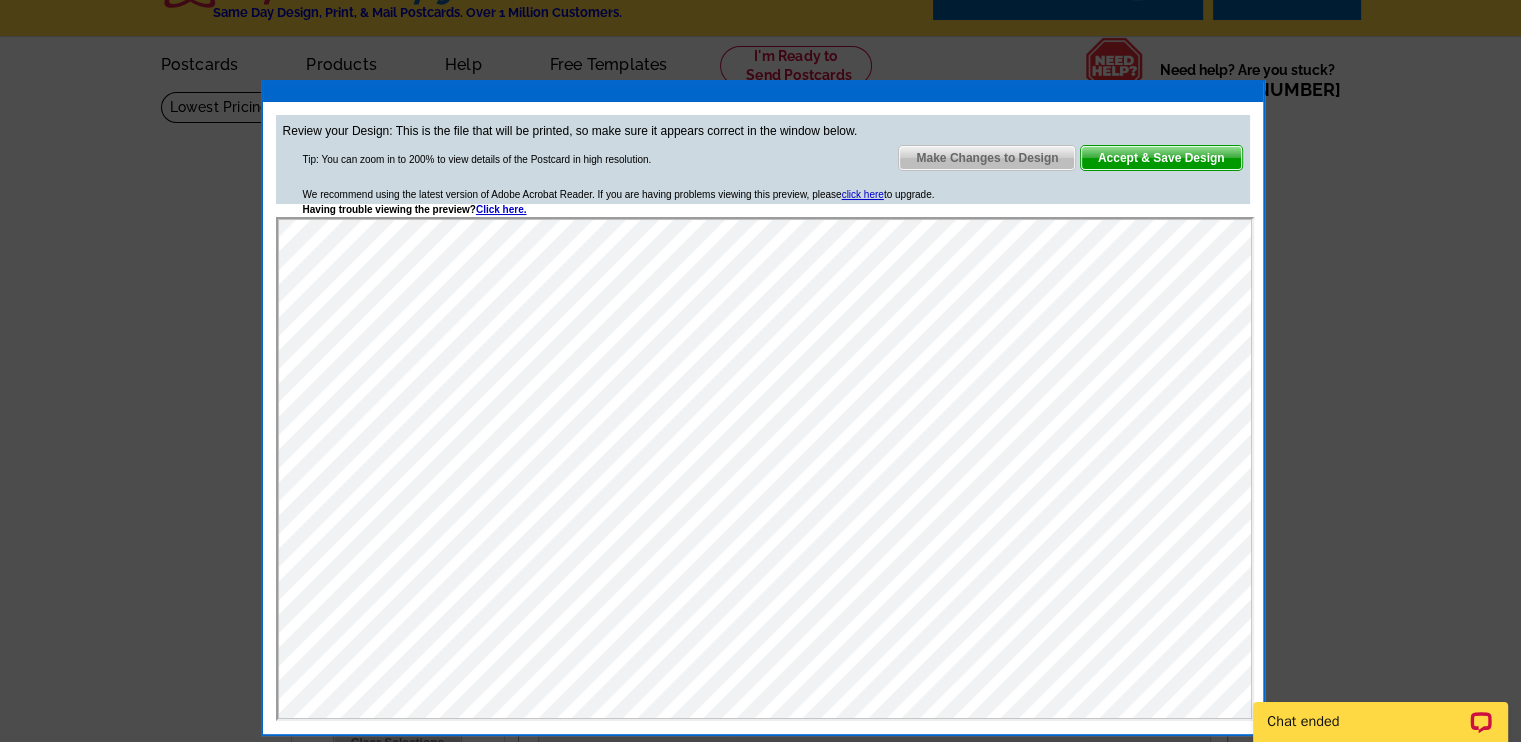scroll, scrollTop: 0, scrollLeft: 0, axis: both 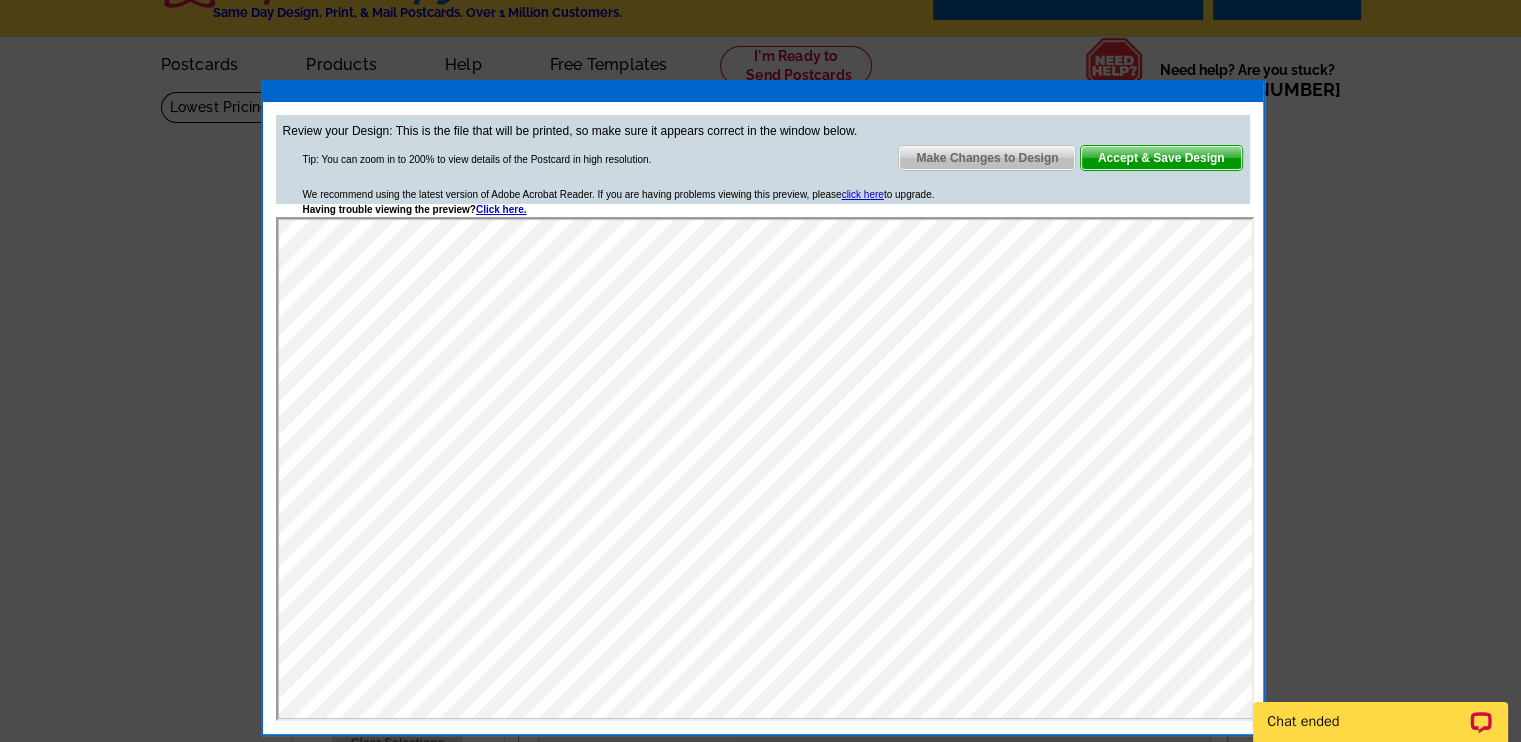click on "Make Changes to Design" at bounding box center [987, 158] 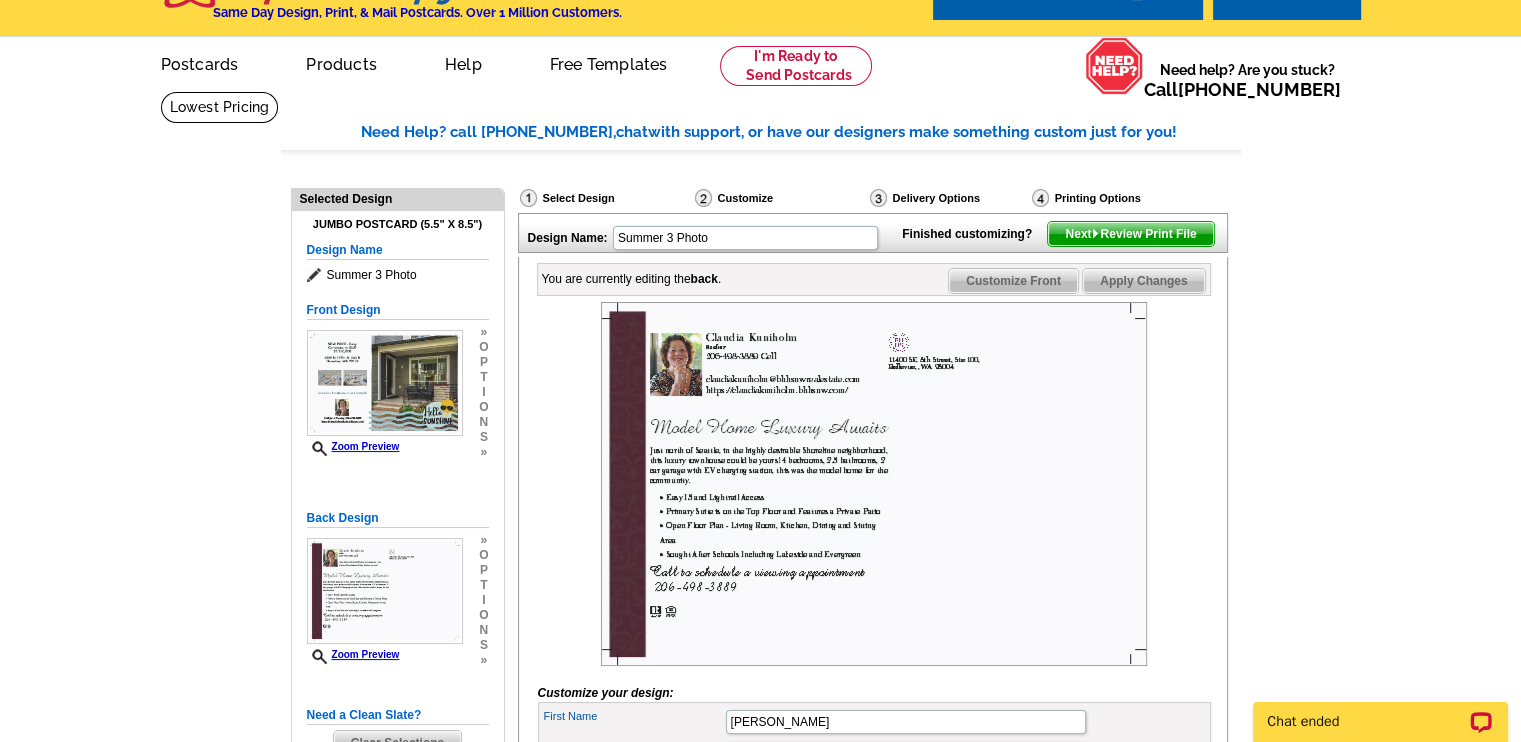 click at bounding box center (874, 484) 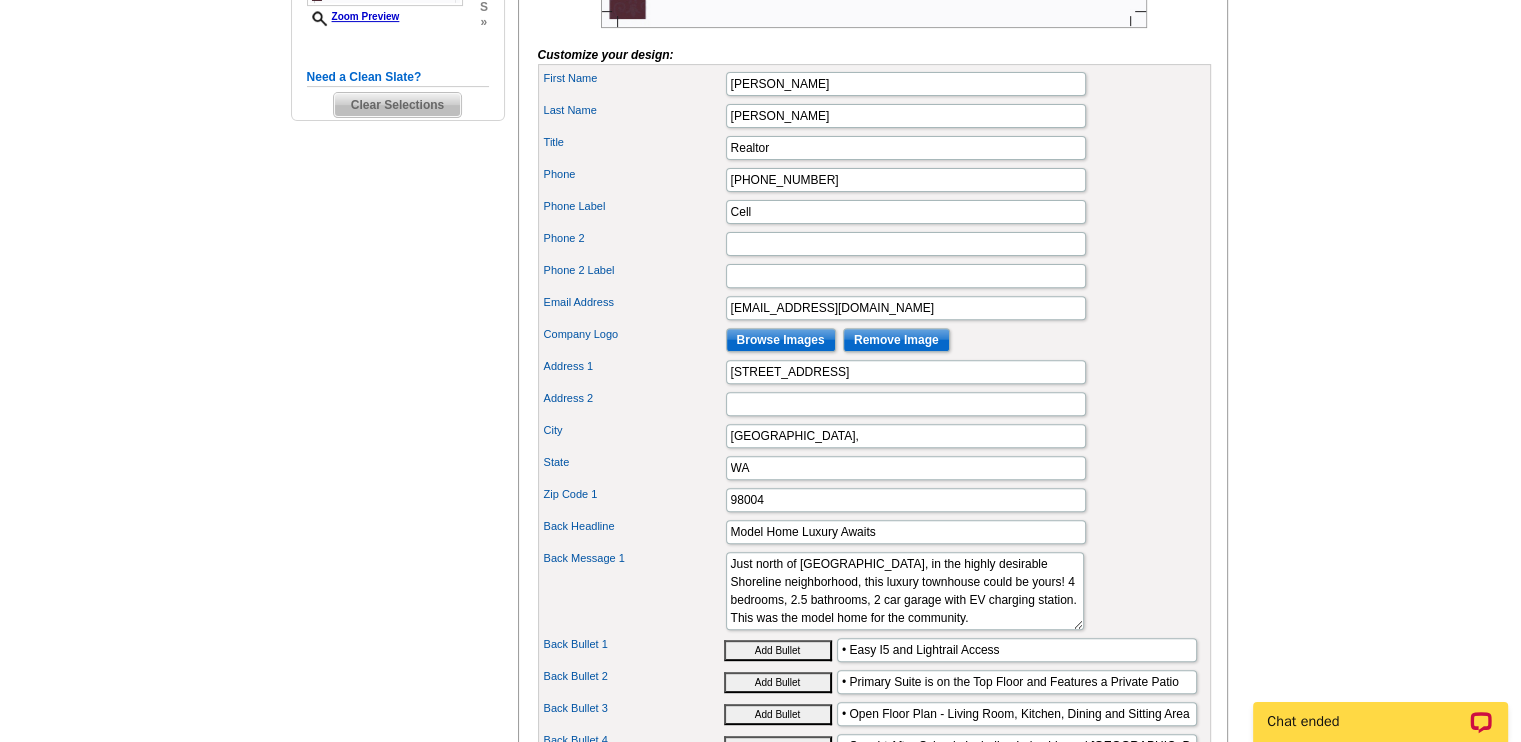 scroll, scrollTop: 661, scrollLeft: 0, axis: vertical 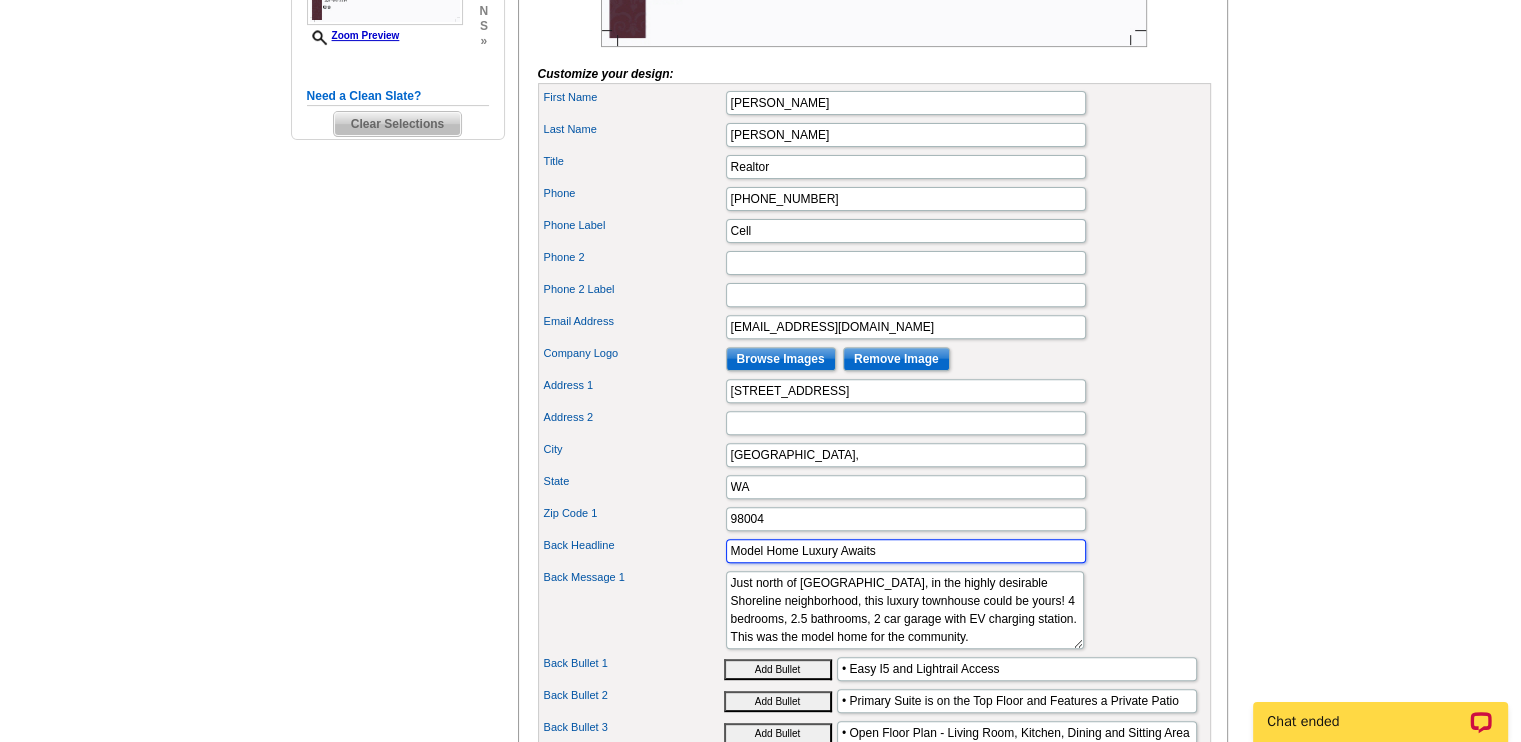 click on "Model Home Luxury Awaits" at bounding box center [906, 551] 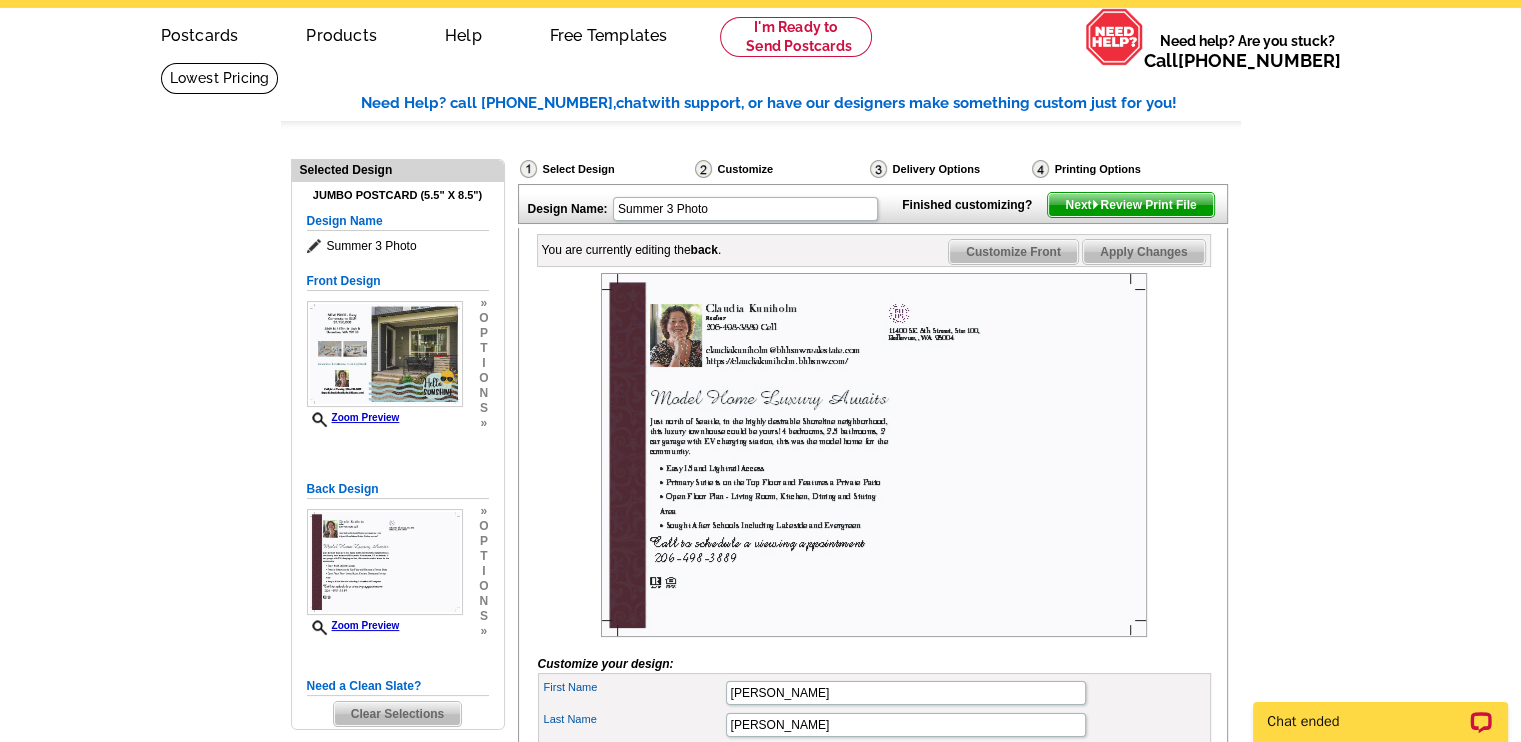 scroll, scrollTop: 66, scrollLeft: 0, axis: vertical 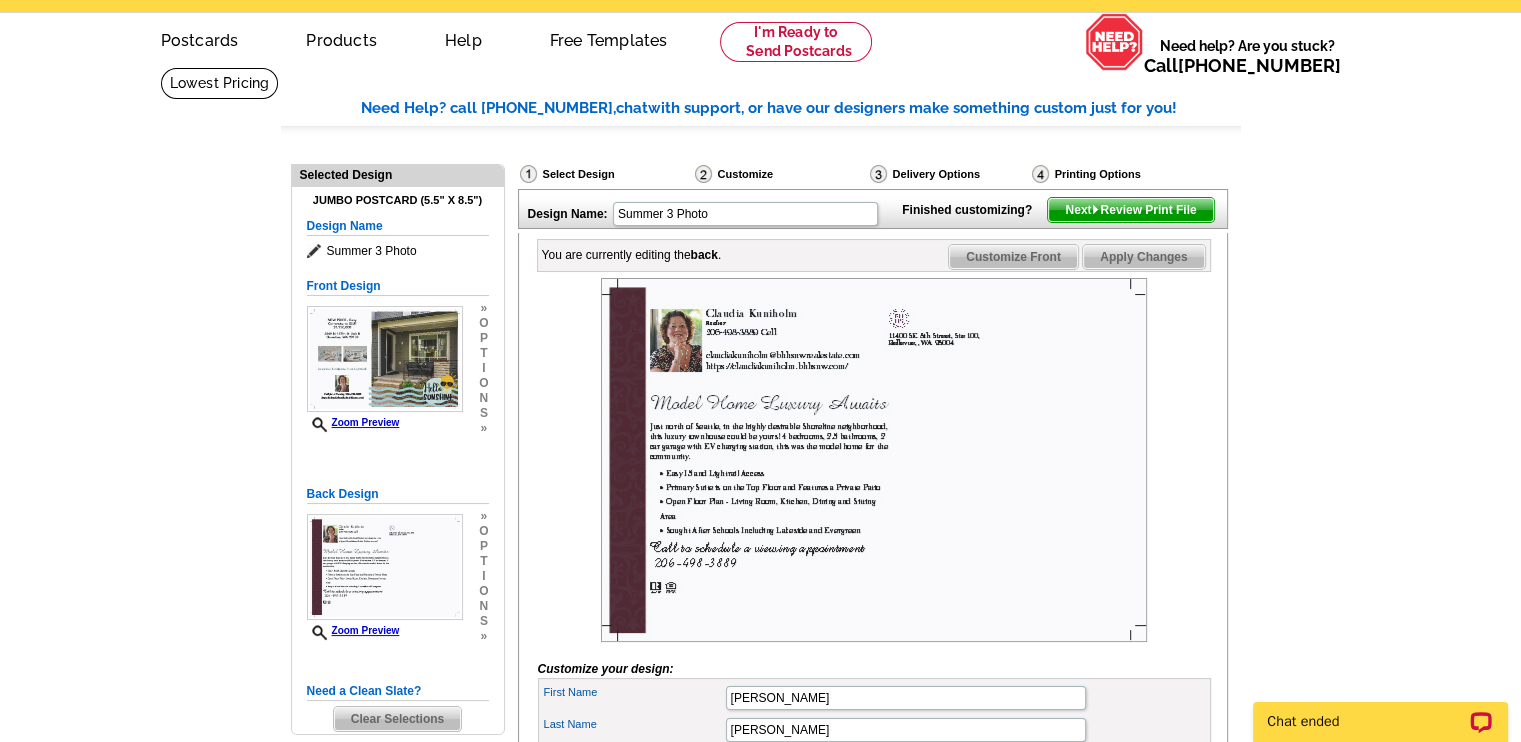 type on "Luxury Awaits" 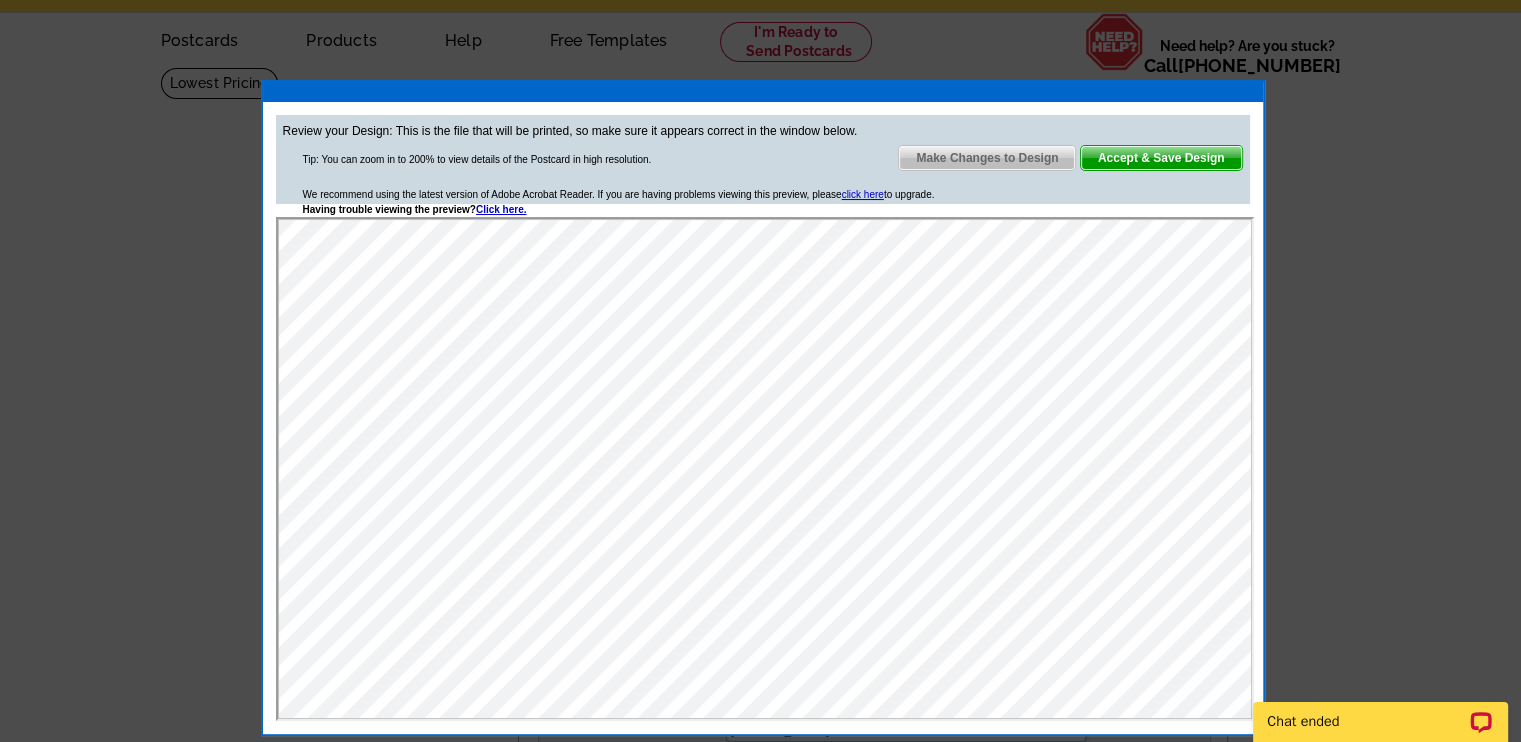 scroll, scrollTop: 0, scrollLeft: 0, axis: both 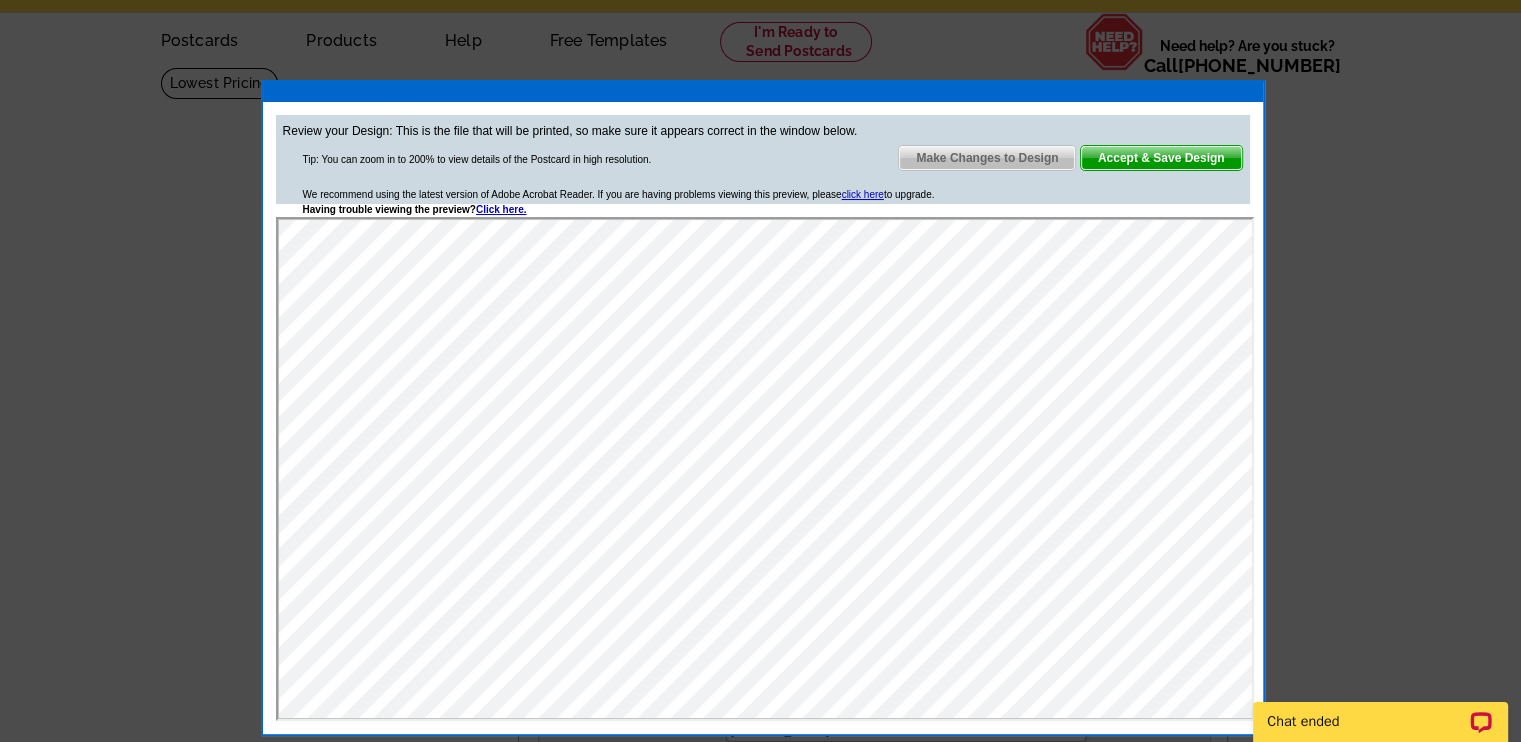 click on "Make Changes to Design" at bounding box center (987, 158) 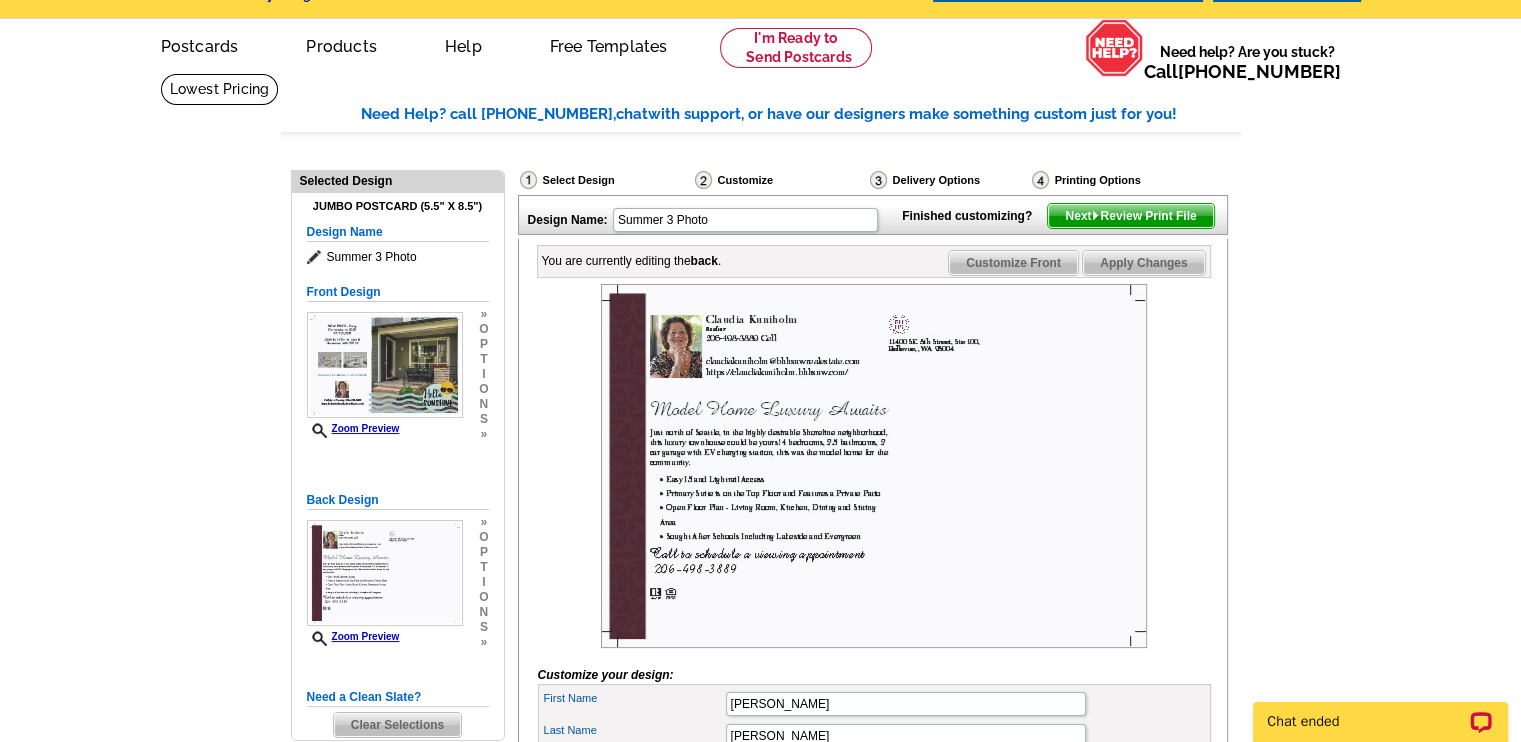 scroll, scrollTop: 58, scrollLeft: 0, axis: vertical 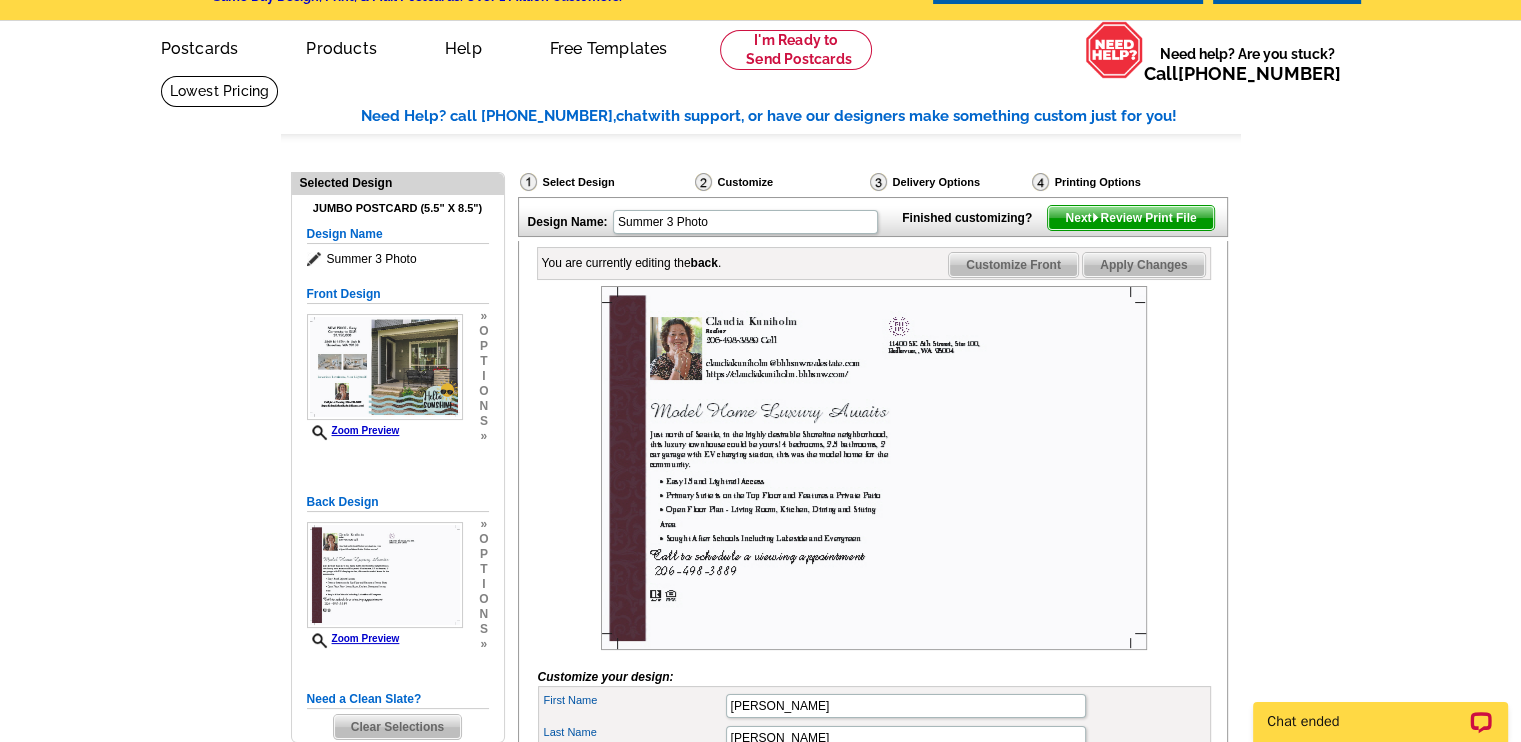 click on "Apply Changes" at bounding box center [1143, 265] 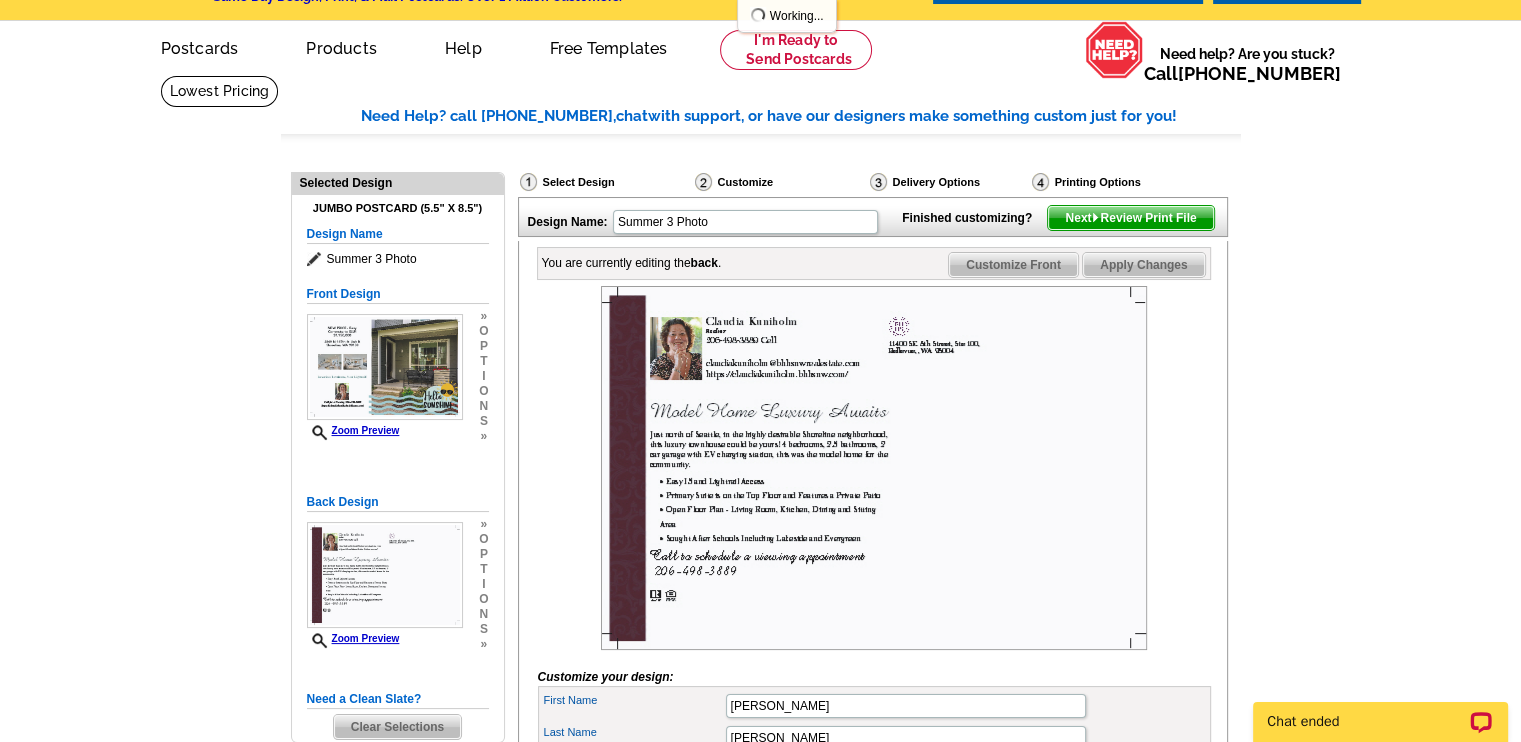 click on "Next   Review Print File" at bounding box center (1130, 218) 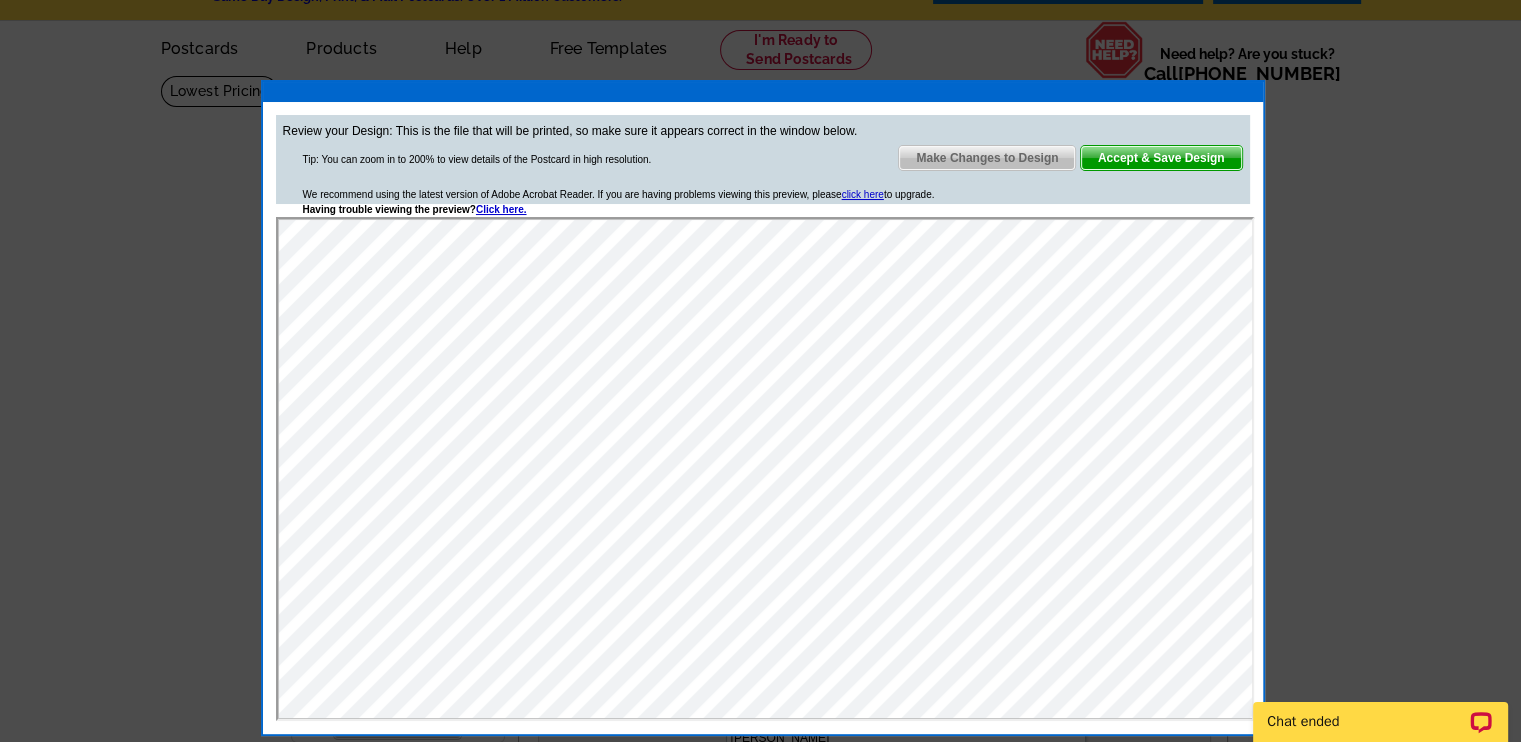 scroll, scrollTop: 0, scrollLeft: 0, axis: both 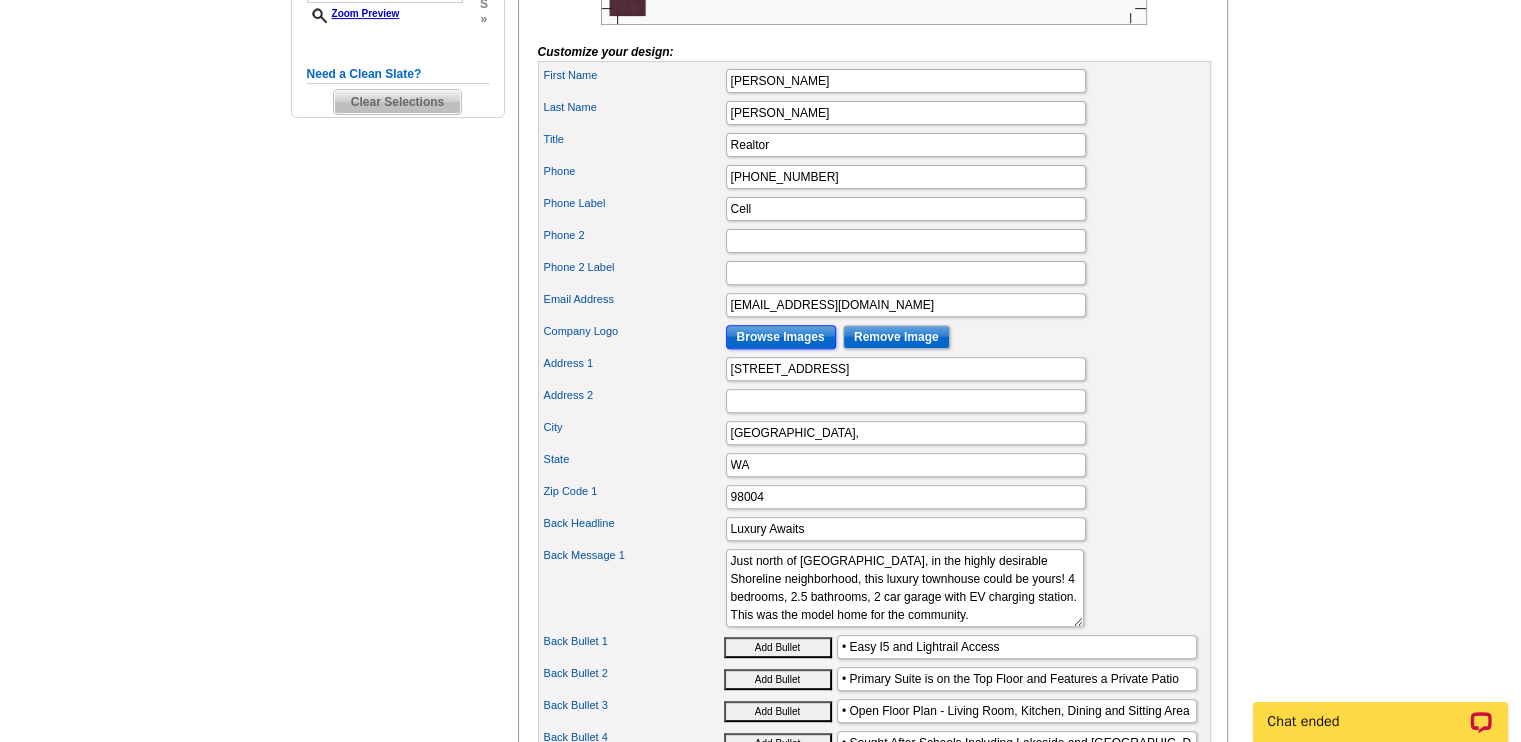 click on "Browse Images" at bounding box center [781, 337] 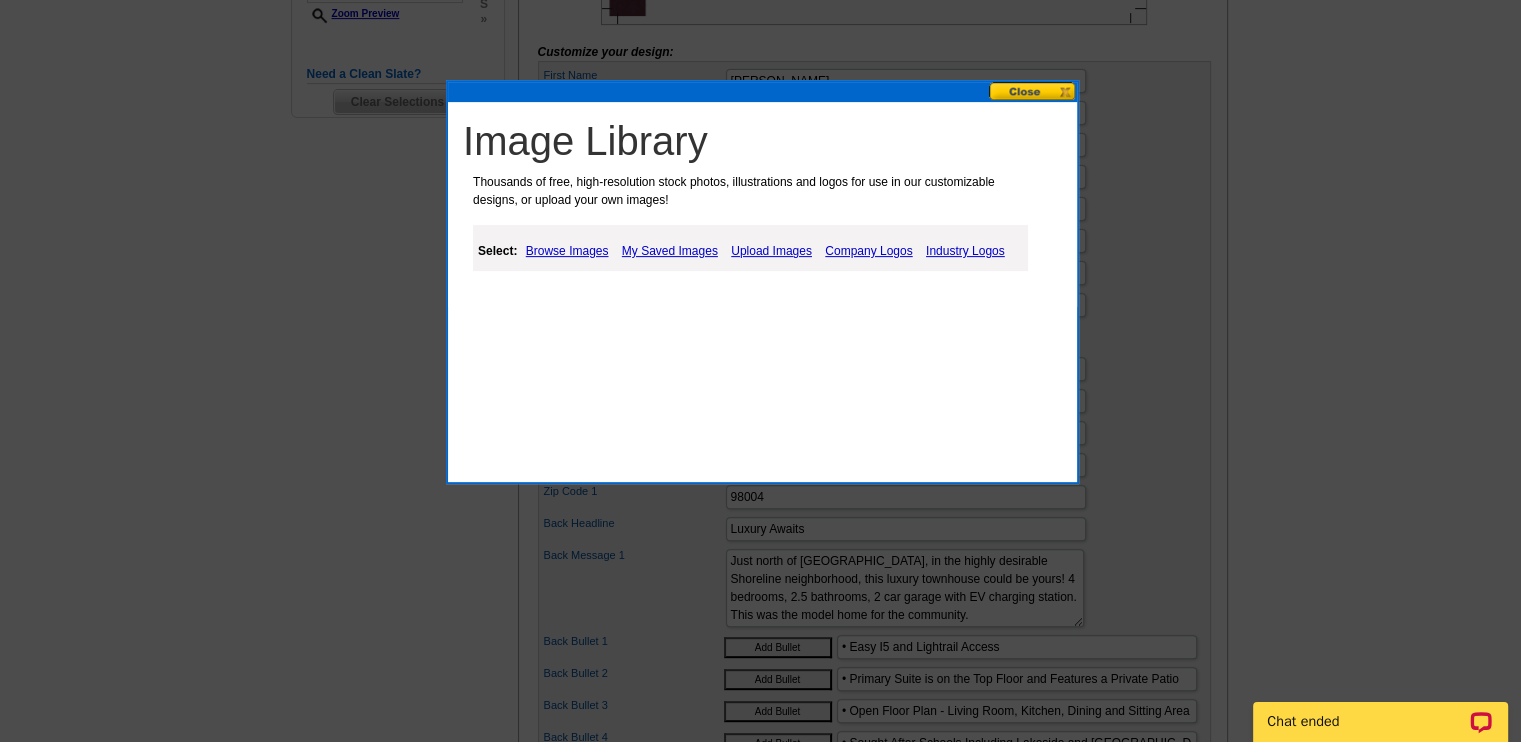 click on "Company Logos" at bounding box center [868, 251] 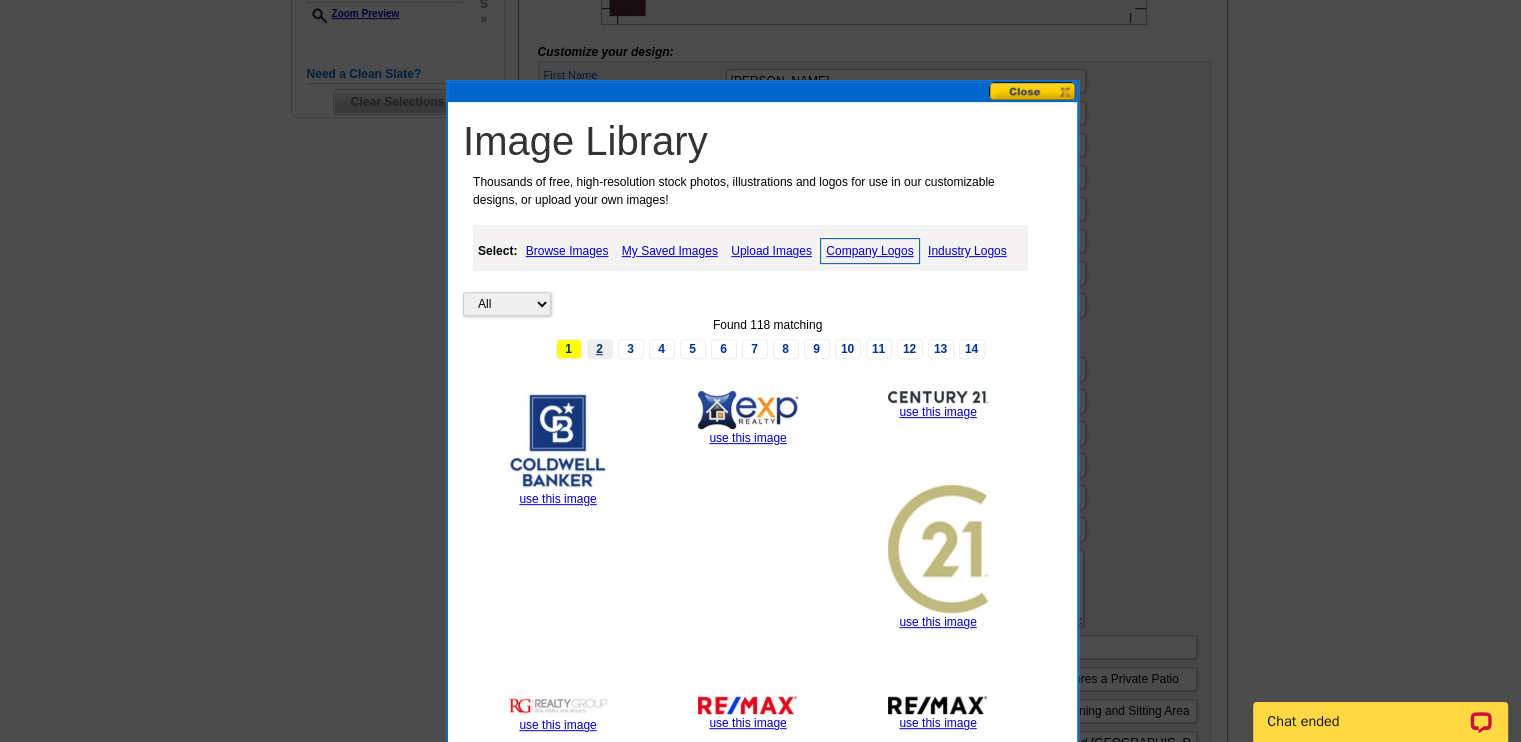 click on "2" at bounding box center [600, 349] 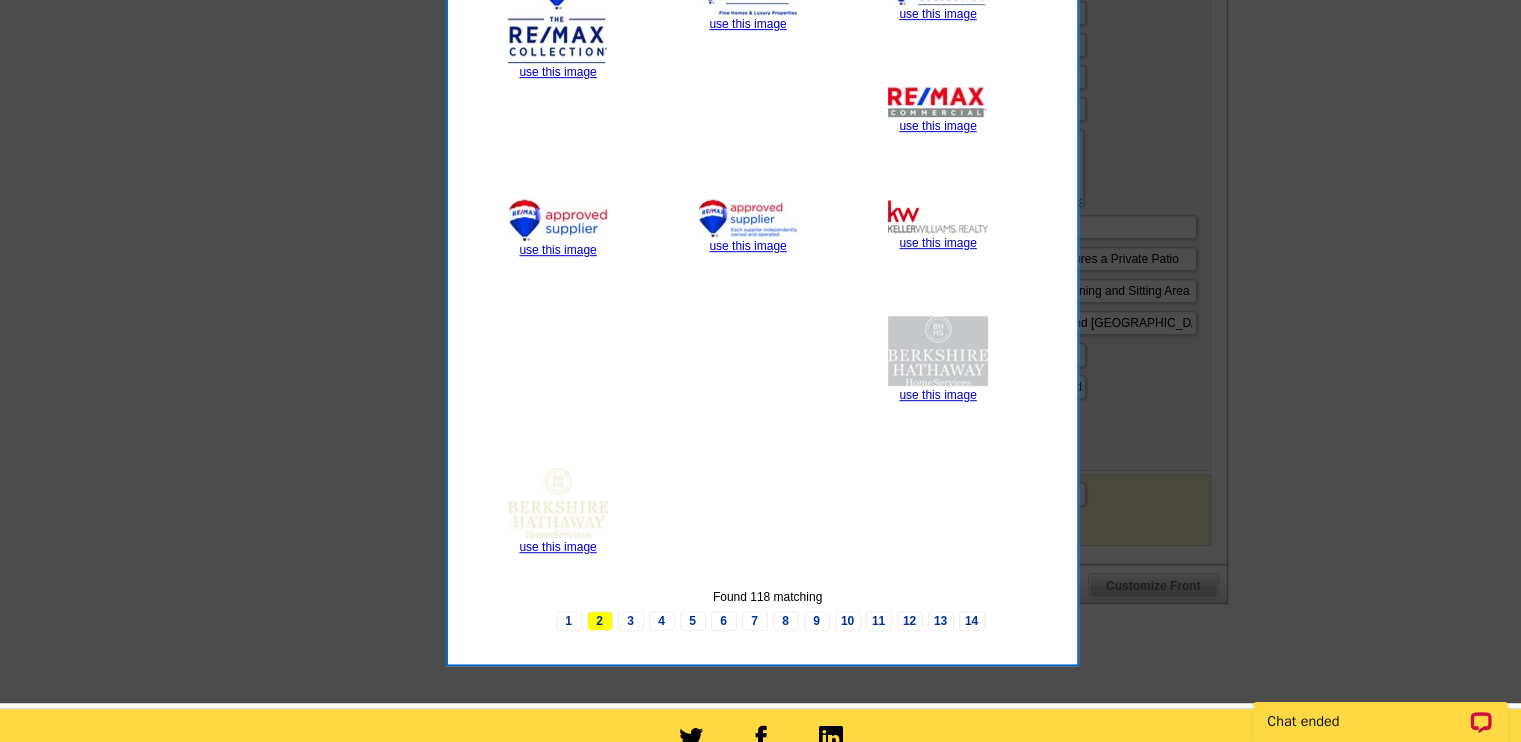 scroll, scrollTop: 1123, scrollLeft: 0, axis: vertical 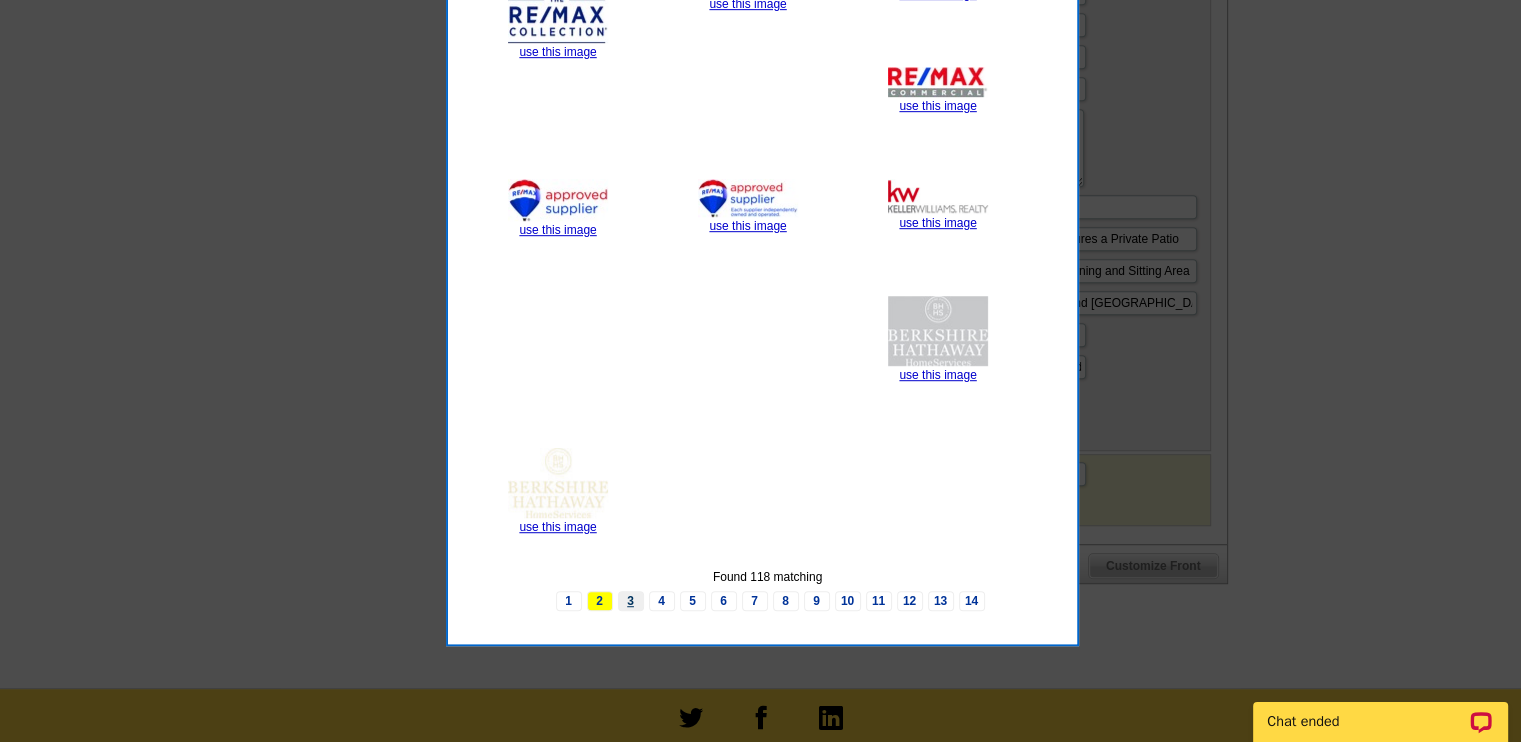 click on "3" at bounding box center [631, 601] 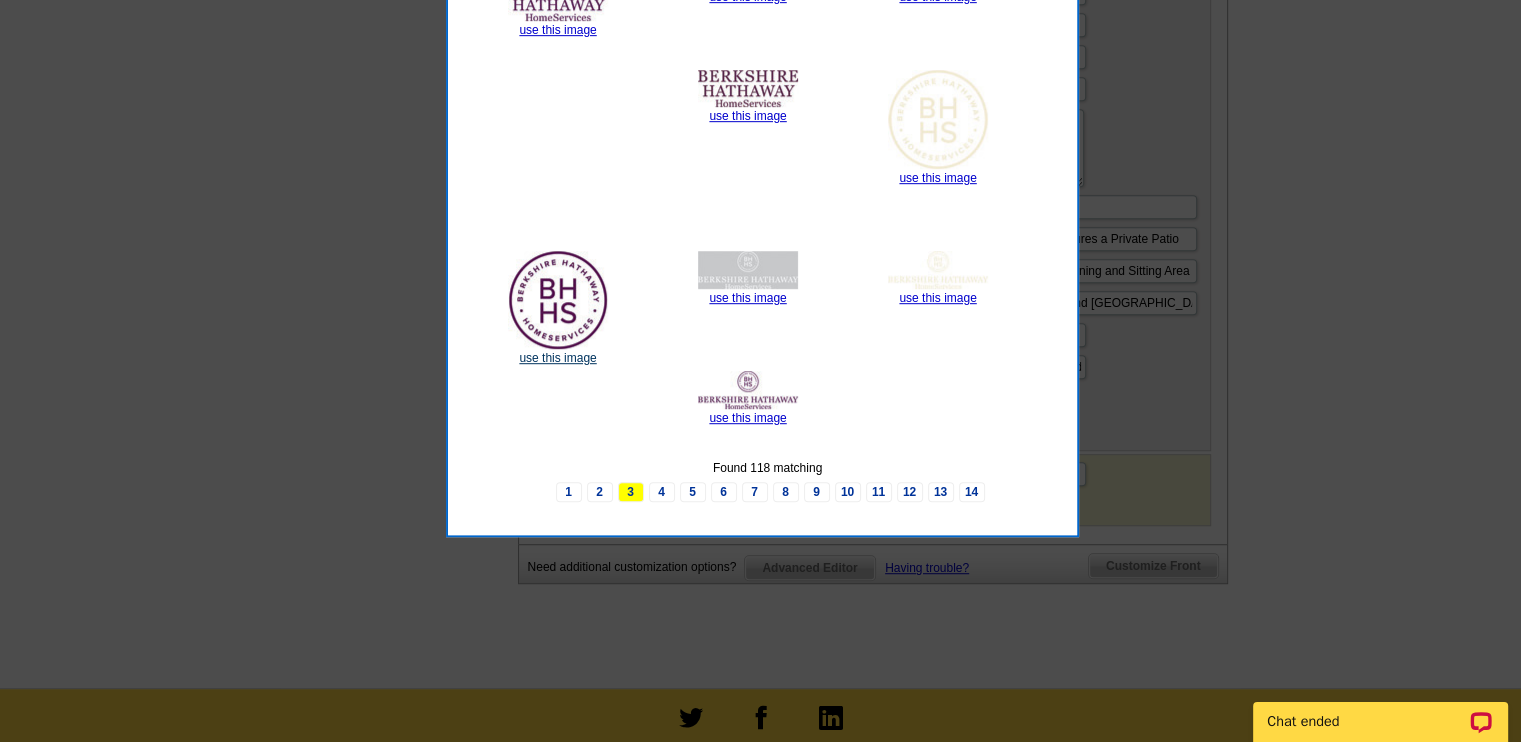 click on "use this image" at bounding box center (557, 358) 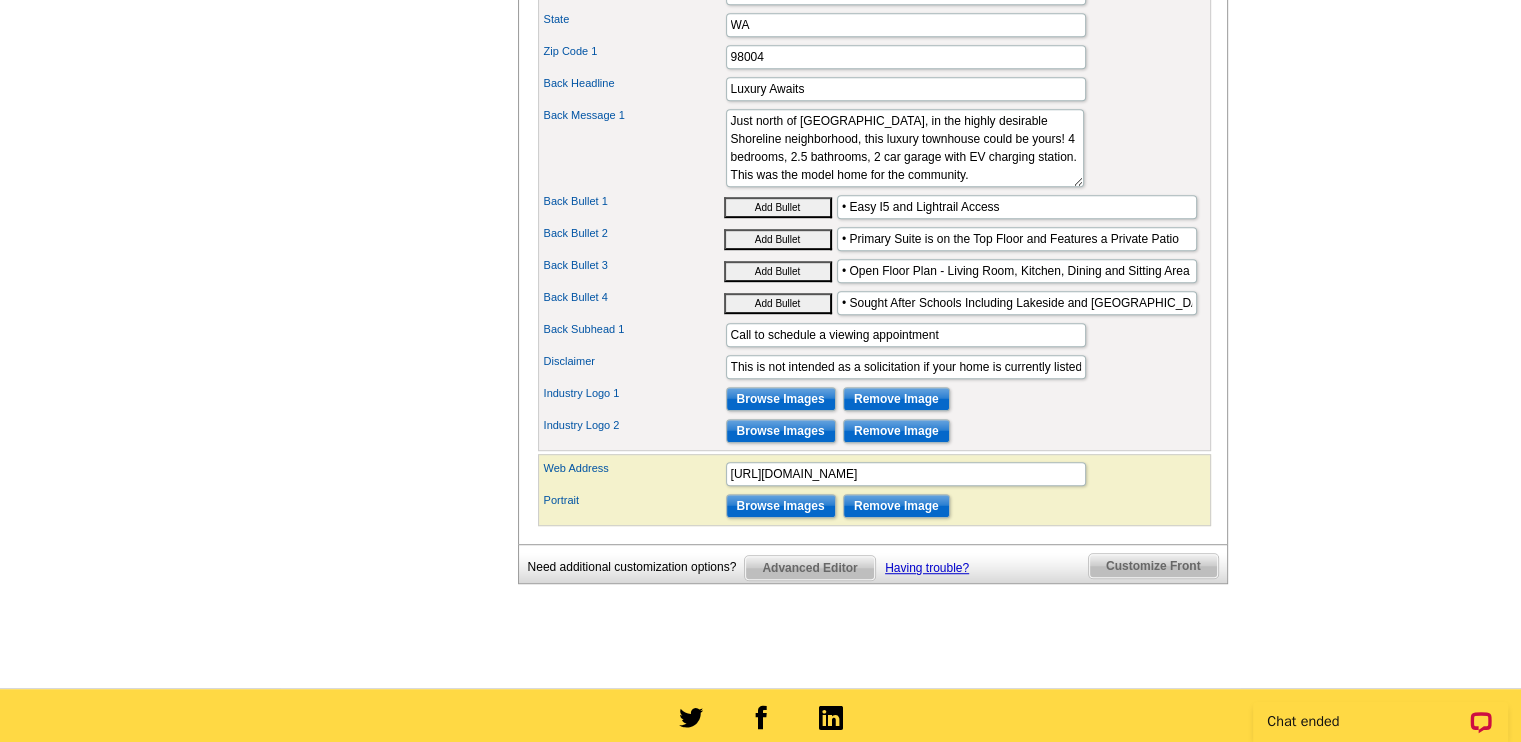 scroll, scrollTop: 0, scrollLeft: 0, axis: both 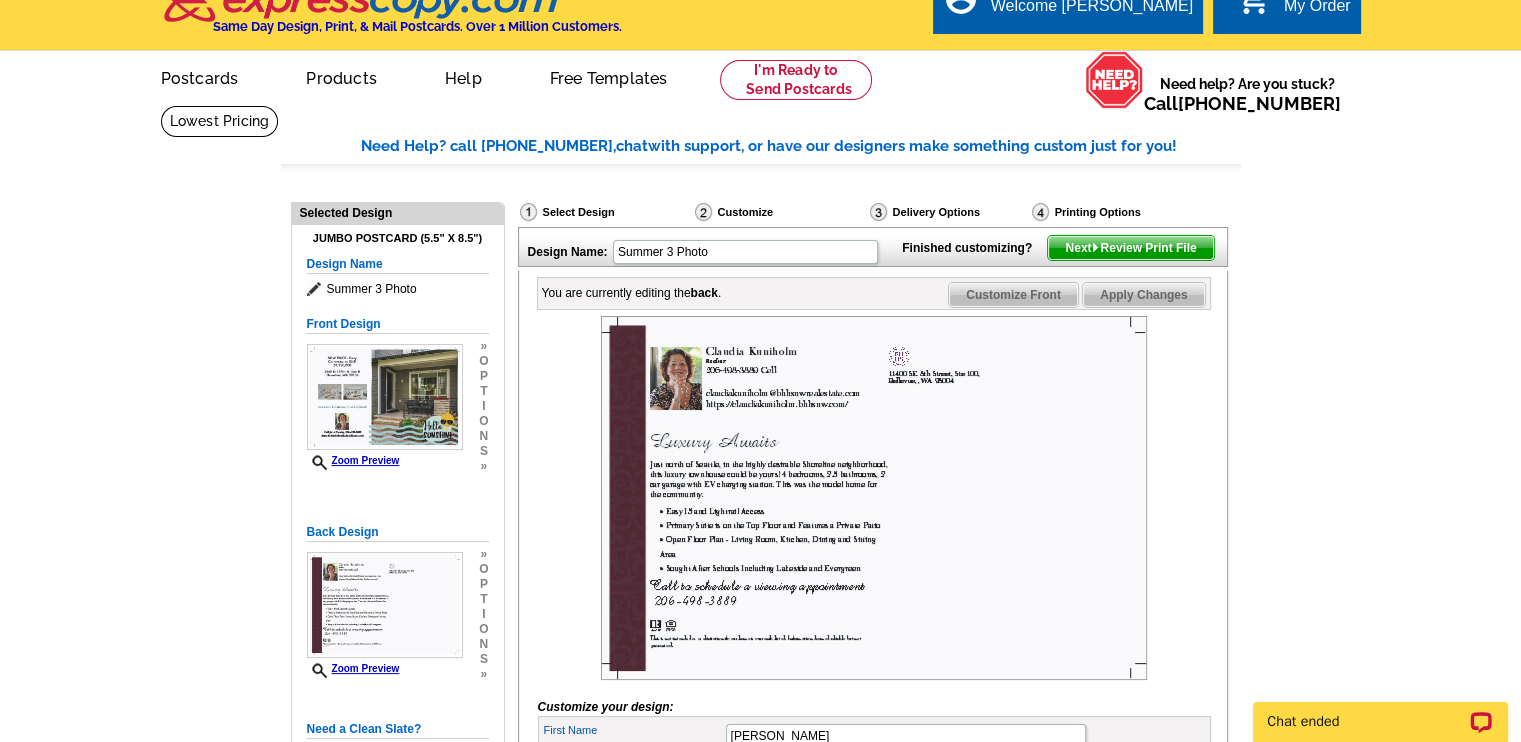click on "Apply Changes" at bounding box center (1143, 295) 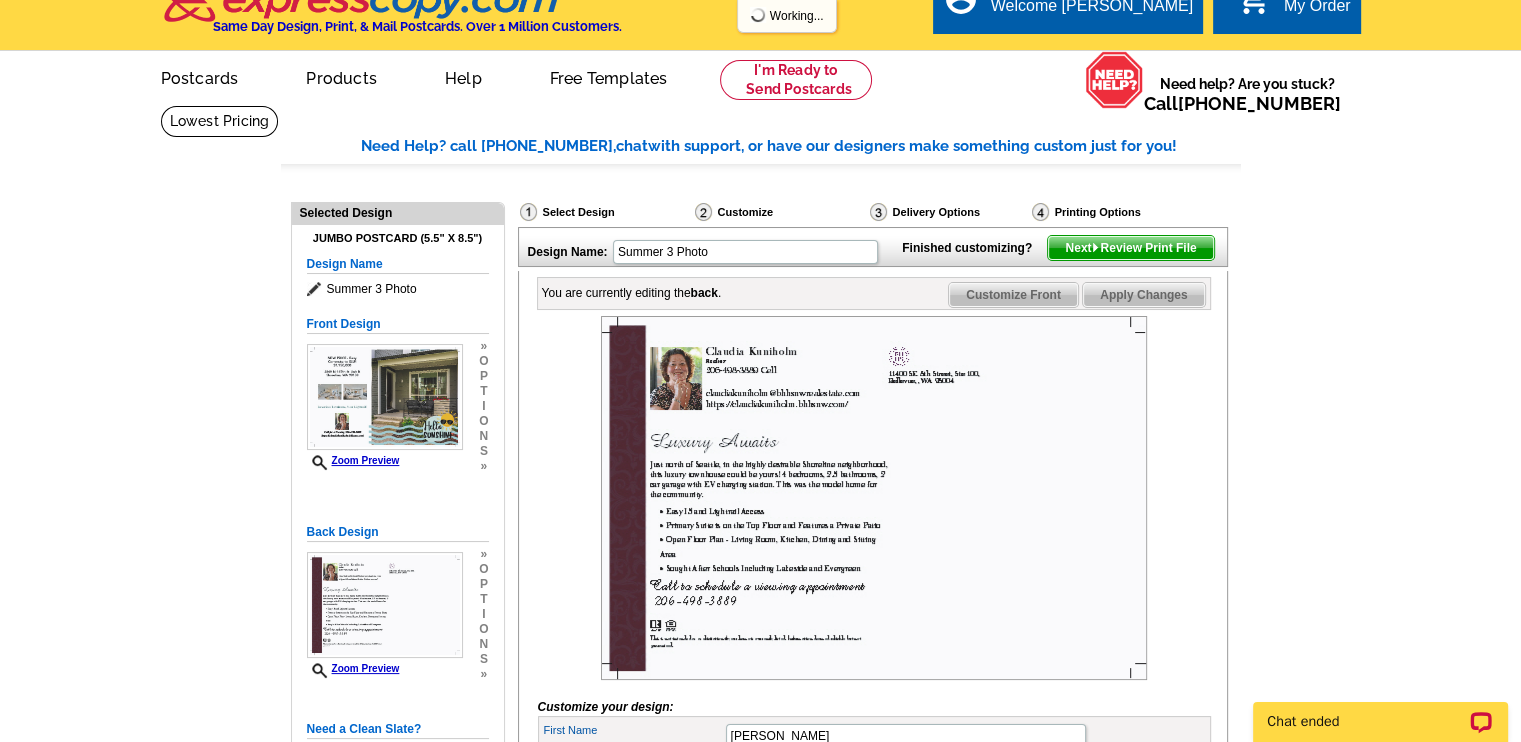 click on "Next   Review Print File" at bounding box center (1130, 248) 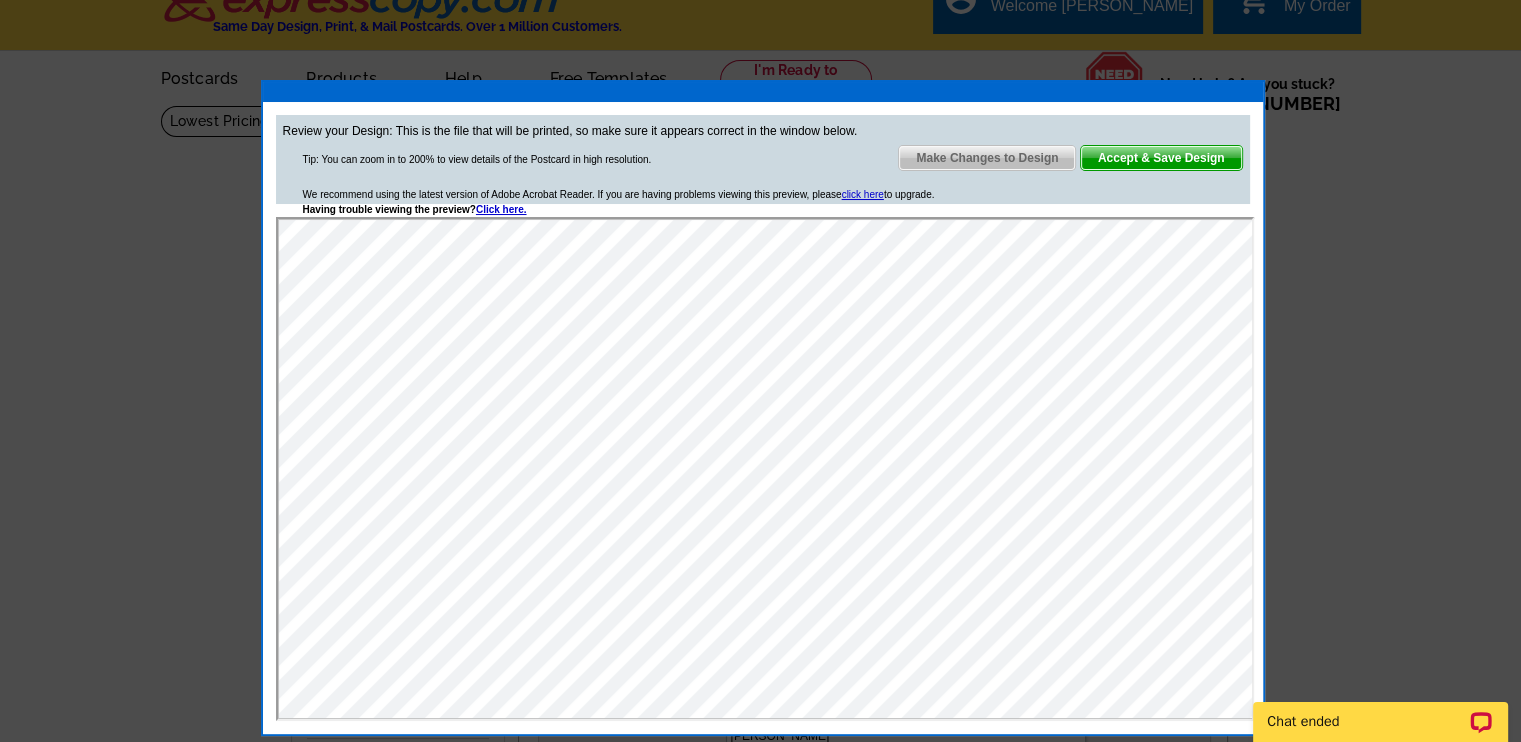 scroll, scrollTop: 0, scrollLeft: 0, axis: both 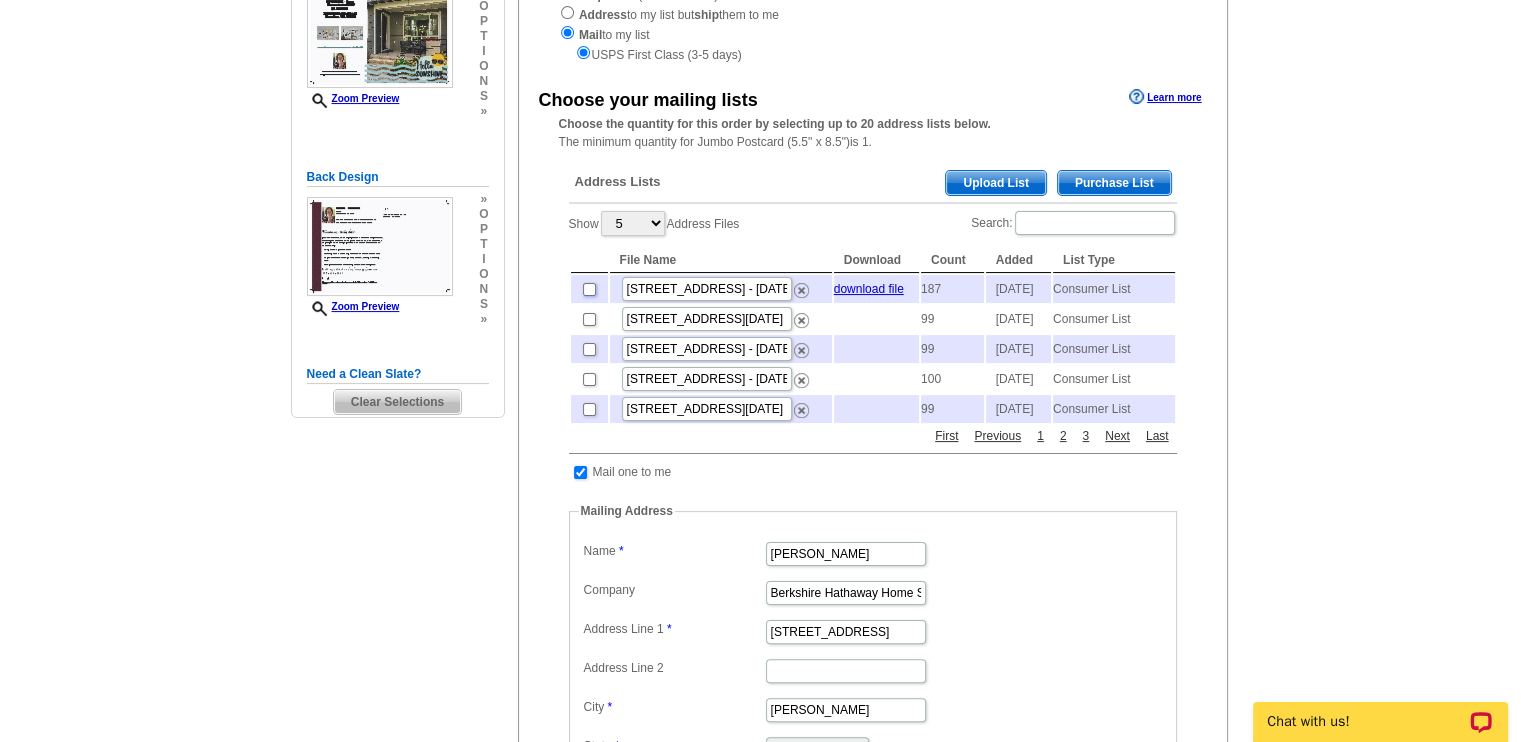 click at bounding box center [589, 289] 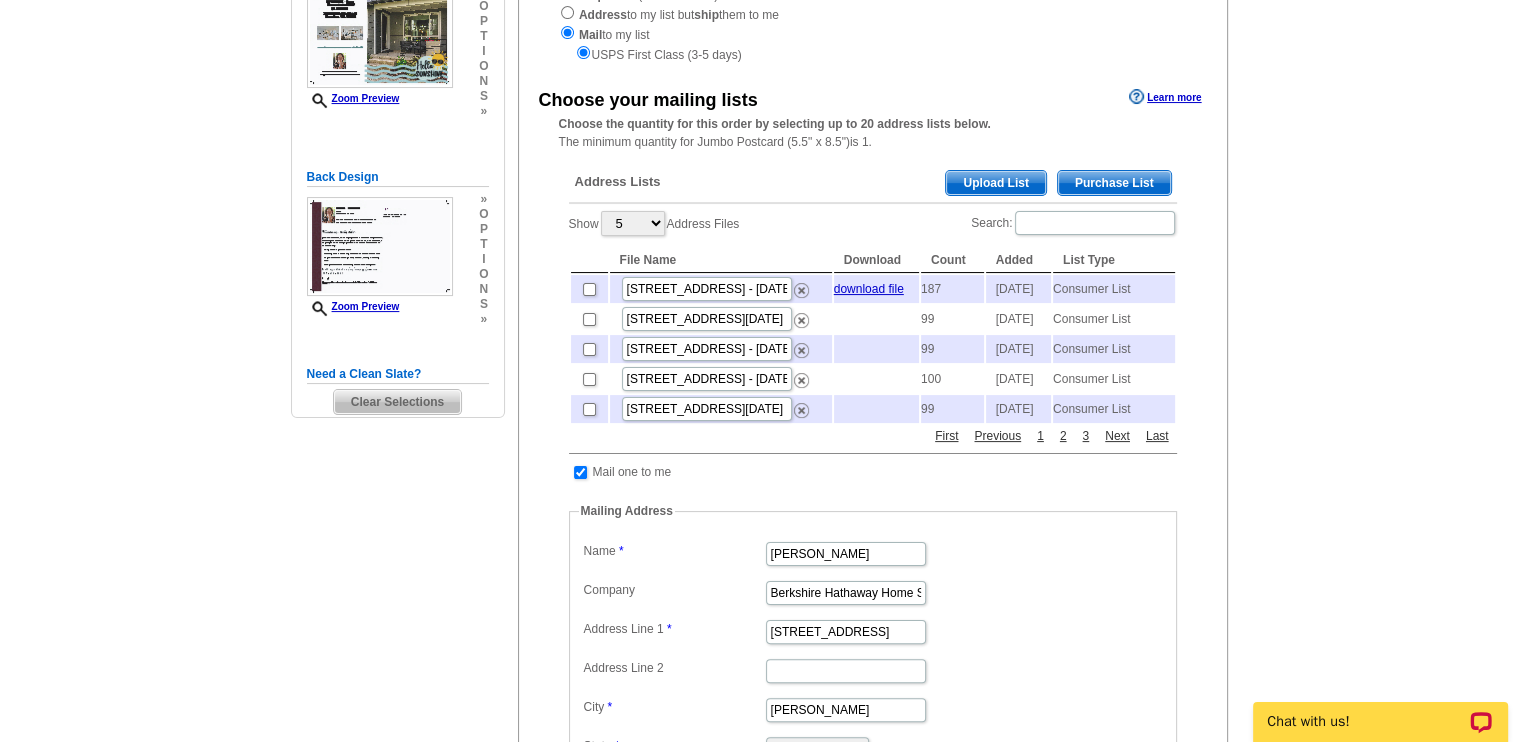 checkbox on "true" 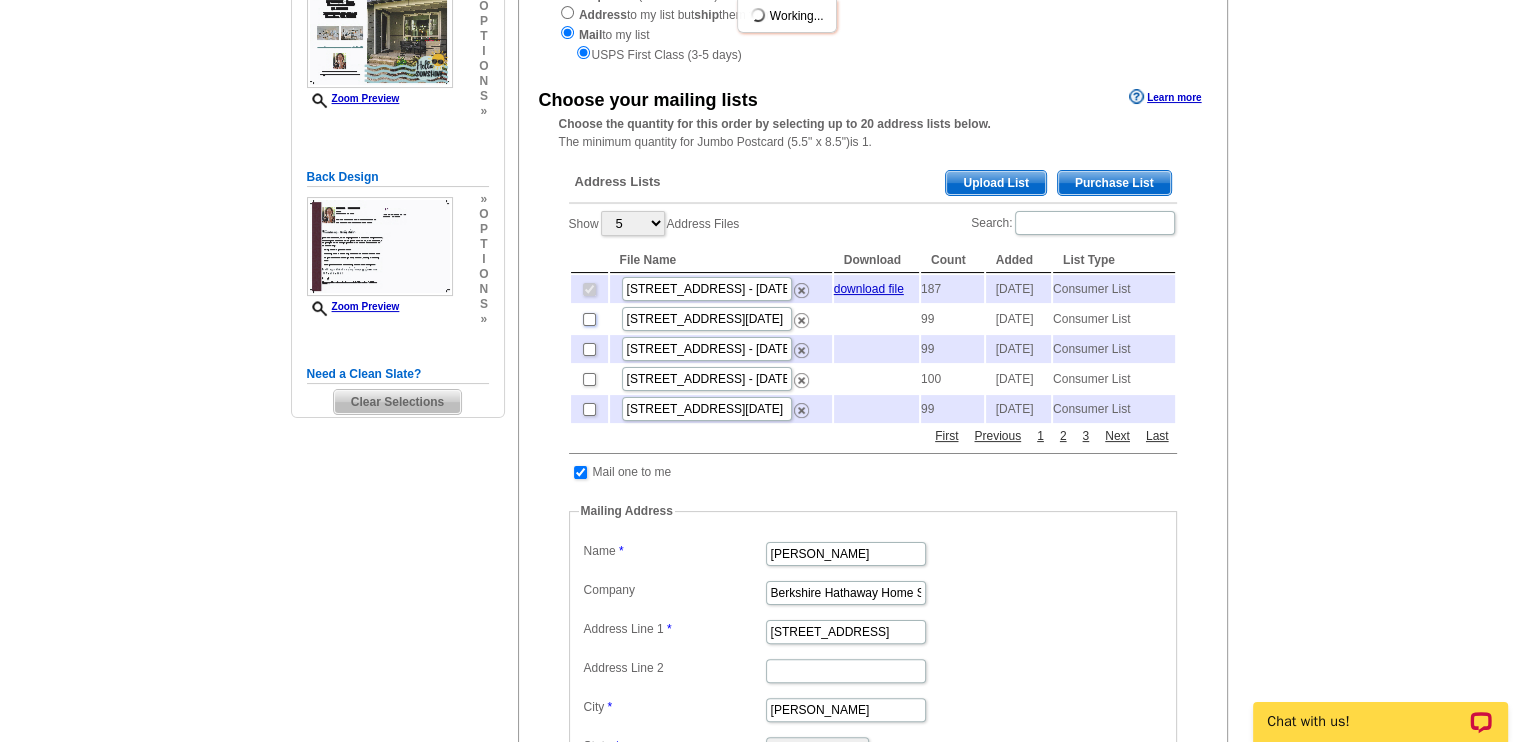 click at bounding box center (589, 319) 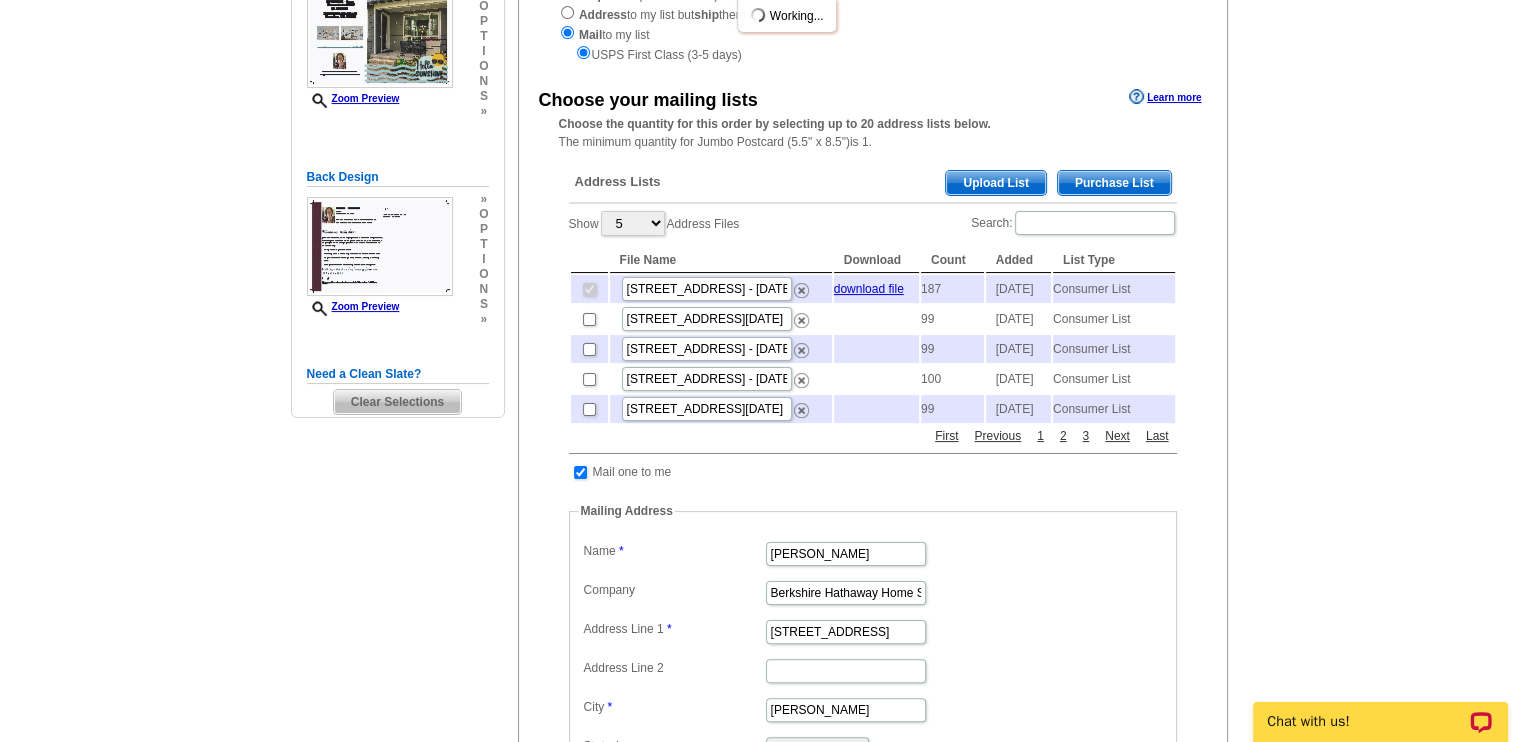 checkbox on "true" 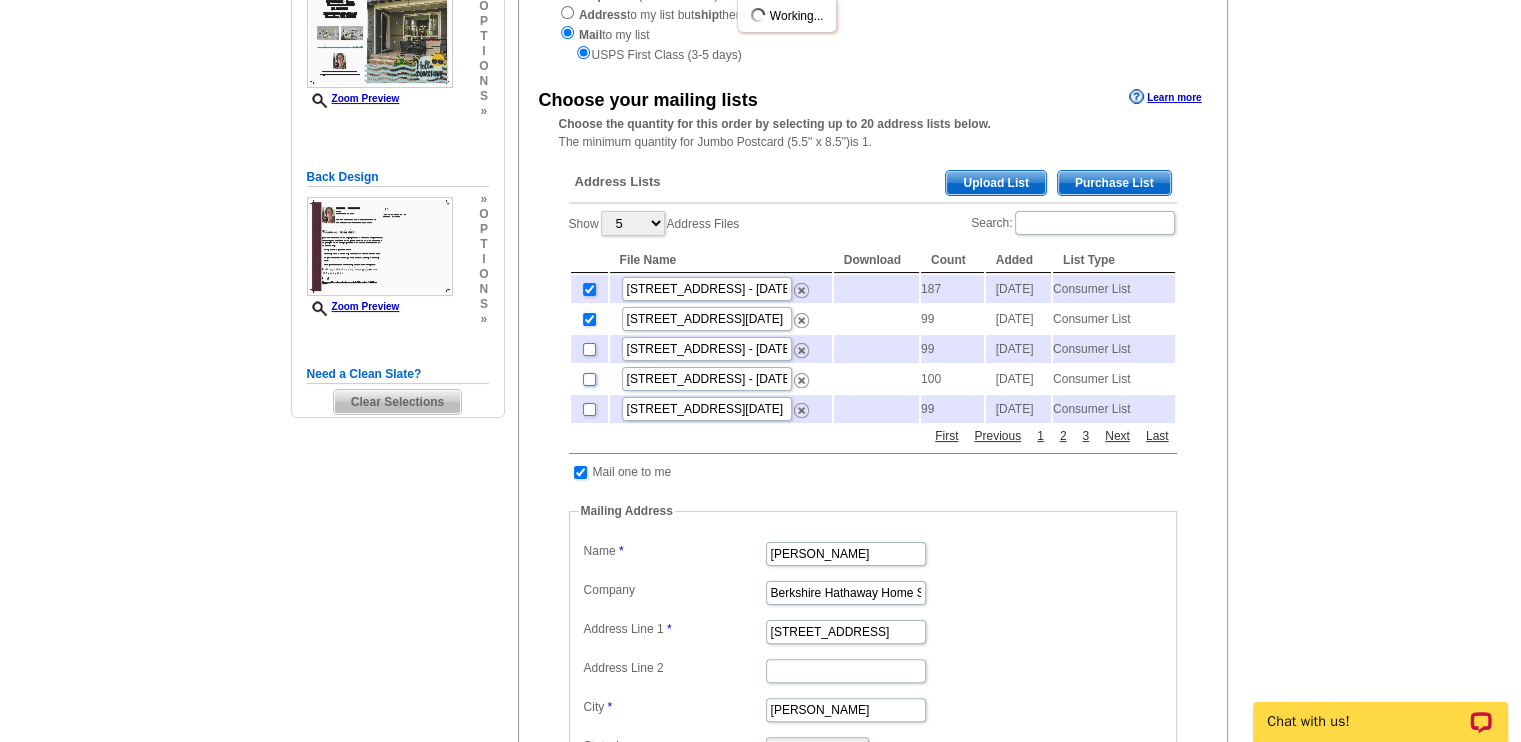 click at bounding box center (589, 379) 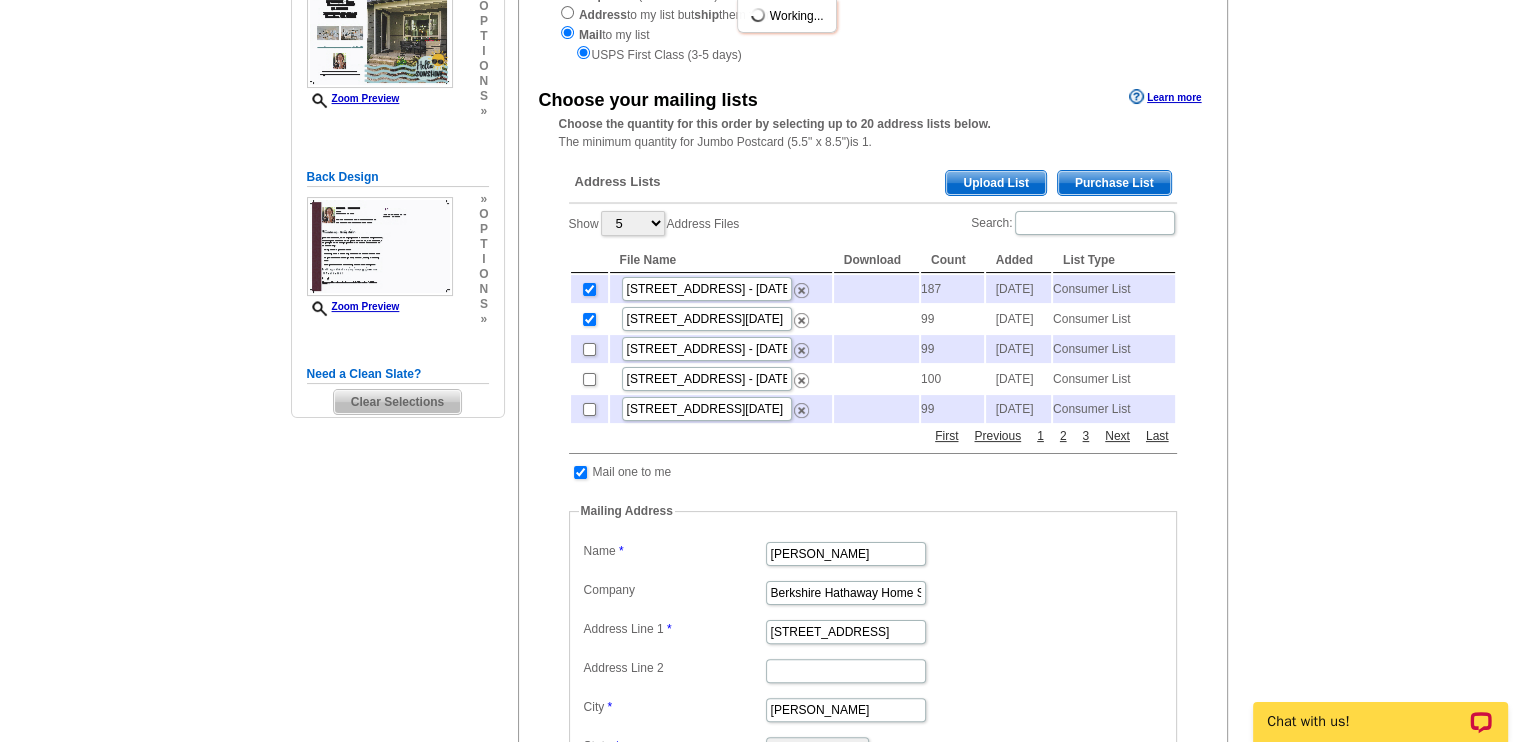 checkbox on "true" 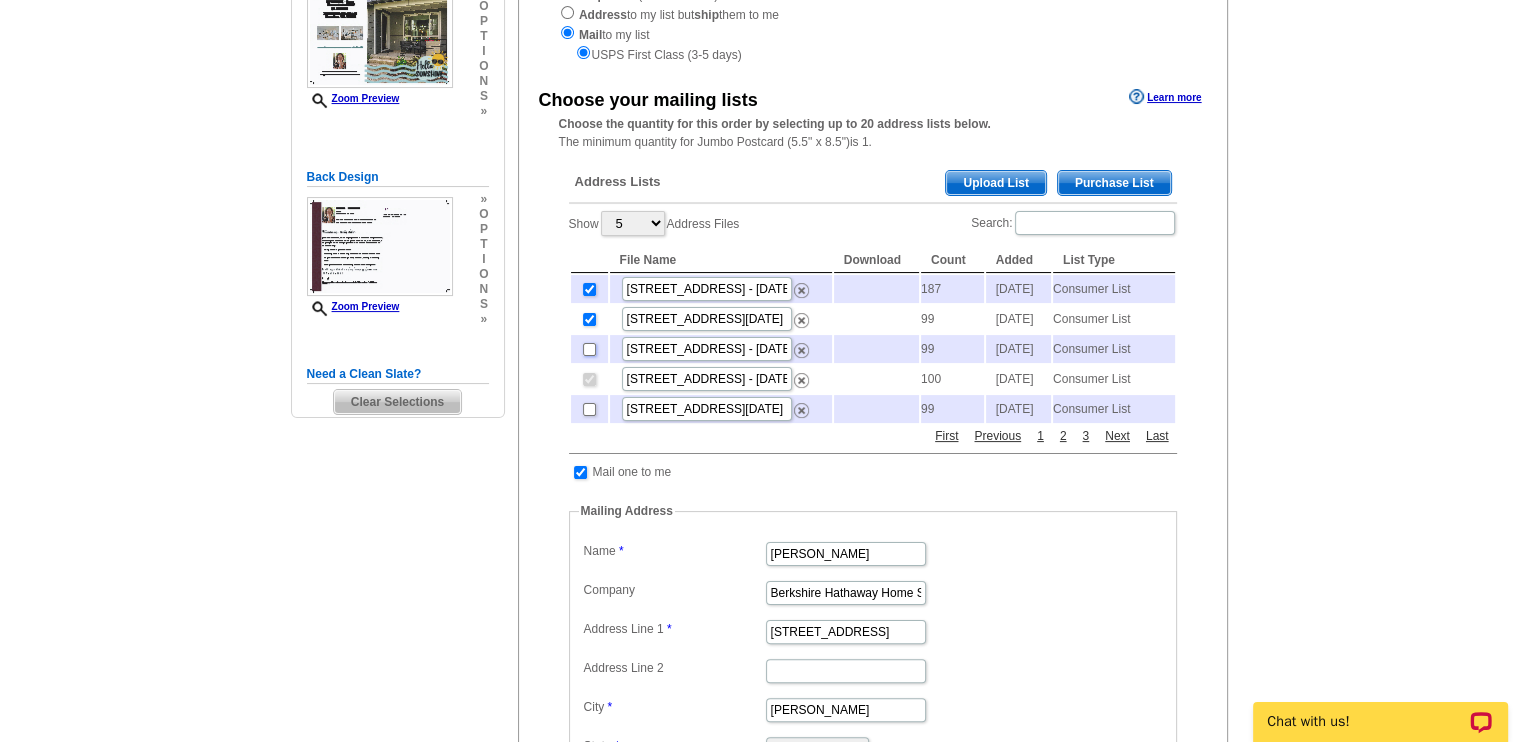click at bounding box center (589, 349) 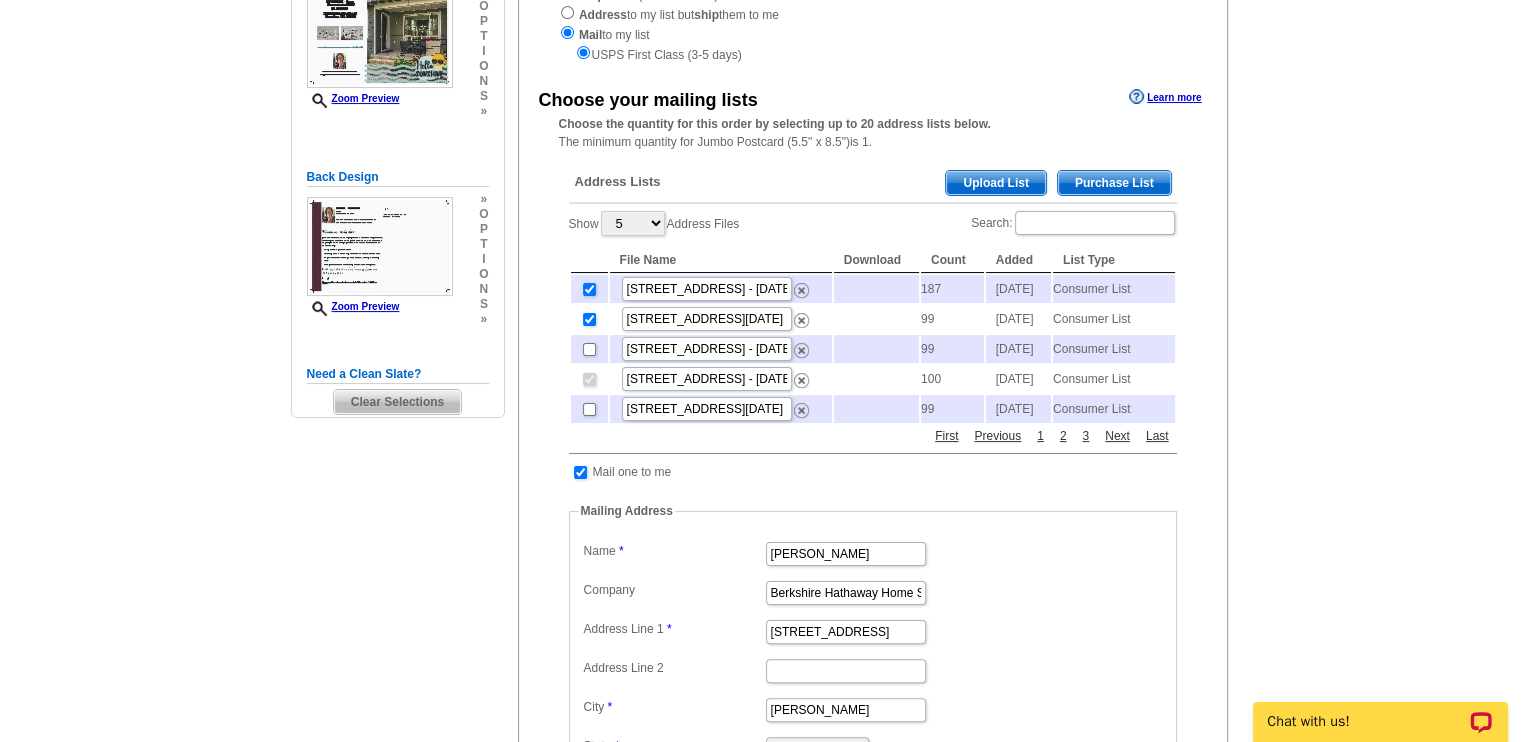 checkbox on "true" 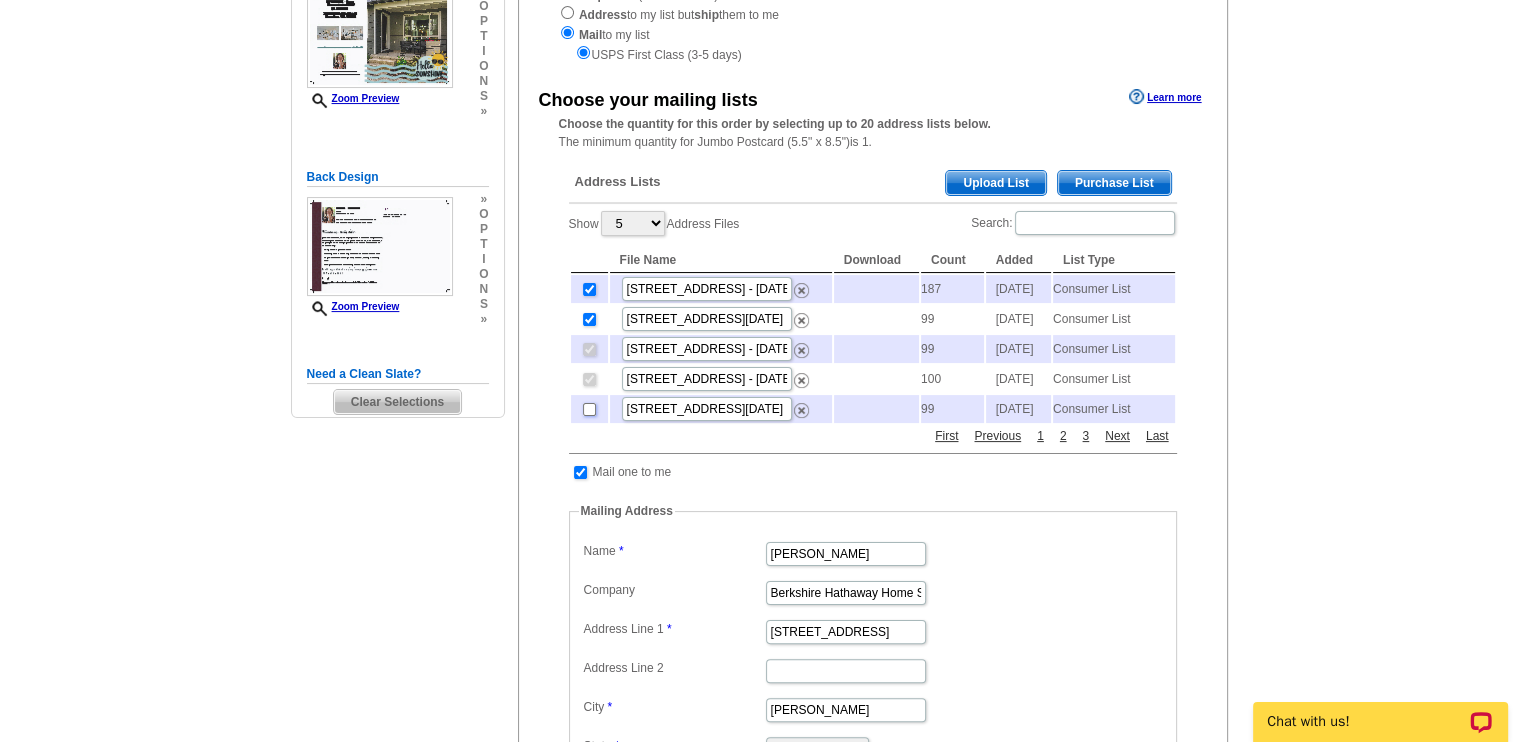 click at bounding box center [589, 409] 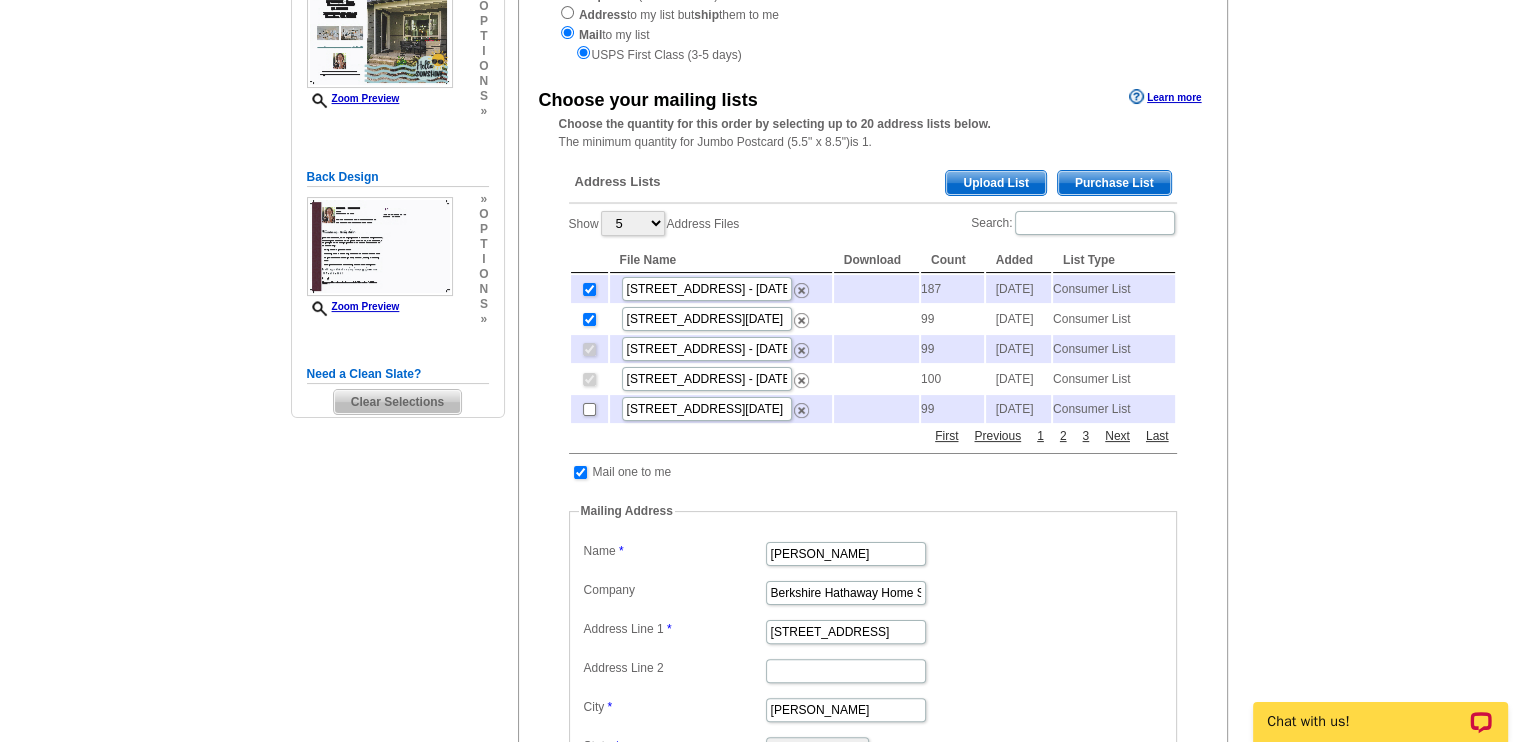 checkbox on "true" 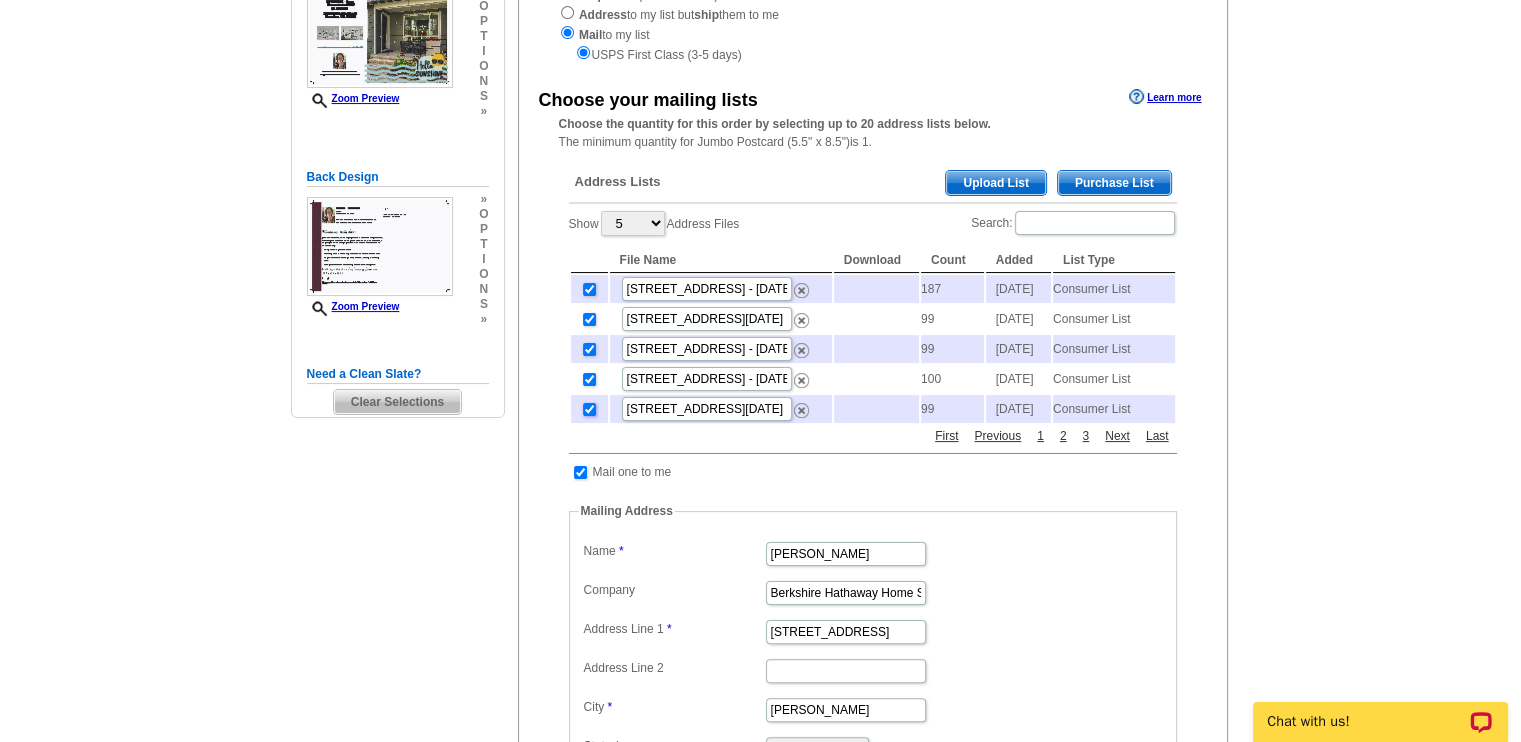 click at bounding box center [589, 409] 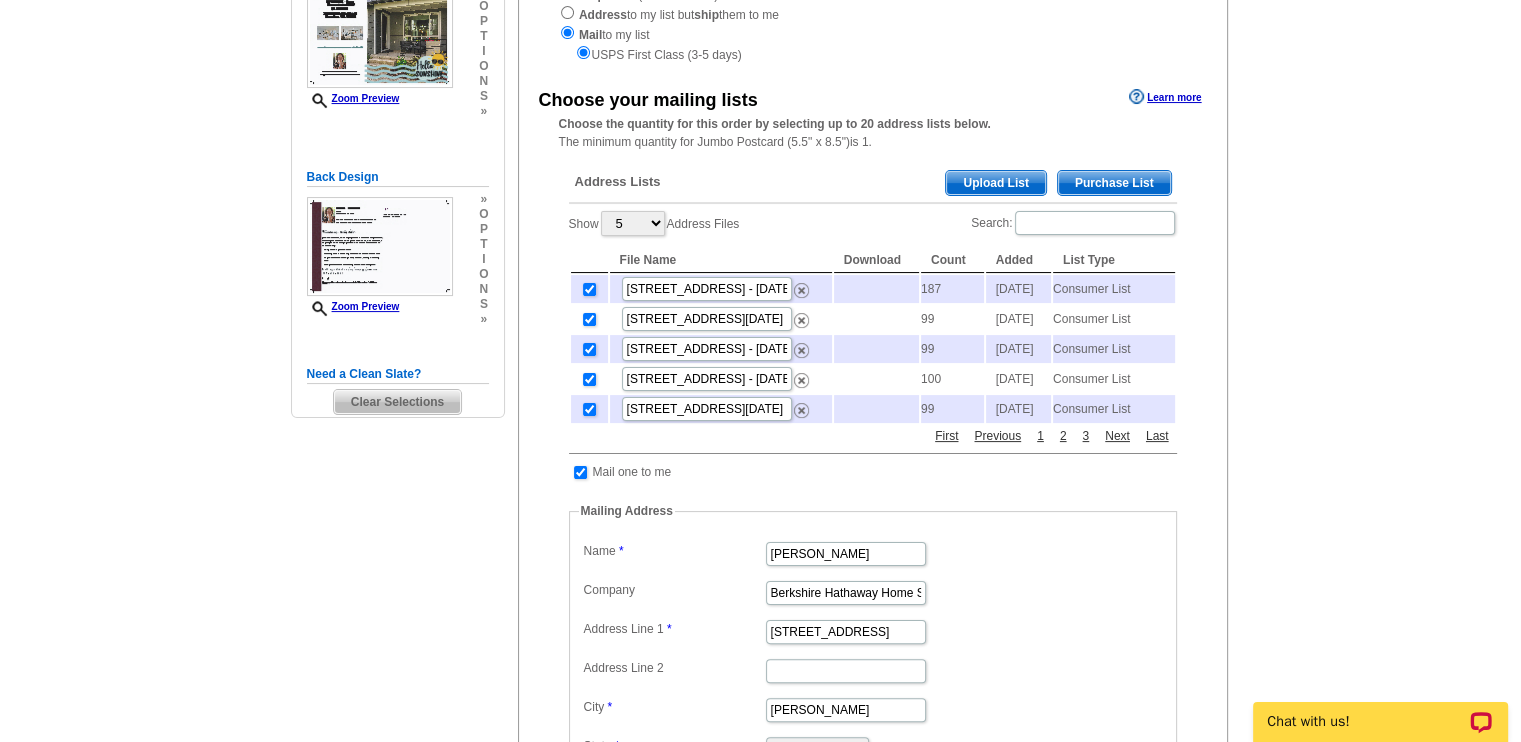 checkbox on "false" 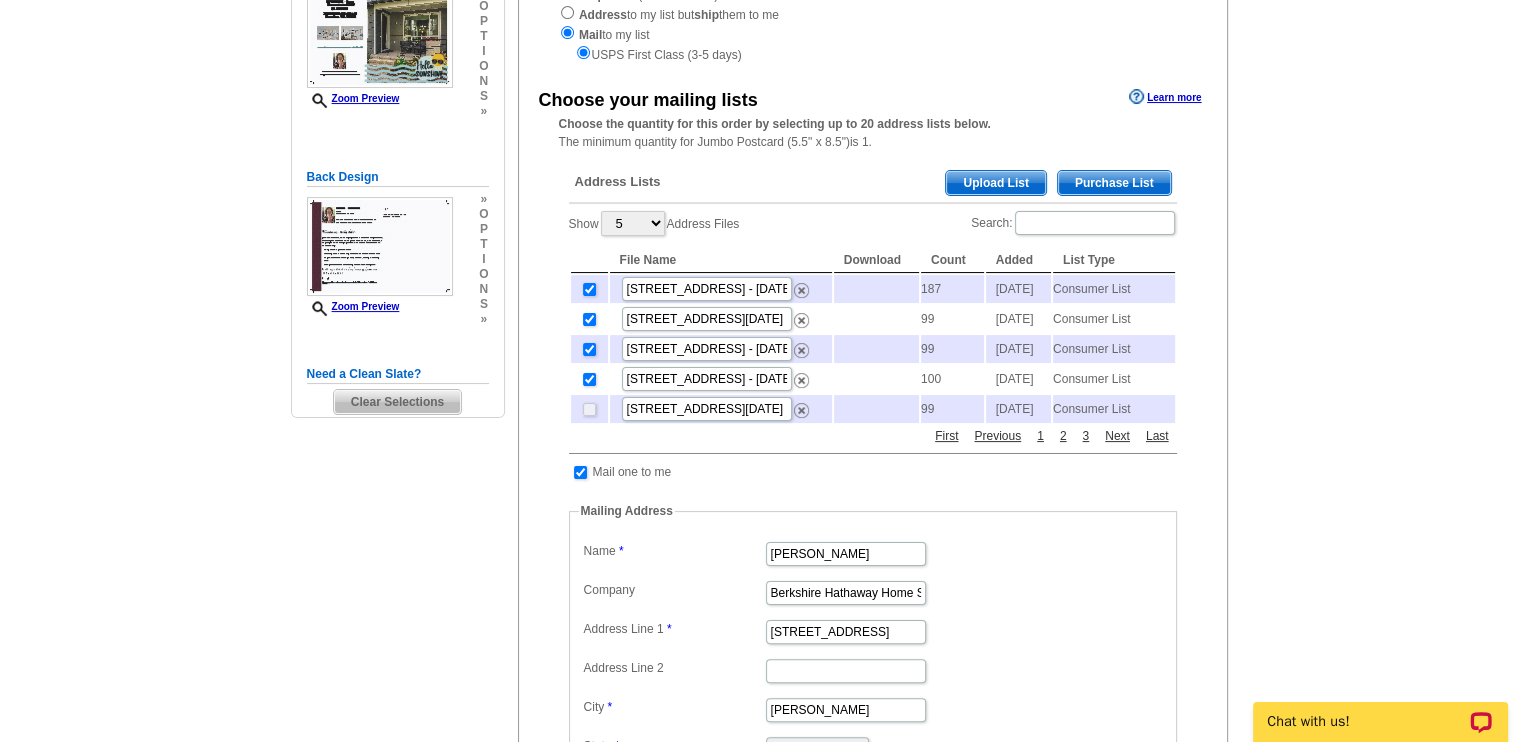 click at bounding box center [589, 379] 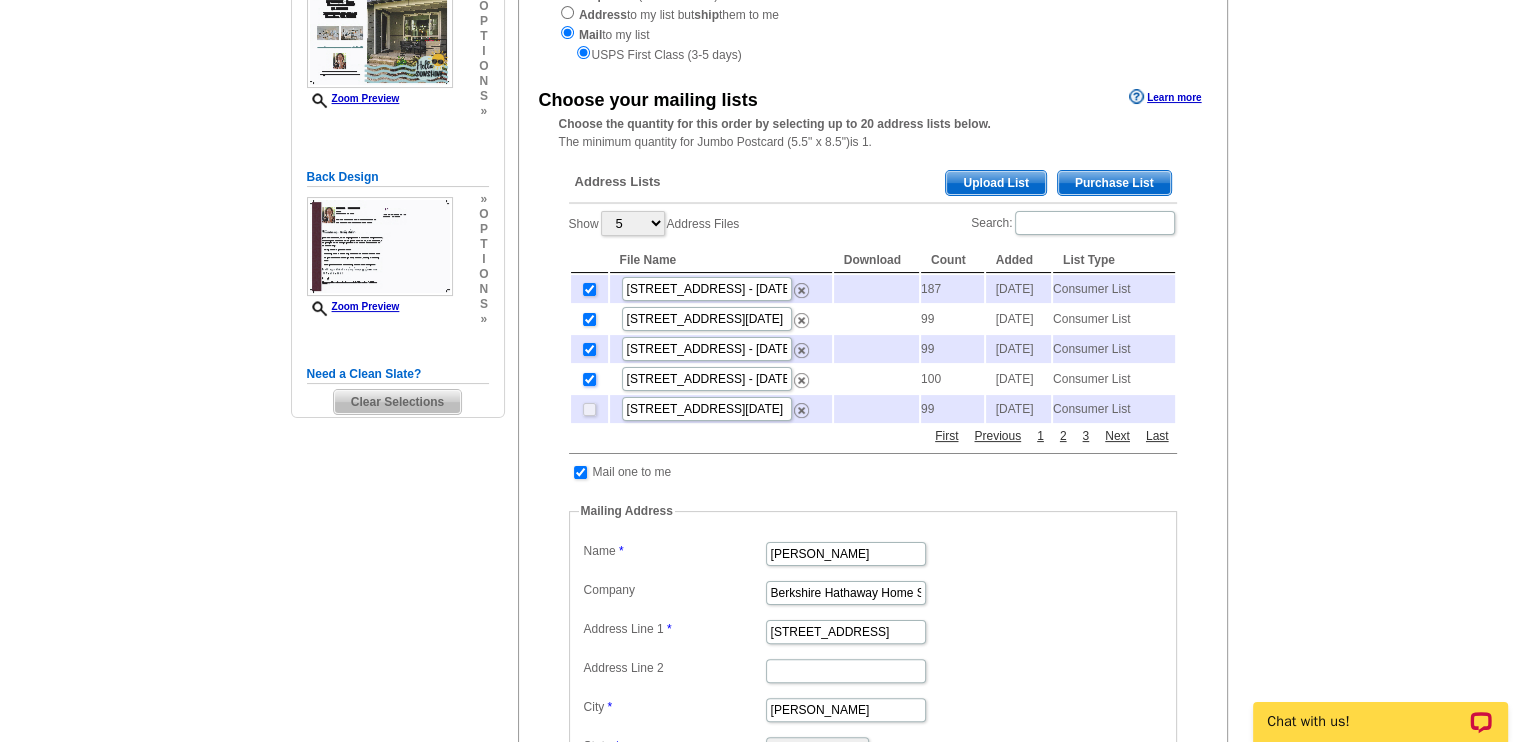 click at bounding box center [589, 379] 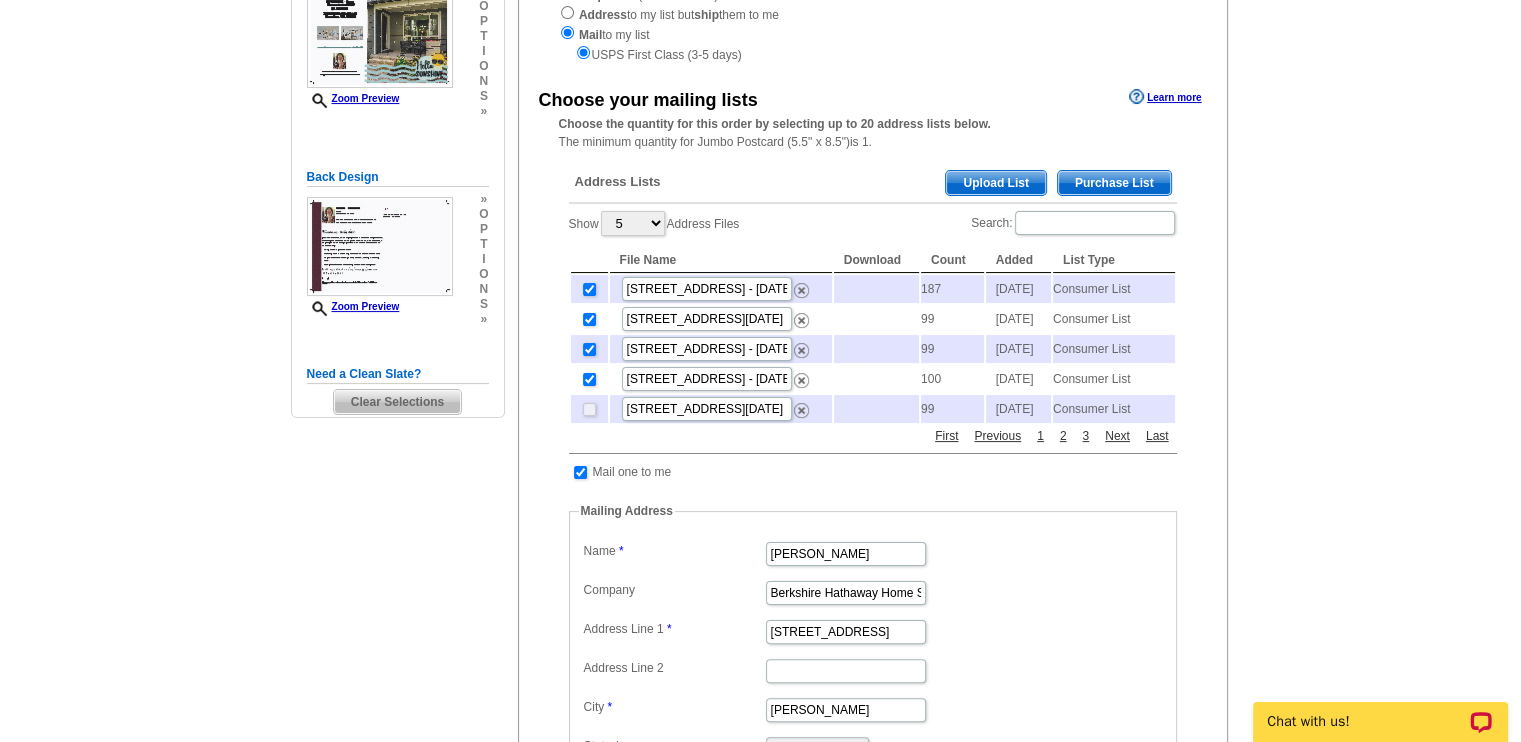 checkbox on "false" 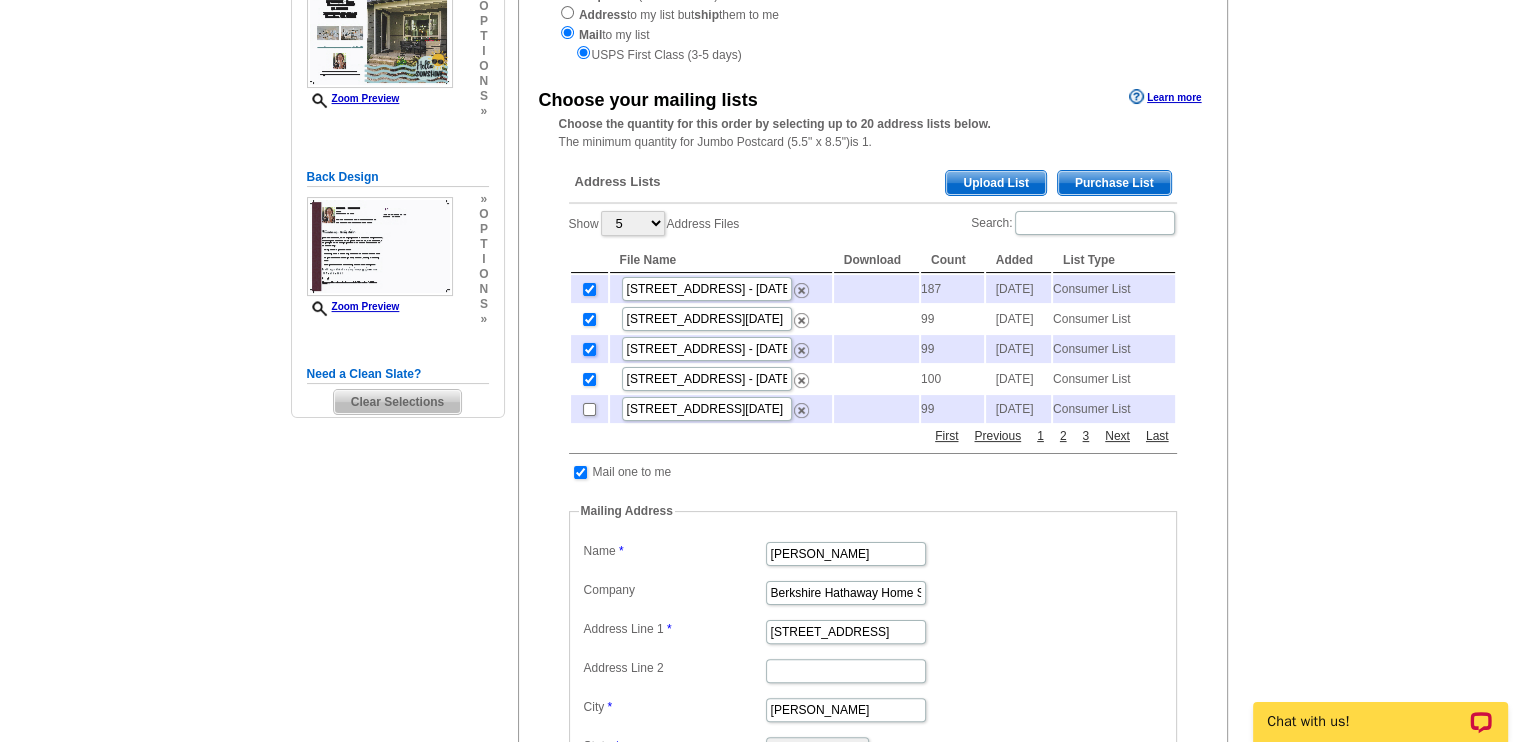 click at bounding box center [589, 349] 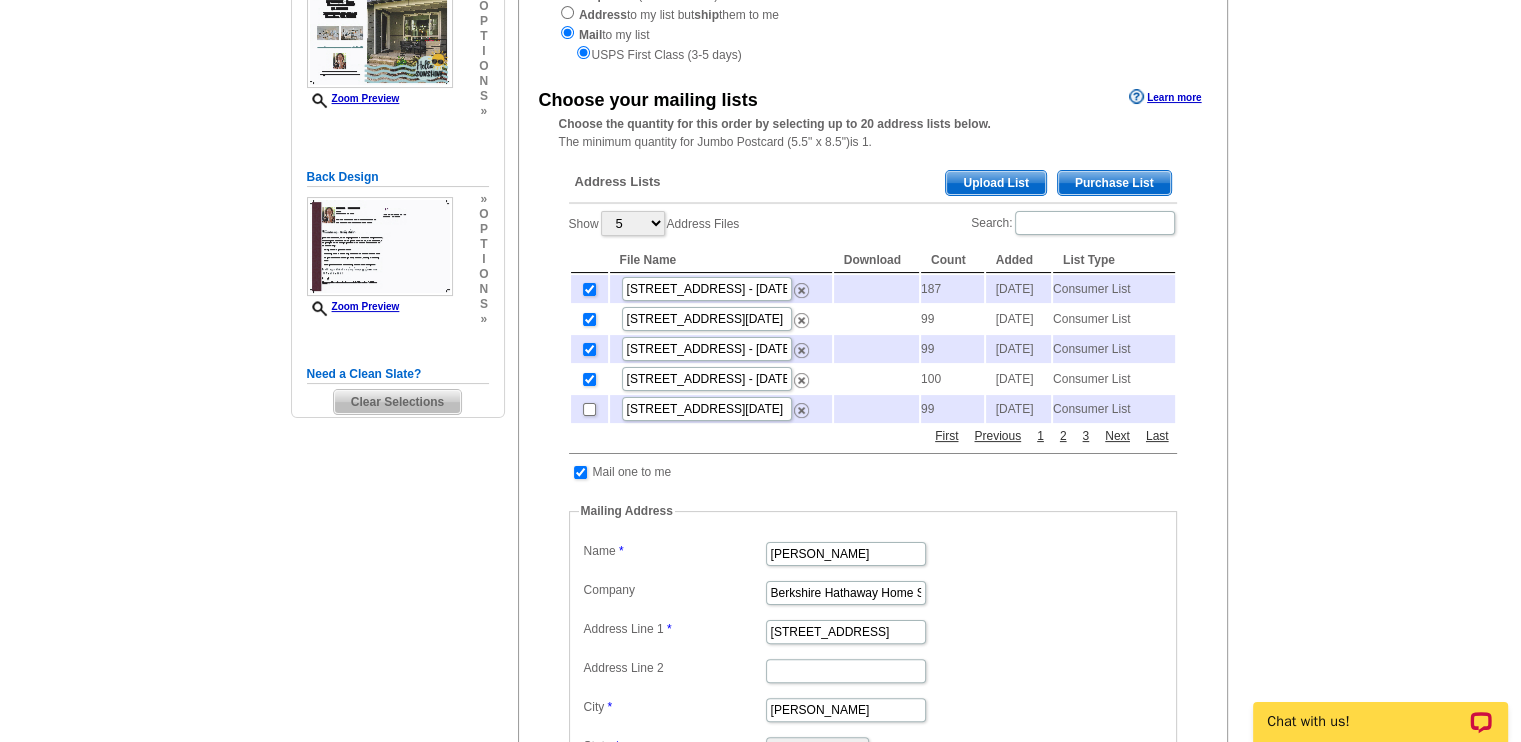 checkbox on "false" 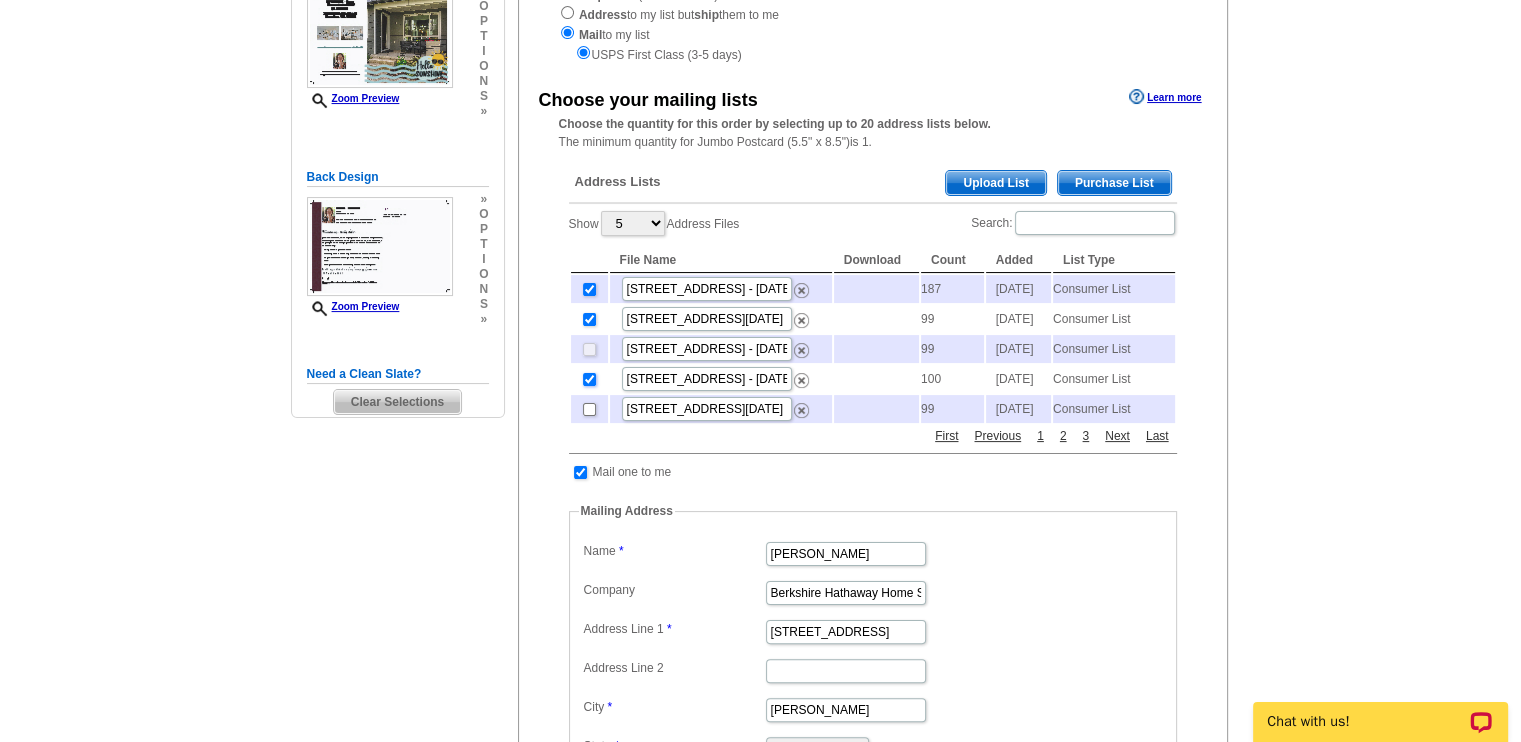 click at bounding box center [589, 379] 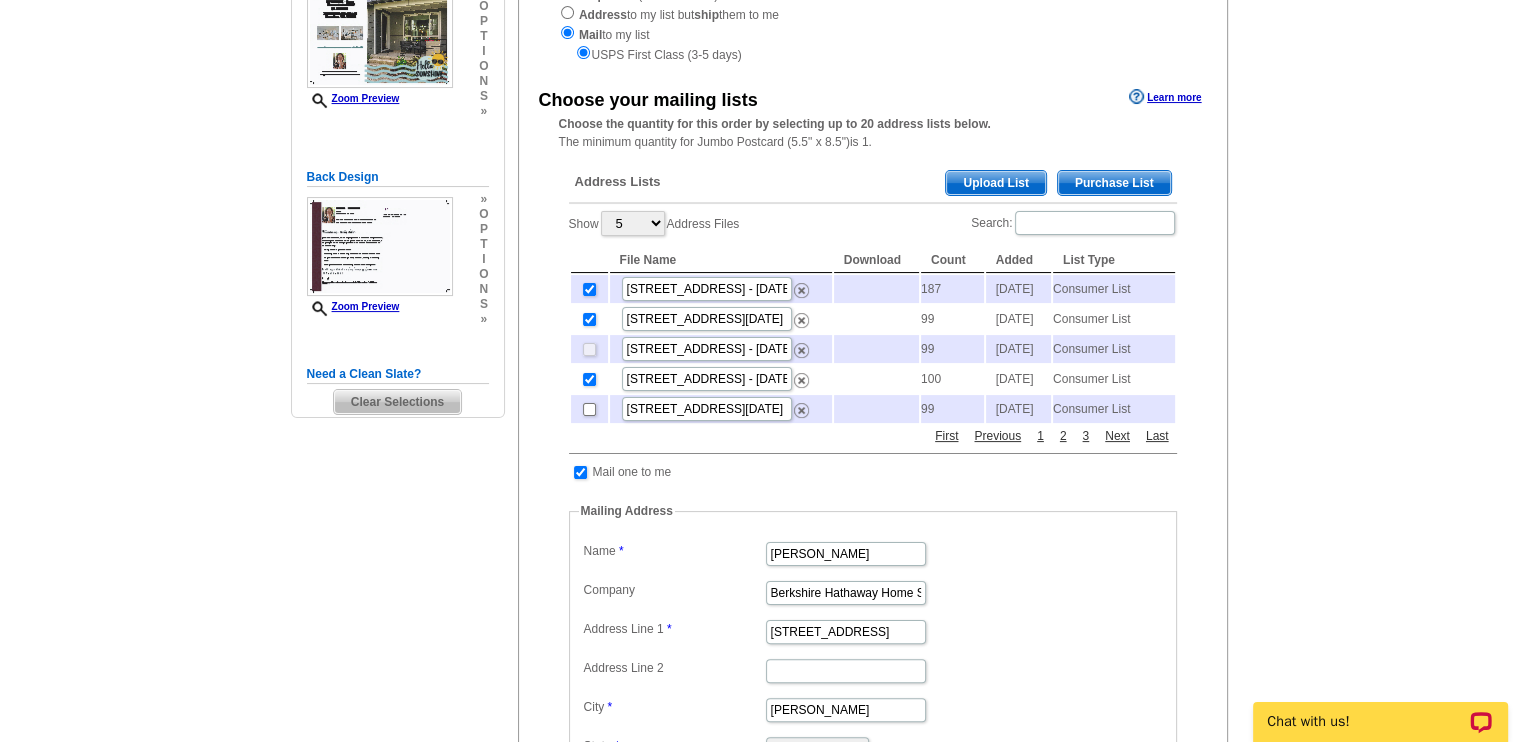 checkbox on "false" 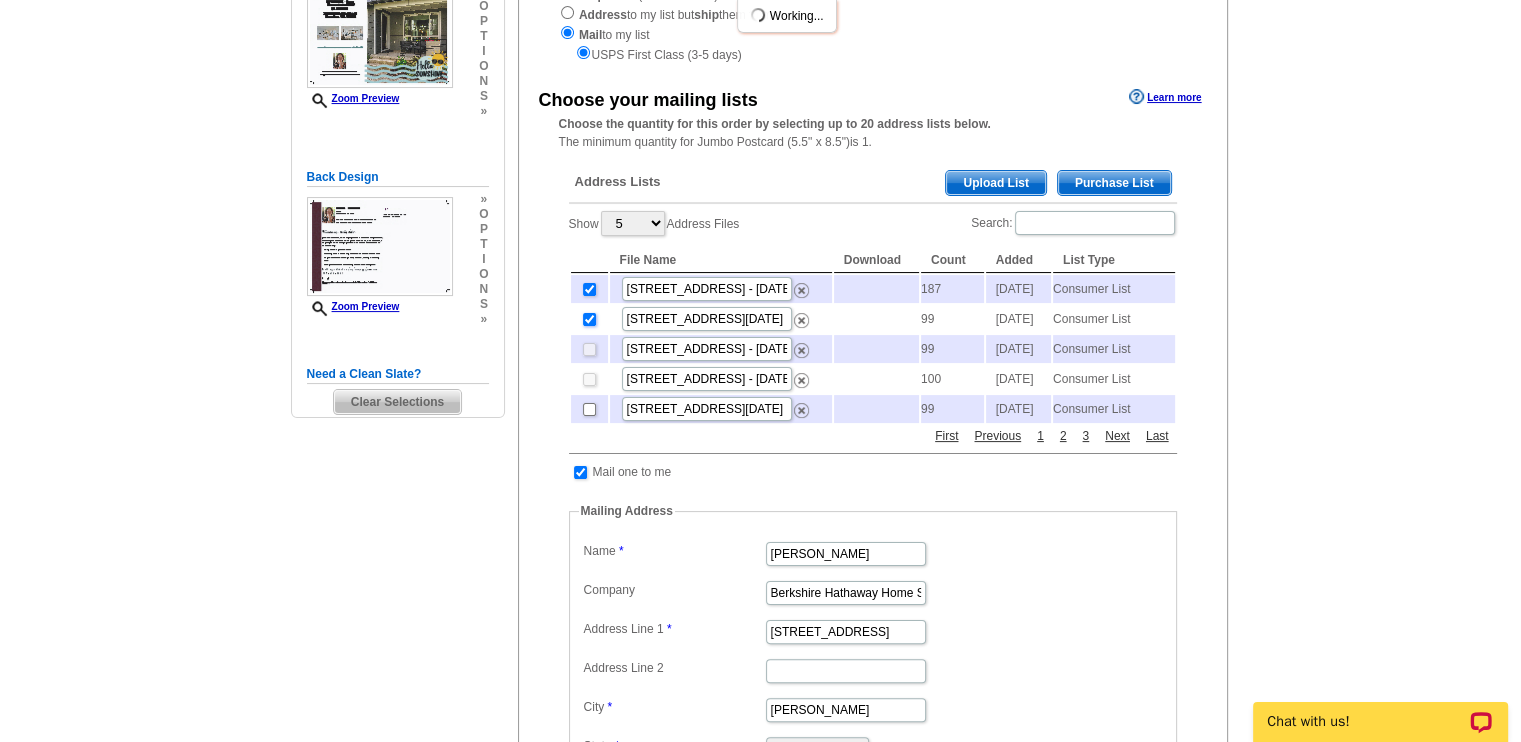click at bounding box center (589, 319) 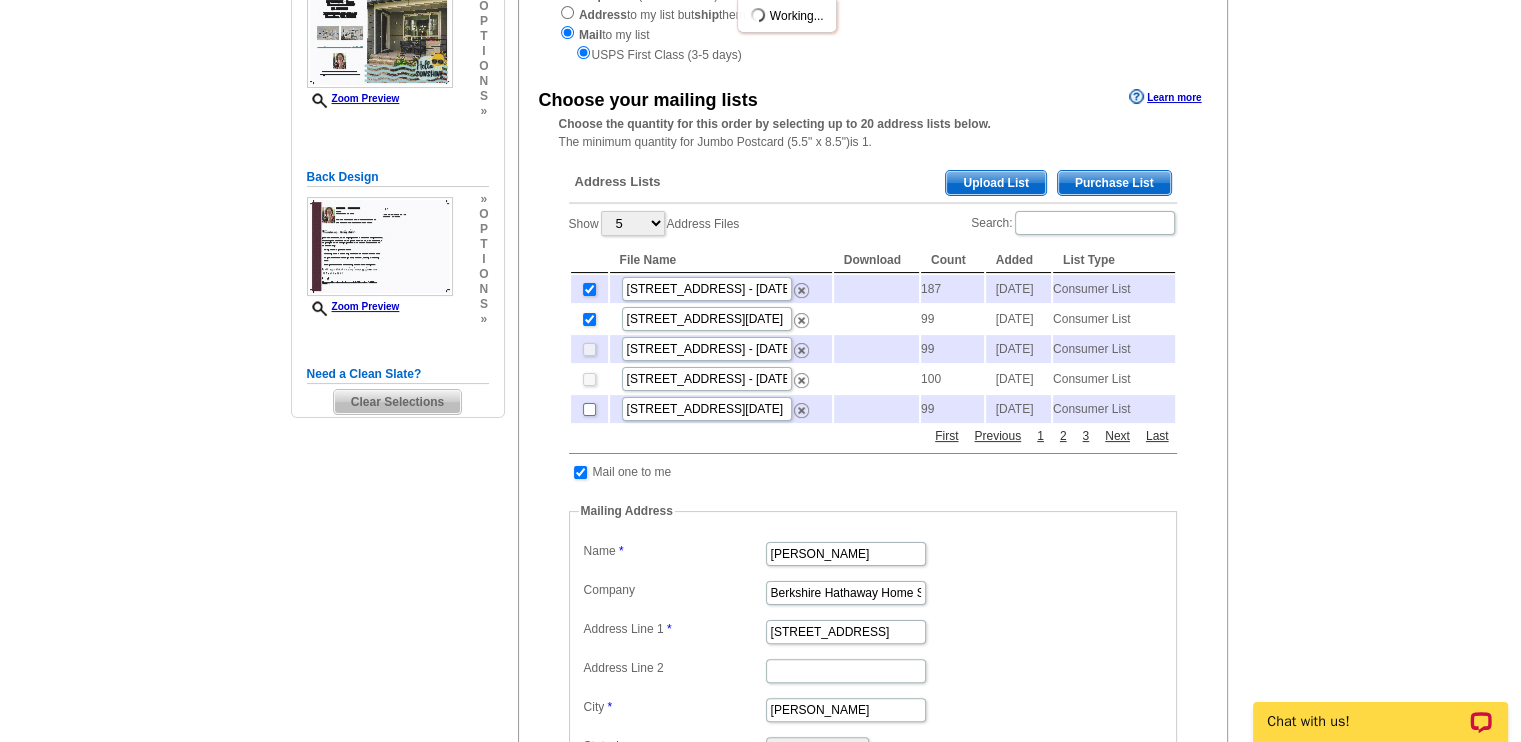checkbox on "false" 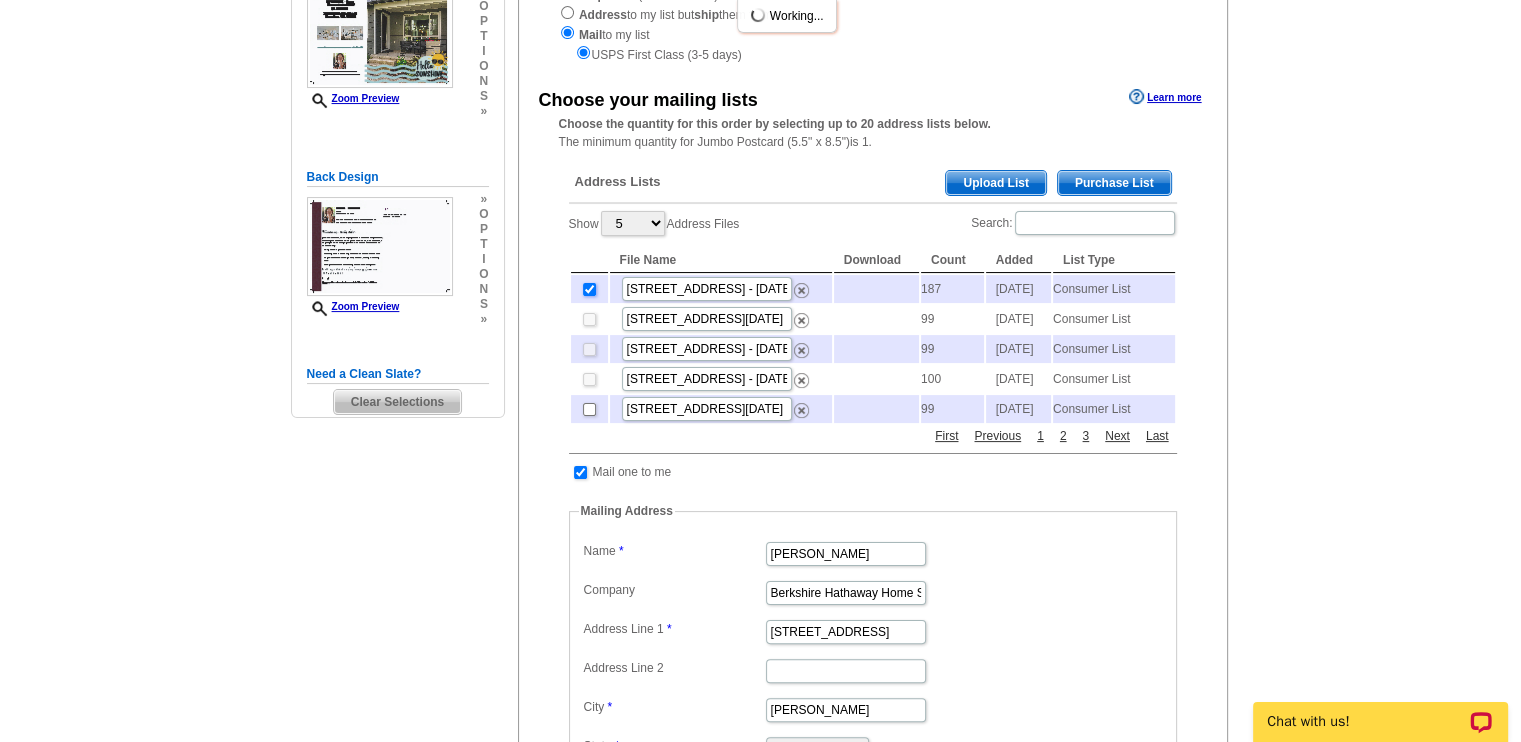 click at bounding box center (589, 289) 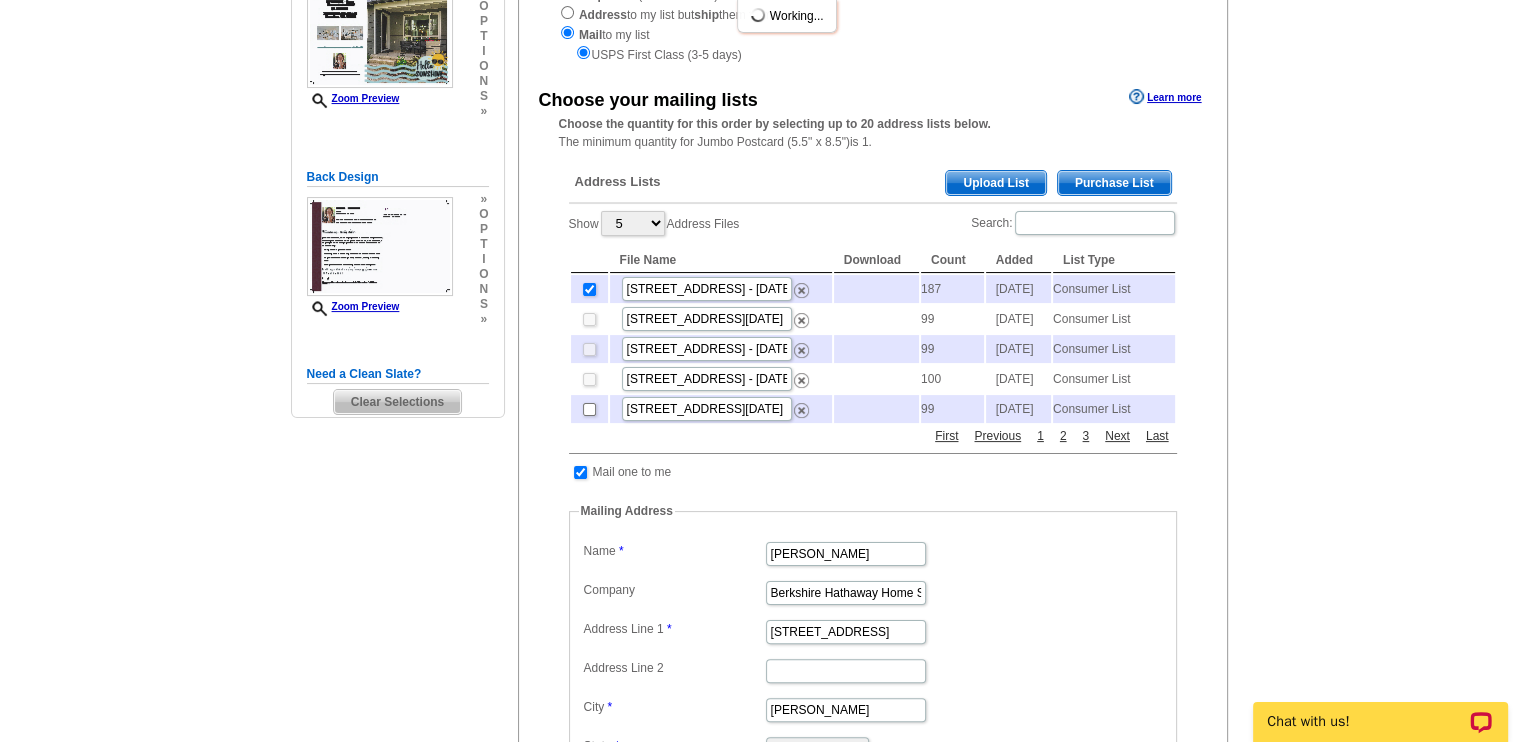 checkbox on "false" 